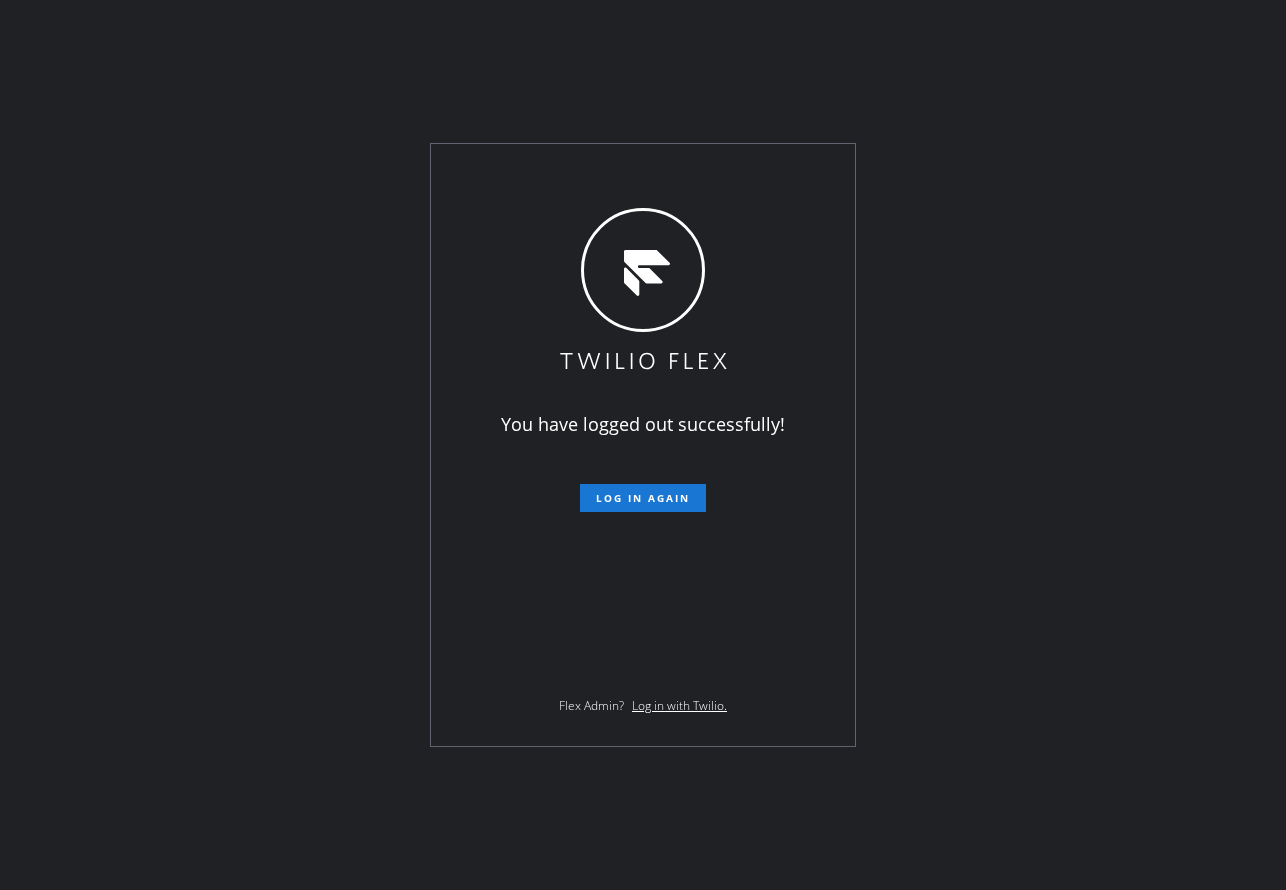 scroll, scrollTop: 0, scrollLeft: 0, axis: both 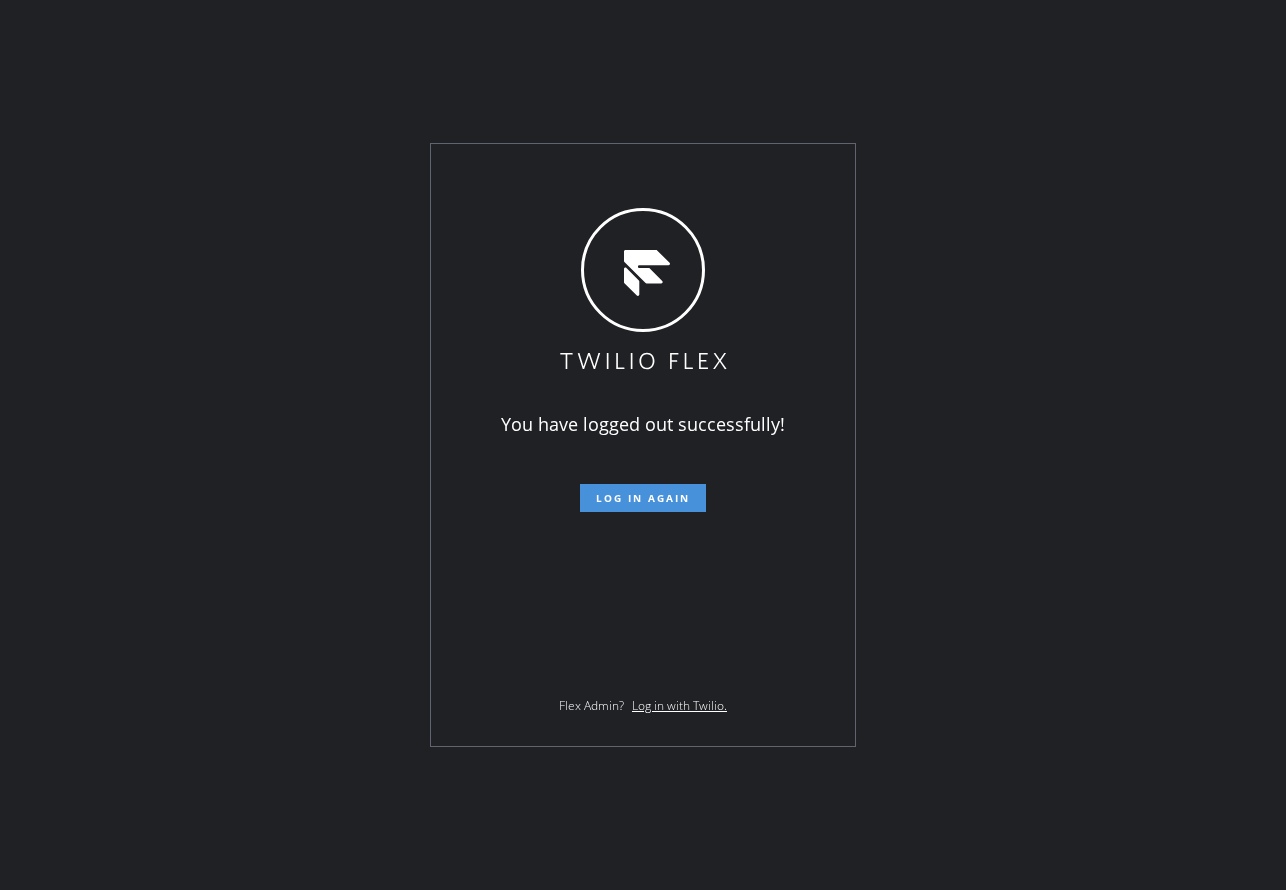 drag, startPoint x: 435, startPoint y: 525, endPoint x: 603, endPoint y: 489, distance: 171.81386 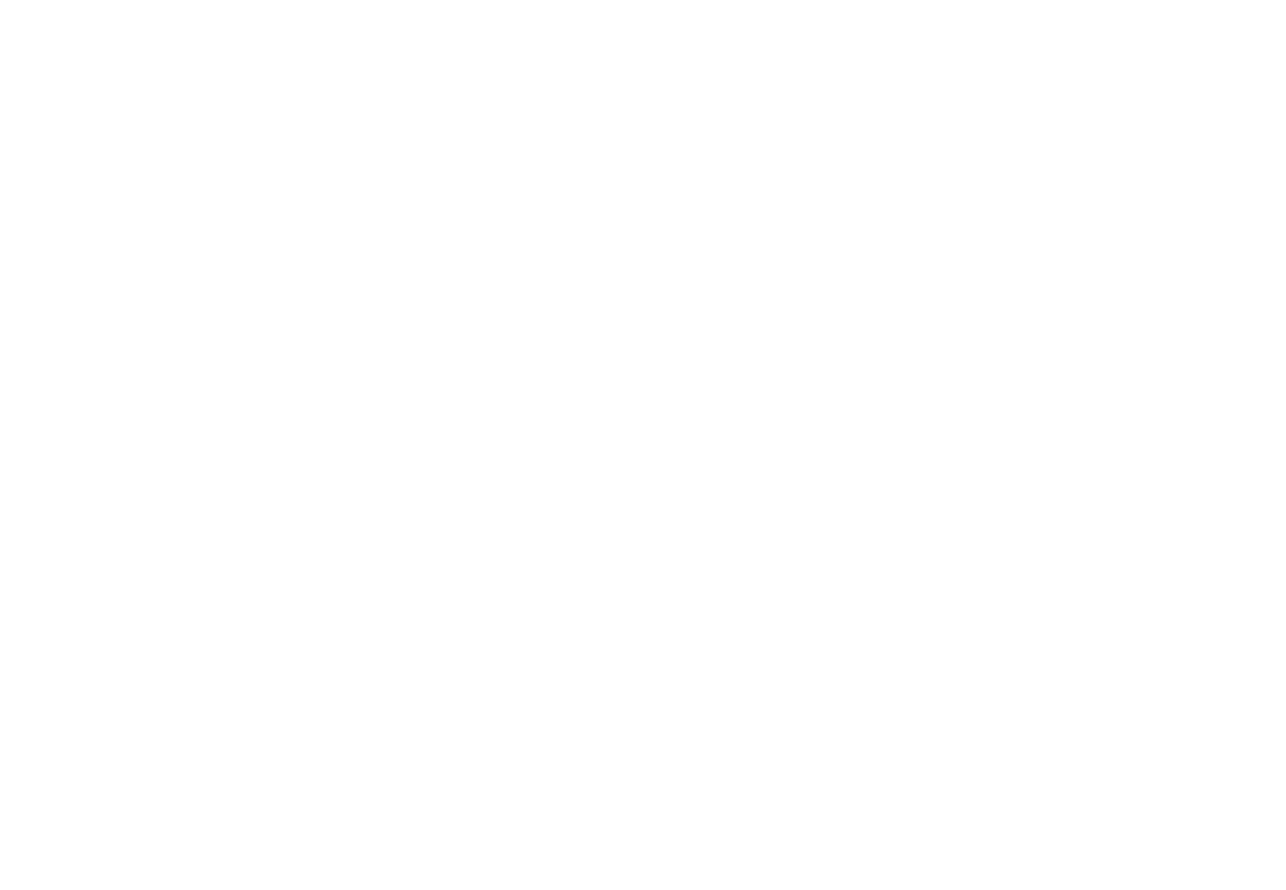 scroll, scrollTop: 0, scrollLeft: 0, axis: both 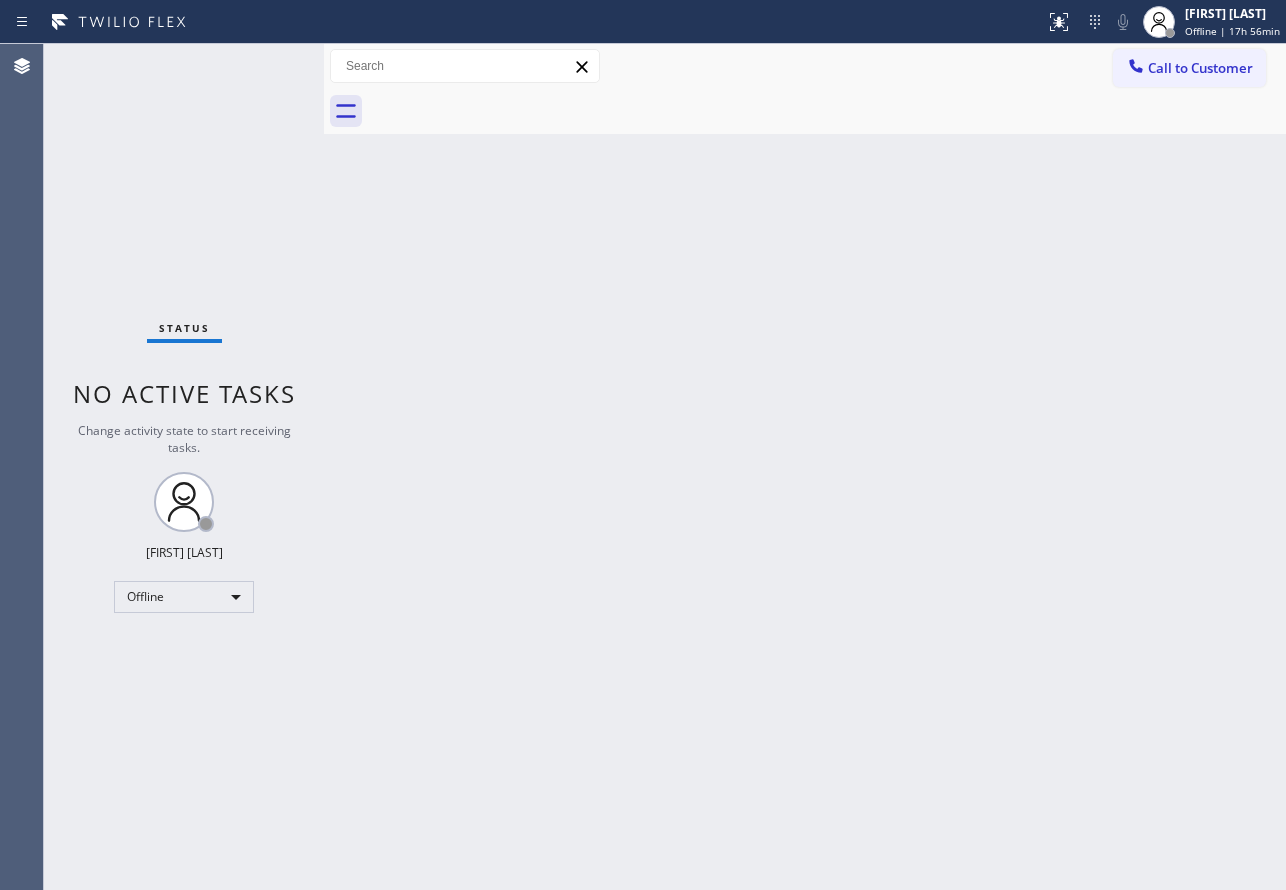 drag, startPoint x: 1227, startPoint y: 17, endPoint x: 1136, endPoint y: 135, distance: 149.01343 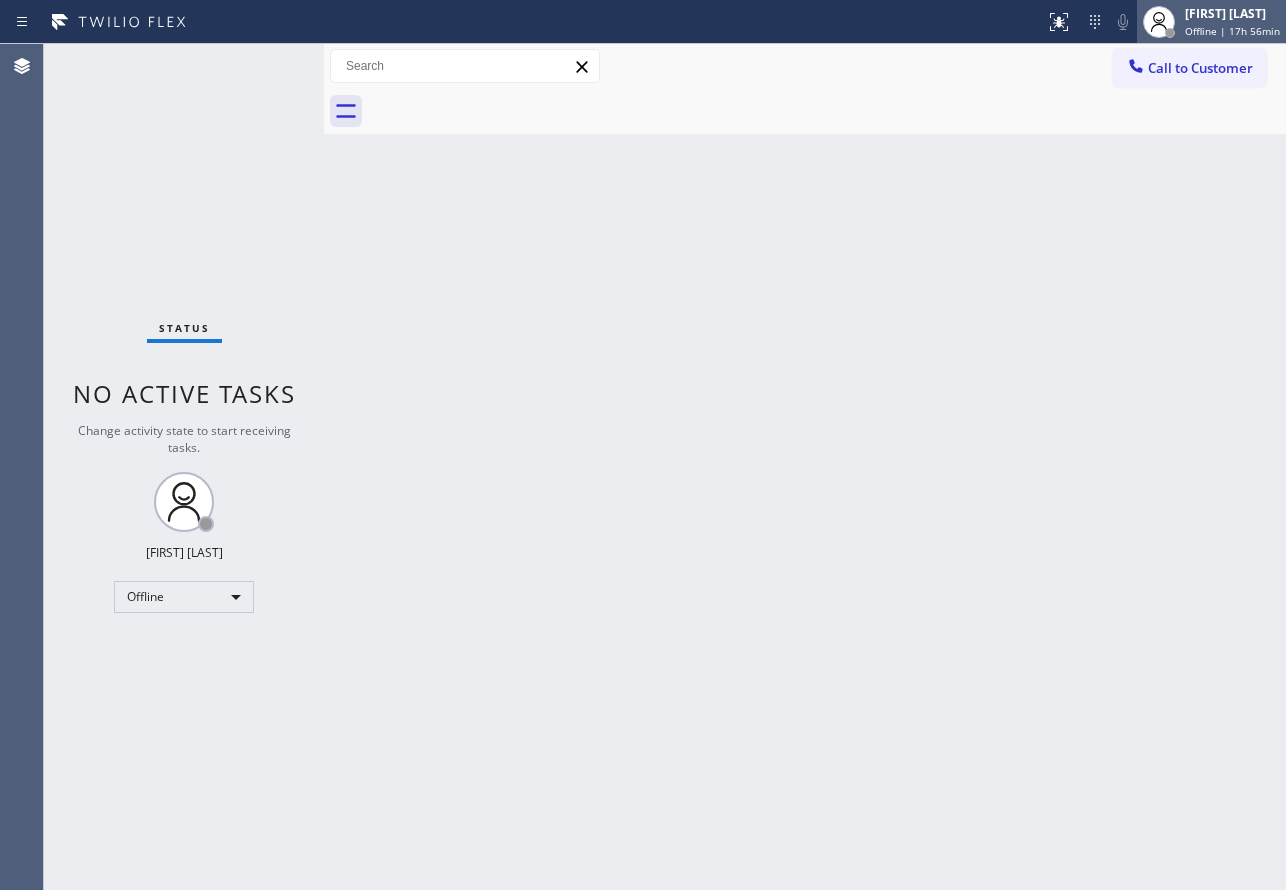 click on "Offline | 17h 56min" at bounding box center [1232, 31] 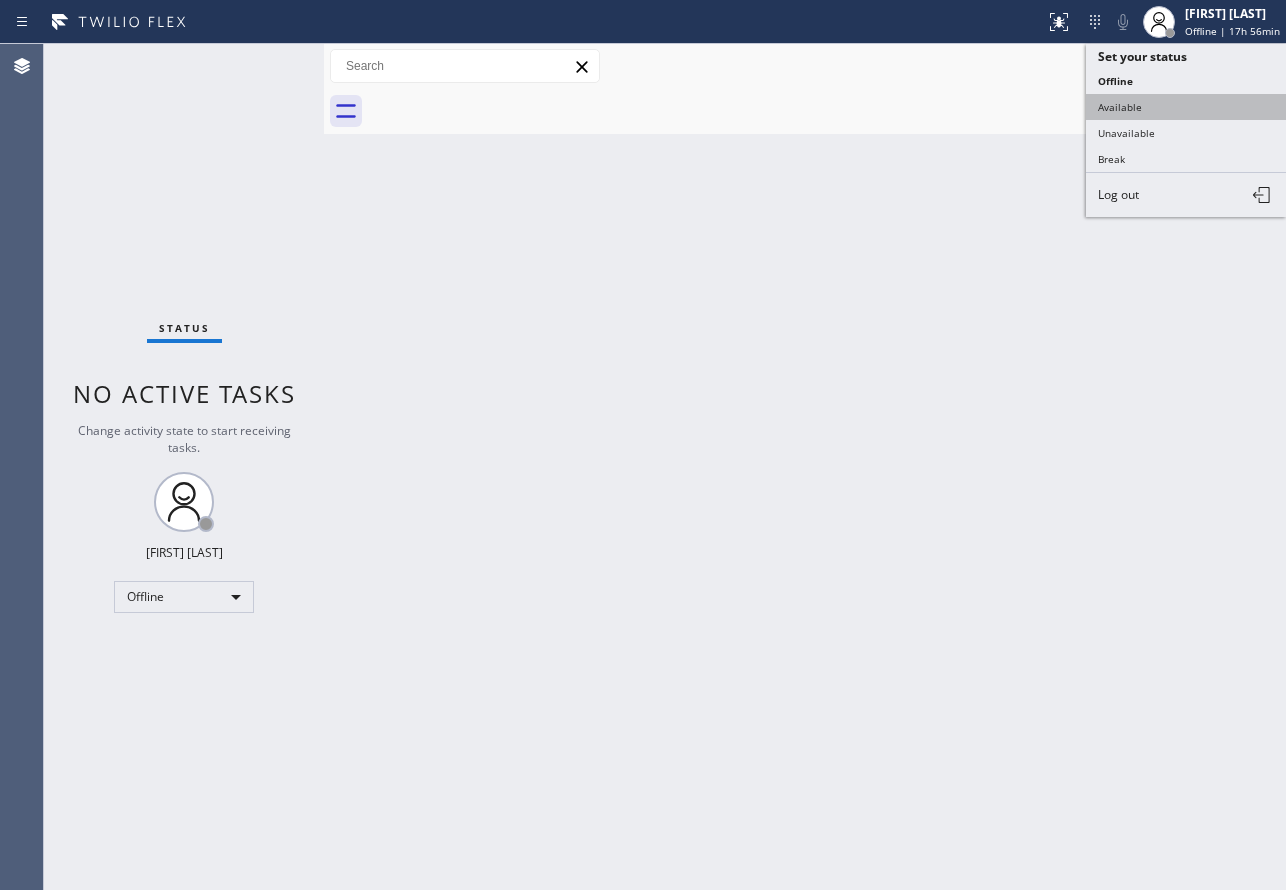 click on "Available" at bounding box center [1186, 107] 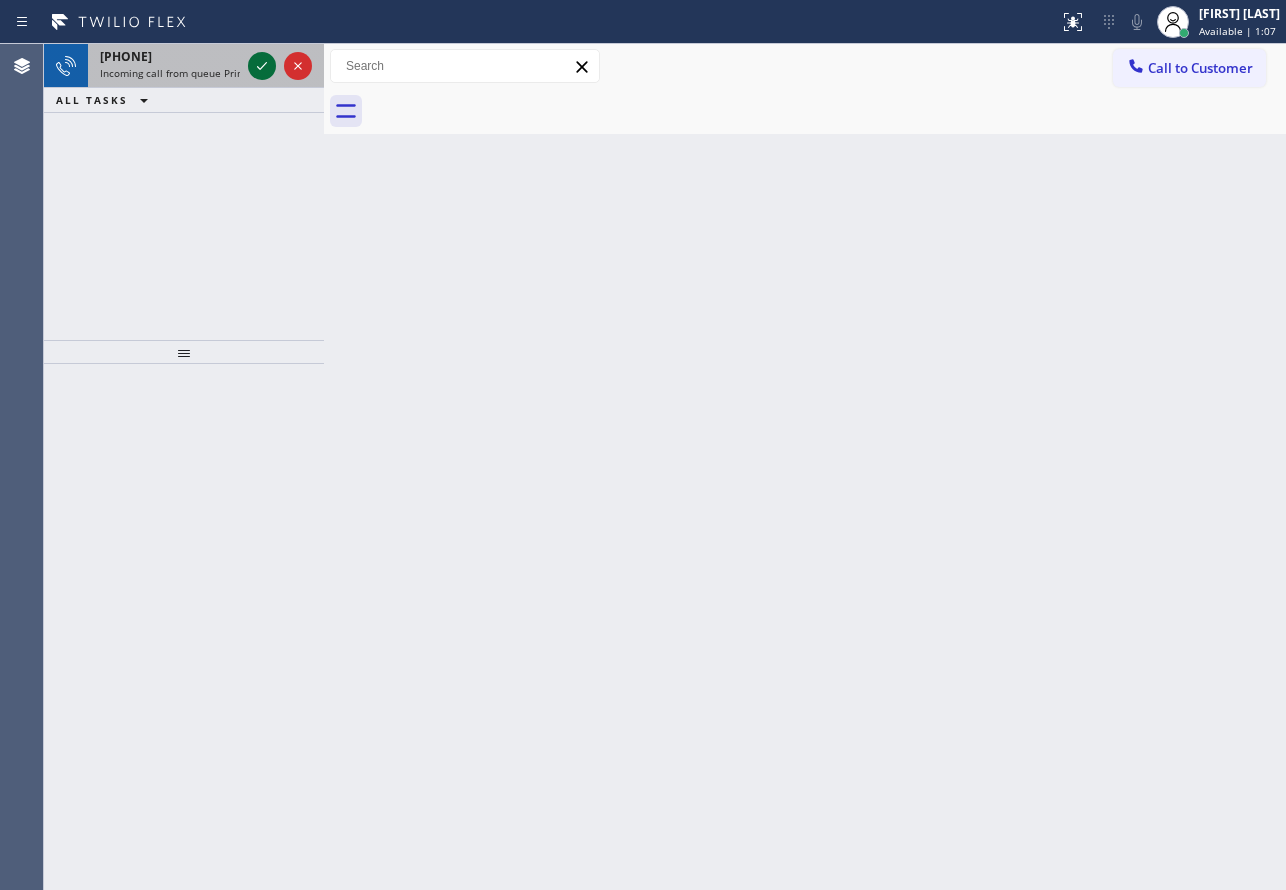click 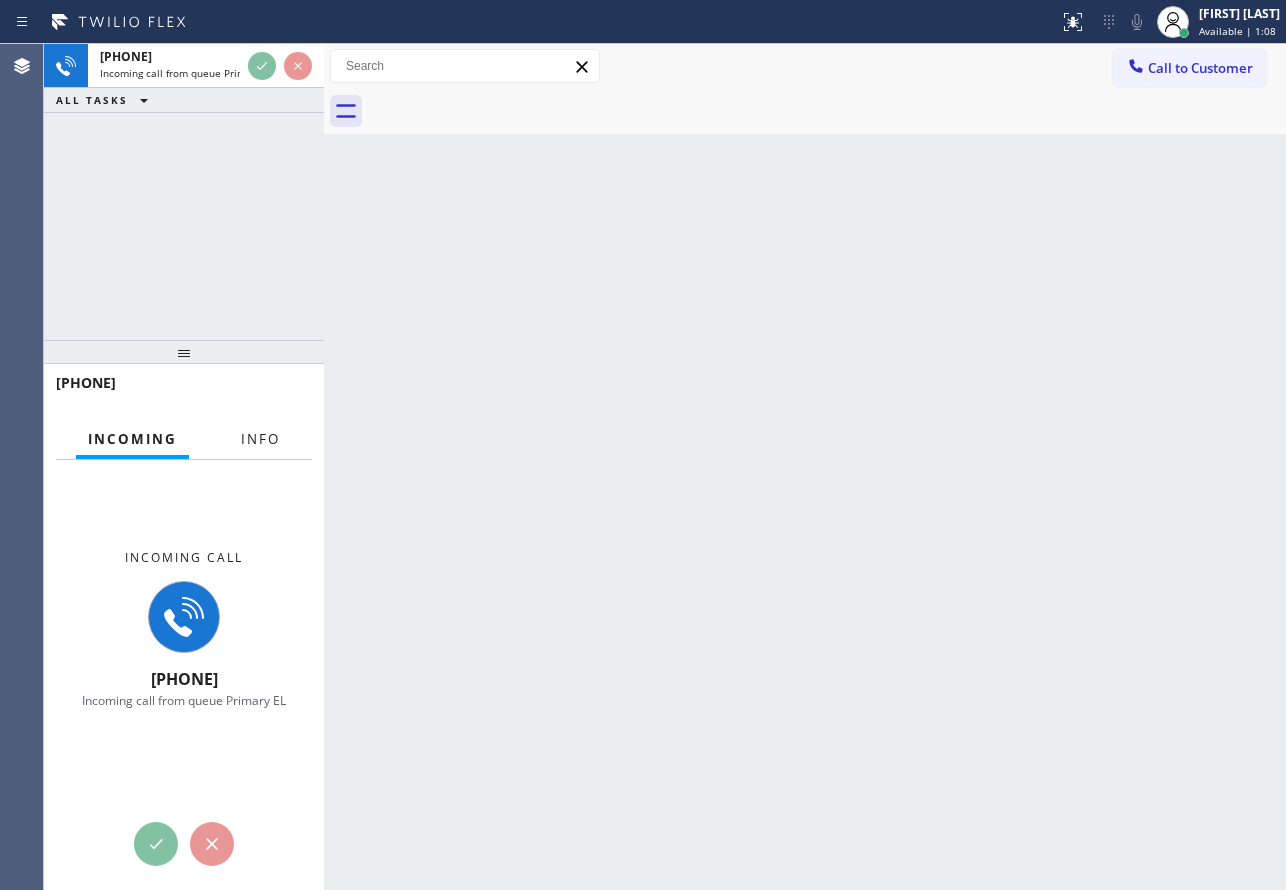 click on "Info" at bounding box center [260, 439] 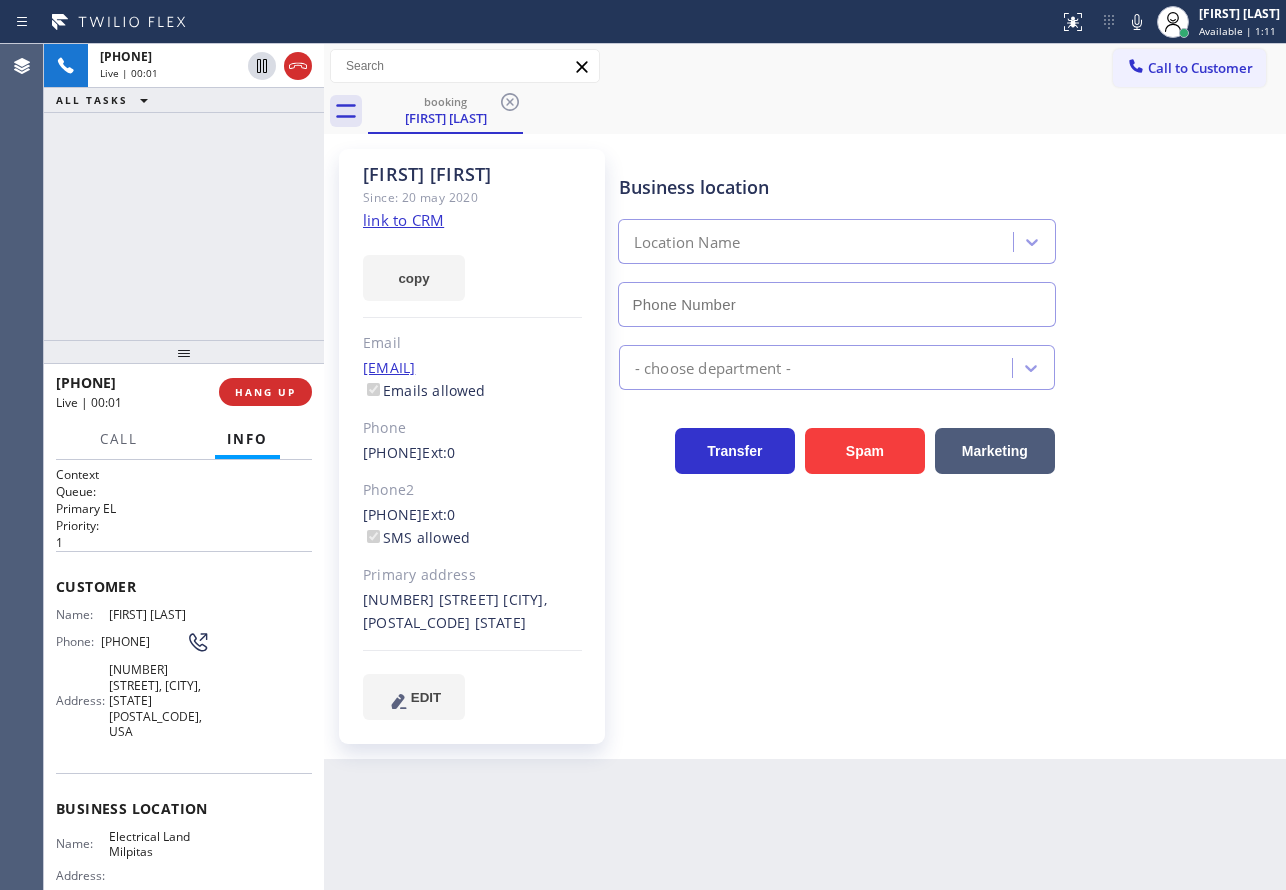 type on "[PHONE]" 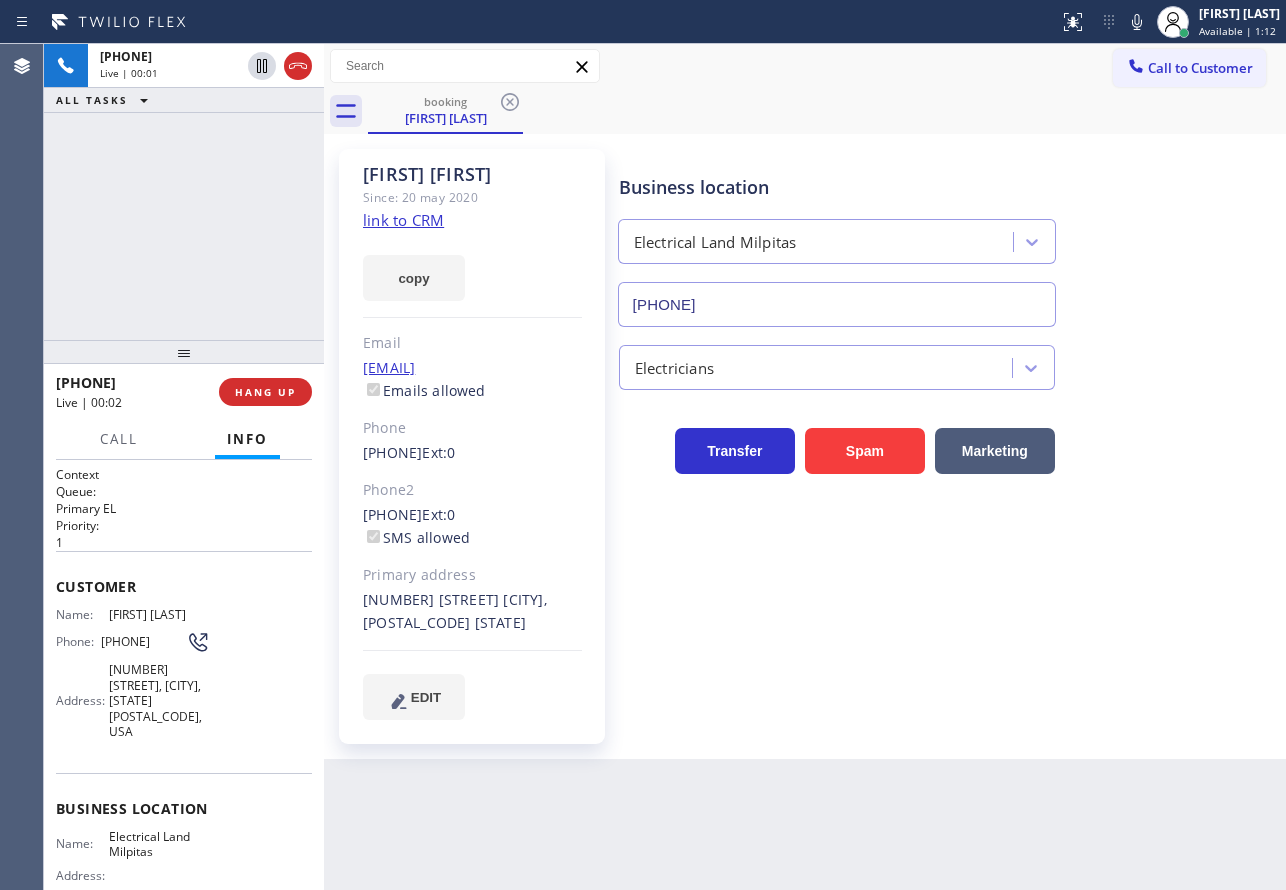 click on "link to CRM" 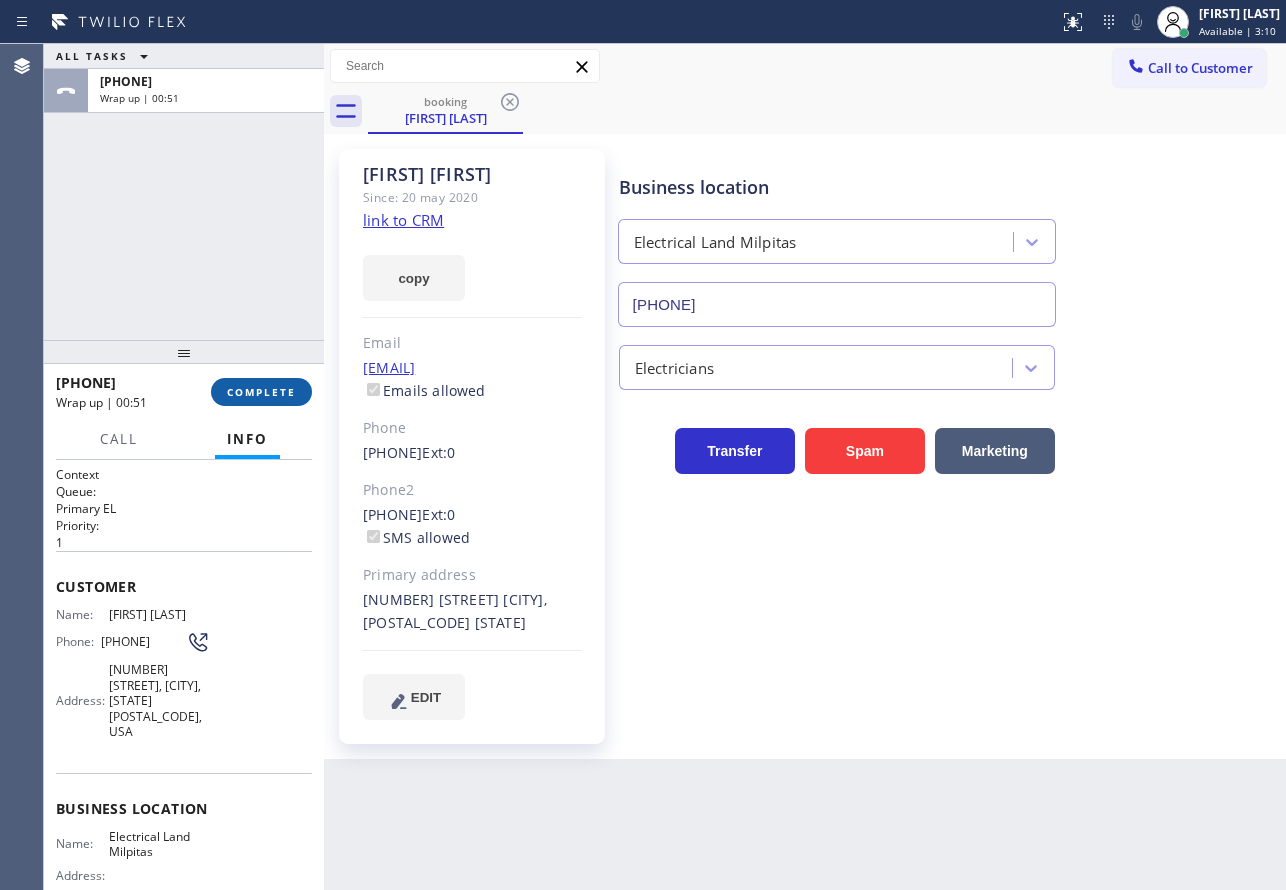 click on "COMPLETE" at bounding box center (261, 392) 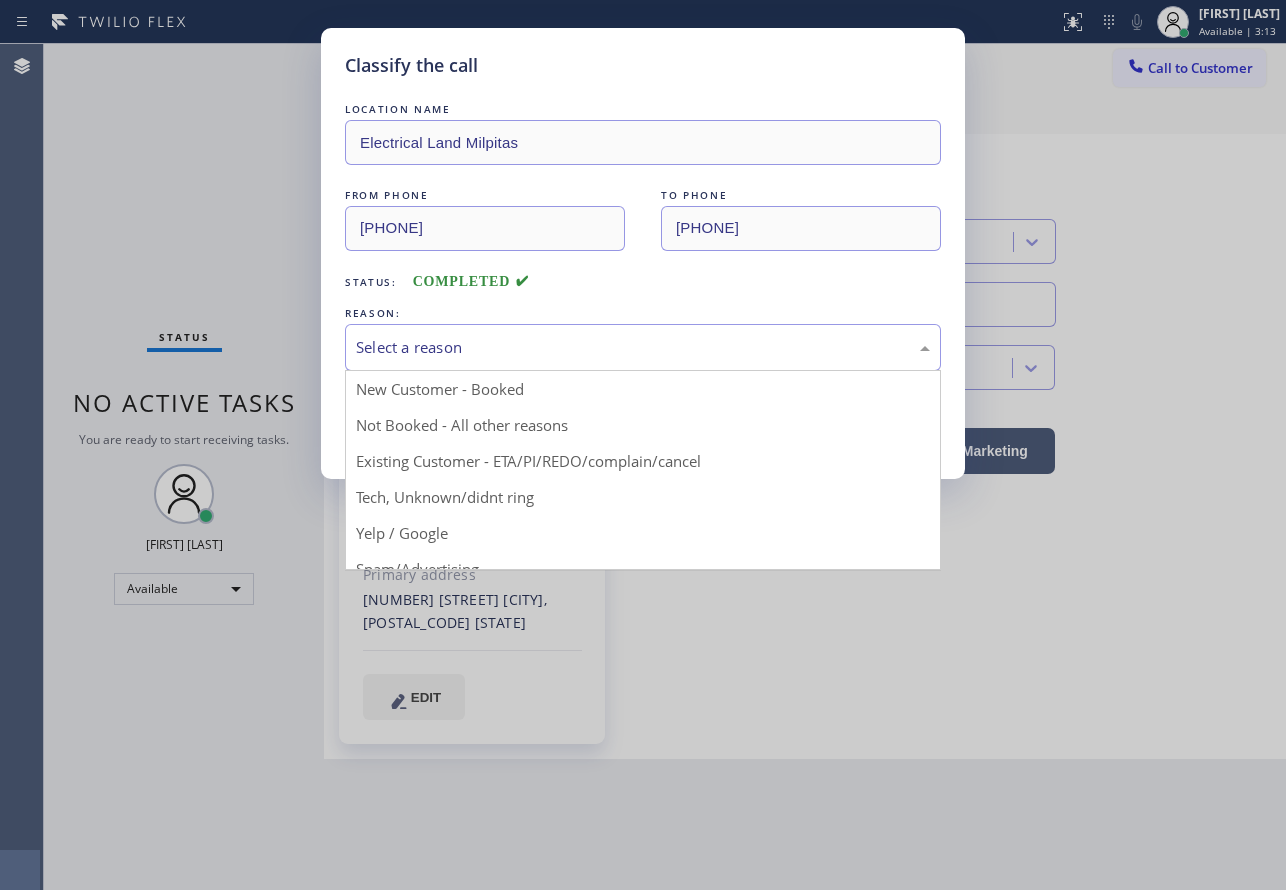 click on "Select a reason" at bounding box center (643, 347) 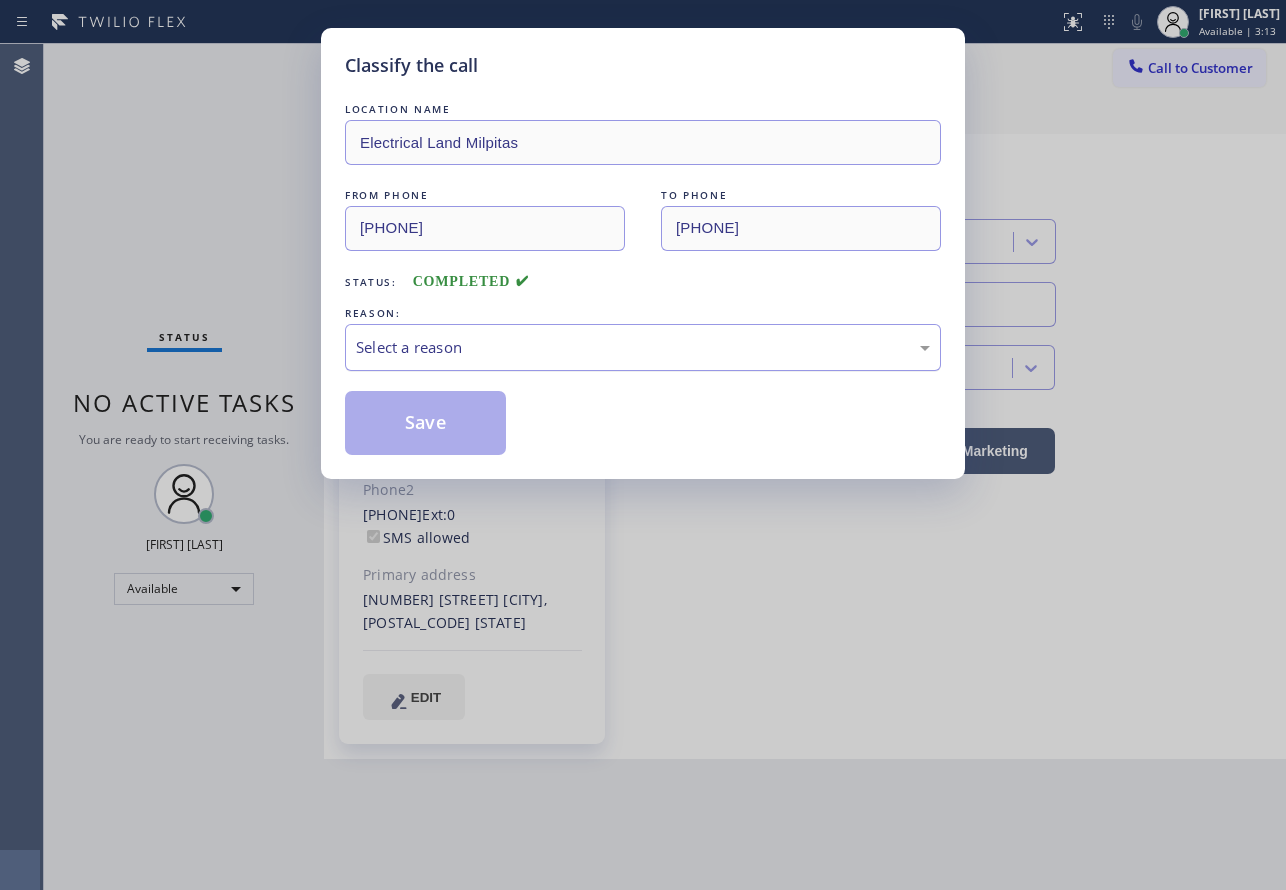 click on "Select a reason" at bounding box center (643, 347) 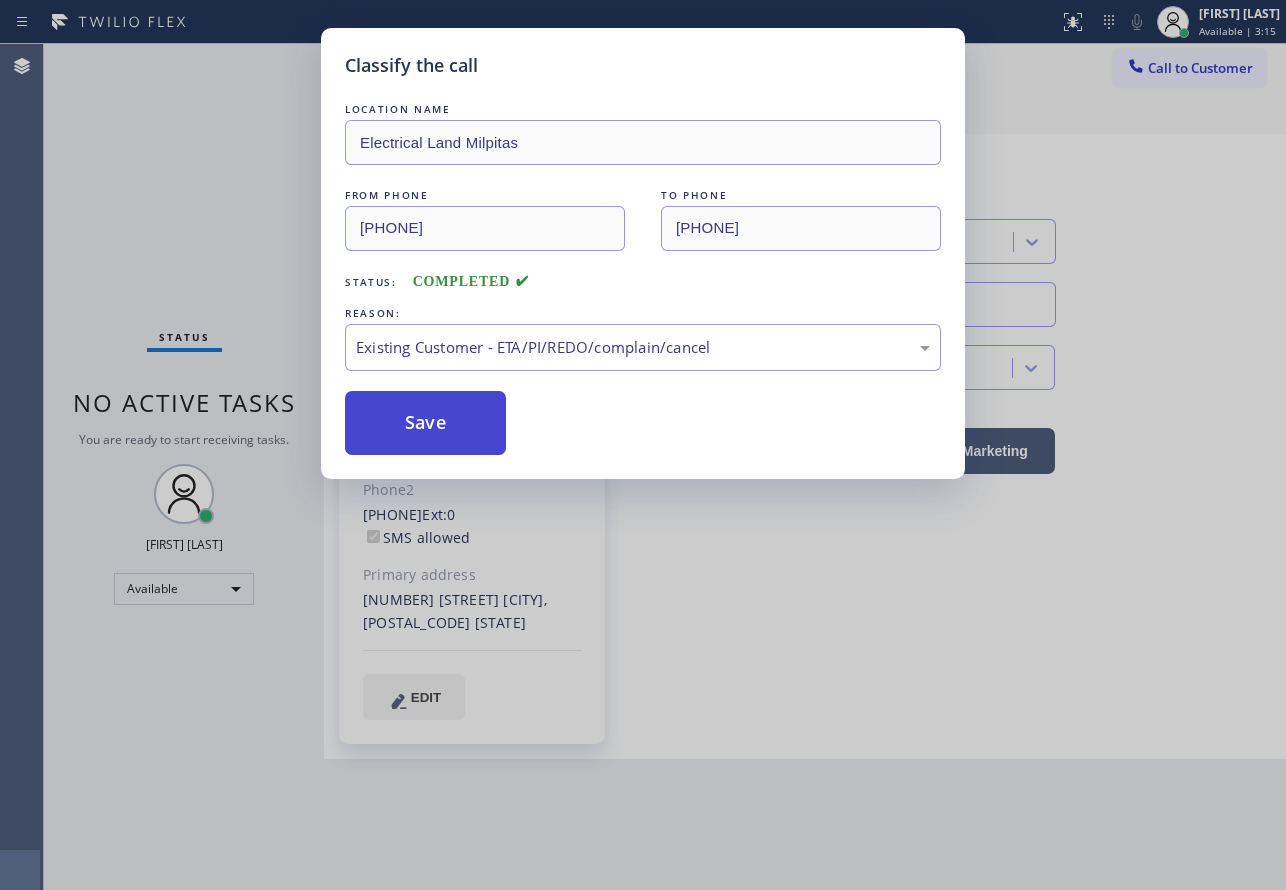 click on "Save" at bounding box center (425, 423) 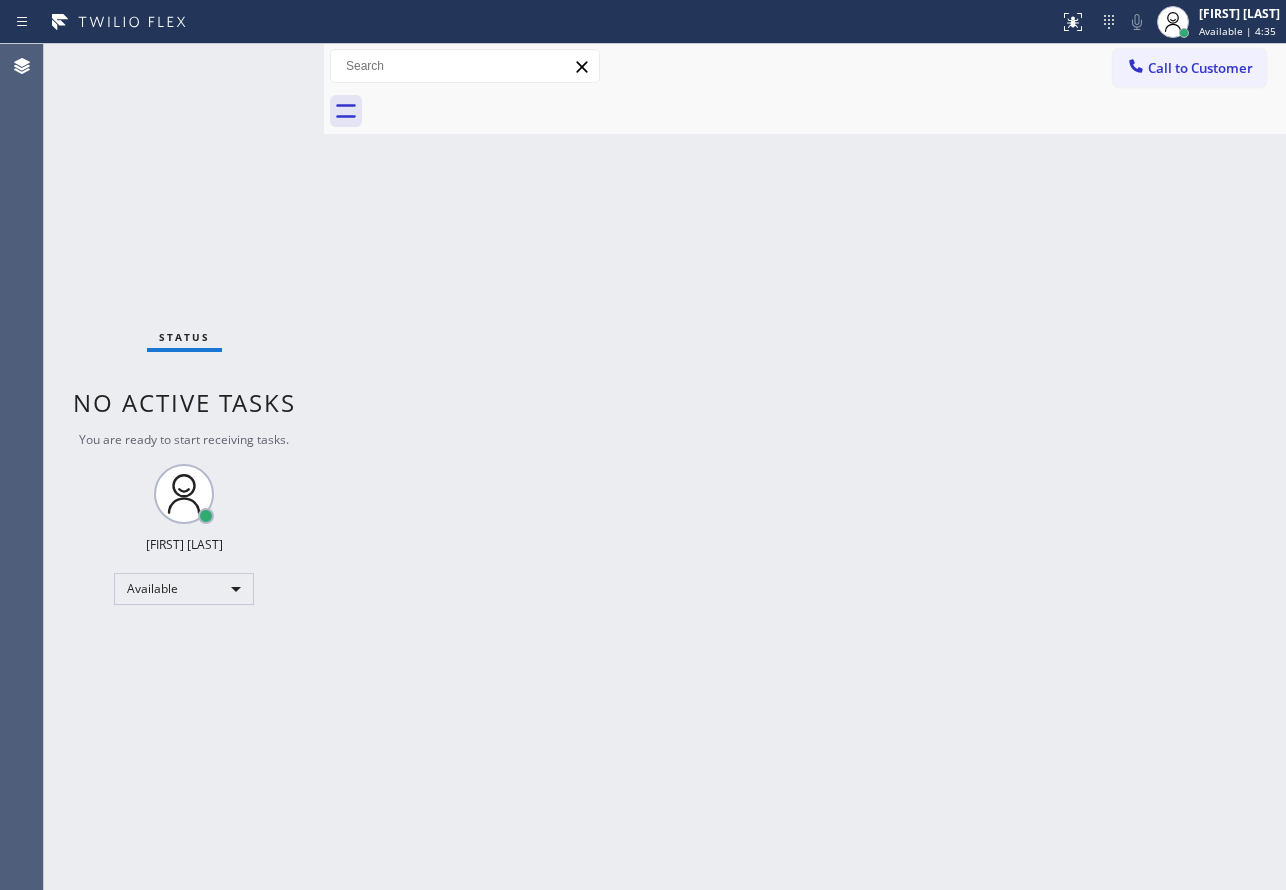 click on "Back to Dashboard Change Sender ID Customers Technicians Select a contact Outbound call Technician Search Technician Your caller id phone number Your caller id phone number Call Technician info Name   Phone none Address none Change Sender ID HVAC [PHONE] 5 Star Appliance [PHONE] Appliance Repair [PHONE] Plumbing [PHONE] Air Duct Cleaning [PHONE]  Electricians [PHONE] Cancel Change Check personal SMS Reset Change No tabs Call to Customer Outbound call Location Search location Your caller id phone number Customer number Call Outbound call Technician Search Technician Your caller id phone number Your caller id phone number Call" at bounding box center [805, 467] 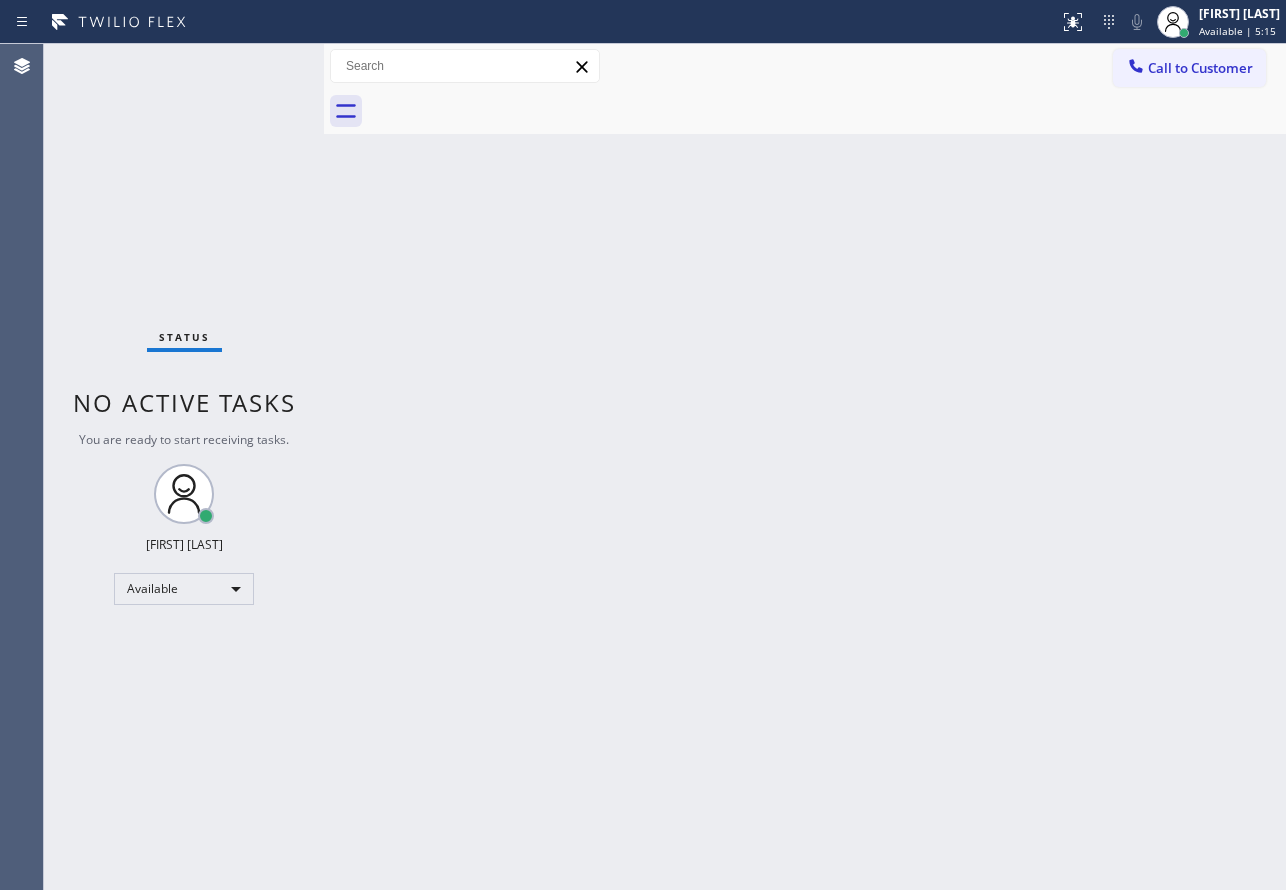 click on "Back to Dashboard Change Sender ID Customers Technicians Select a contact Outbound call Technician Search Technician Your caller id phone number Your caller id phone number Call Technician info Name   Phone none Address none Change Sender ID HVAC [PHONE] 5 Star Appliance [PHONE] Appliance Repair [PHONE] Plumbing [PHONE] Air Duct Cleaning [PHONE]  Electricians [PHONE] Cancel Change Check personal SMS Reset Change No tabs Call to Customer Outbound call Location Search location Your caller id phone number Customer number Call Outbound call Technician Search Technician Your caller id phone number Your caller id phone number Call" at bounding box center [805, 467] 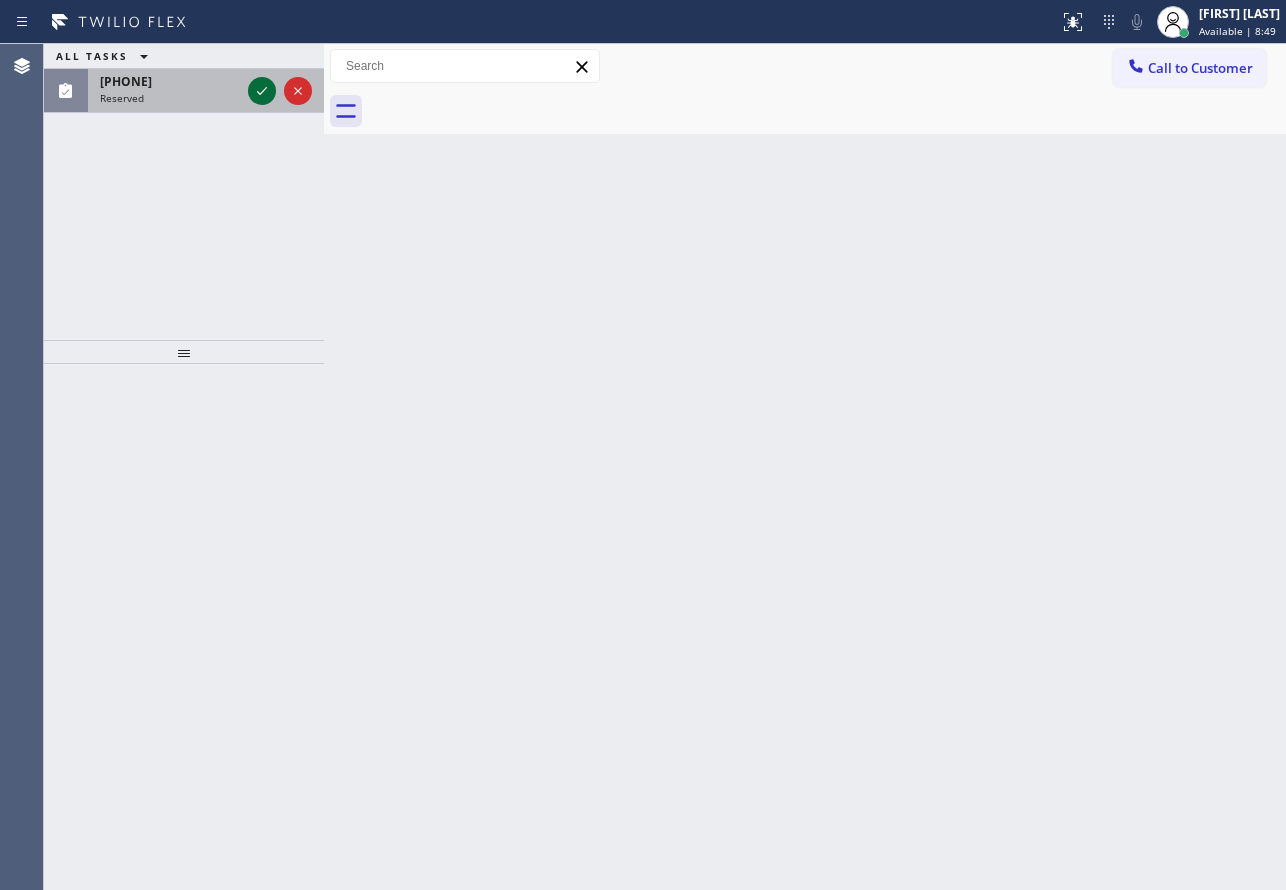 click 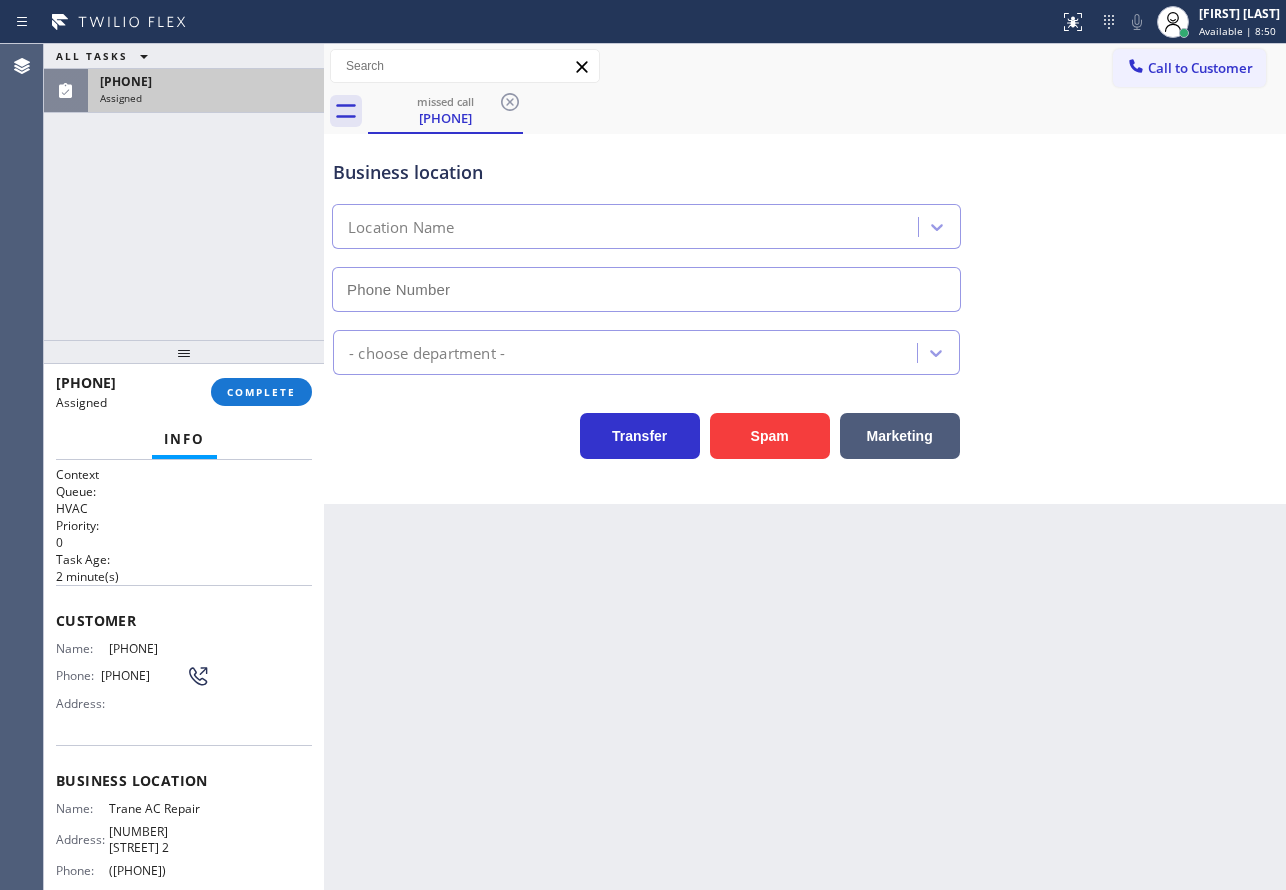 type on "([PHONE])" 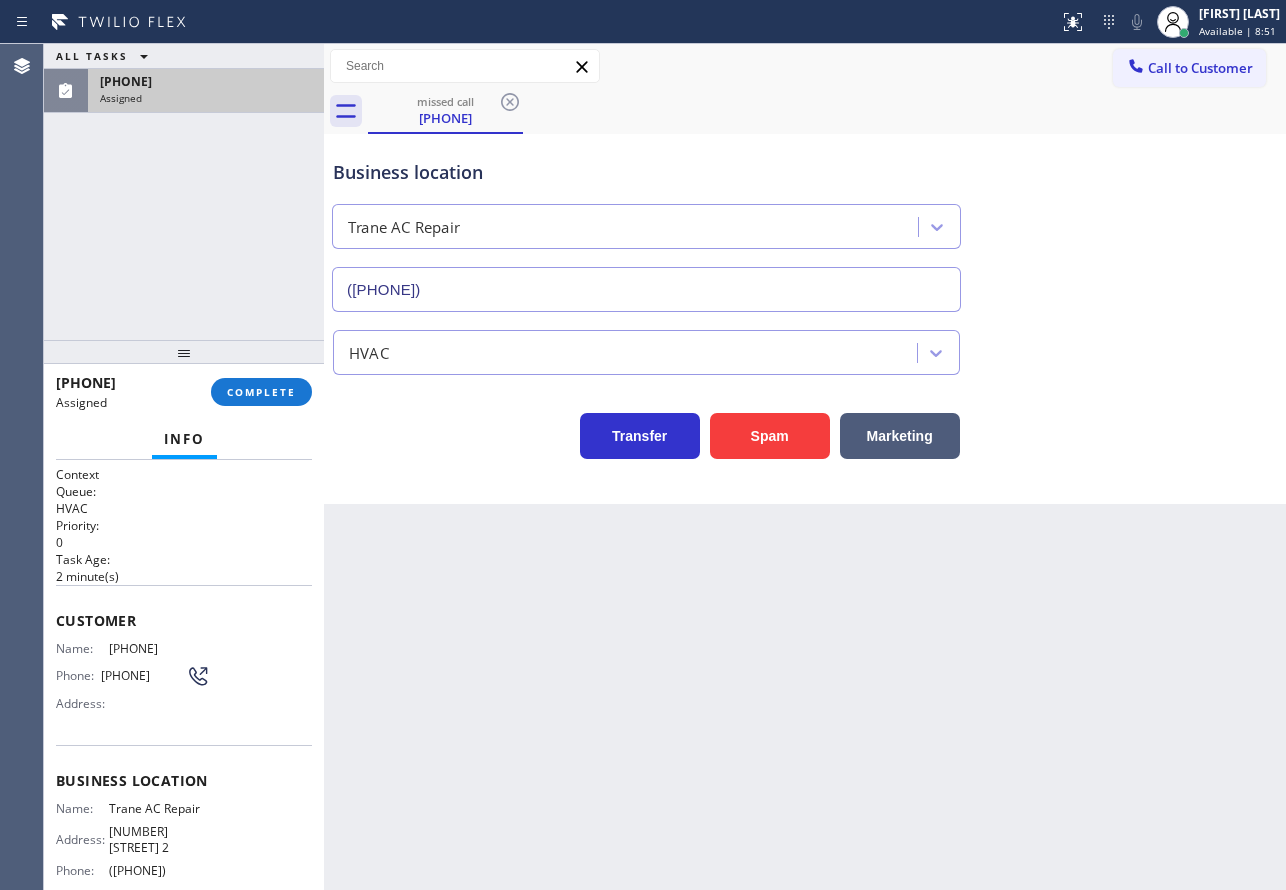 scroll, scrollTop: 170, scrollLeft: 0, axis: vertical 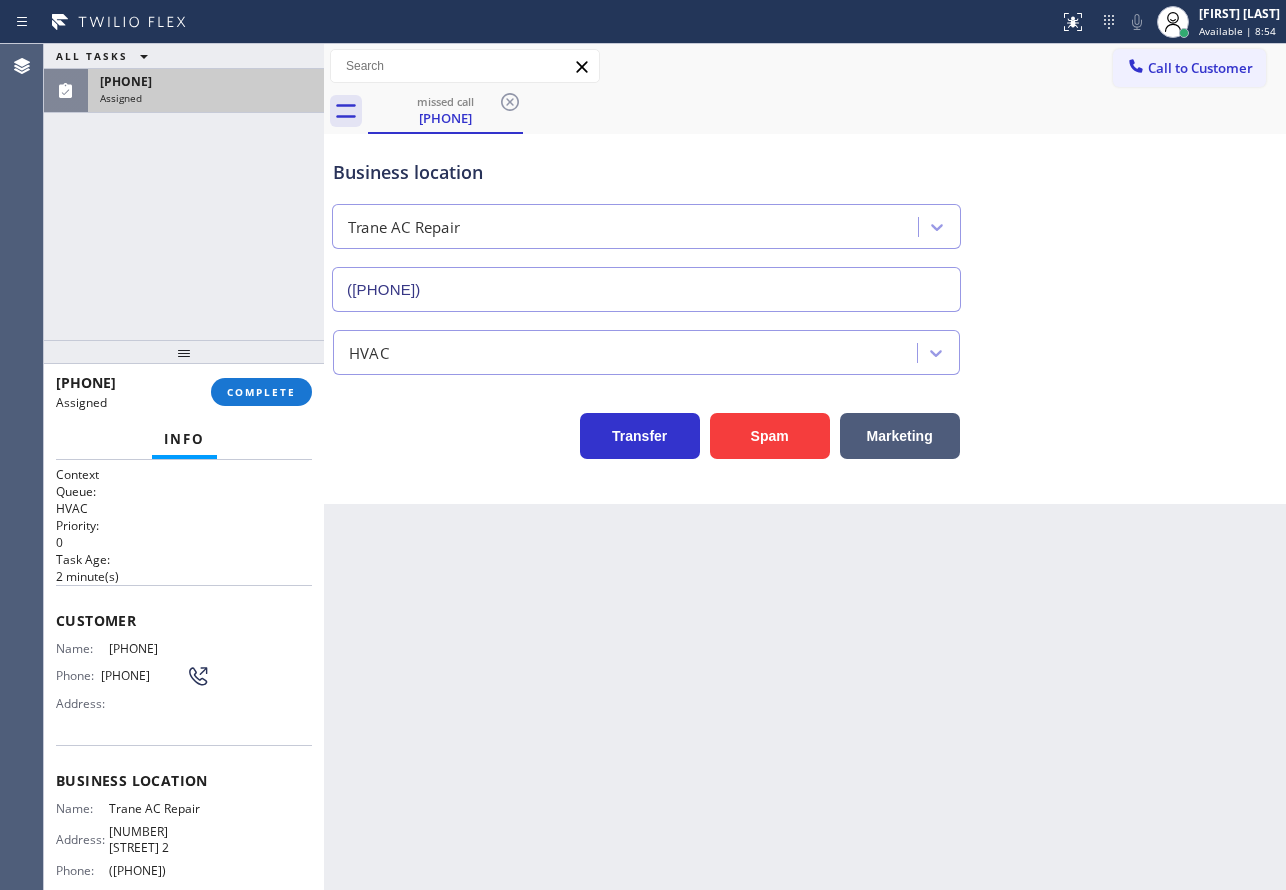 drag, startPoint x: 200, startPoint y: 693, endPoint x: 54, endPoint y: 616, distance: 165.0606 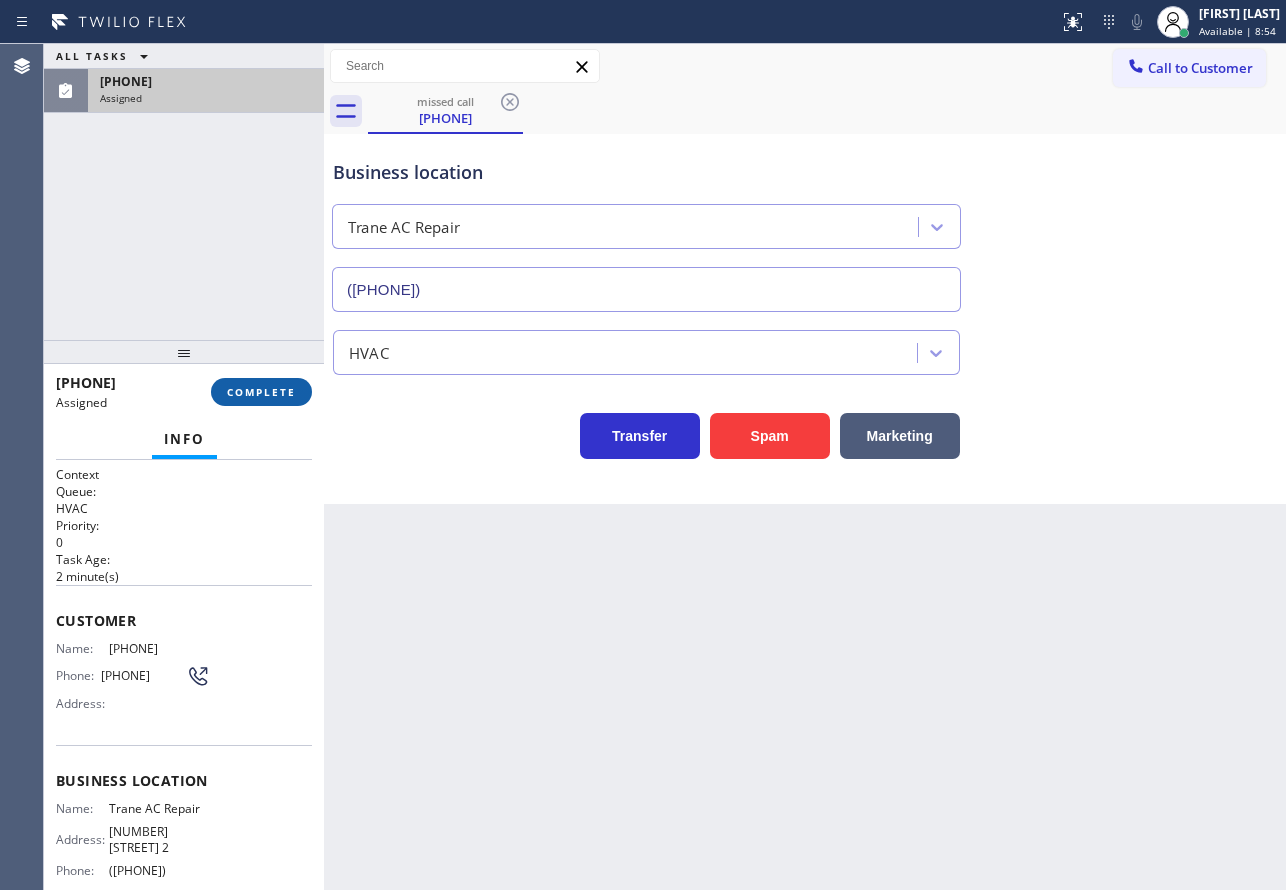 click on "COMPLETE" at bounding box center (261, 392) 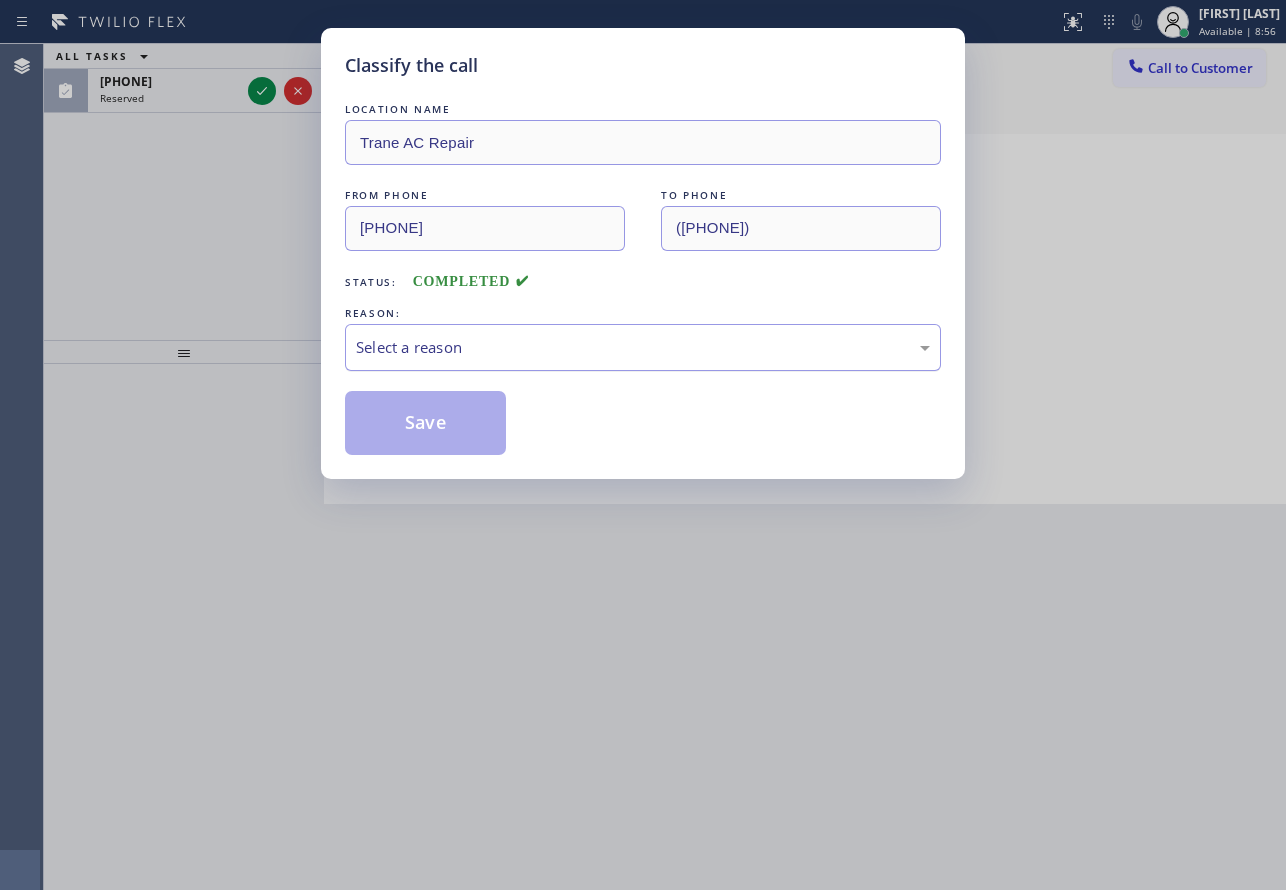 click on "Select a reason" at bounding box center (643, 347) 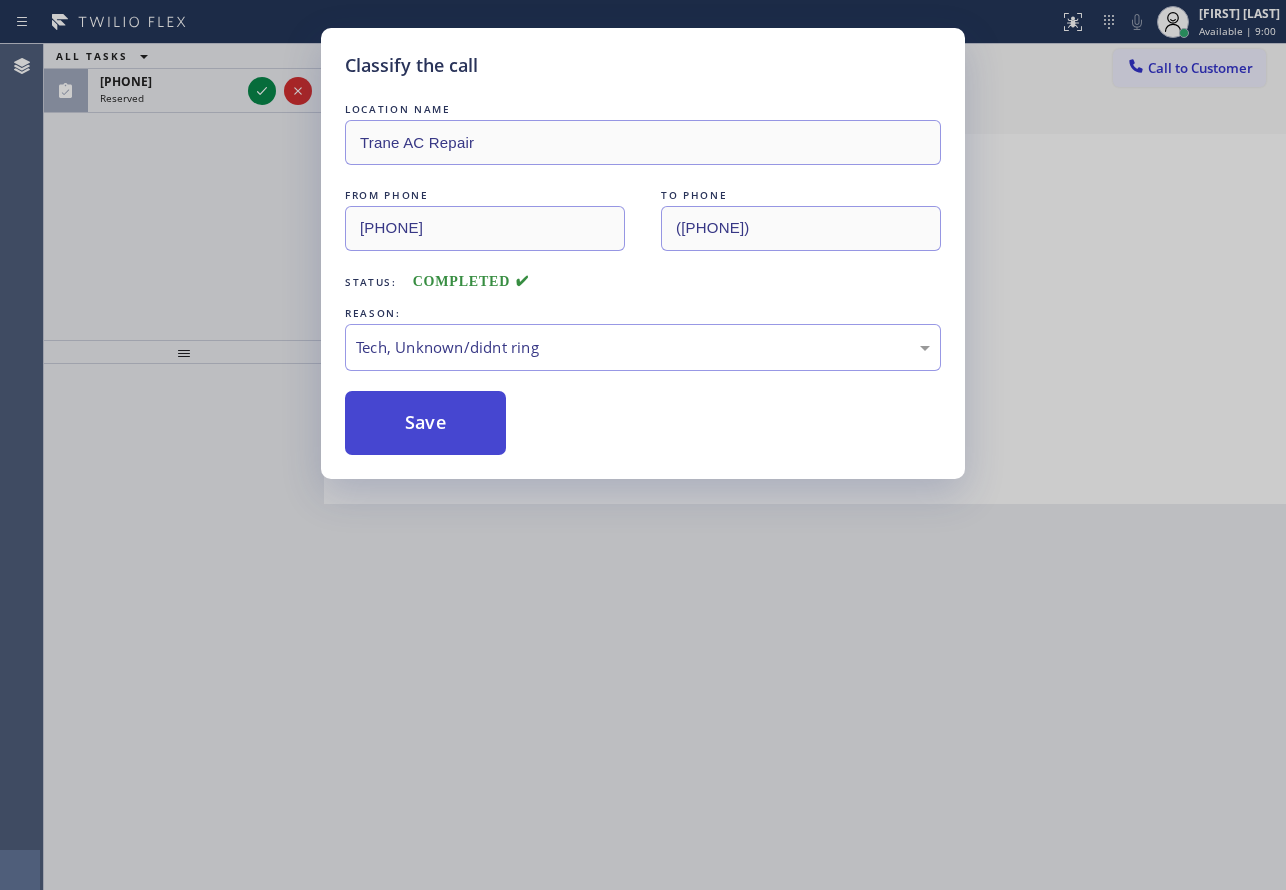 click on "Save" at bounding box center [425, 423] 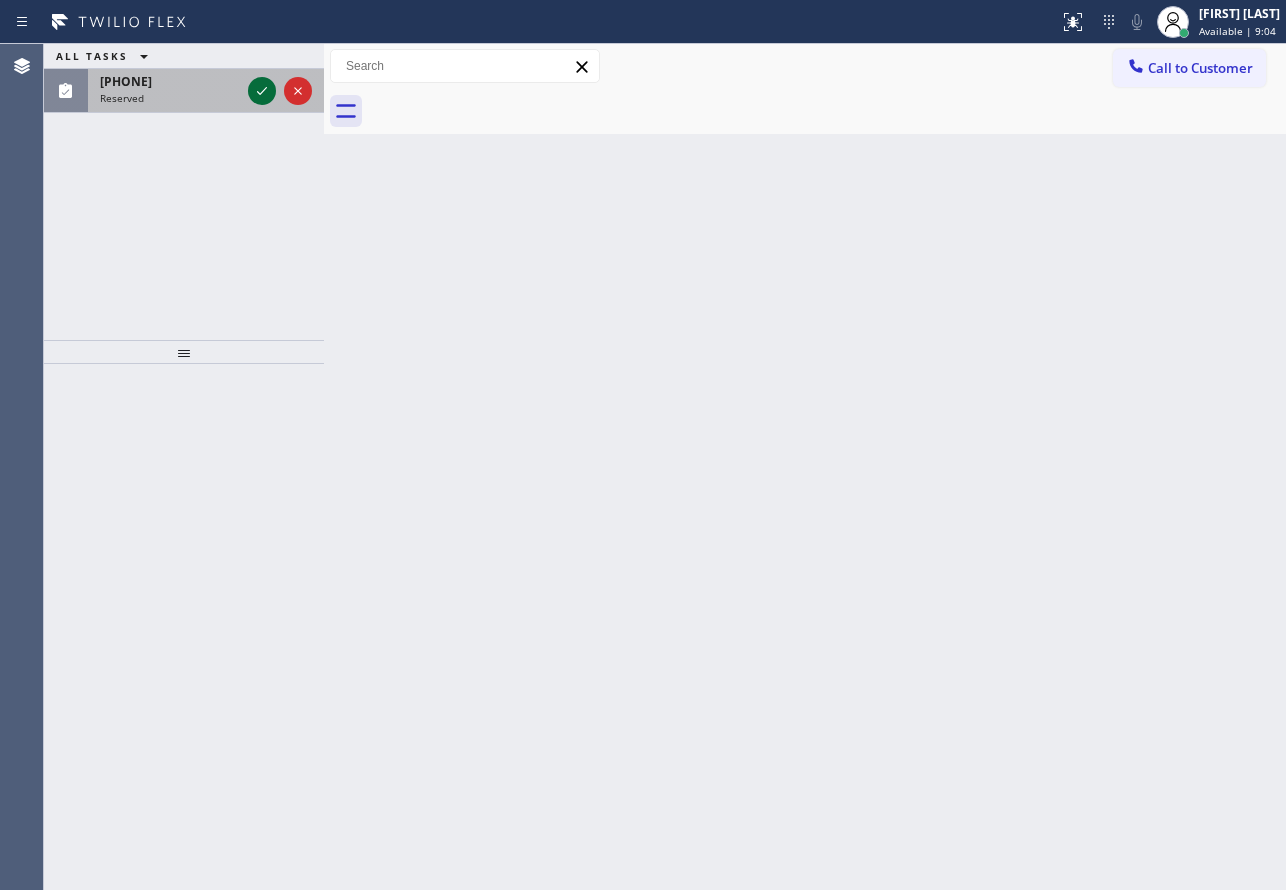 click 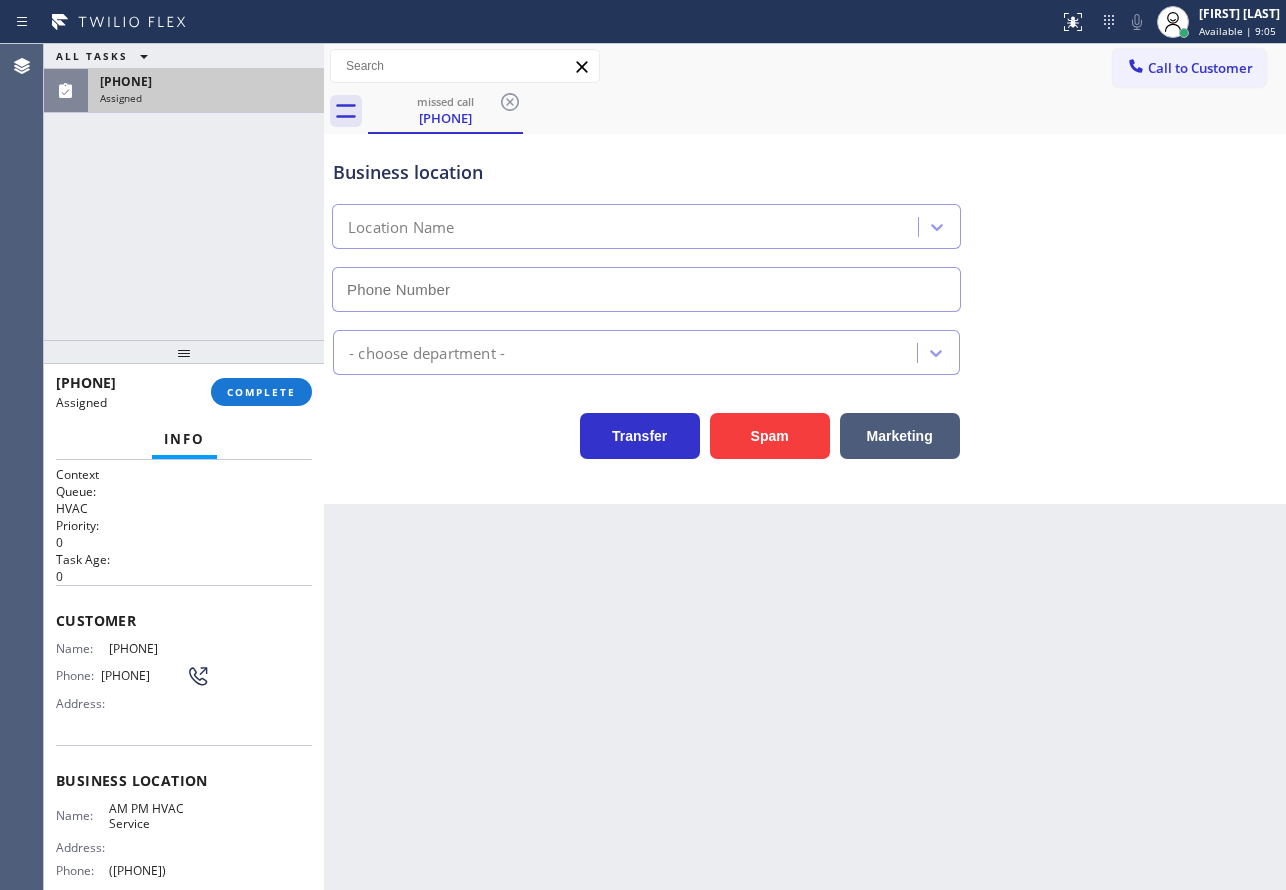 type on "([PHONE])" 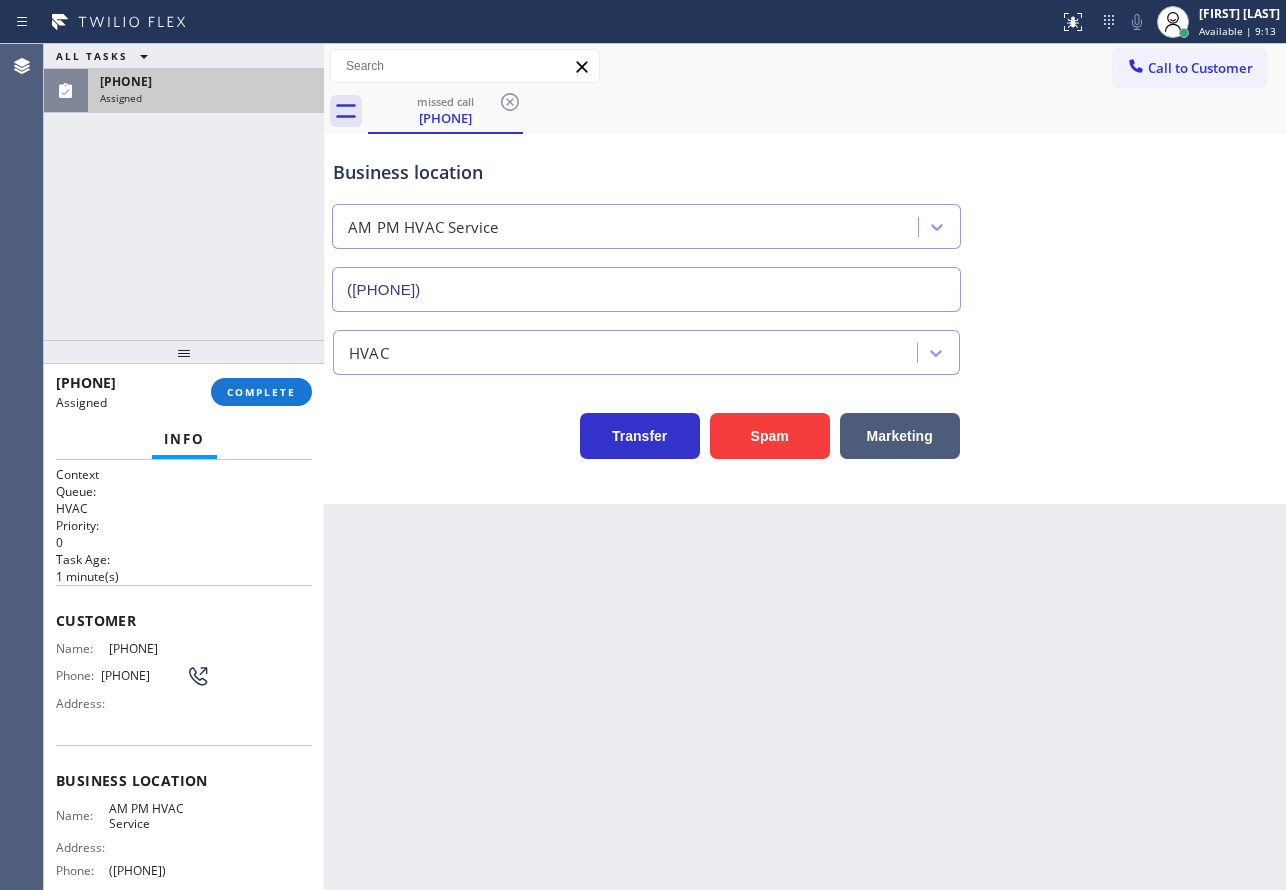 scroll, scrollTop: 100, scrollLeft: 0, axis: vertical 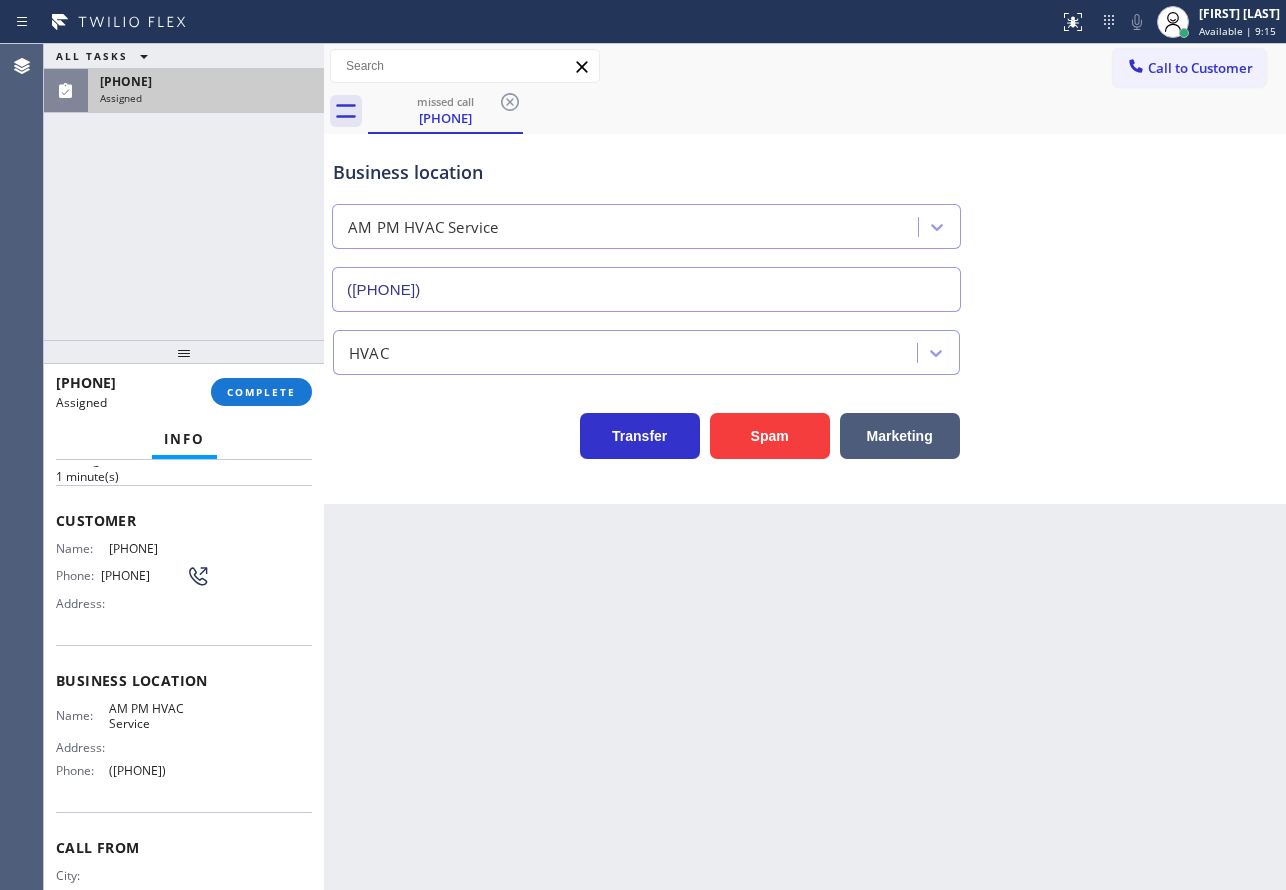 drag, startPoint x: 200, startPoint y: 791, endPoint x: 51, endPoint y: 533, distance: 297.93457 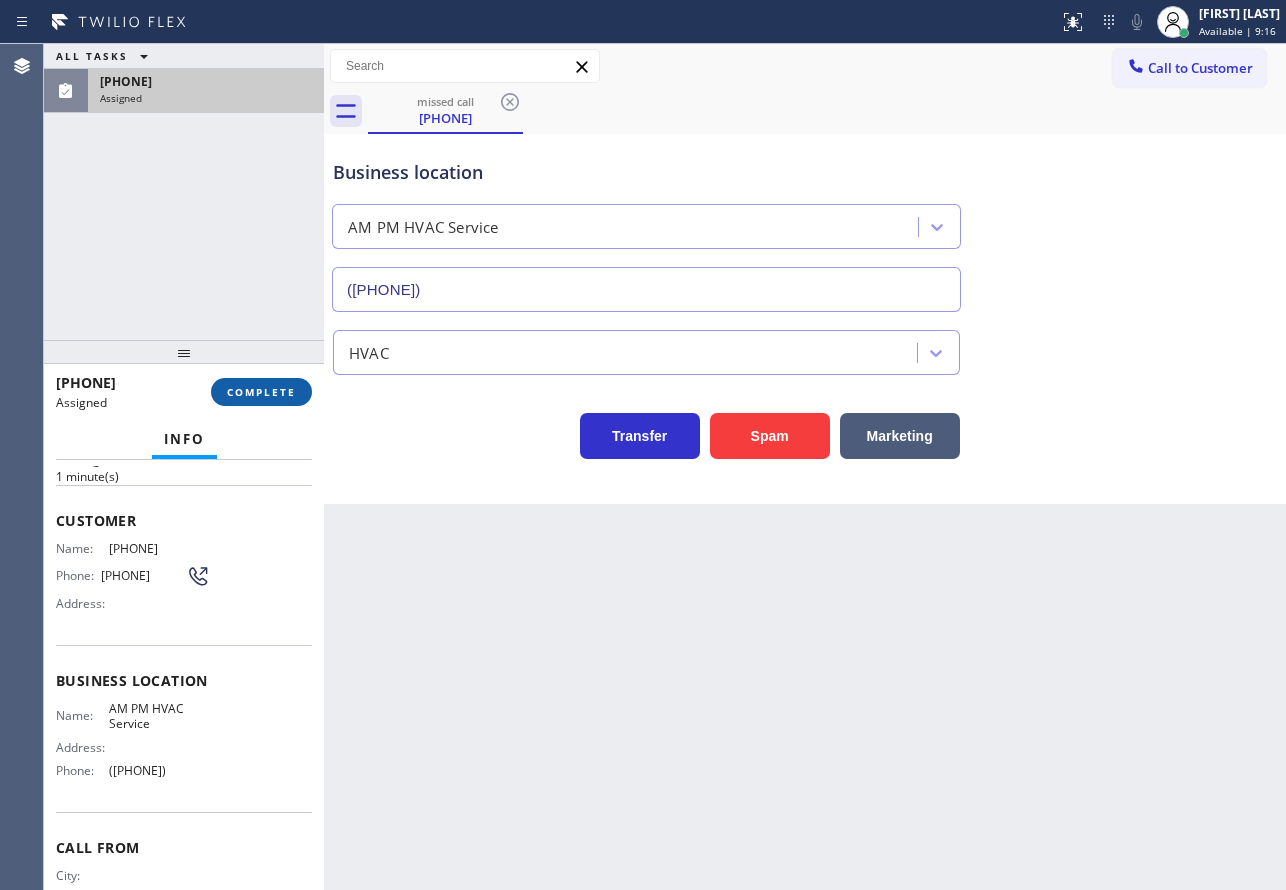 click on "COMPLETE" at bounding box center (261, 392) 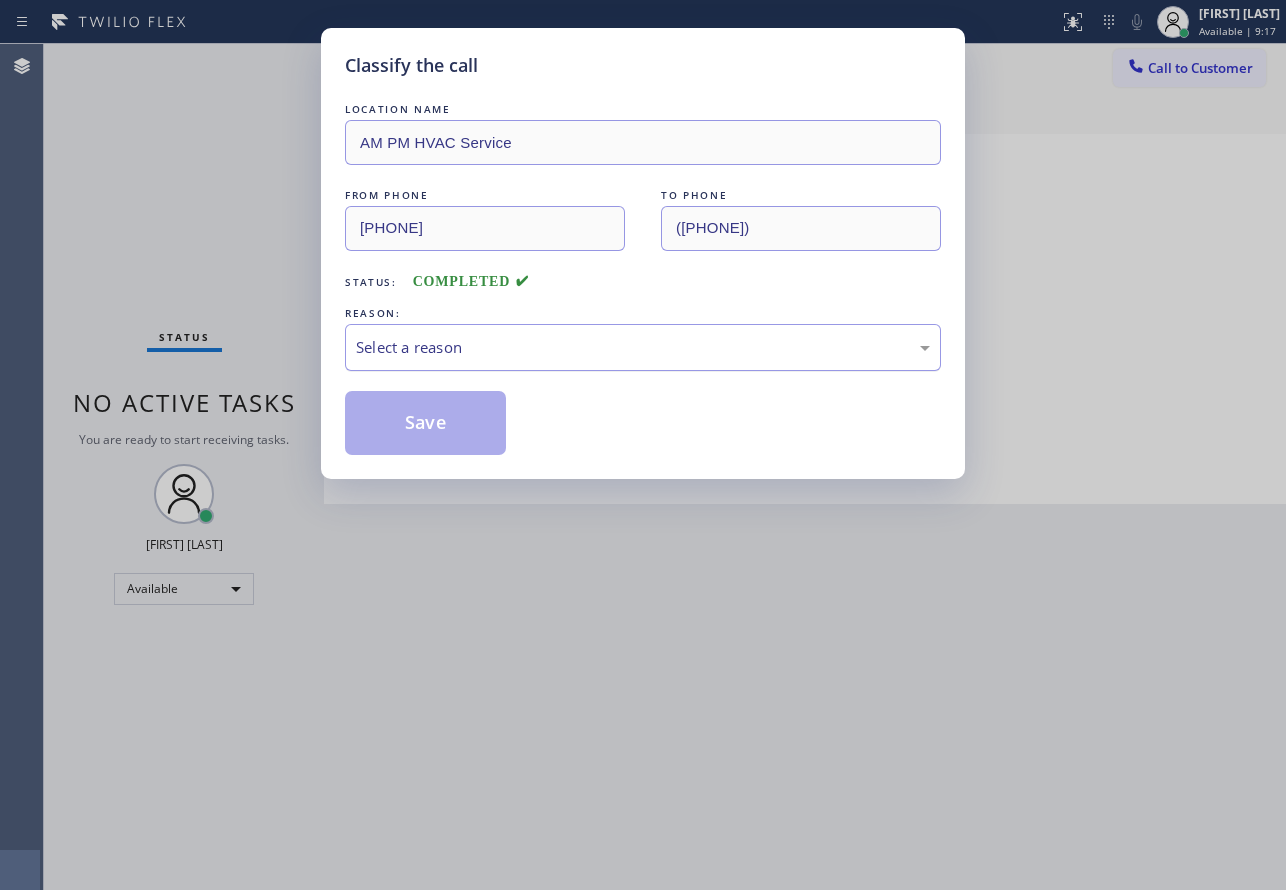 click on "Select a reason" at bounding box center (643, 347) 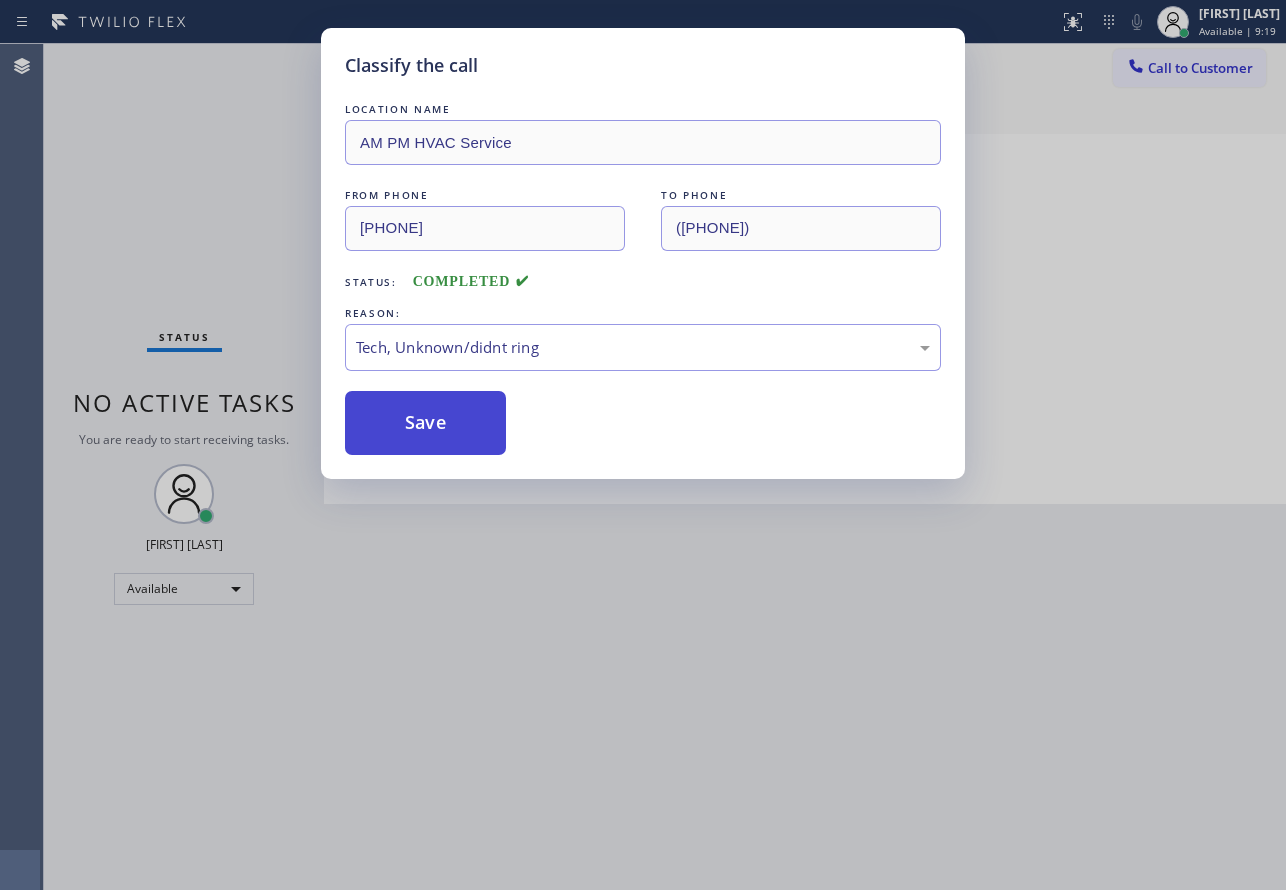 click on "Save" at bounding box center [425, 423] 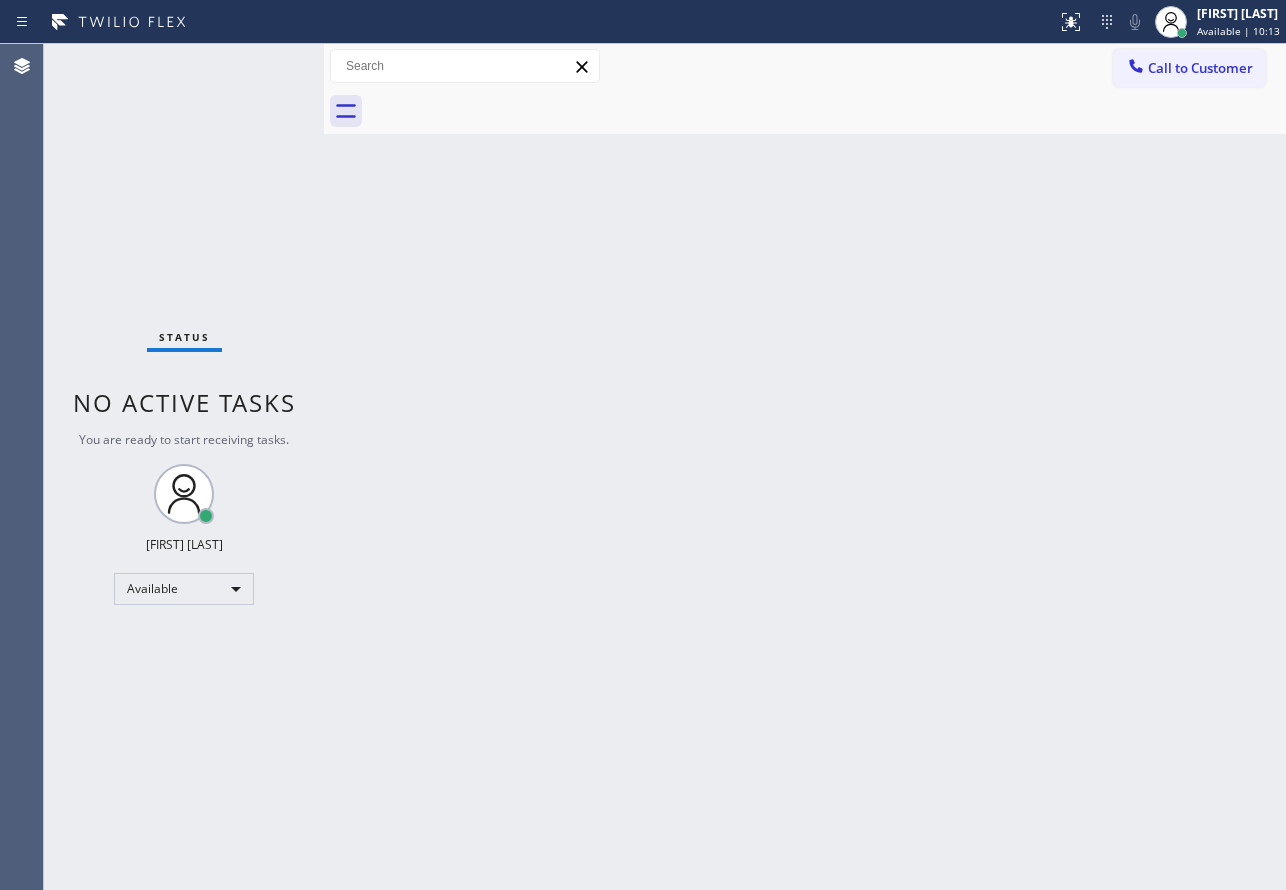 click on "Call to Customer Outbound call Location Search location Your caller id phone number Your caller id phone number Call Outbound call Technician Search Technician Your caller id phone number Your caller id phone number Call Technician info Name   Phone none Address none Change Sender ID HVAC [PHONE] 5 Star Appliance [PHONE] Appliance Repair [PHONE] Plumbing [PHONE] Air Duct Cleaning [PHONE]  Electricians [PHONE] Cancel Change Check personal SMS Reset Change No tabs Call to Customer Outbound call Location Professionals That Care Heating & Air Your caller id phone number ([PHONE]) Customer number Call Outbound call Technician Search Technician Your caller id phone number Your caller id phone number Call" at bounding box center (805, 66) 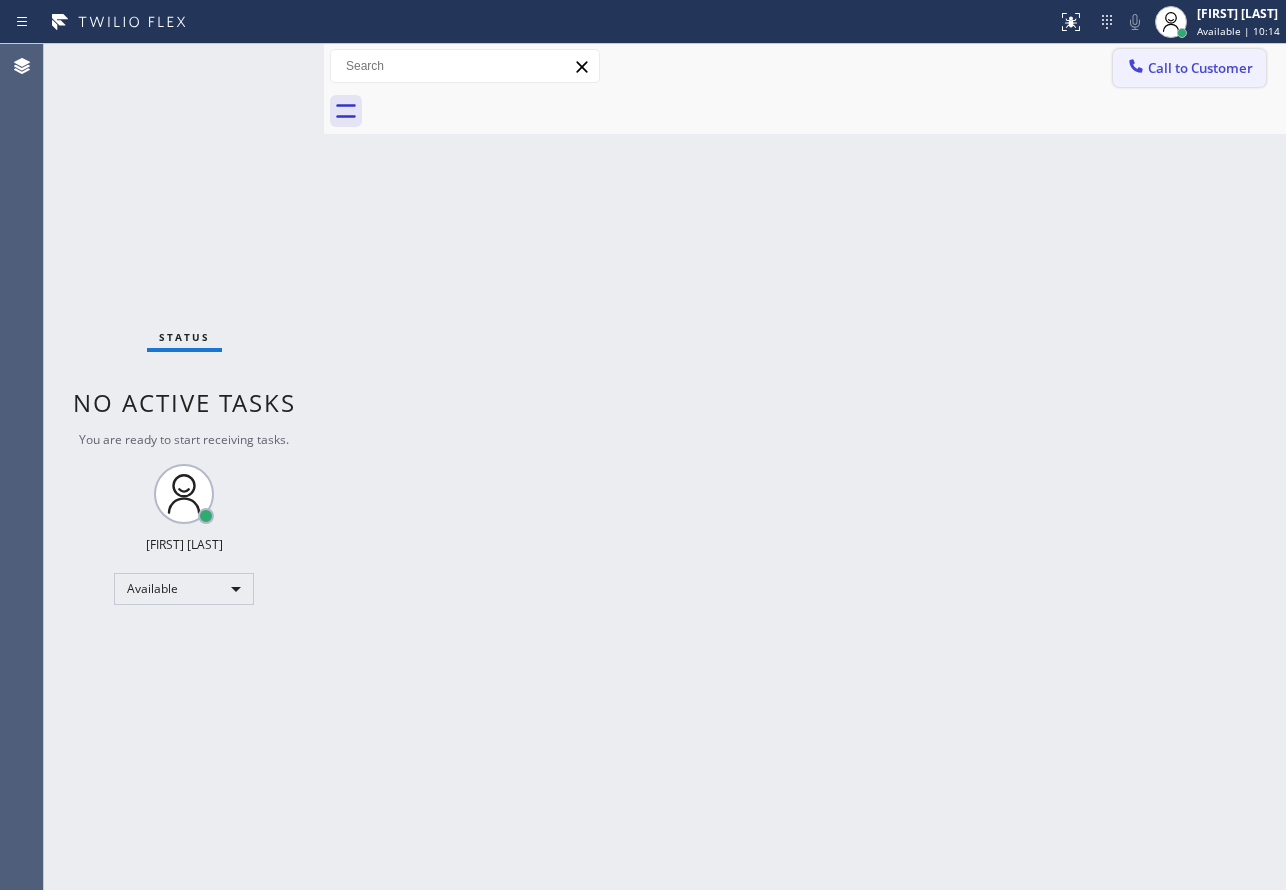 click 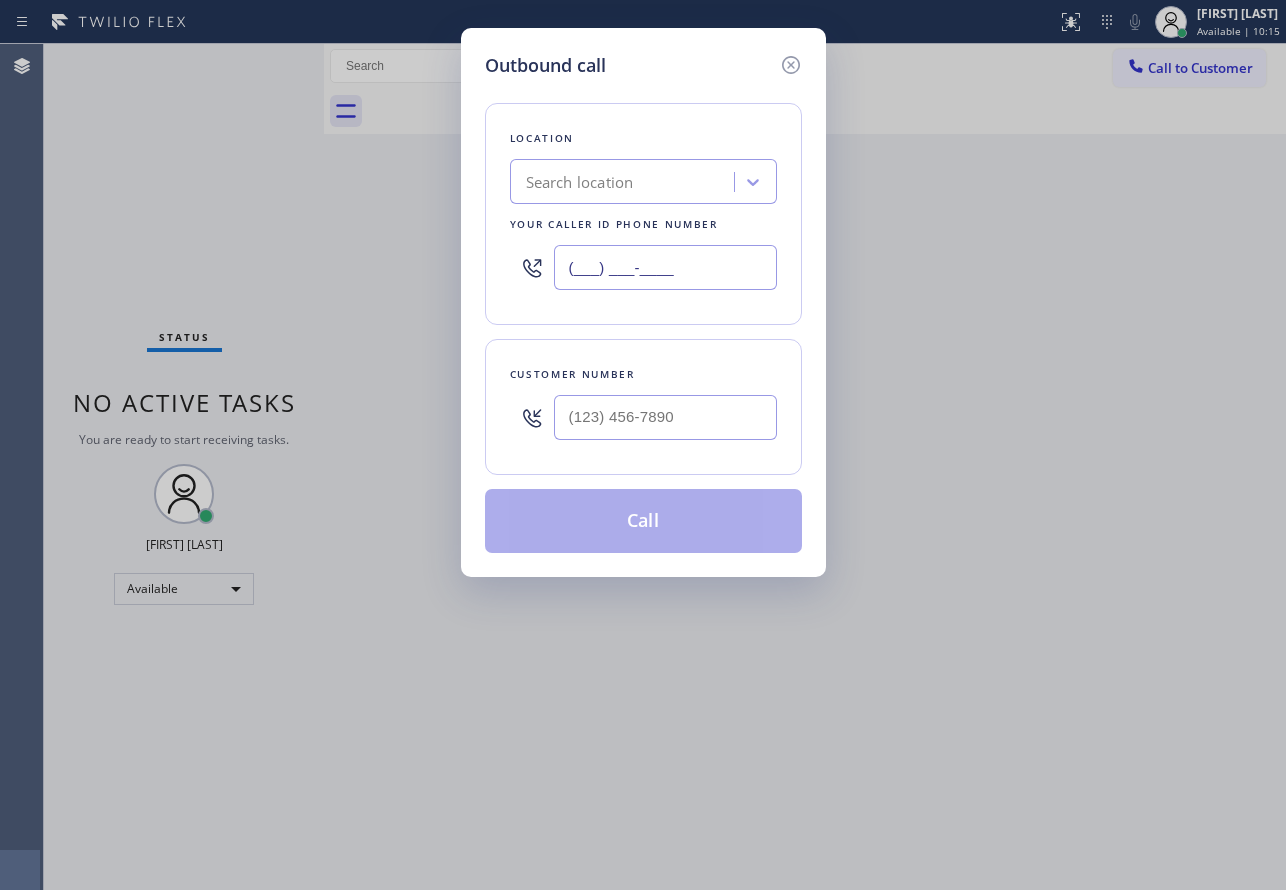 click on "(___) ___-____" at bounding box center [665, 267] 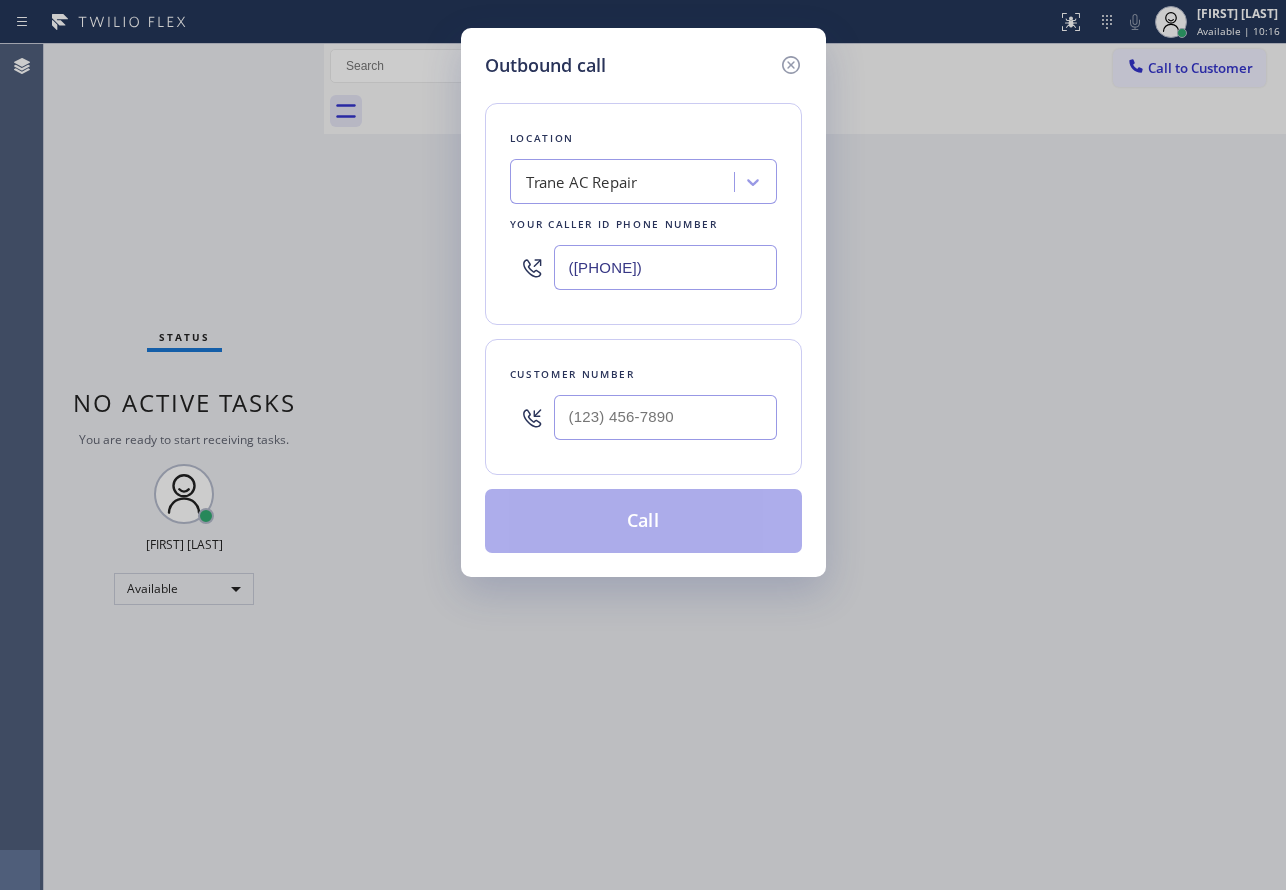 type on "([PHONE])" 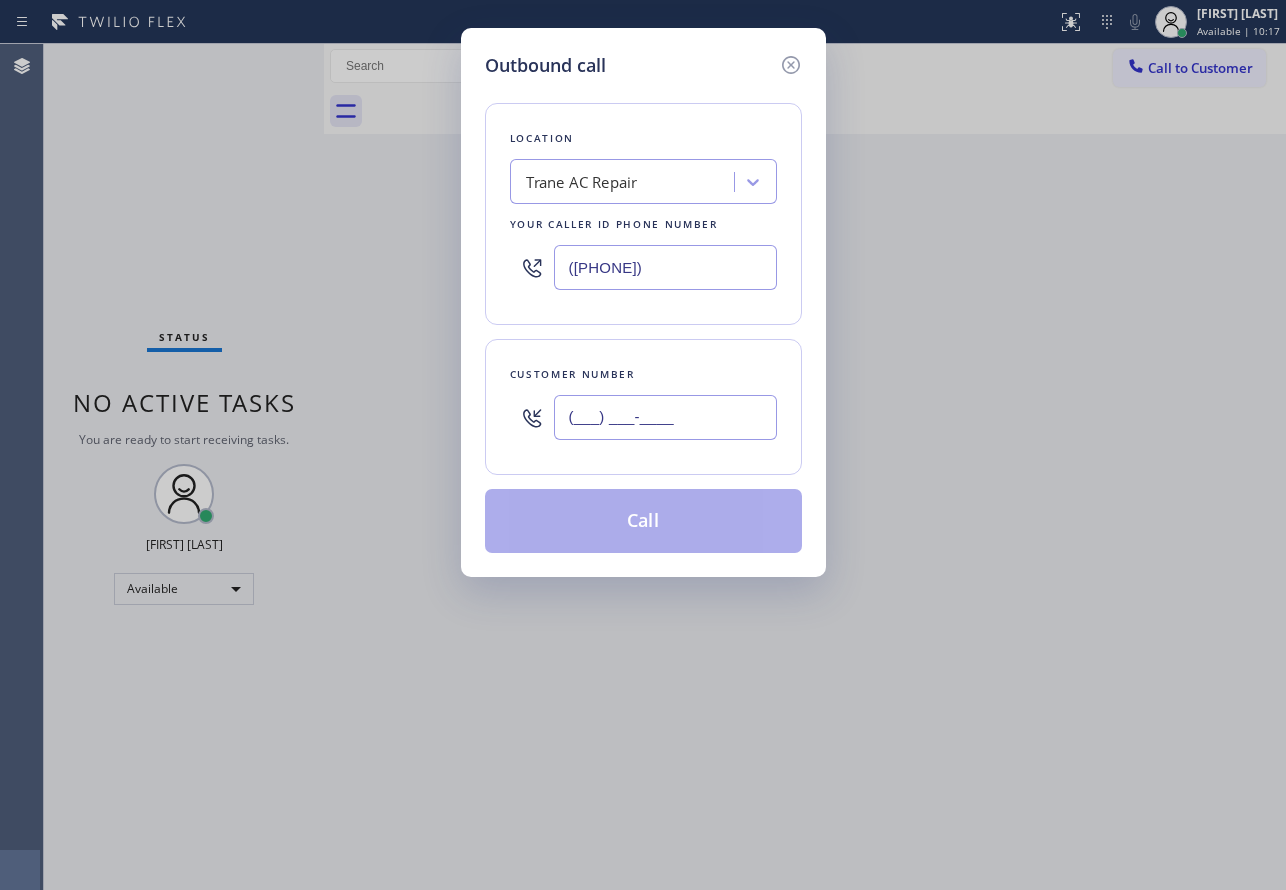 click on "(___) ___-____" at bounding box center (665, 417) 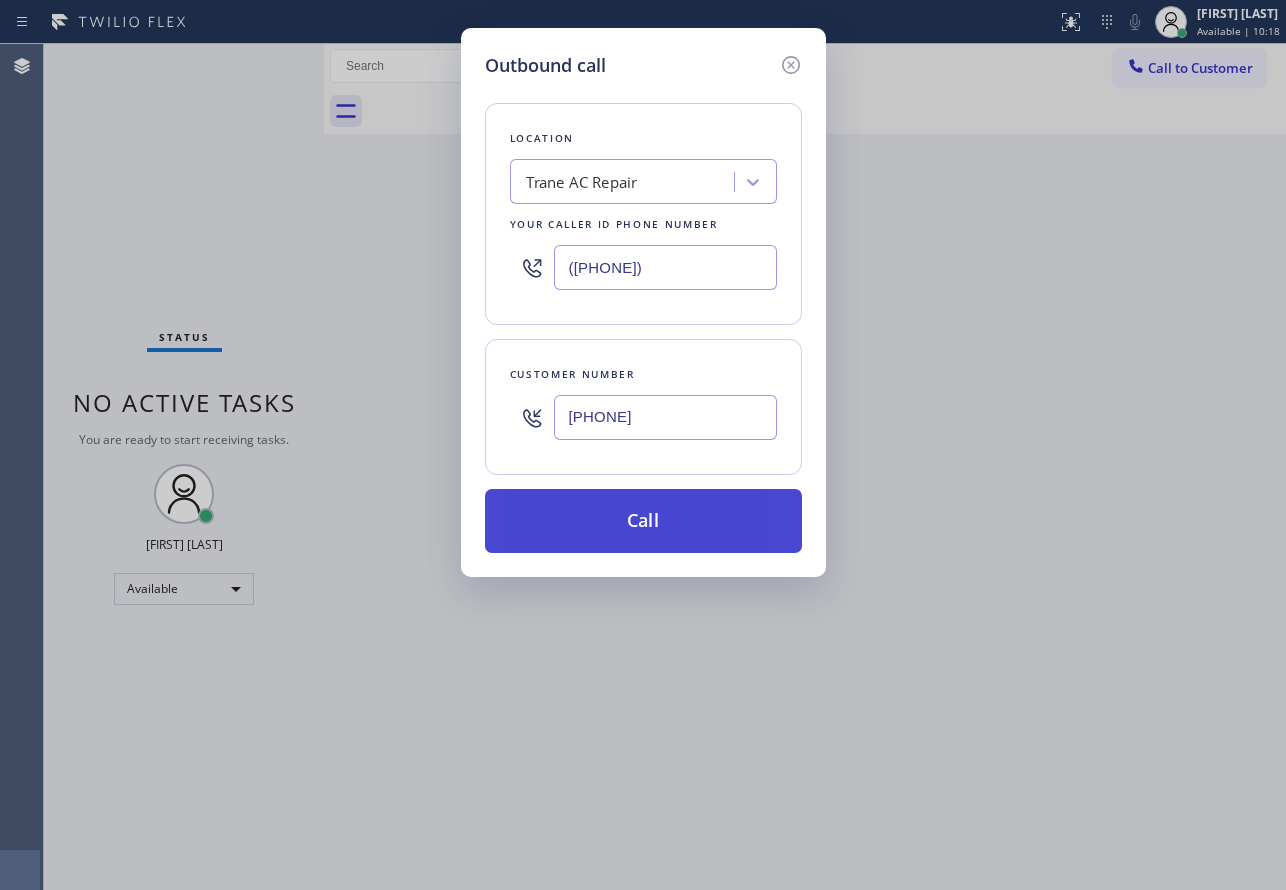 type on "[PHONE]" 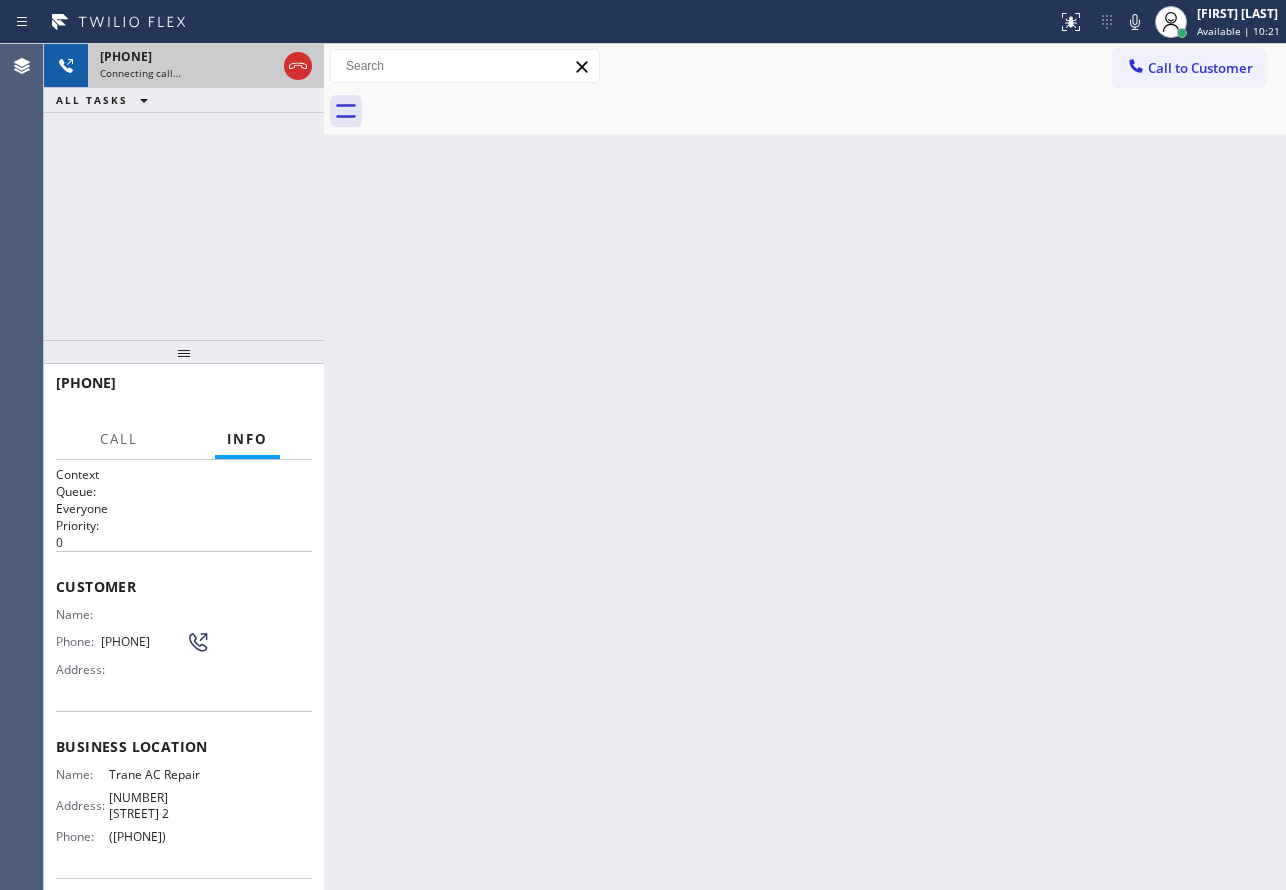 click 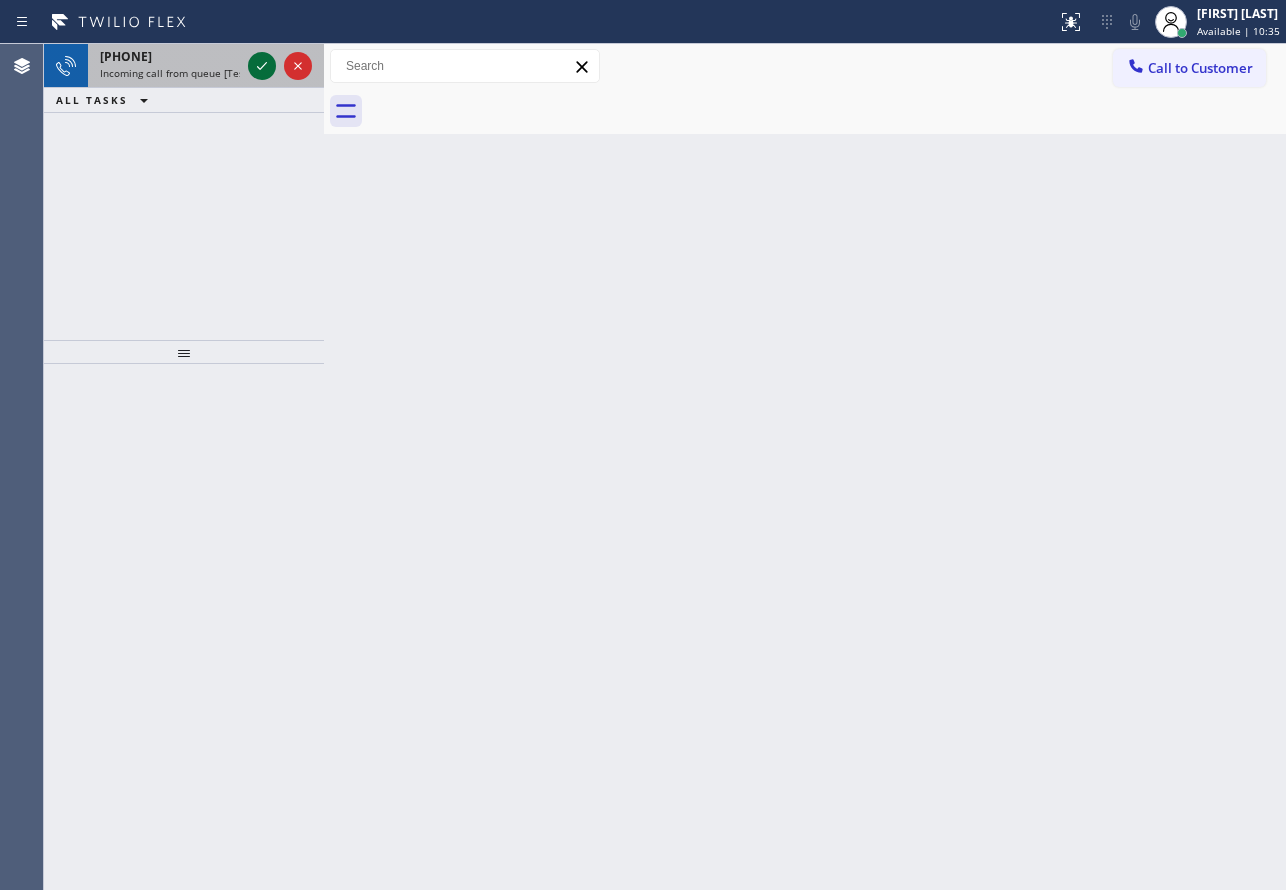 click 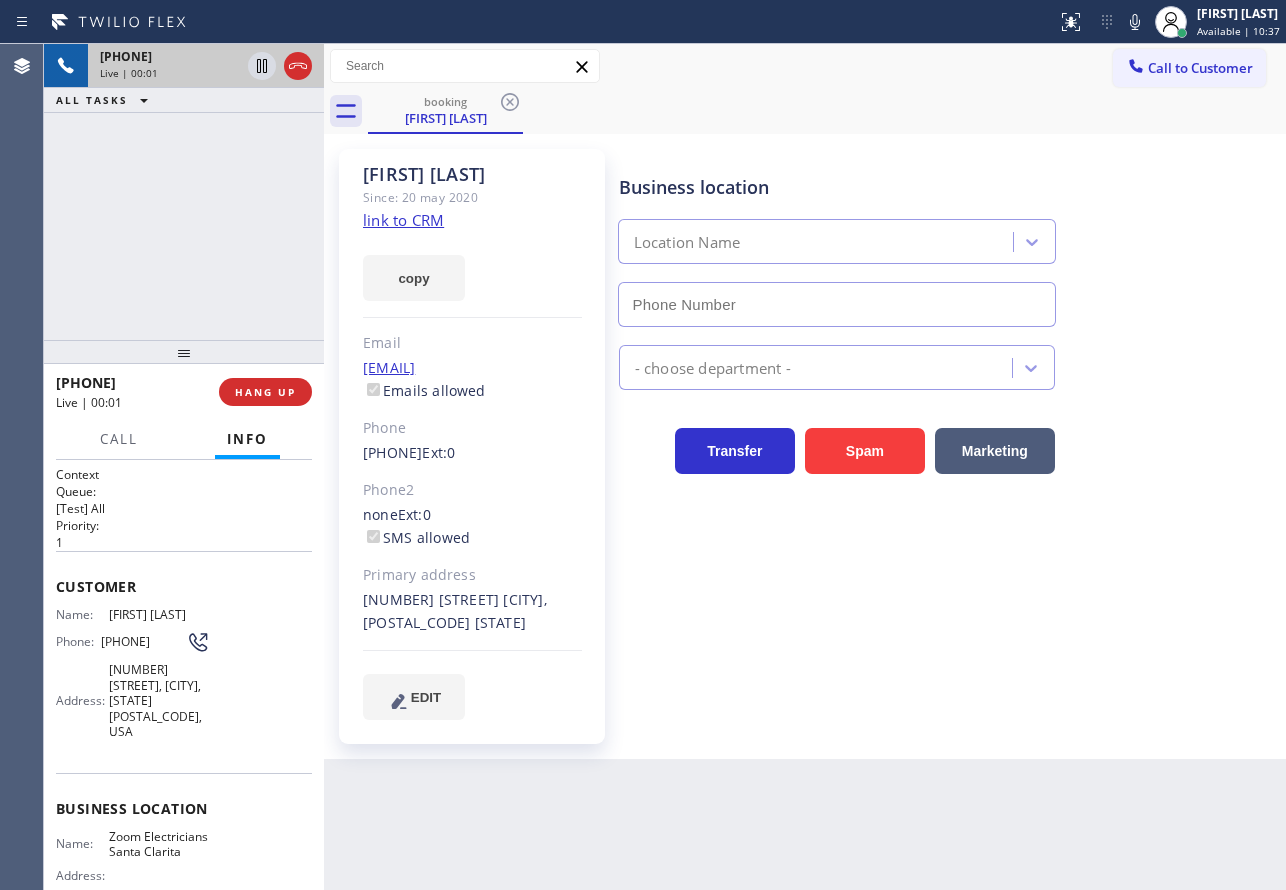type on "[PHONE]" 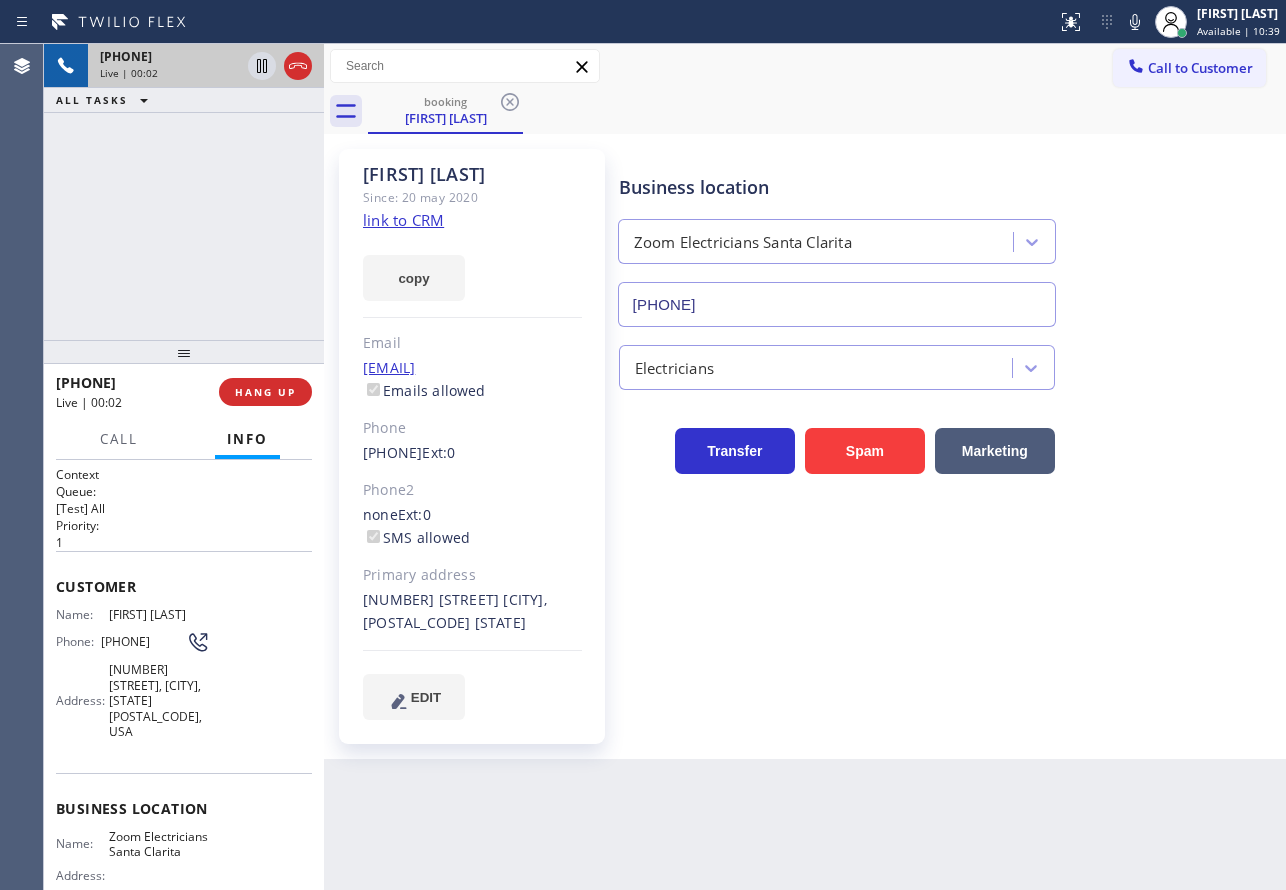 click on "link to CRM" 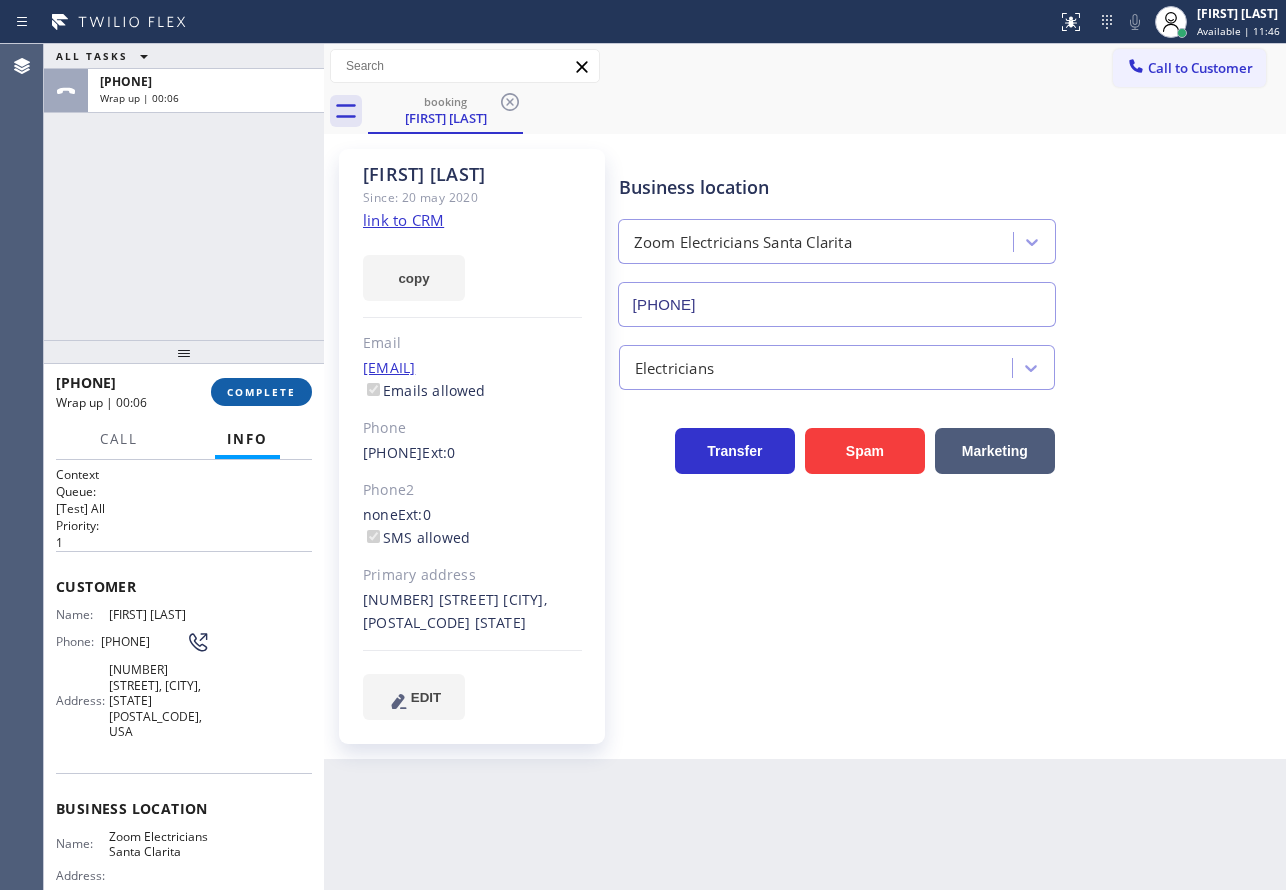 click on "COMPLETE" at bounding box center [261, 392] 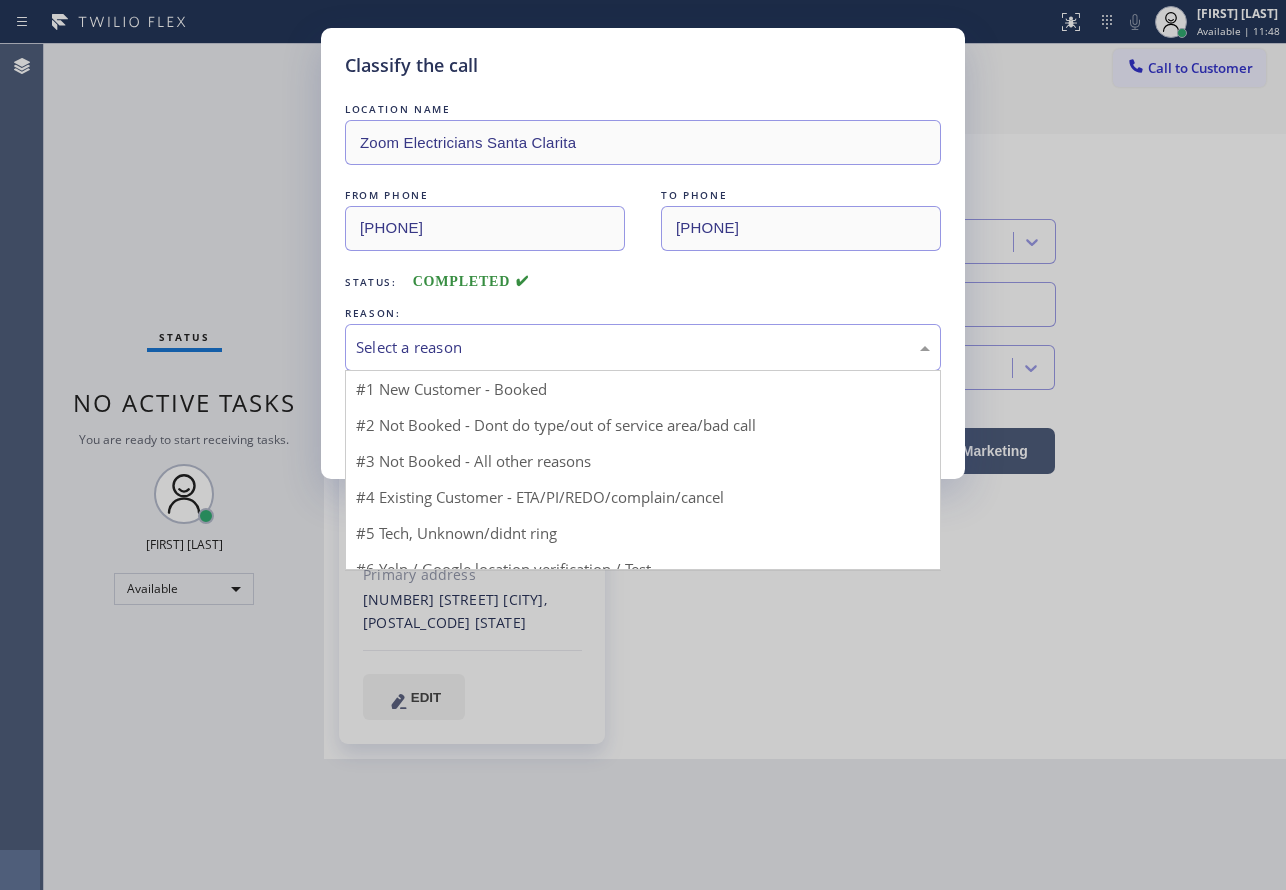 click on "Select a reason" at bounding box center (643, 347) 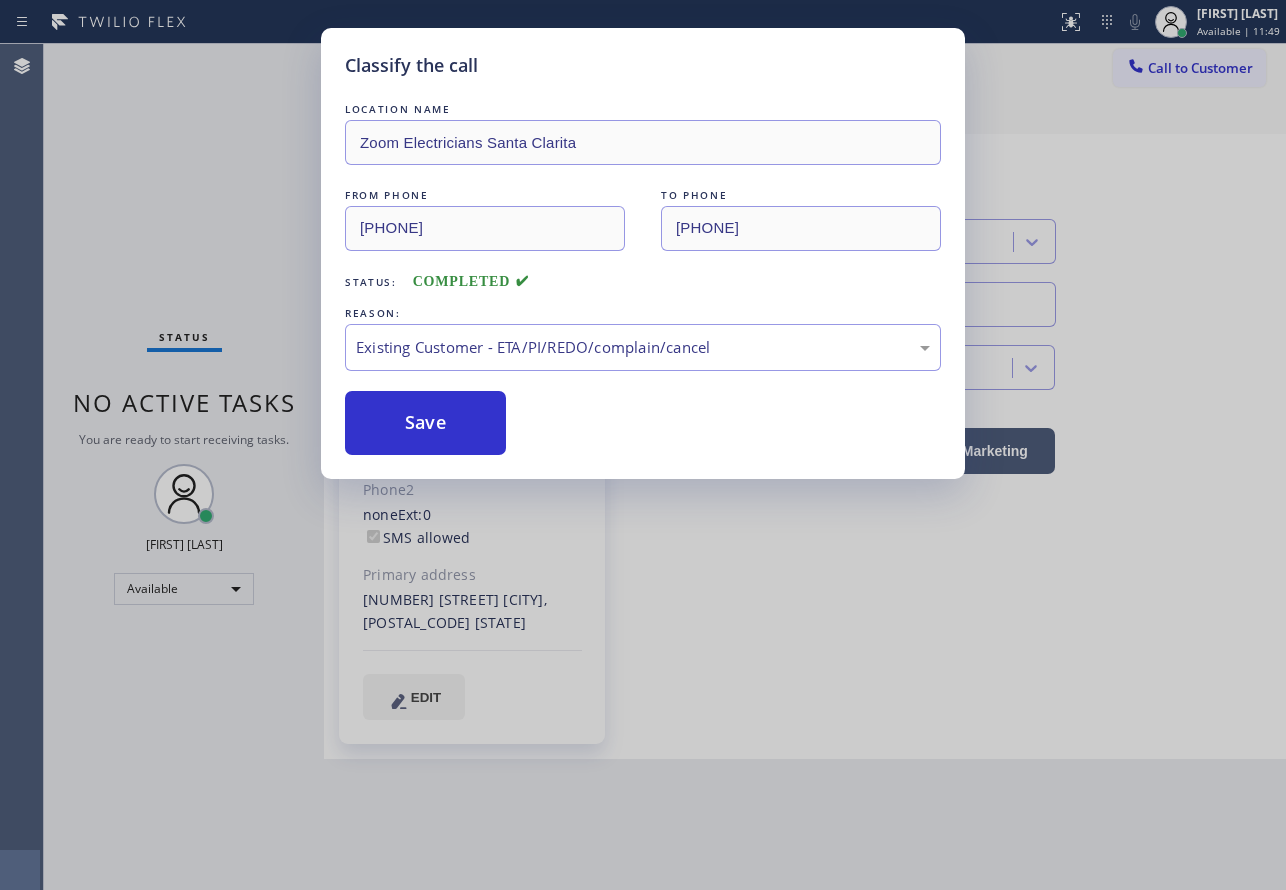 click on "Save" at bounding box center [425, 423] 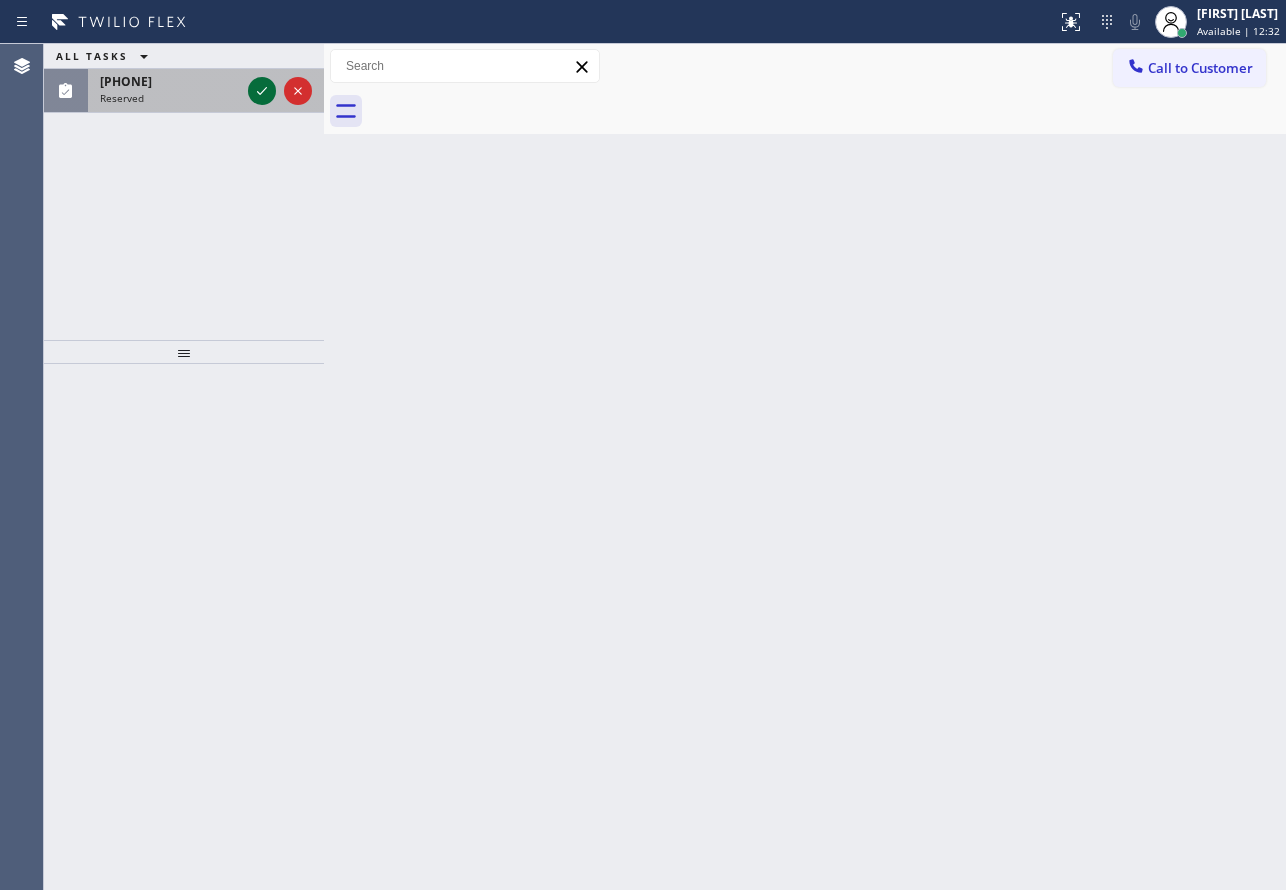 click 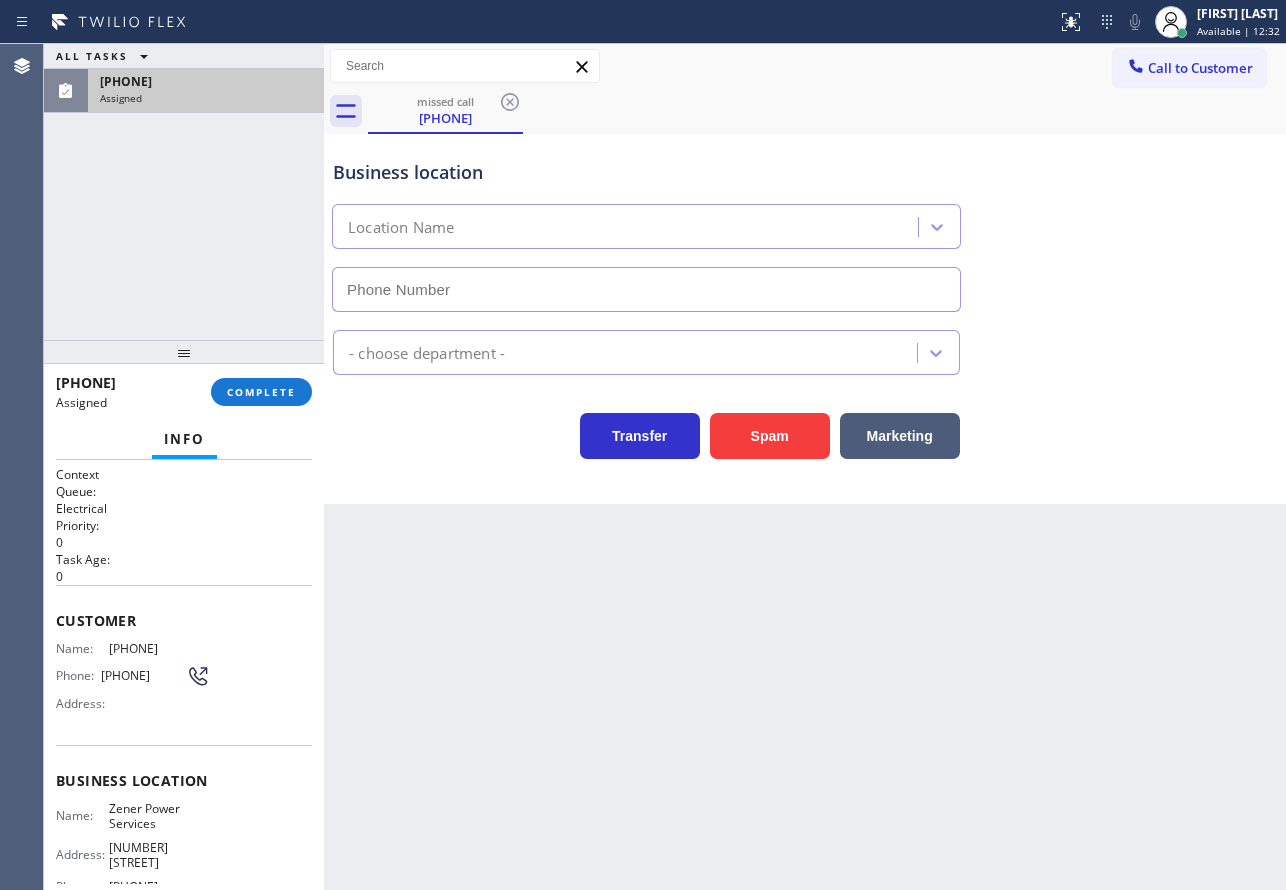 type on "[PHONE]" 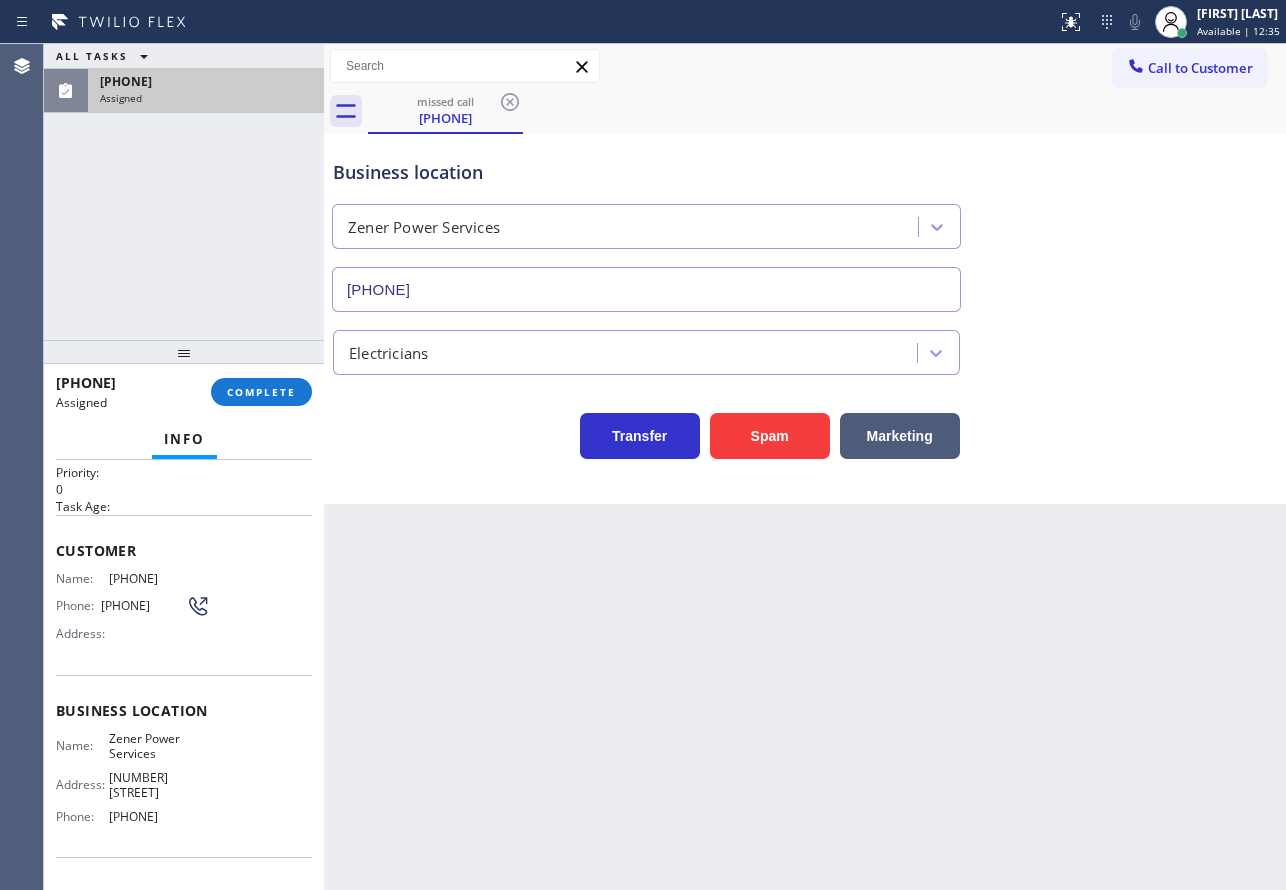 scroll, scrollTop: 100, scrollLeft: 0, axis: vertical 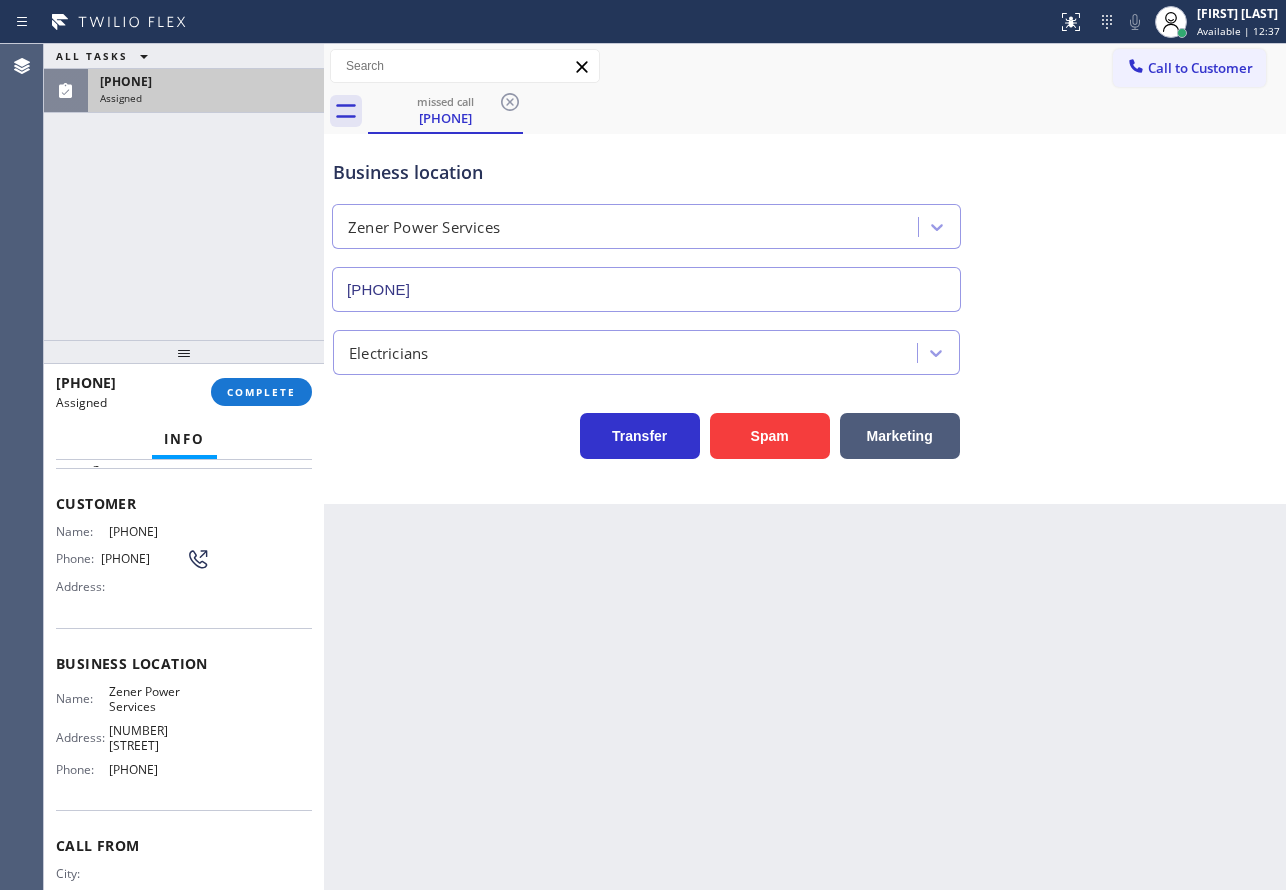 drag, startPoint x: 213, startPoint y: 780, endPoint x: 47, endPoint y: 508, distance: 318.6534 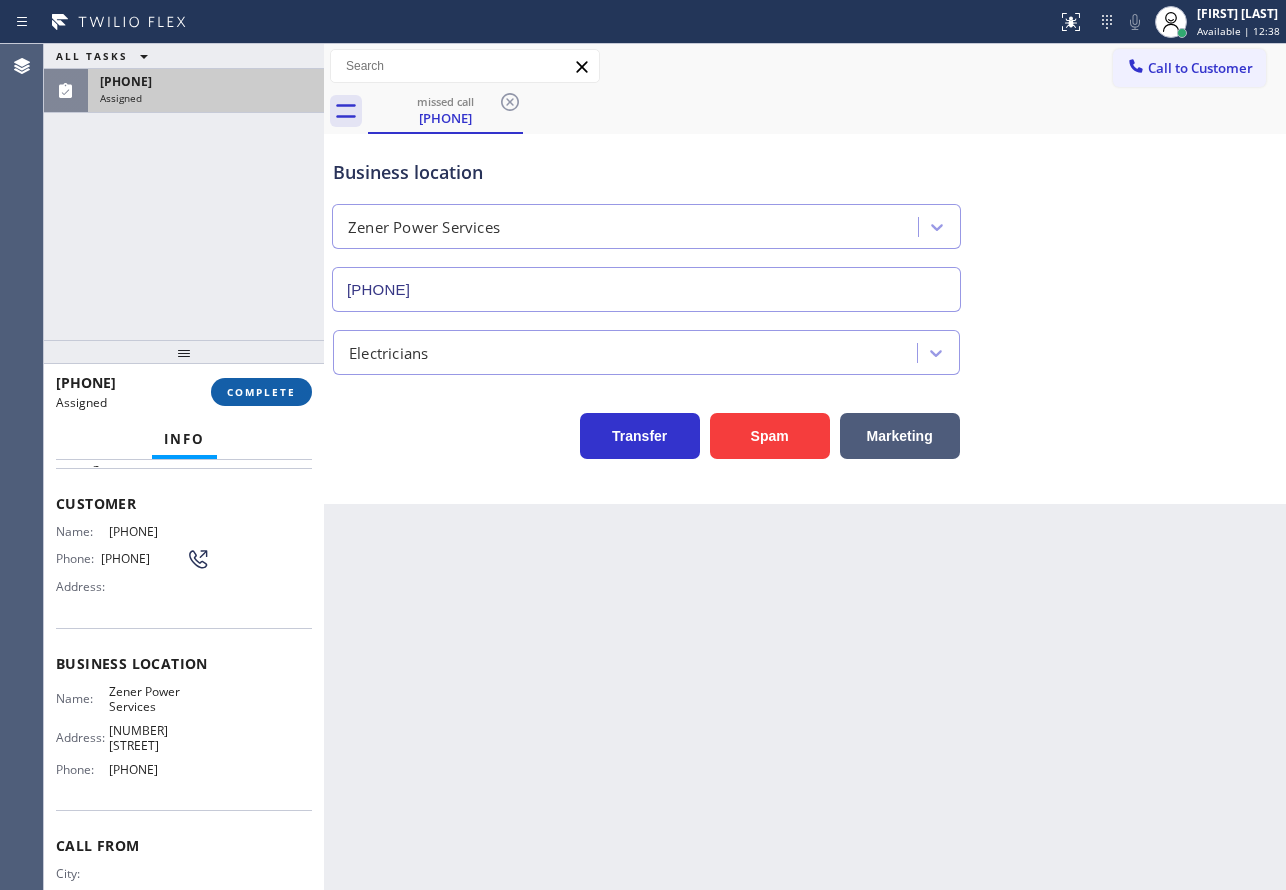 click on "COMPLETE" at bounding box center [261, 392] 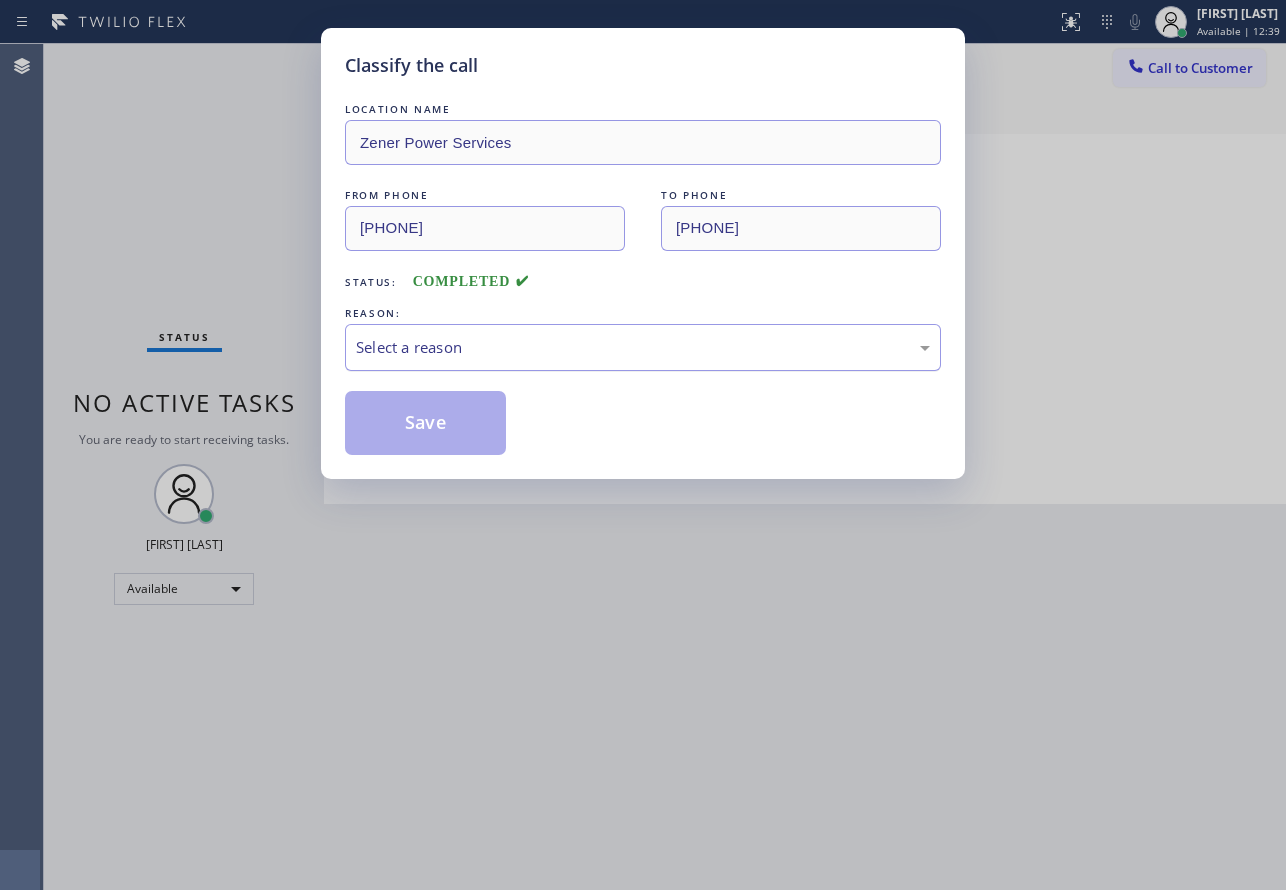 click on "Select a reason" at bounding box center [643, 347] 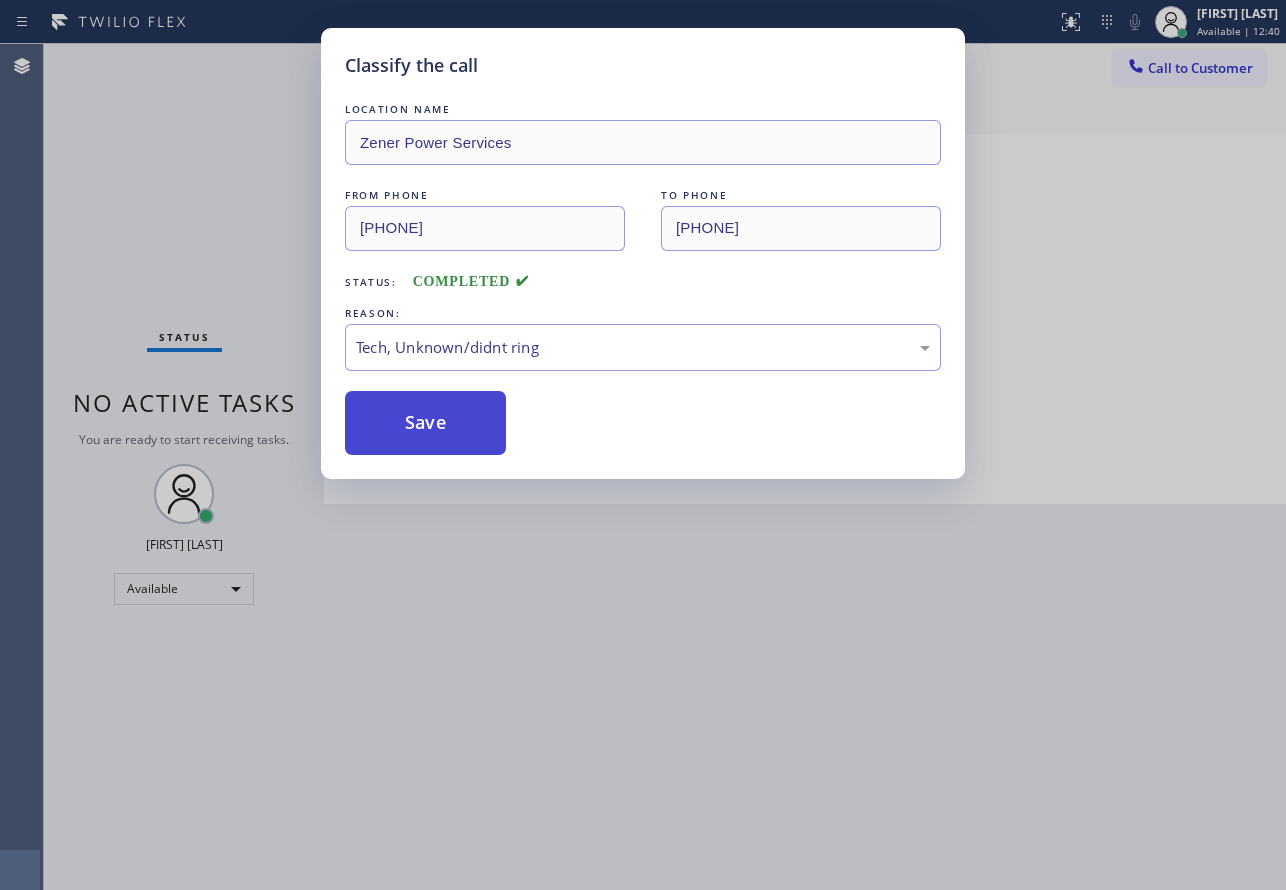 click on "Save" at bounding box center [425, 423] 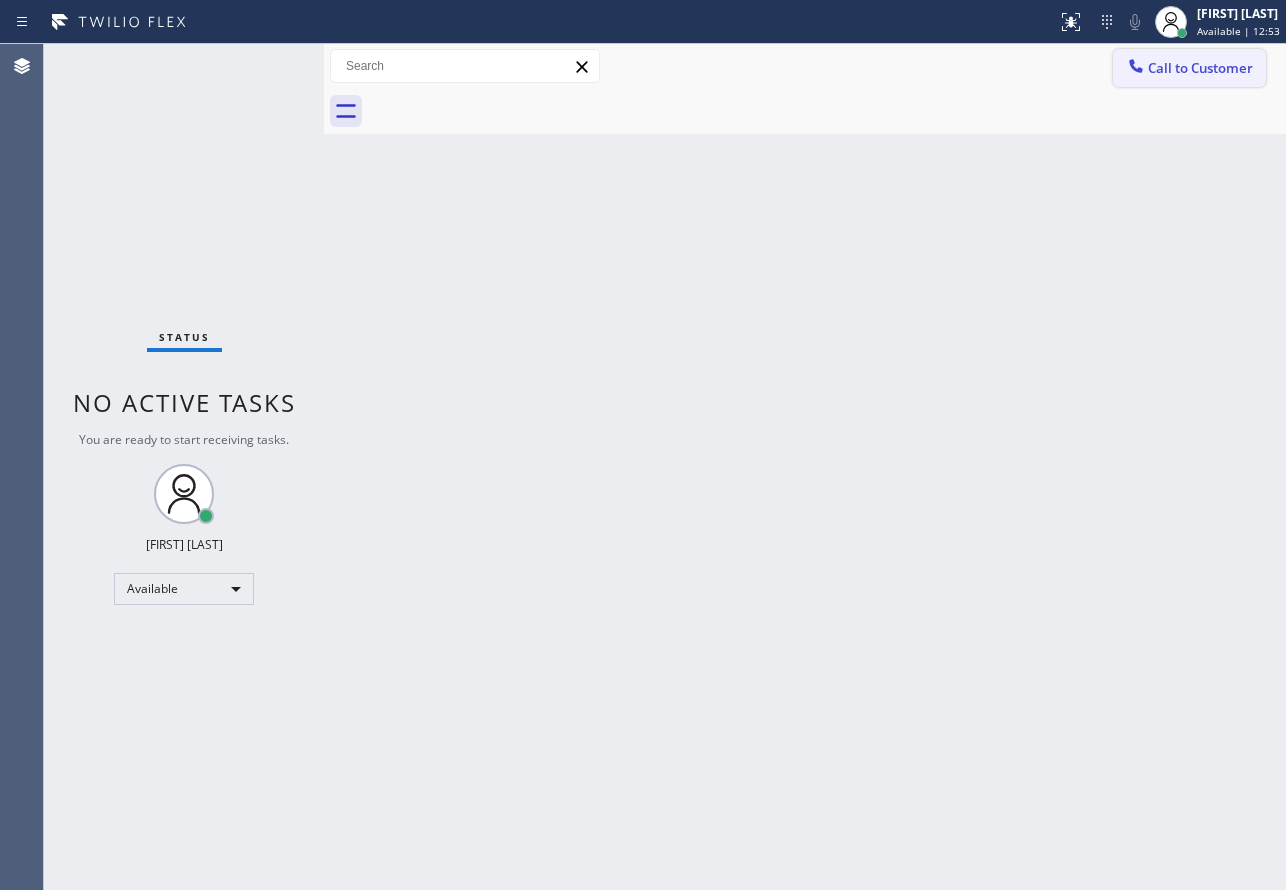 click on "Call to Customer" at bounding box center (1200, 68) 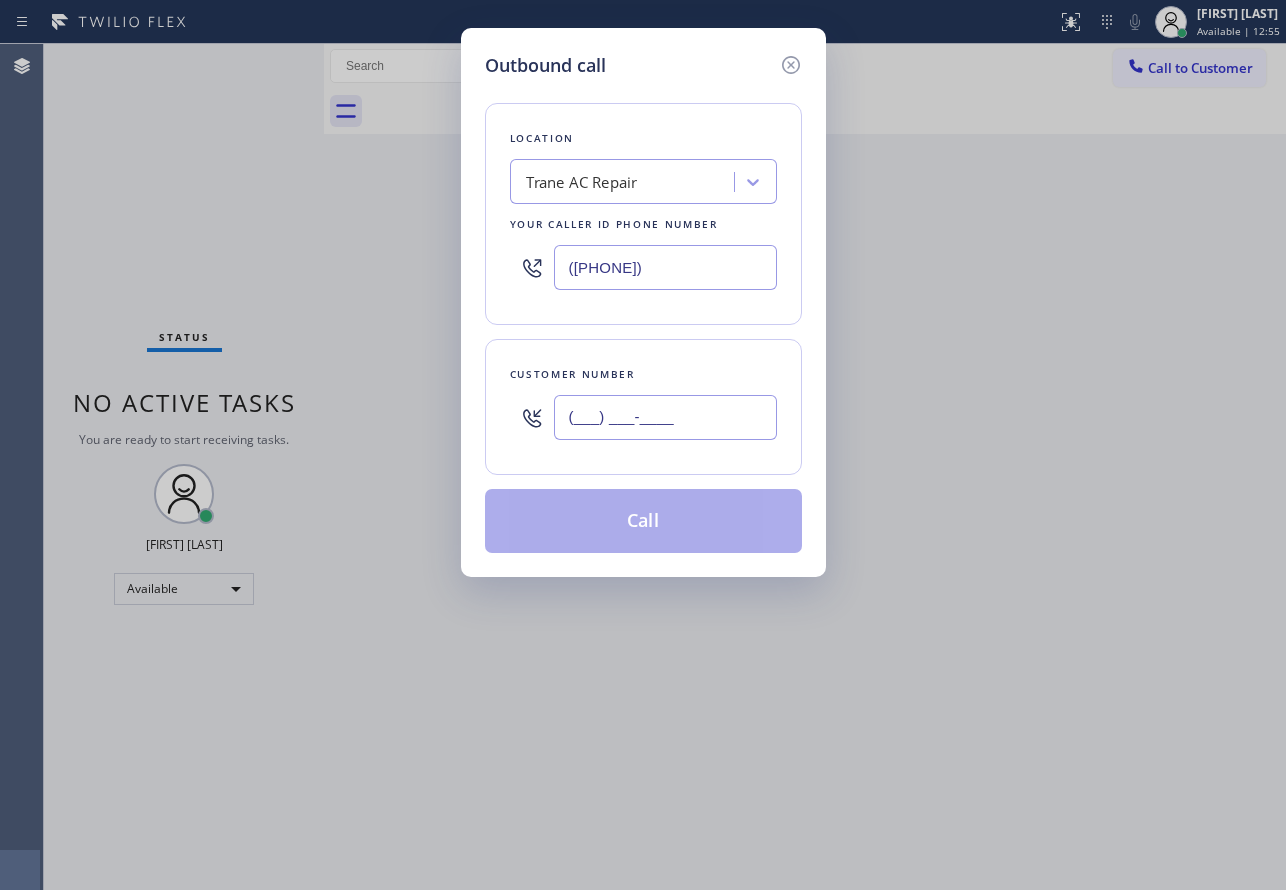 click on "(___) ___-____" at bounding box center [665, 417] 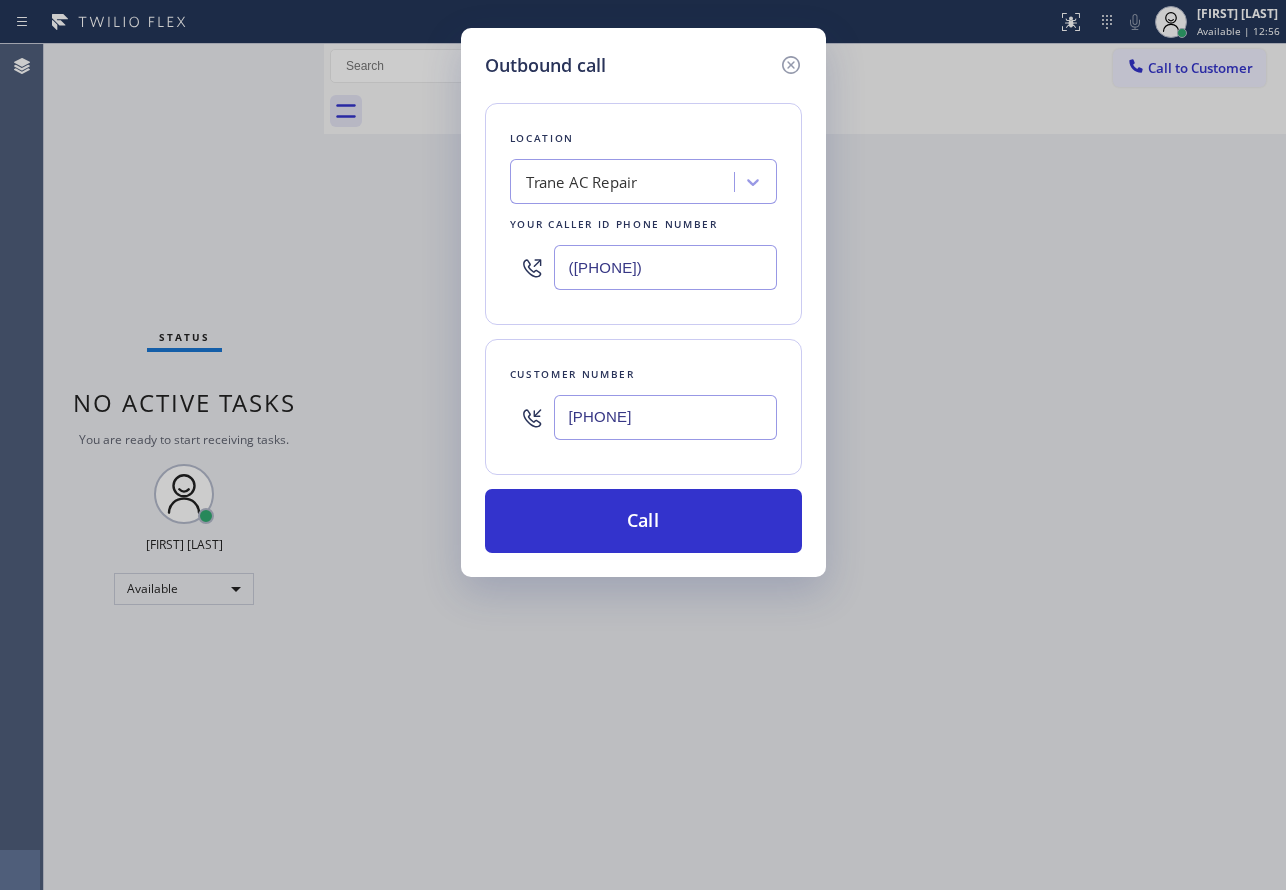 type on "[PHONE]" 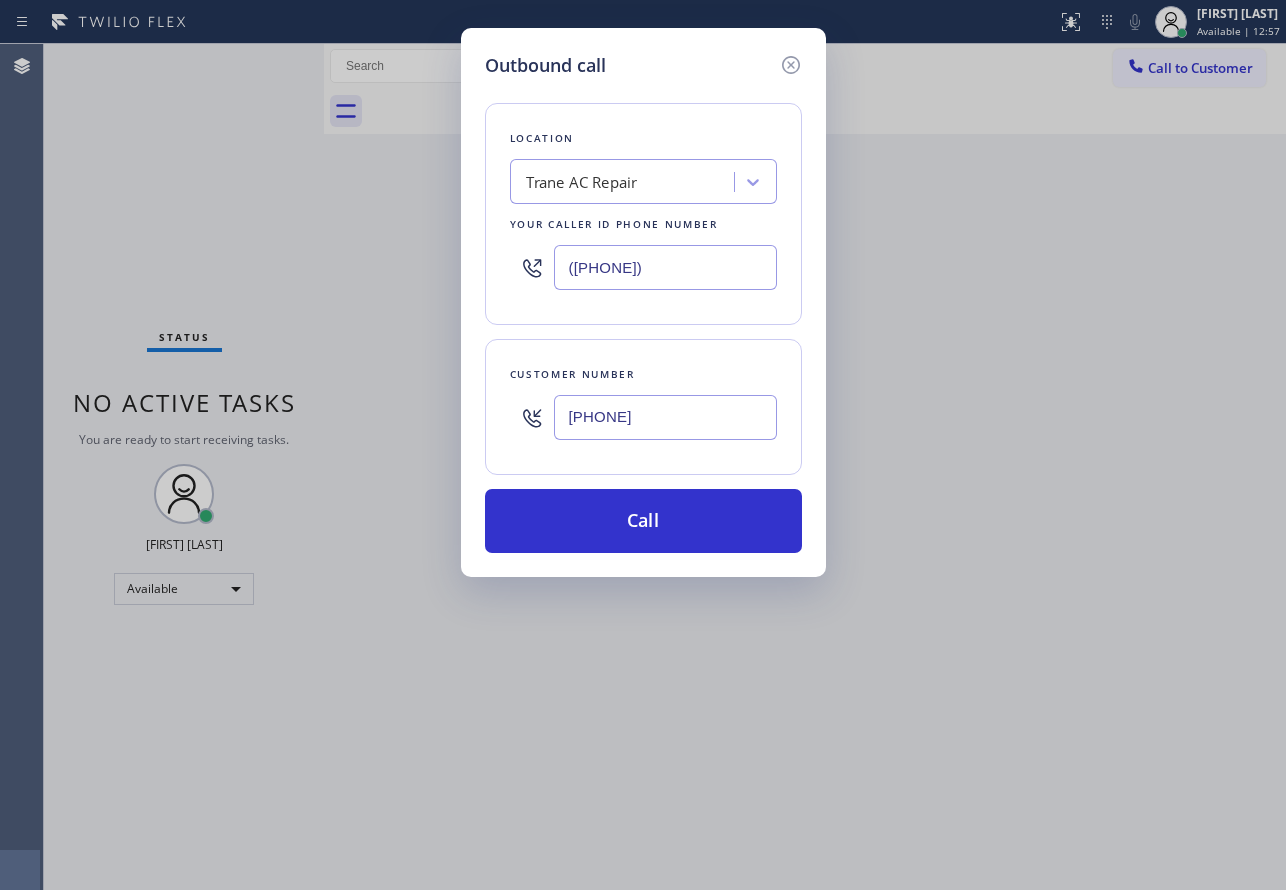 drag, startPoint x: 682, startPoint y: 259, endPoint x: 504, endPoint y: 278, distance: 179.01117 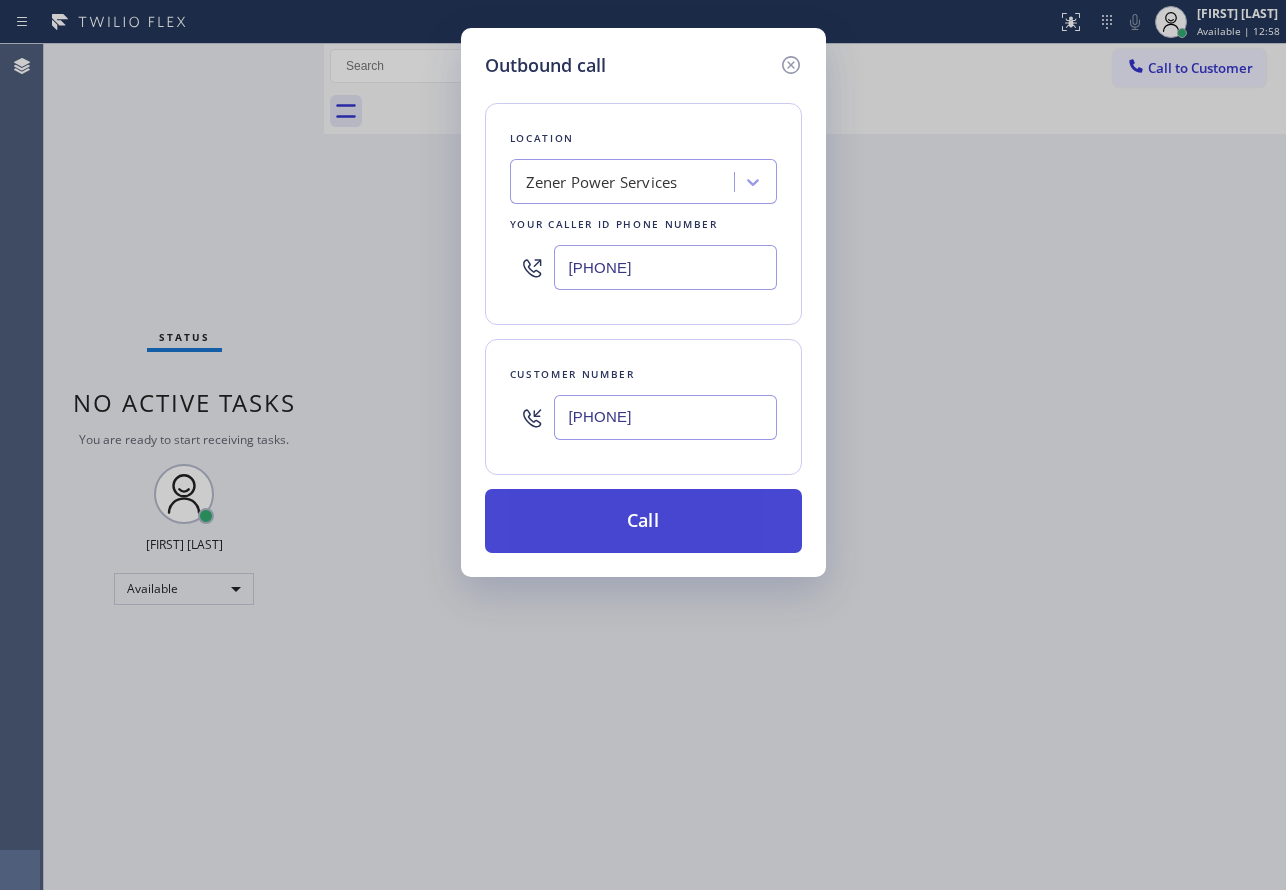 type on "[PHONE]" 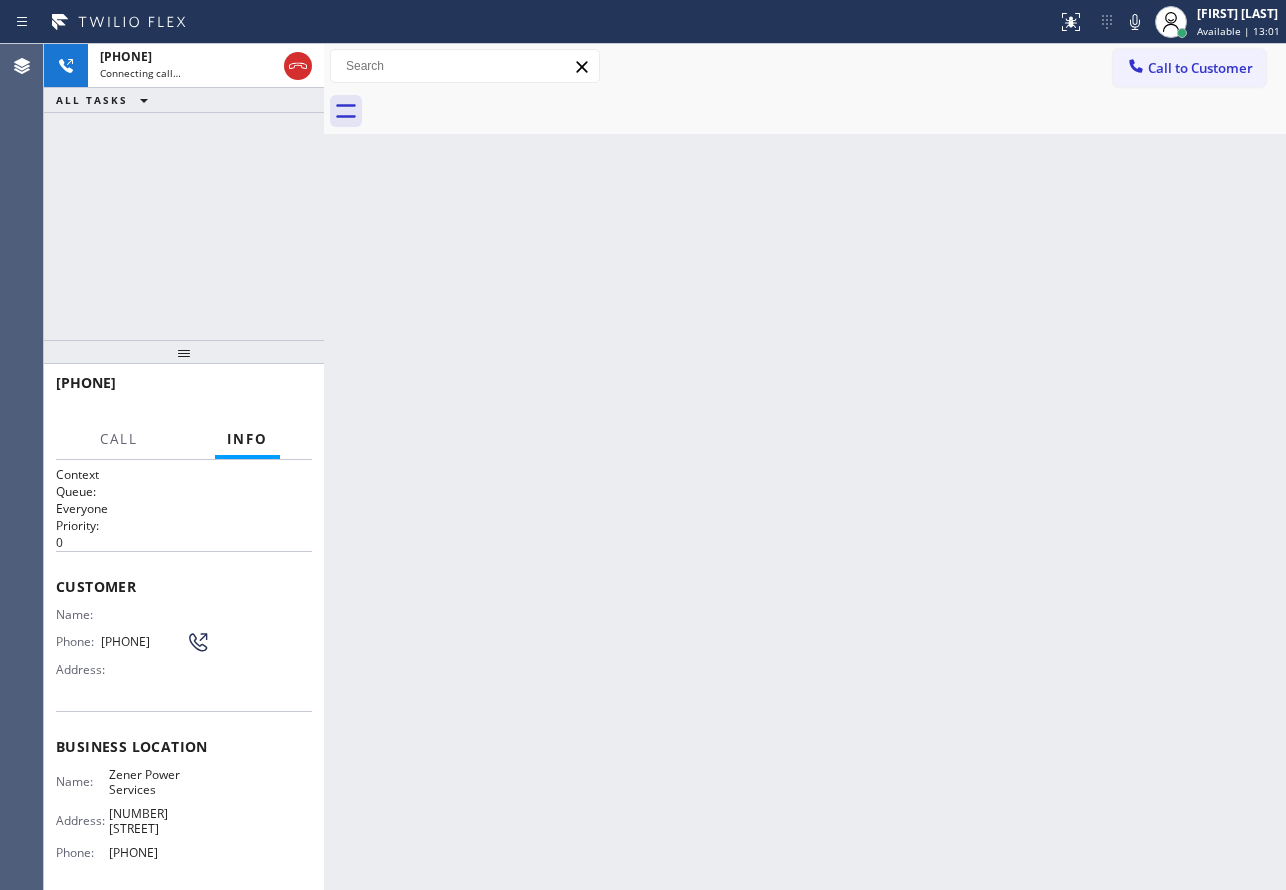 drag, startPoint x: 296, startPoint y: 70, endPoint x: 306, endPoint y: 97, distance: 28.79236 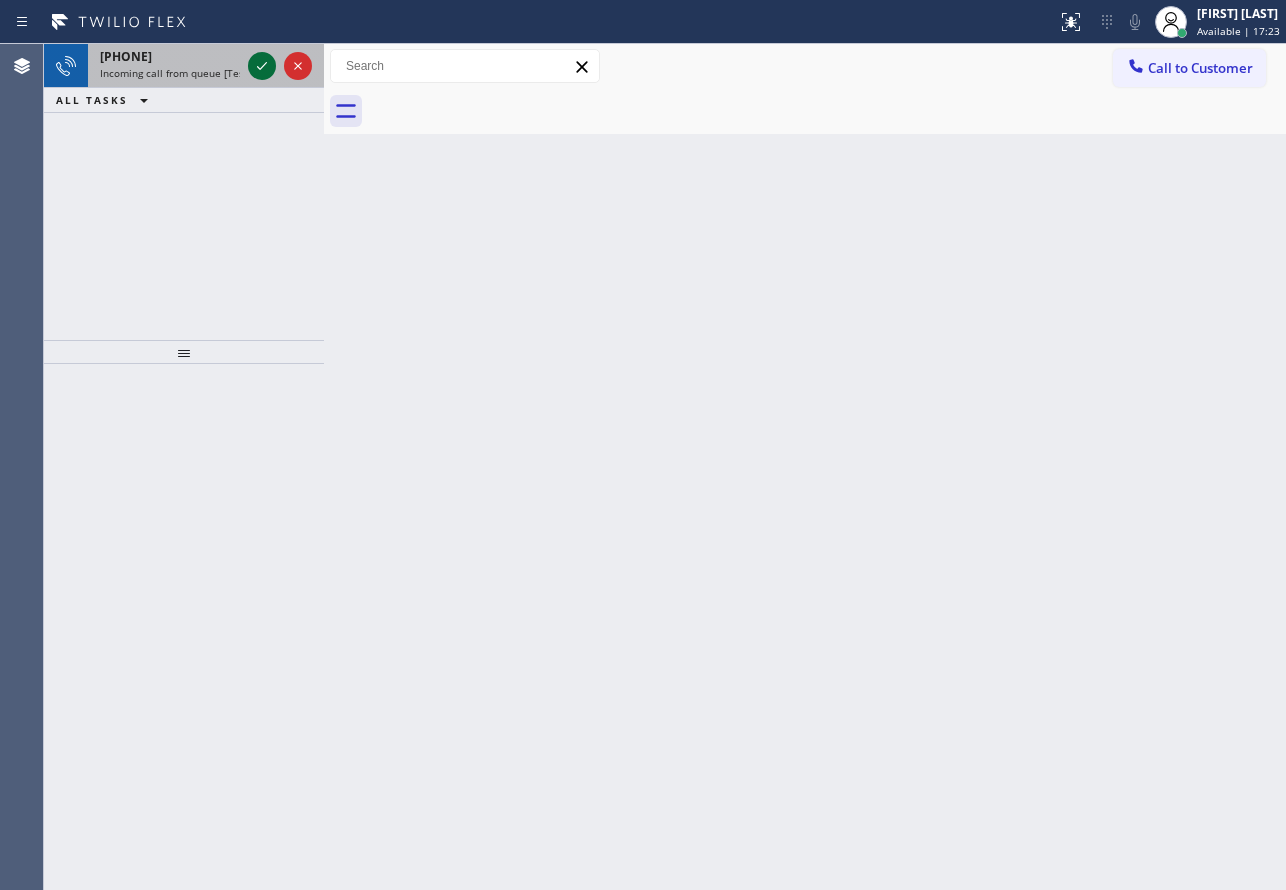 click 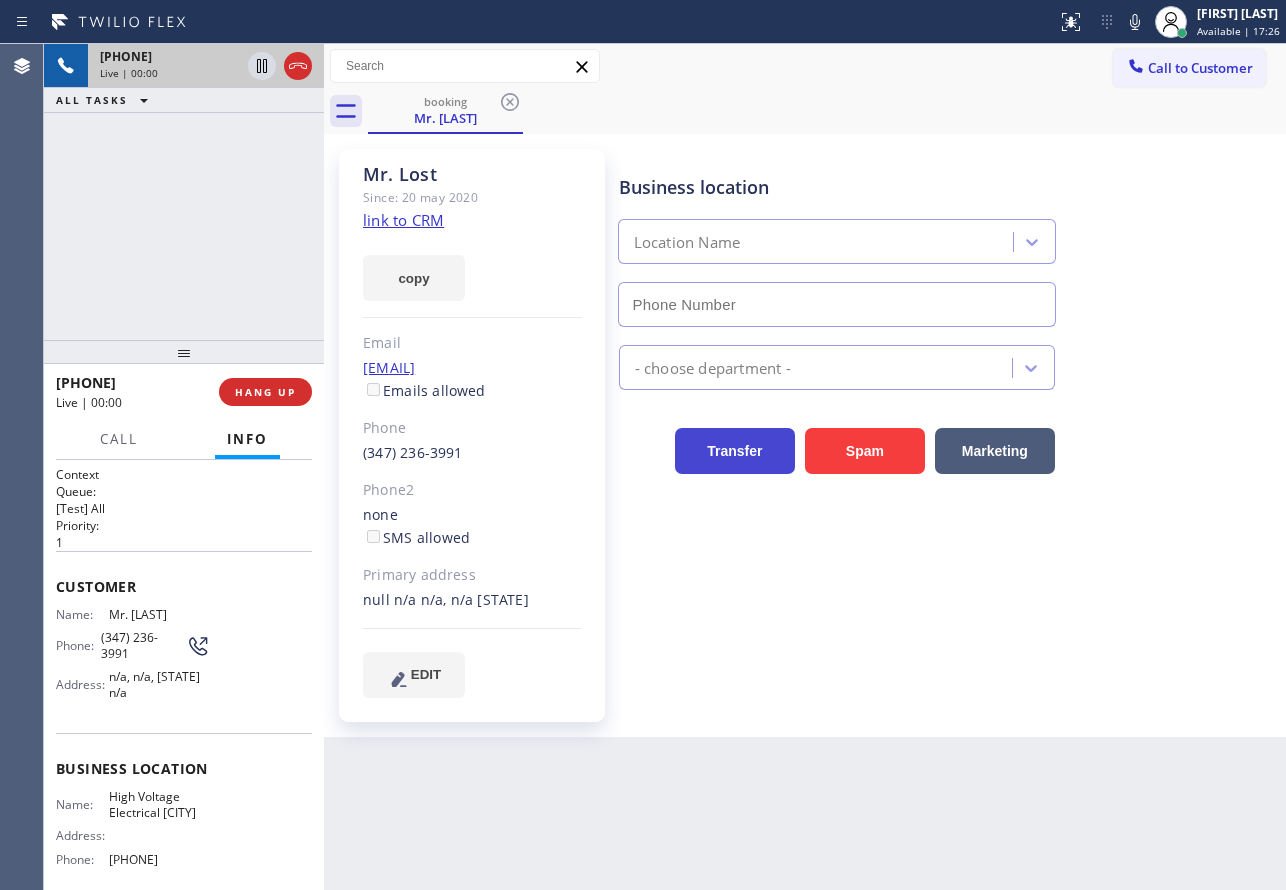 type on "[PHONE]" 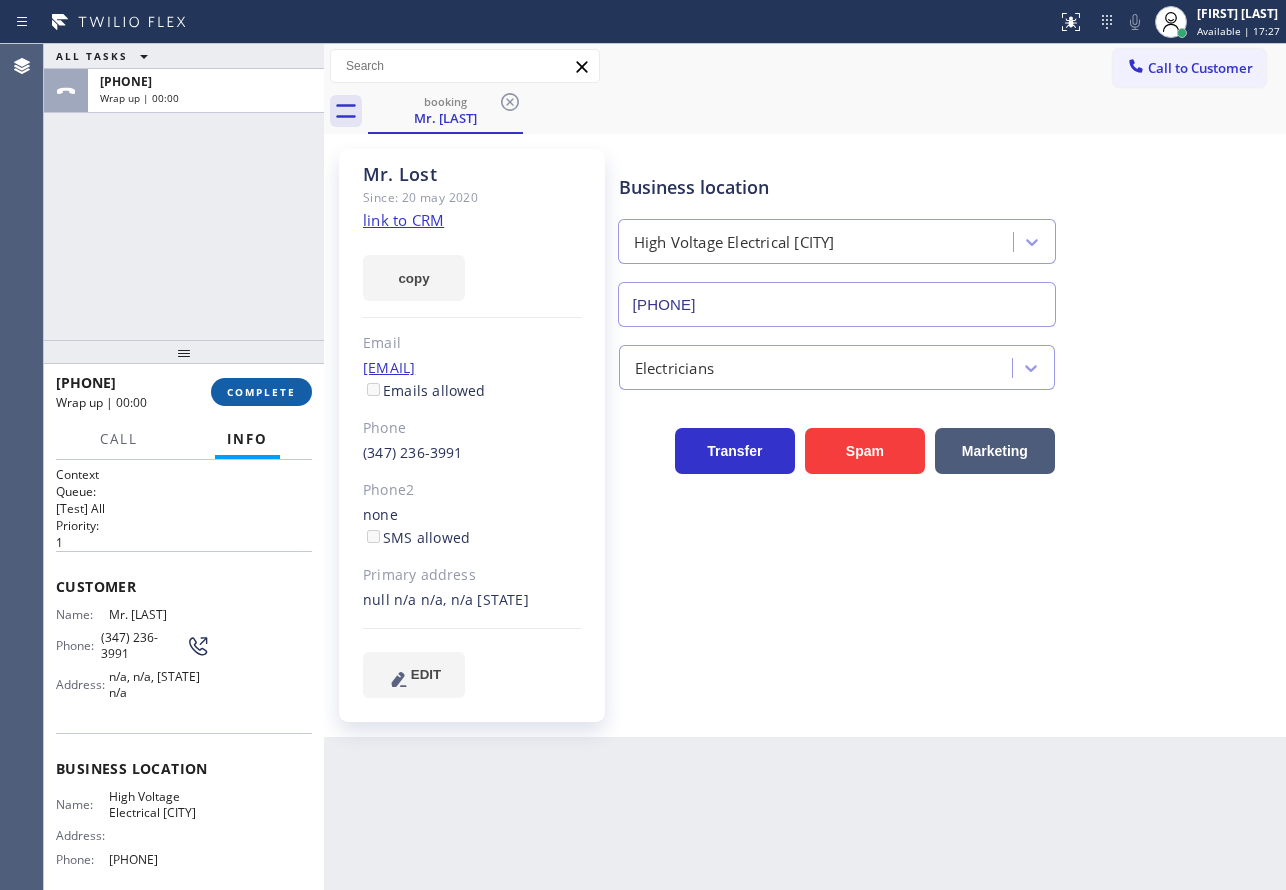 click on "COMPLETE" at bounding box center (261, 392) 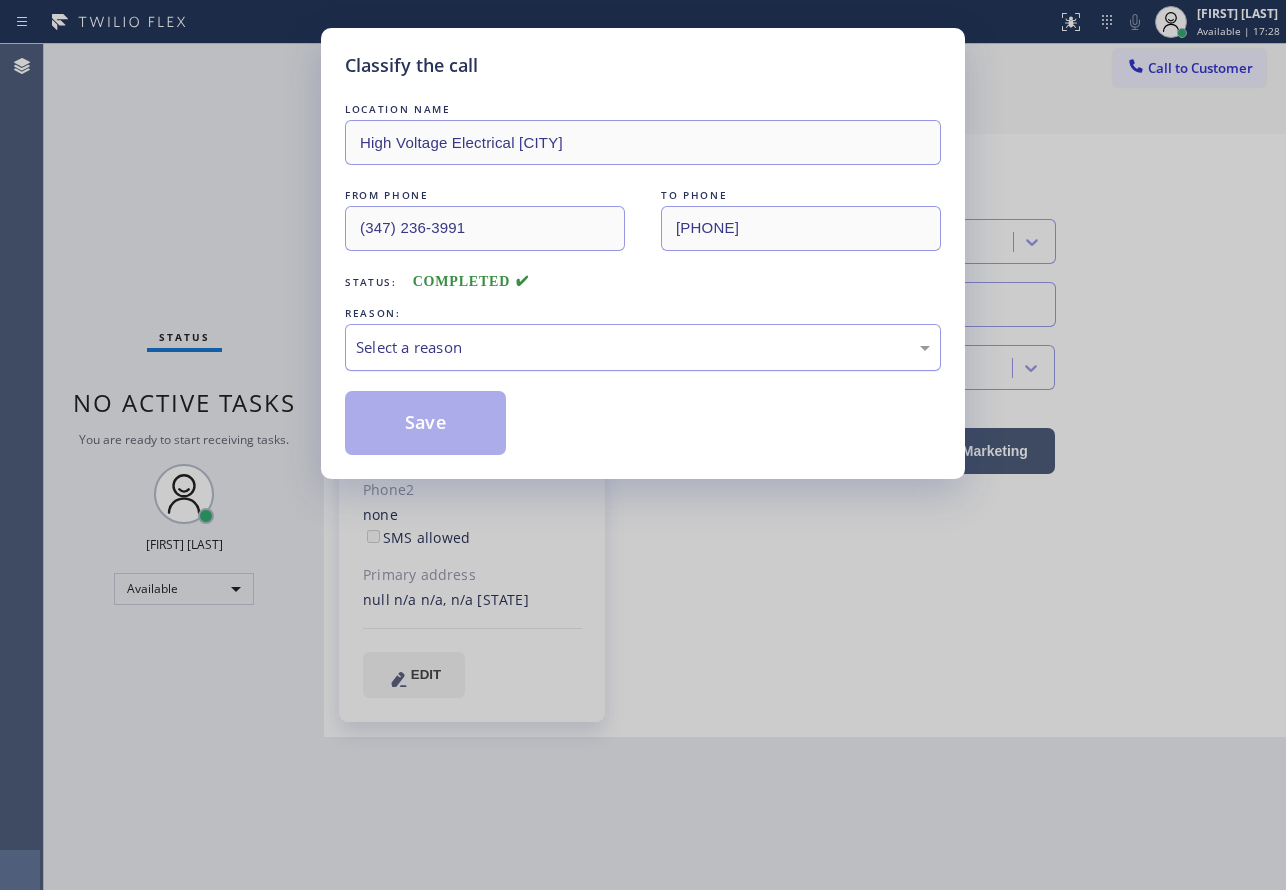 click on "Select a reason" at bounding box center (643, 347) 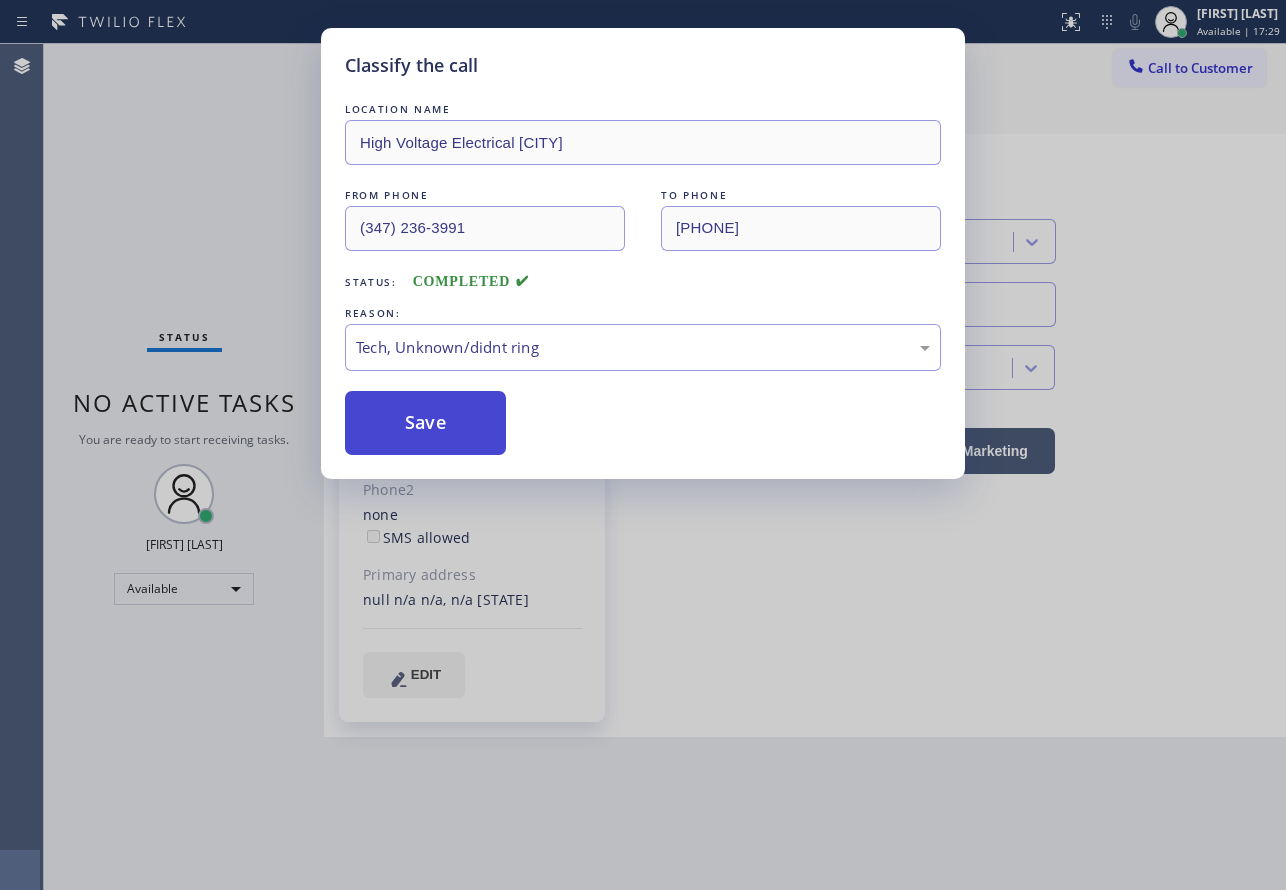 click on "Save" at bounding box center [425, 423] 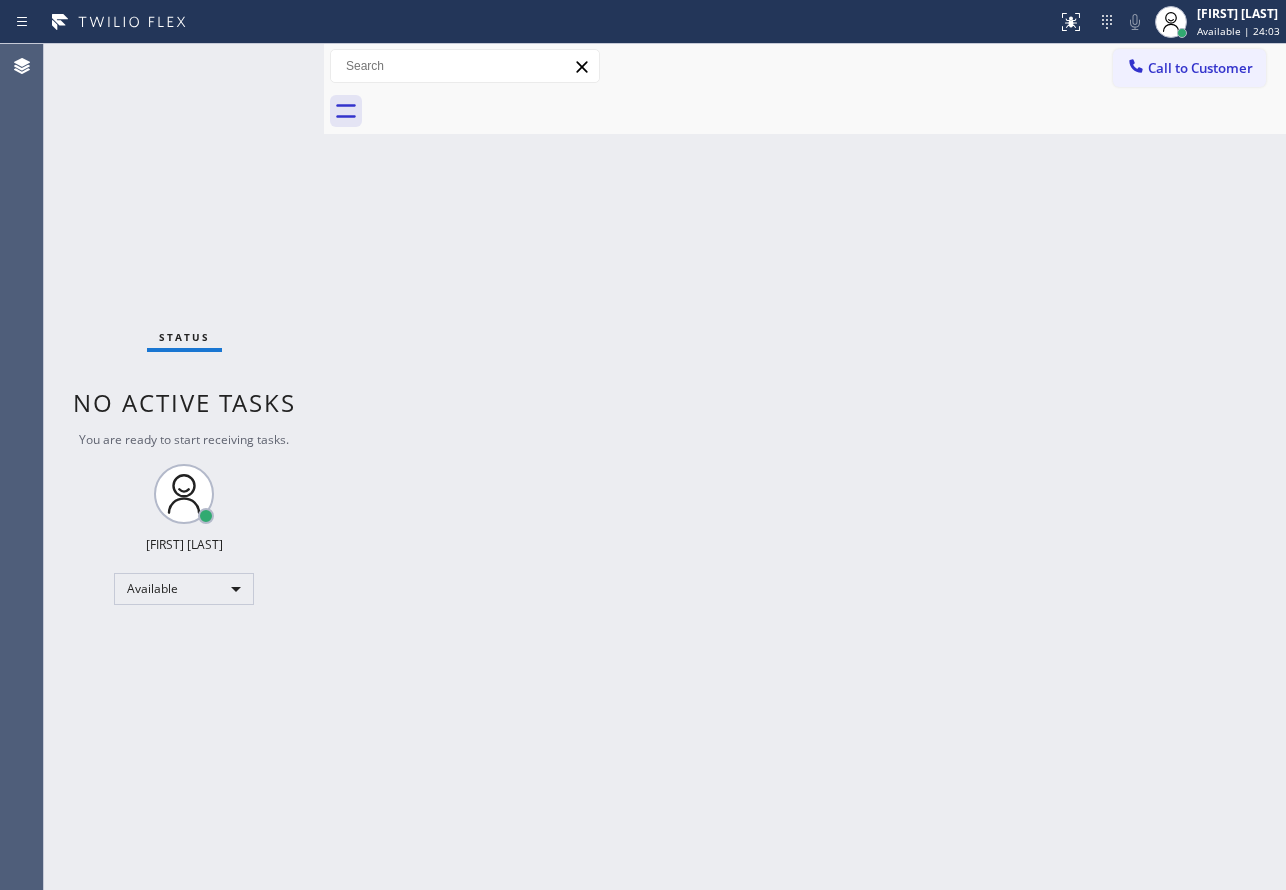 drag, startPoint x: 896, startPoint y: 334, endPoint x: 885, endPoint y: 314, distance: 22.825424 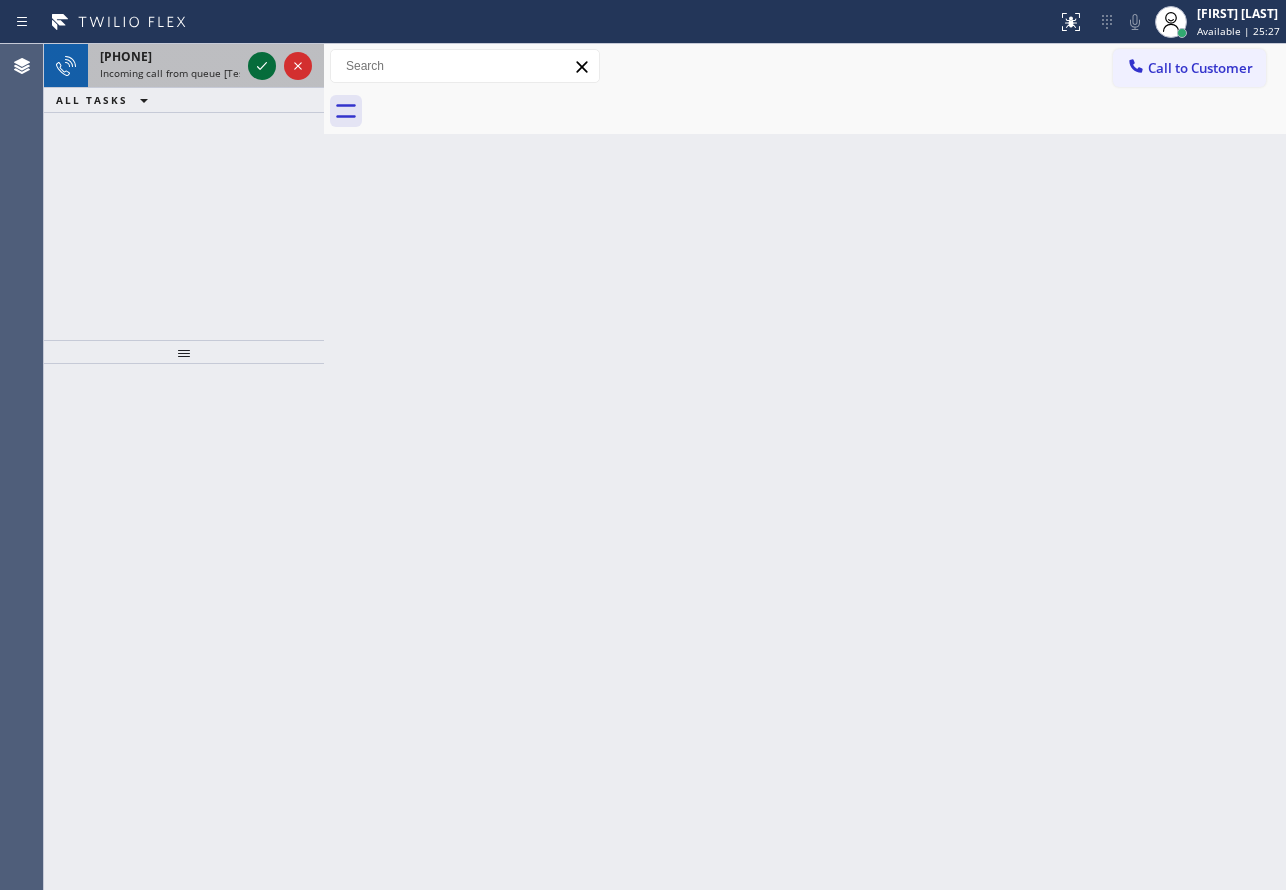 click 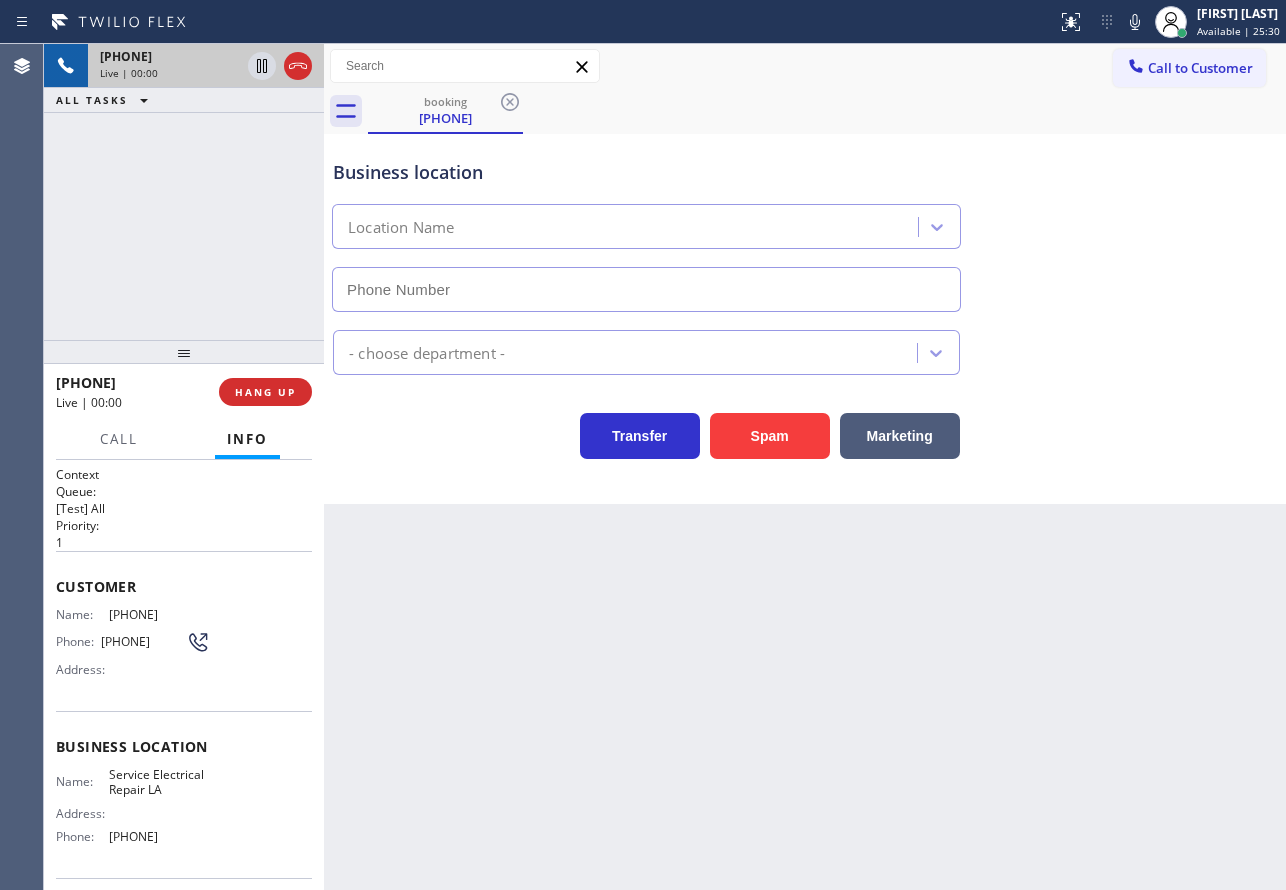 type on "[PHONE]" 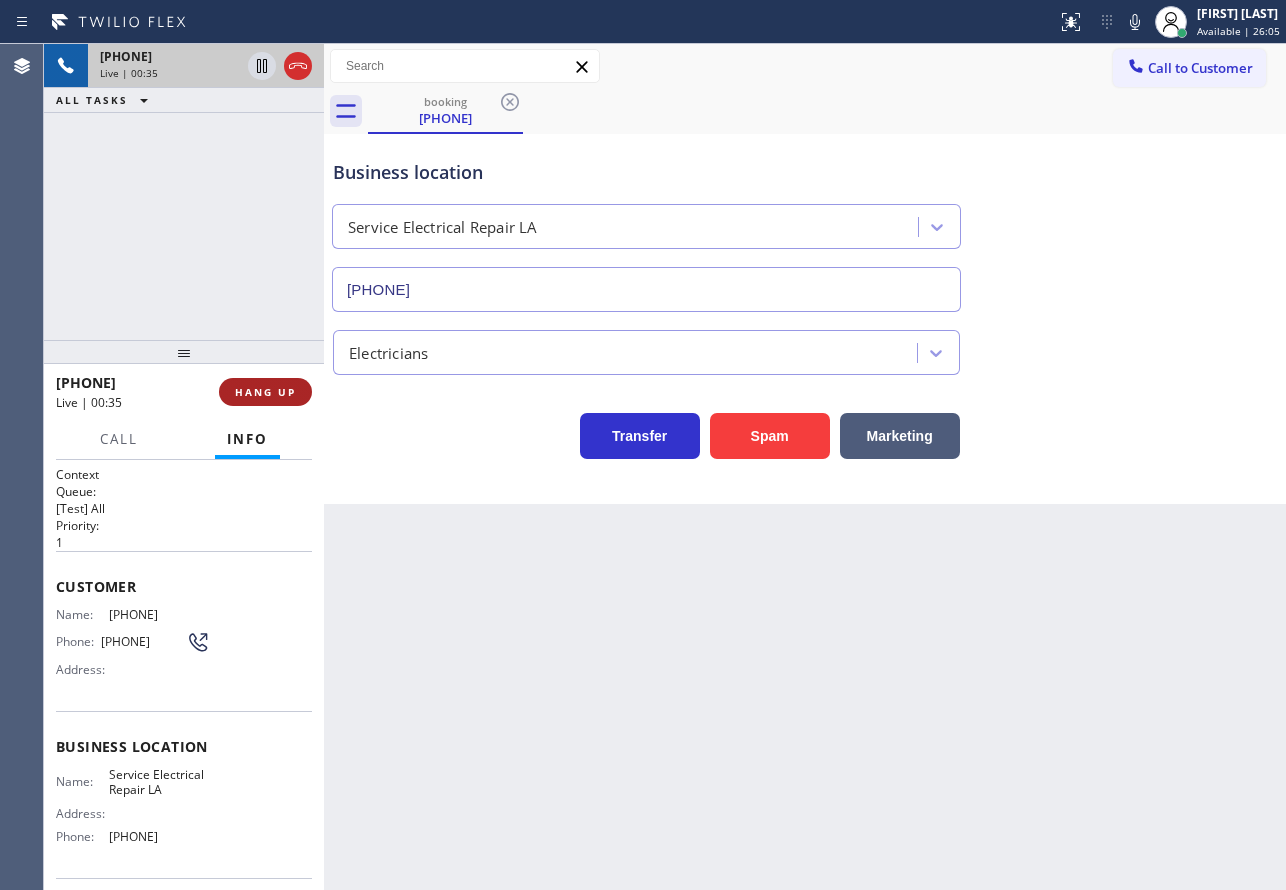 click on "HANG UP" at bounding box center [265, 392] 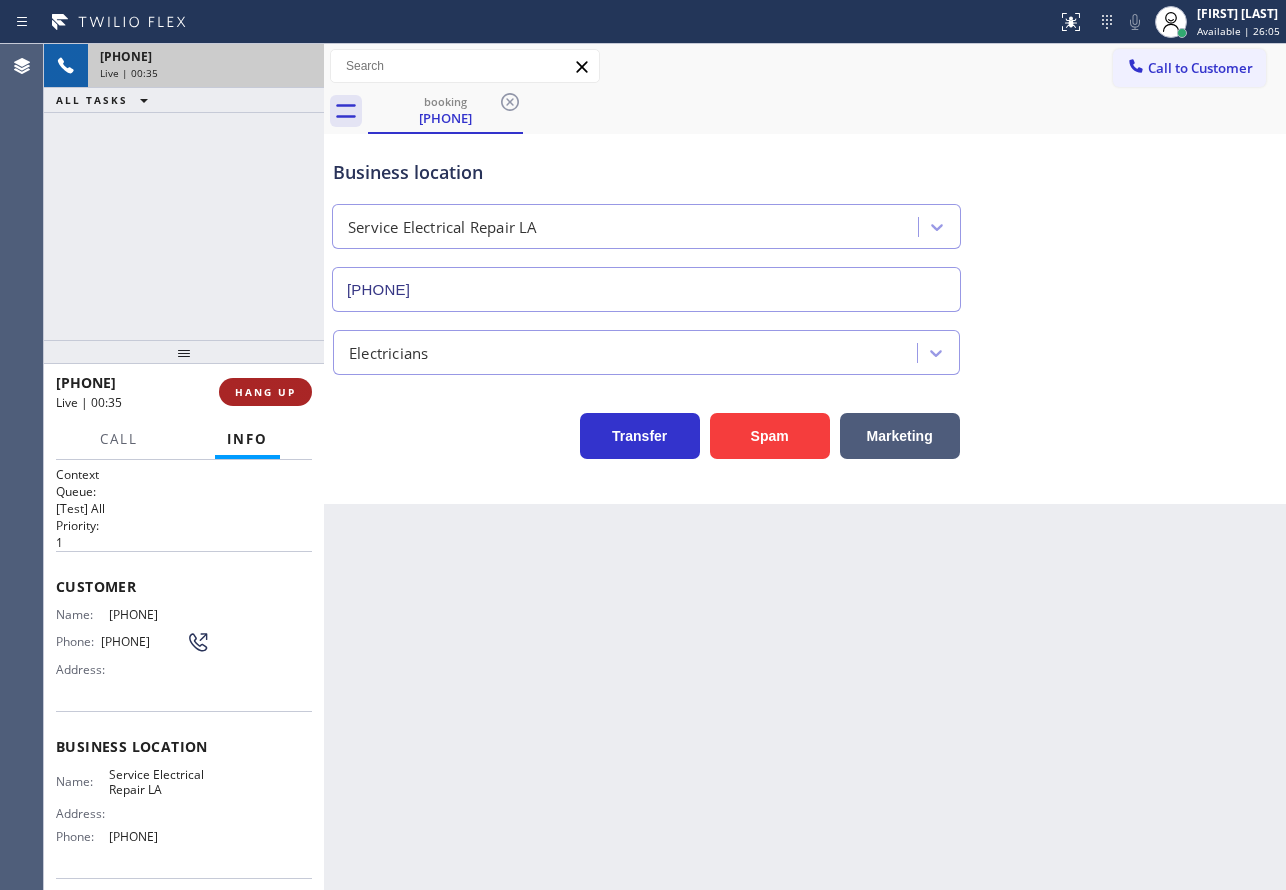 click on "HANG UP" at bounding box center (265, 392) 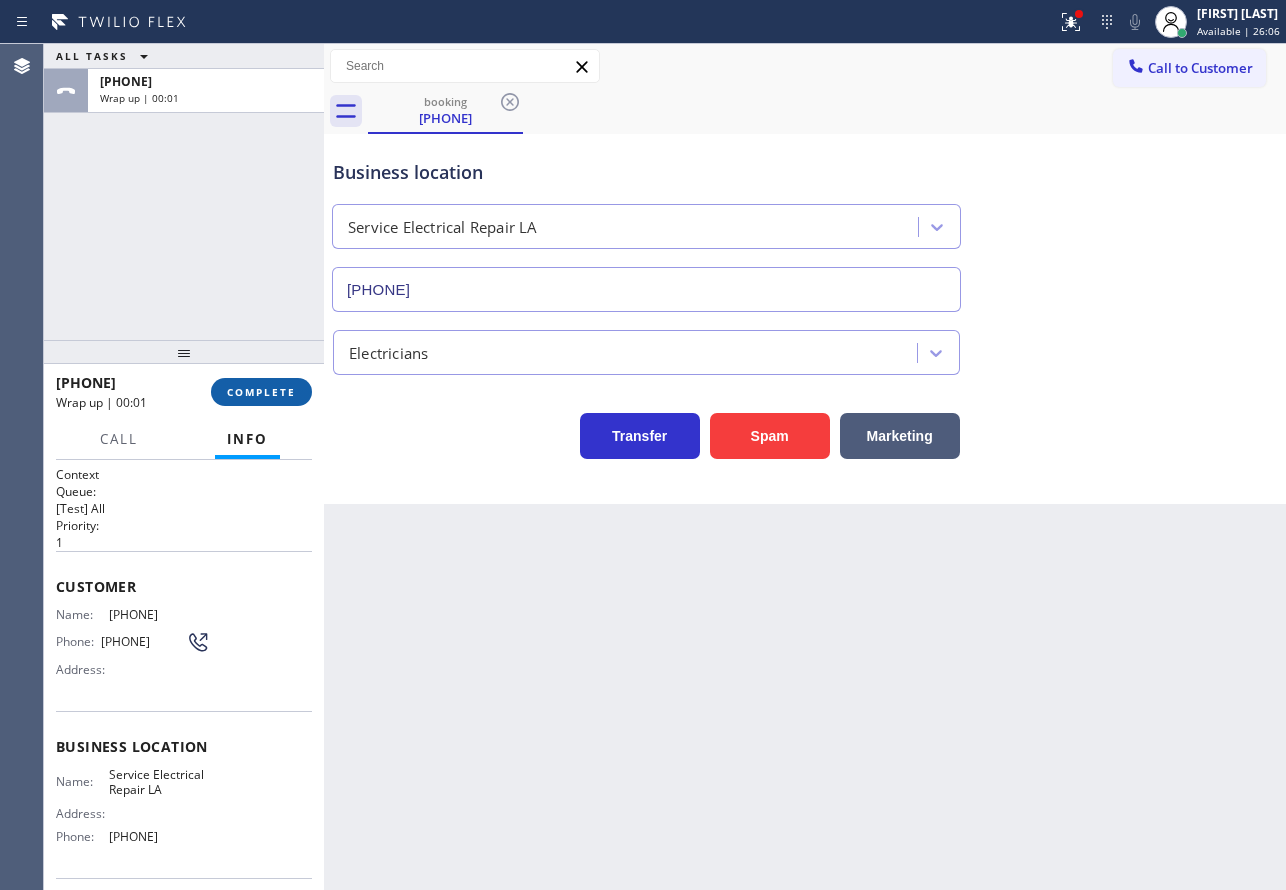 click on "COMPLETE" at bounding box center (261, 392) 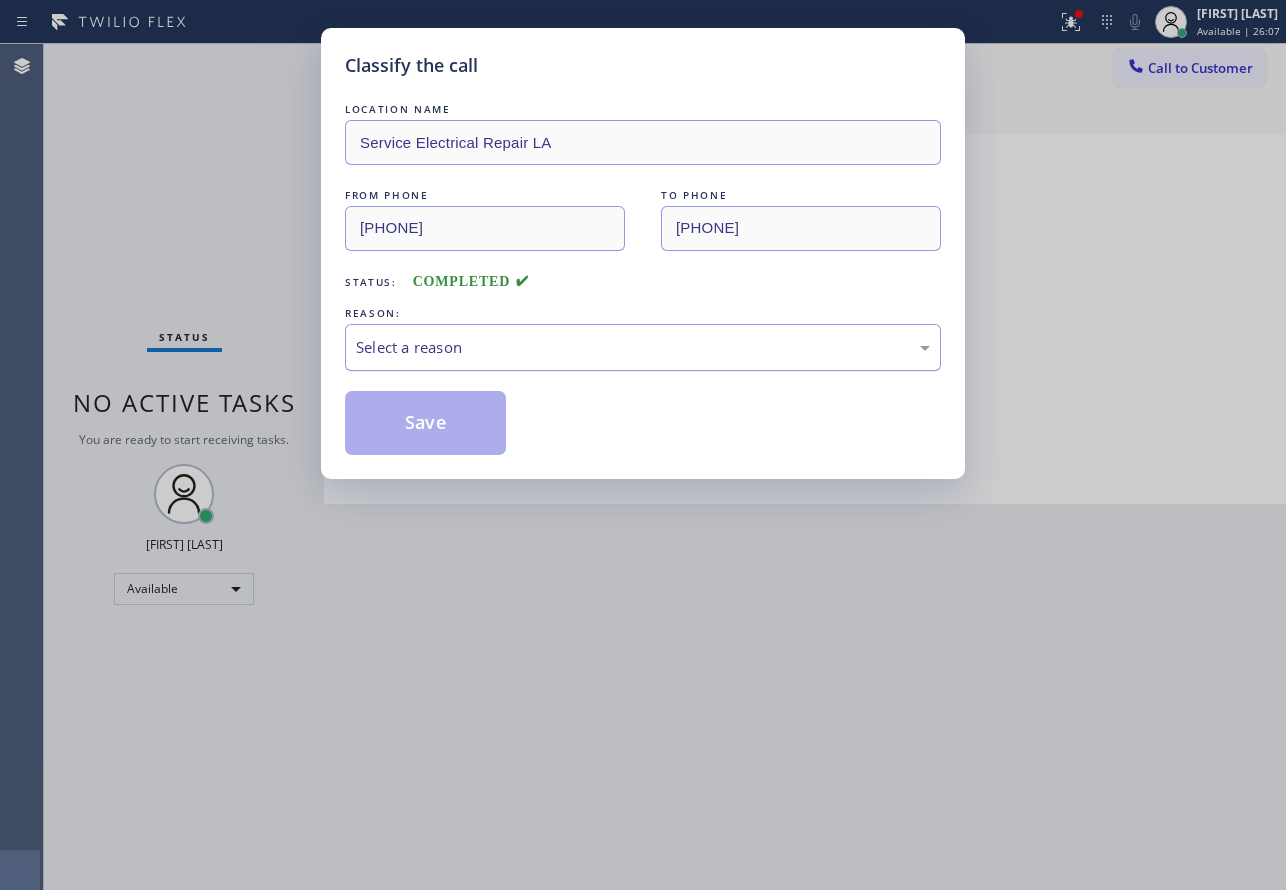 click on "Select a reason" at bounding box center [643, 347] 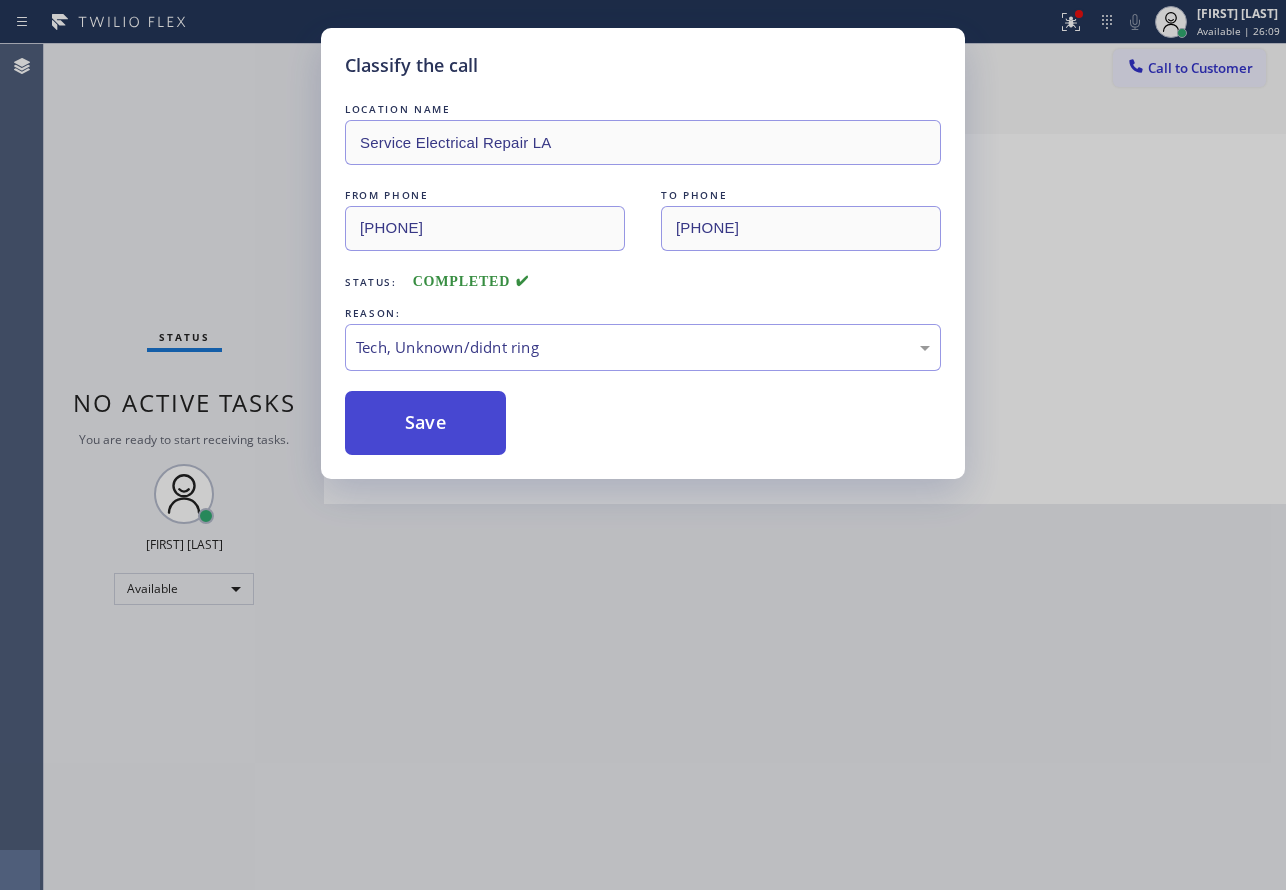 click on "Save" at bounding box center [425, 423] 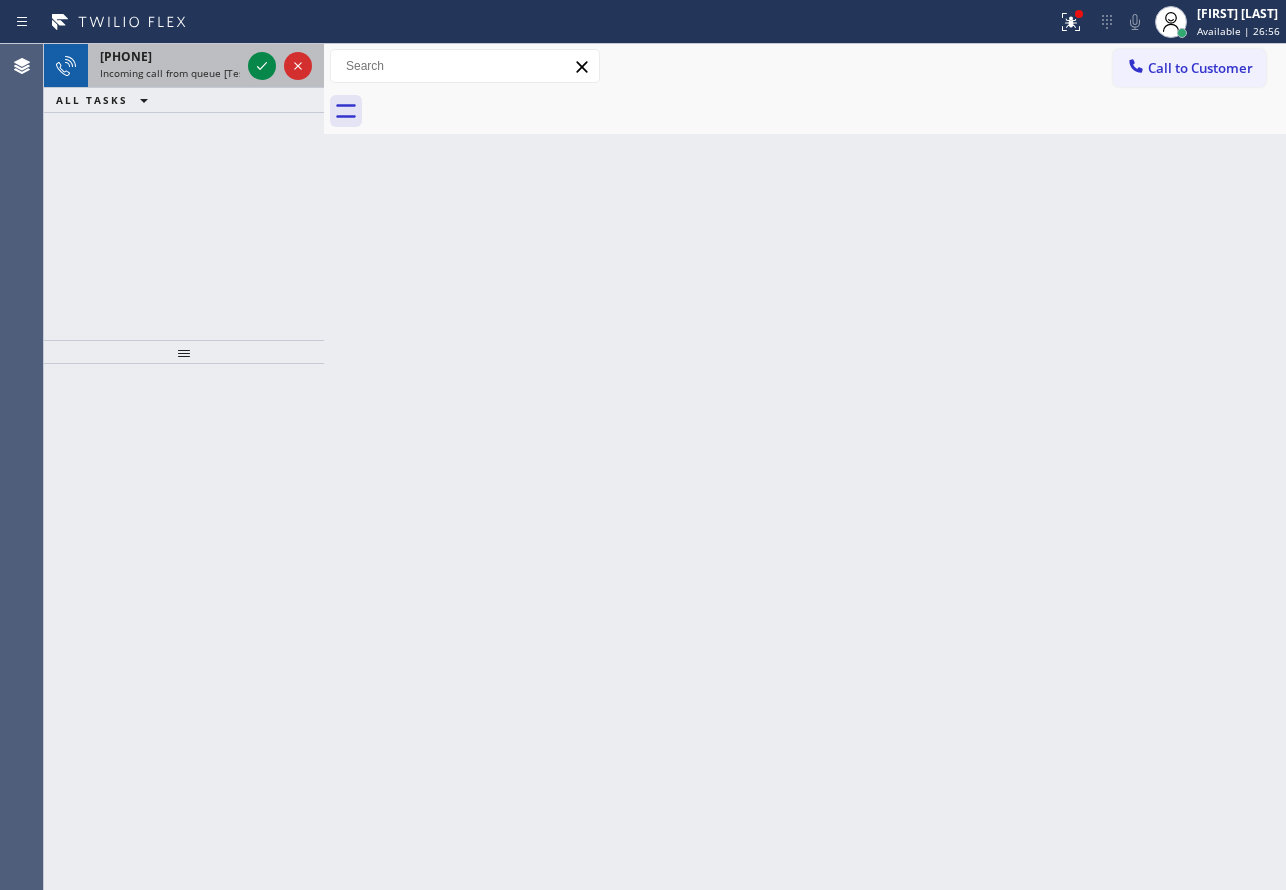 click on "Incoming call from queue [Test] All" at bounding box center (183, 73) 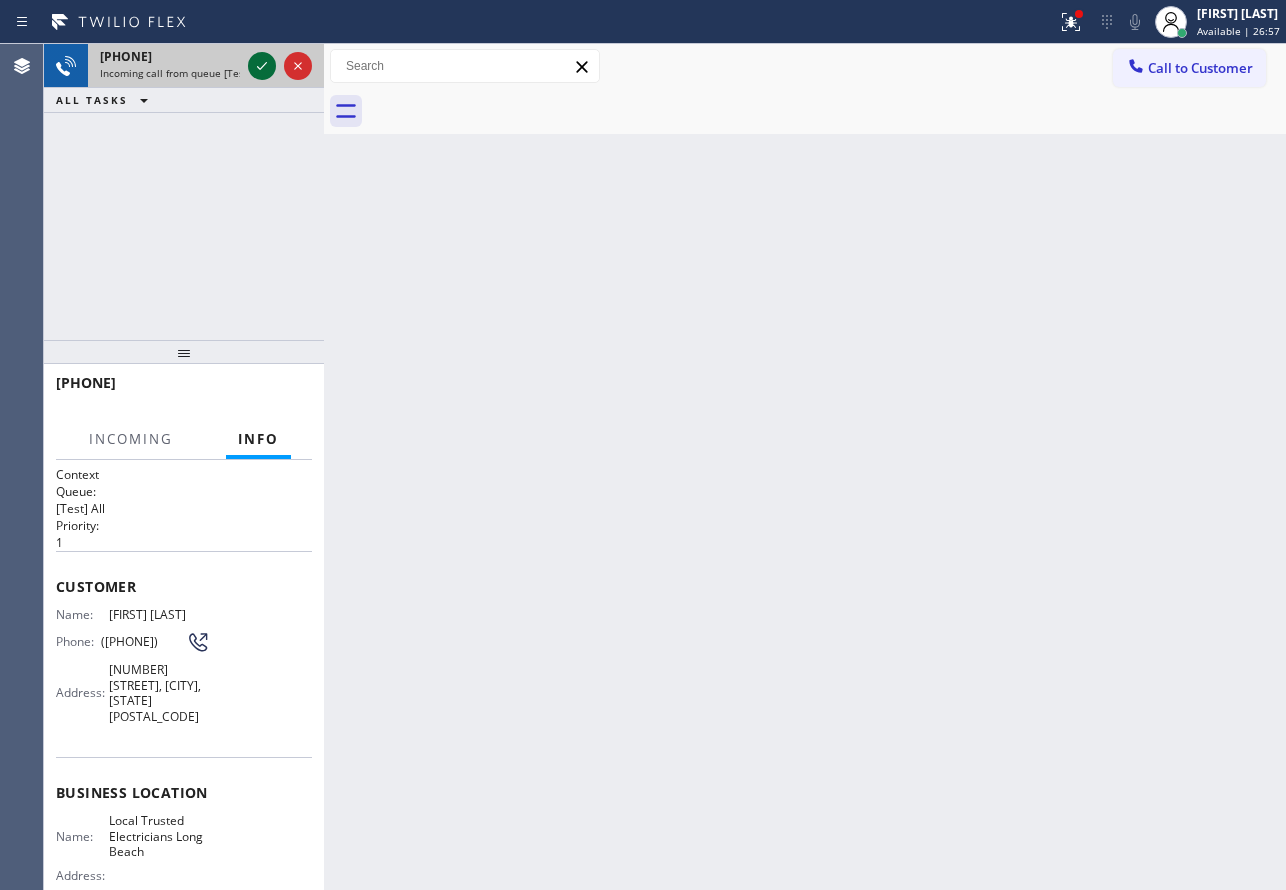 click 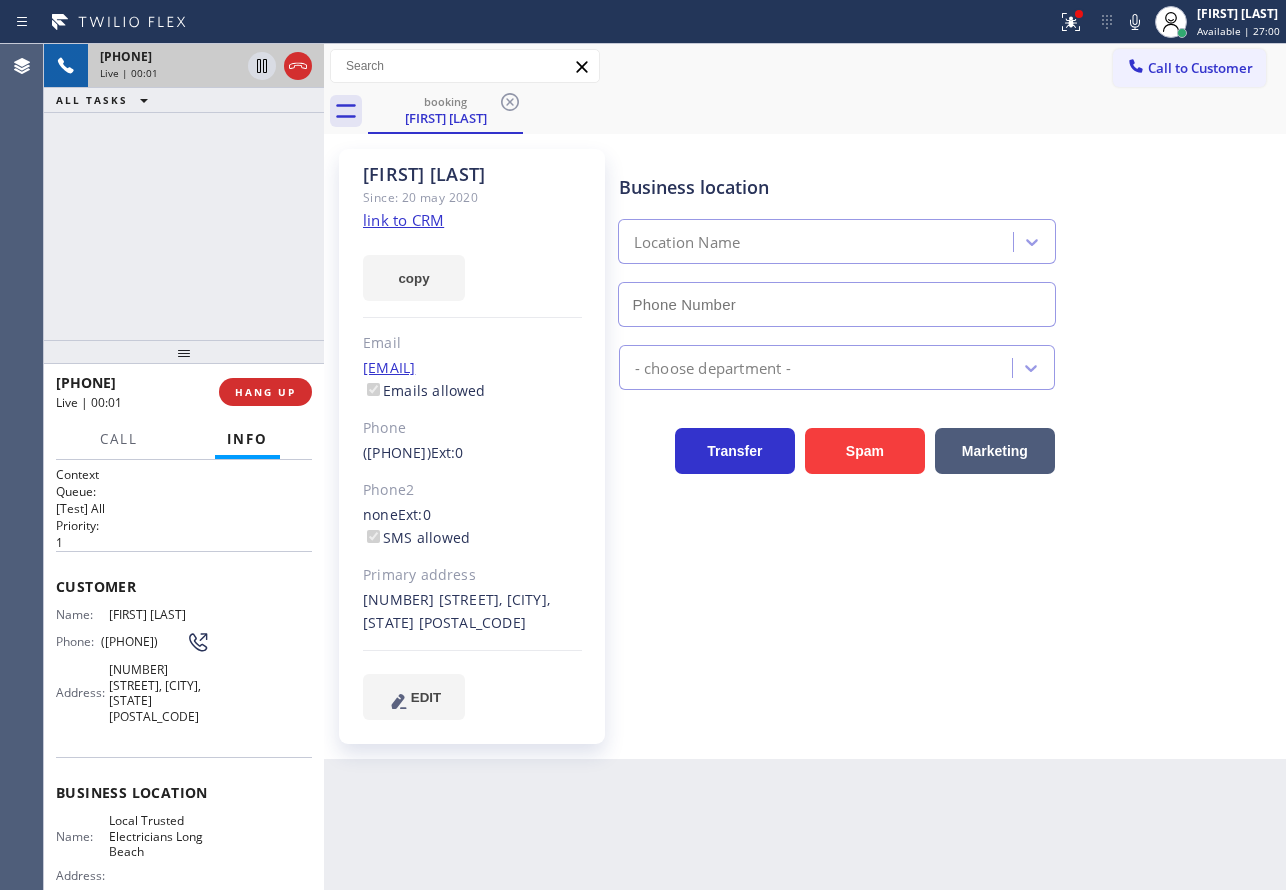type on "[PHONE]" 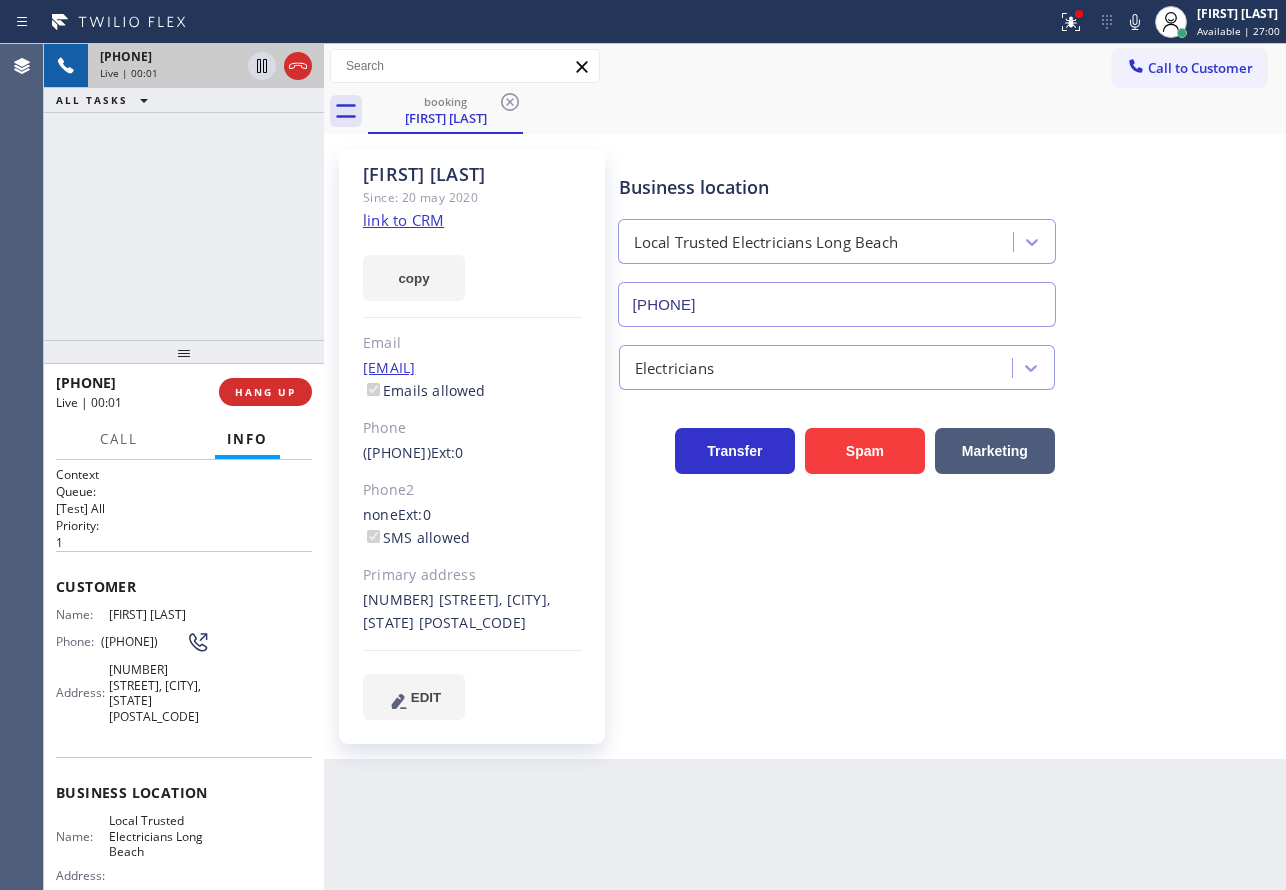 click on "link to CRM" 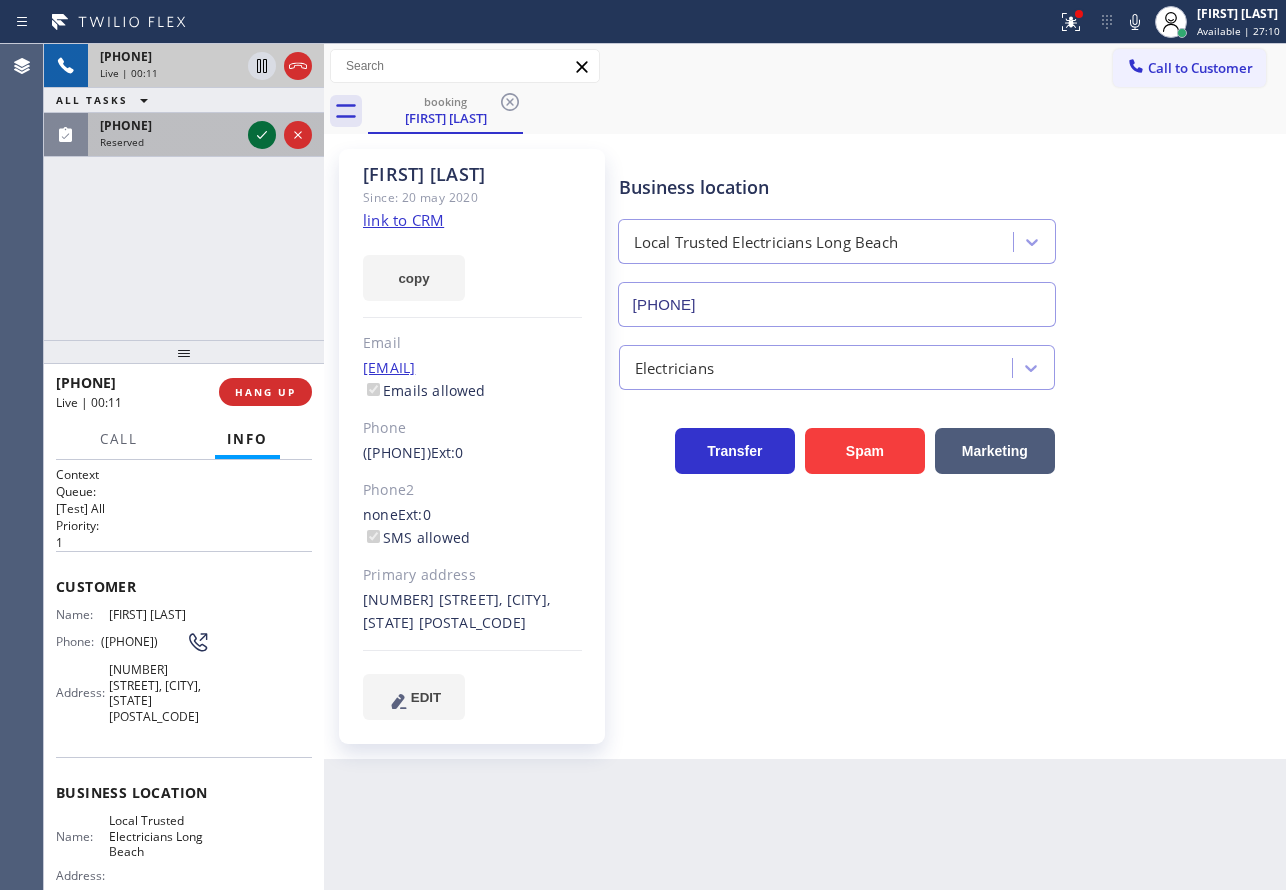 click 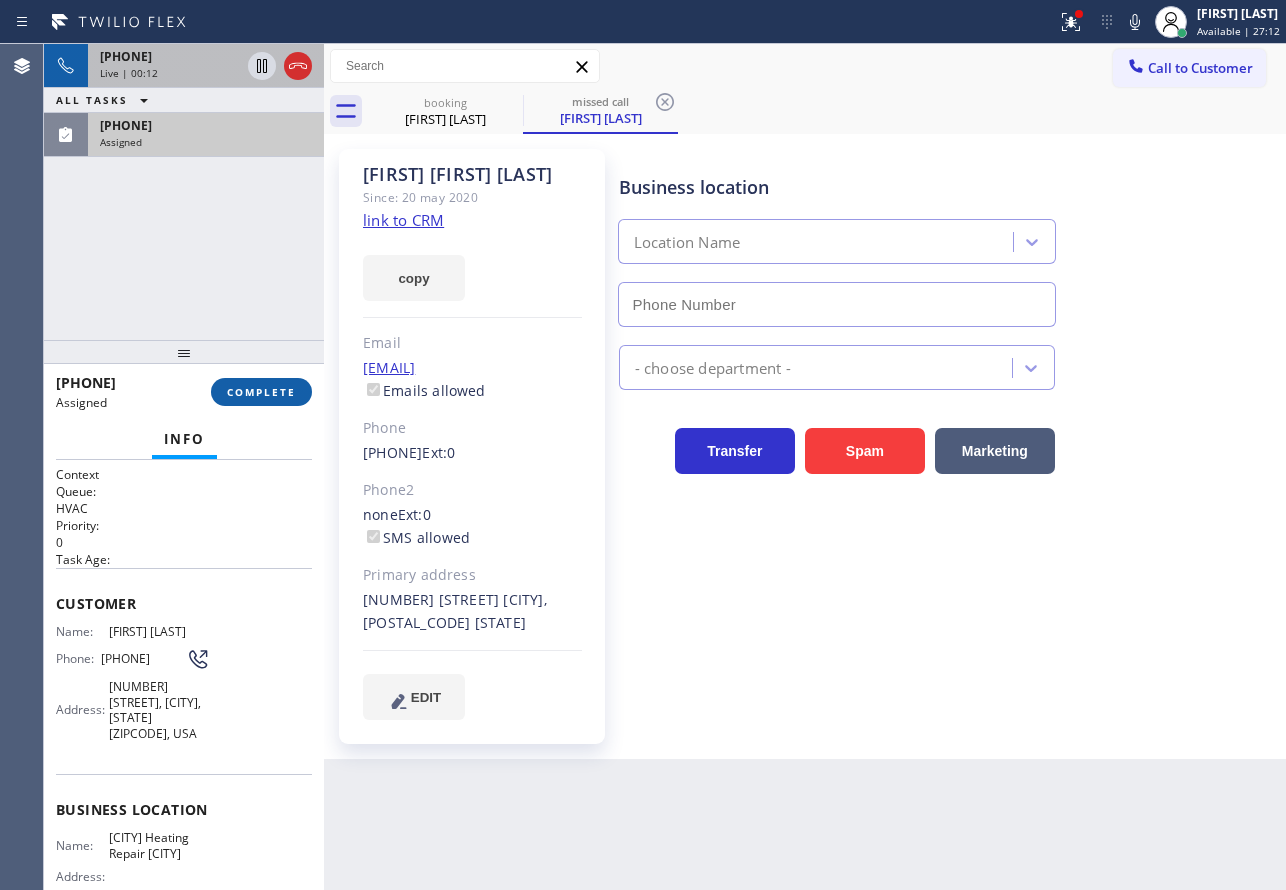 click on "COMPLETE" at bounding box center [261, 392] 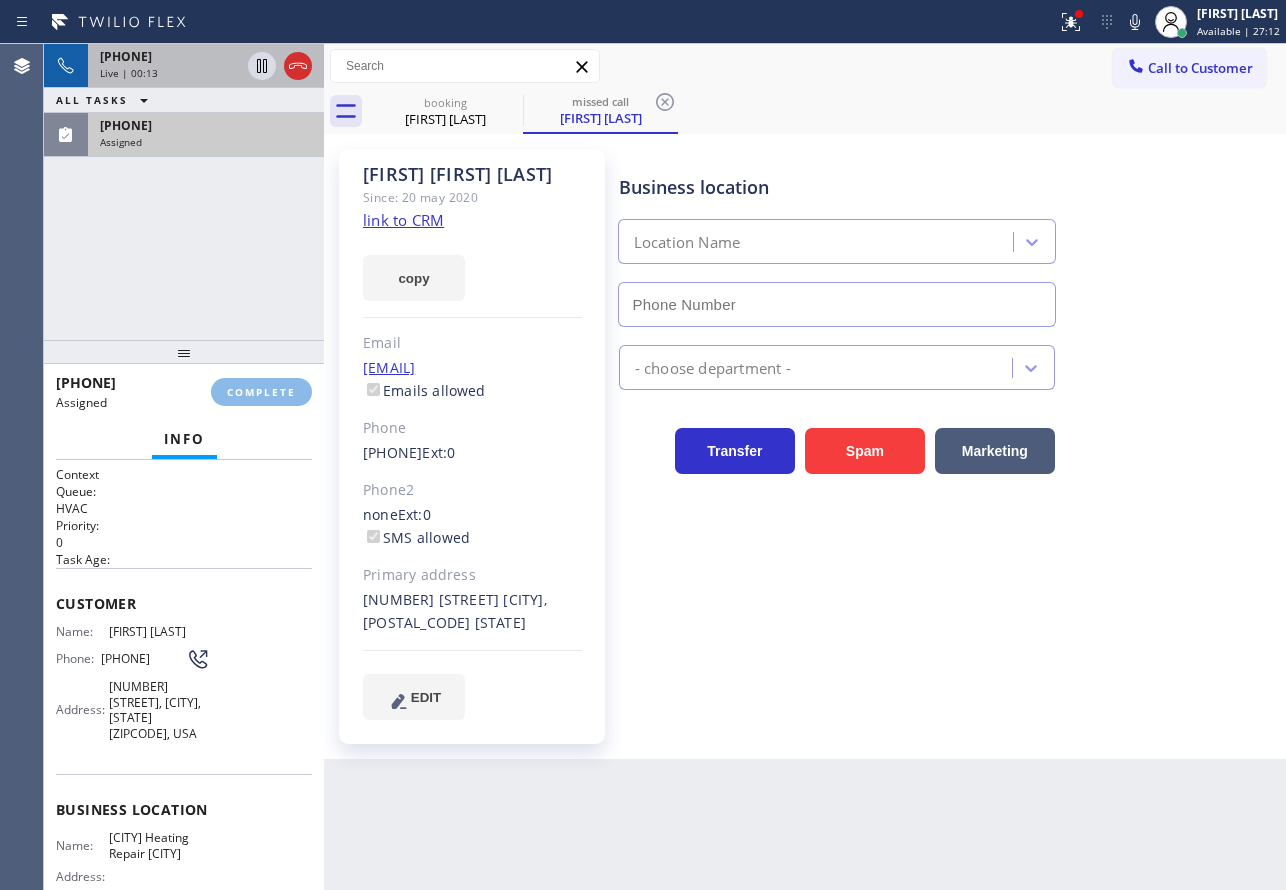 type on "[PHONE]" 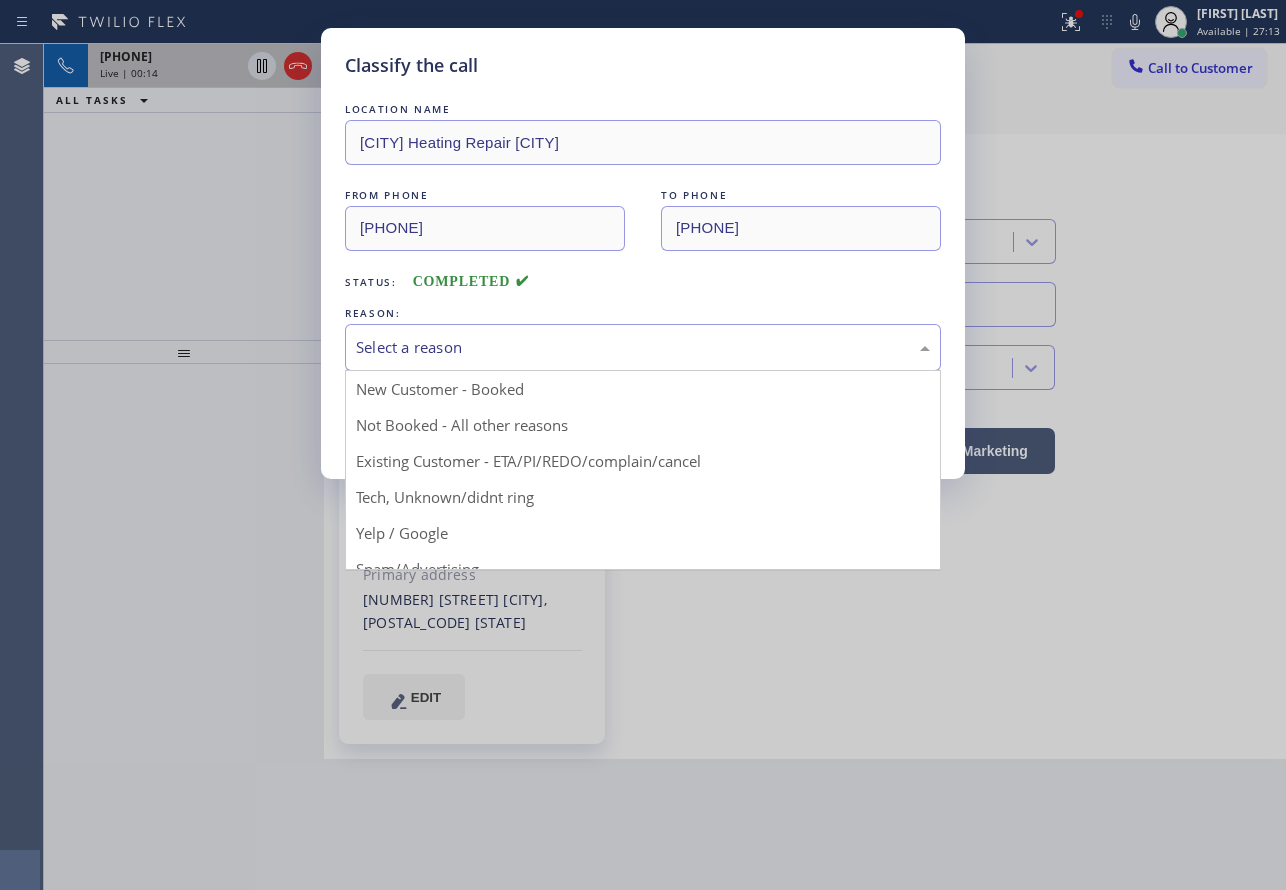 click on "Select a reason" at bounding box center (643, 347) 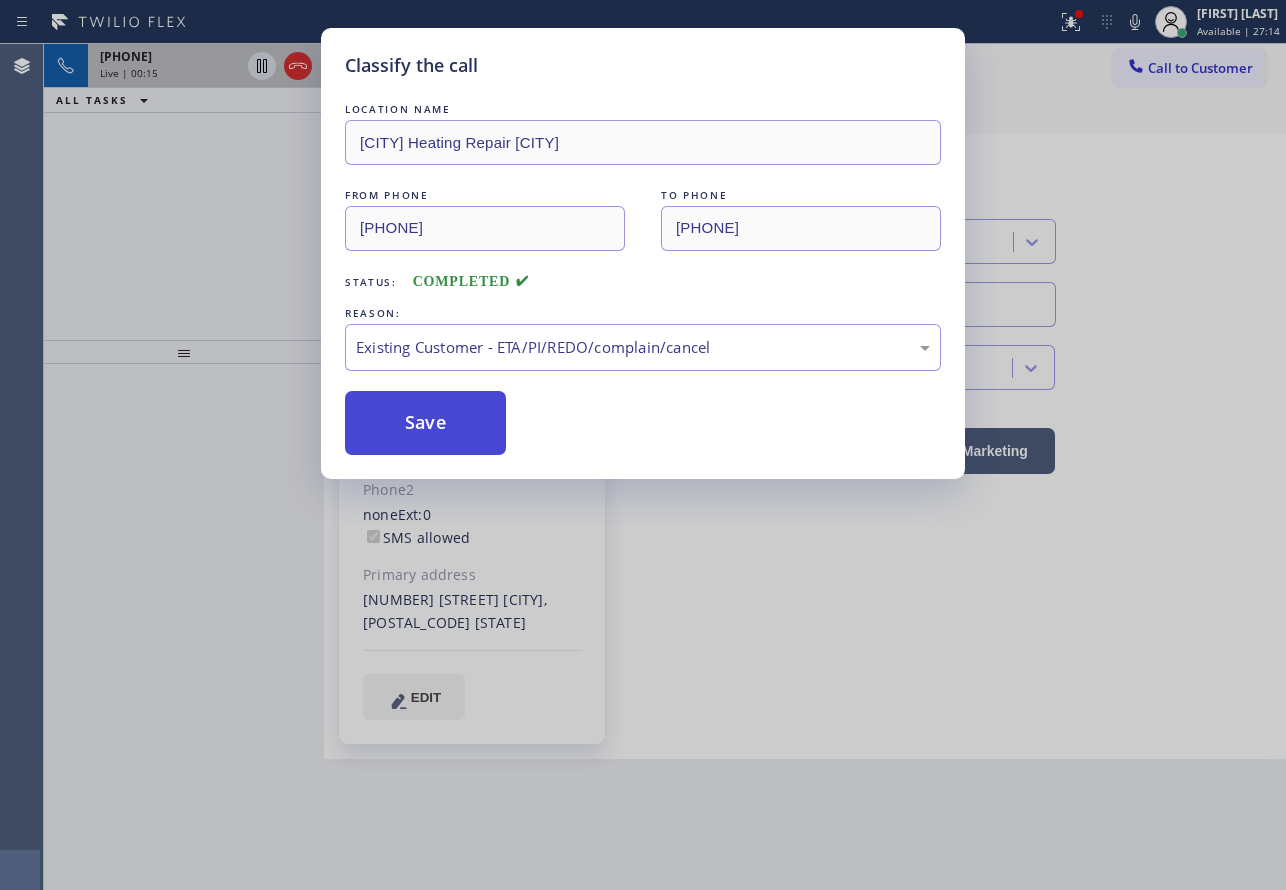 click on "Save" at bounding box center [425, 423] 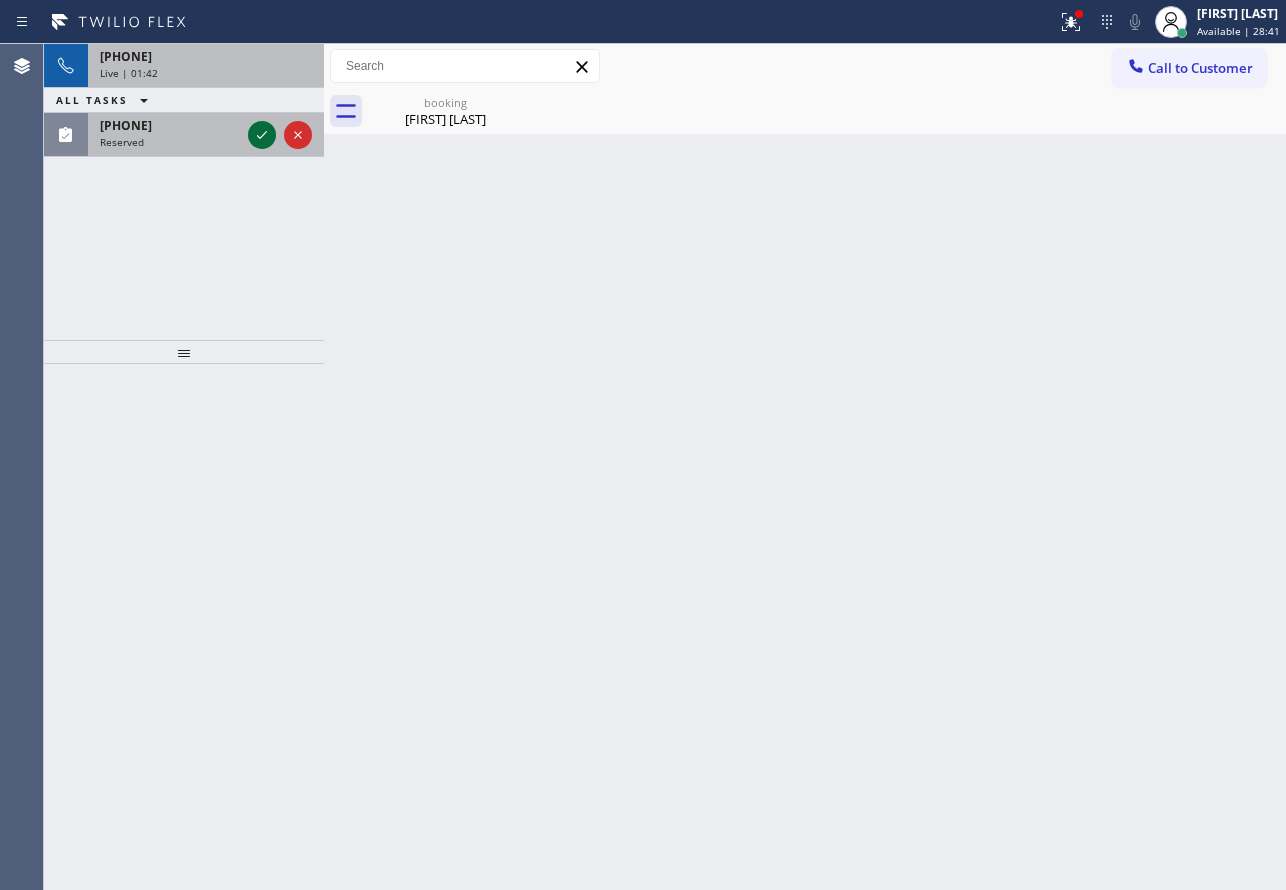 click 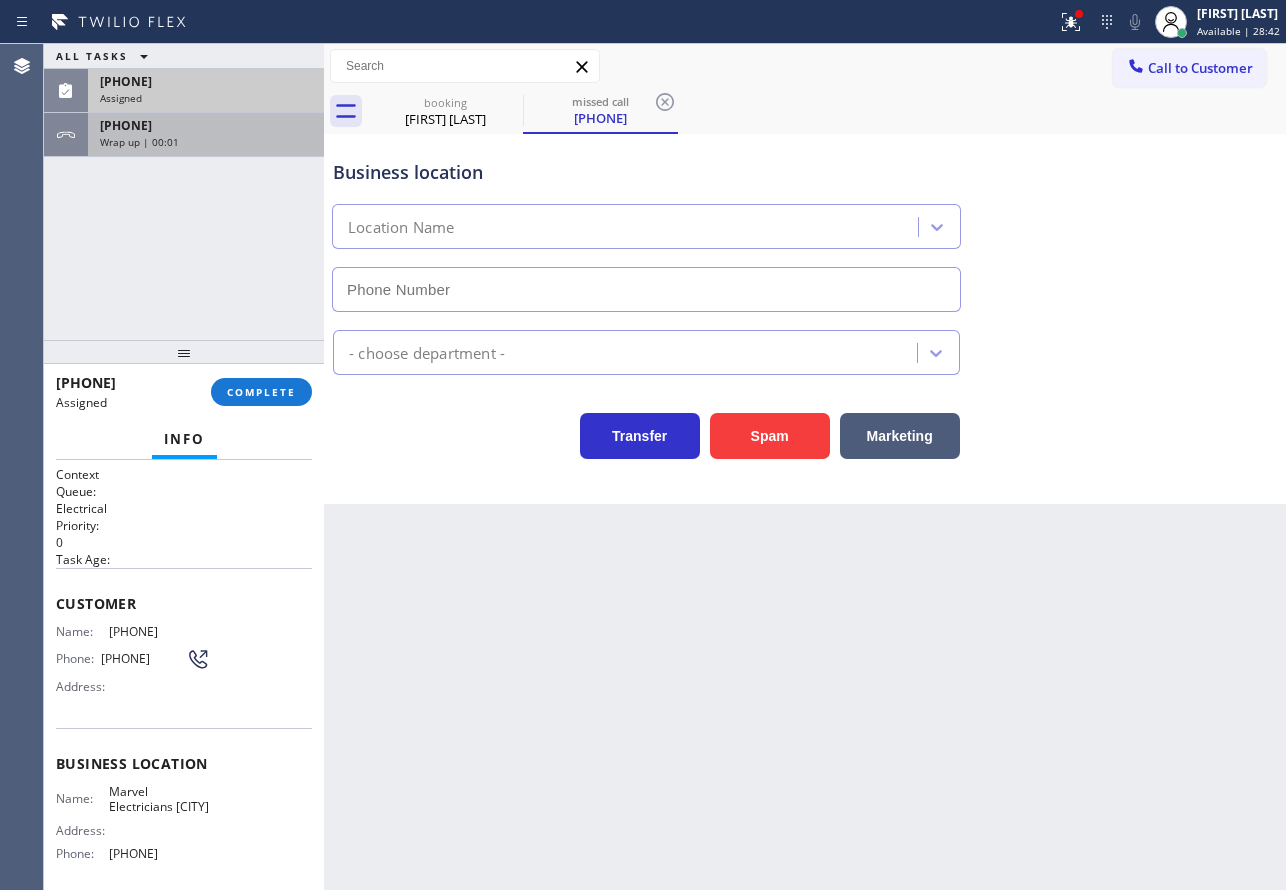 type on "[PHONE]" 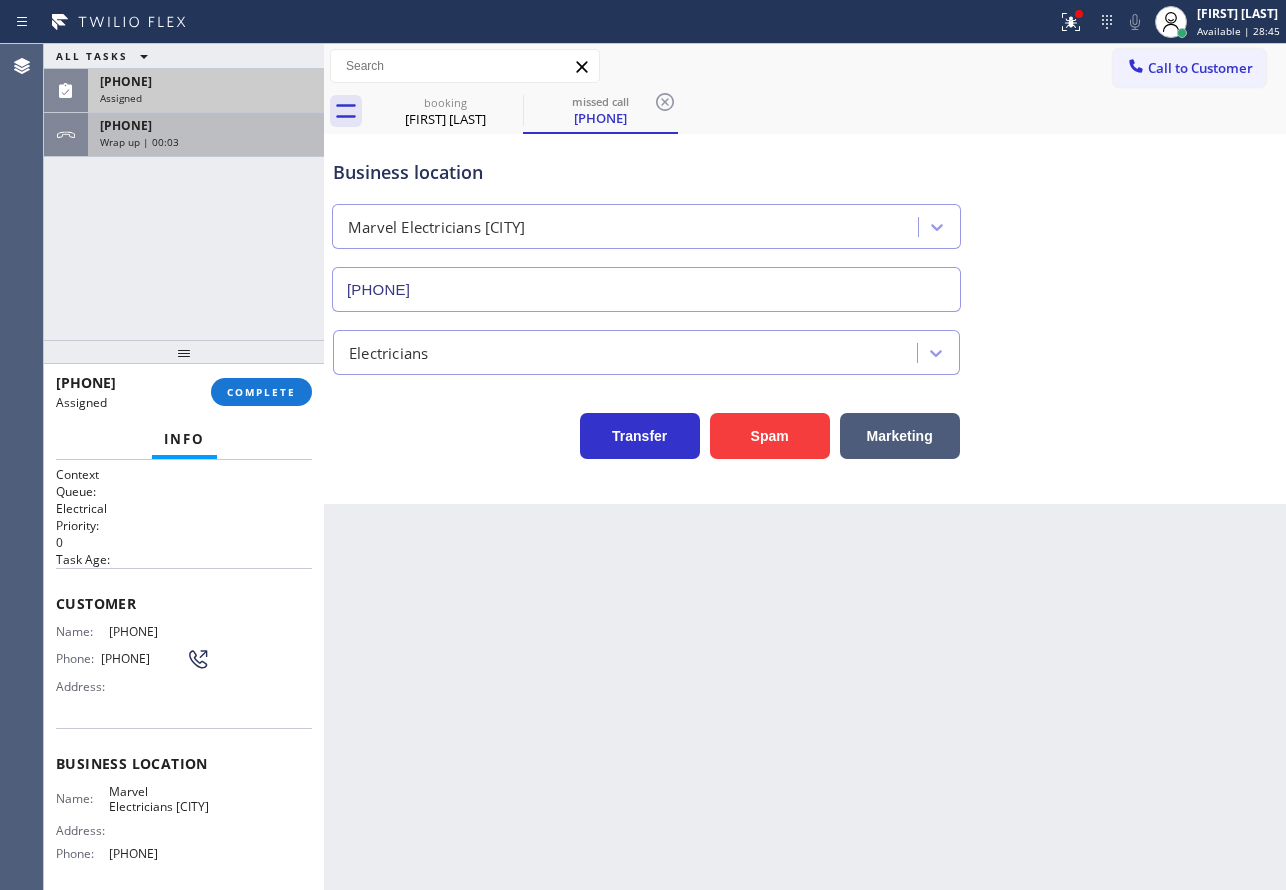 click on "Wrap up | 00:03" at bounding box center [206, 142] 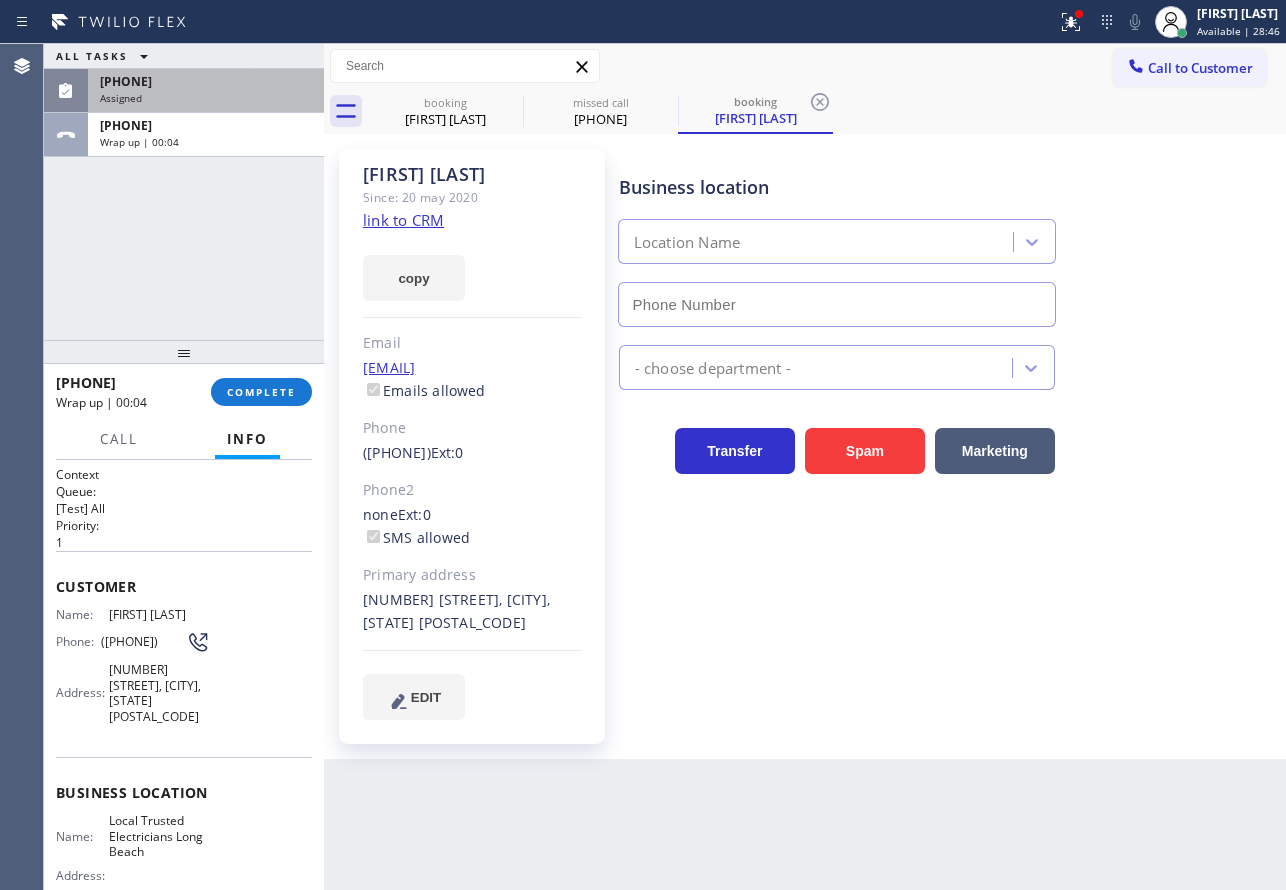 type on "[PHONE]" 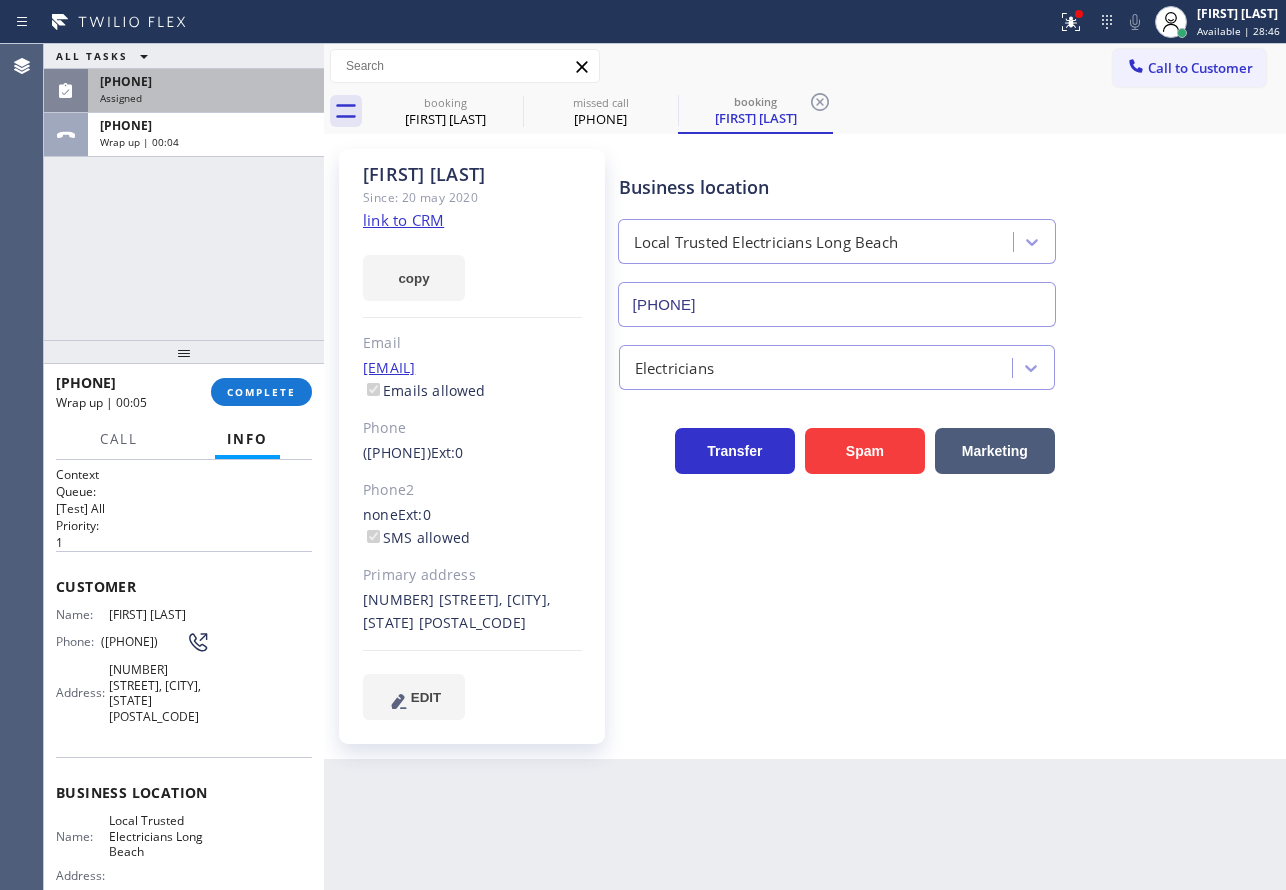 click on "[PHONE]" at bounding box center [206, 81] 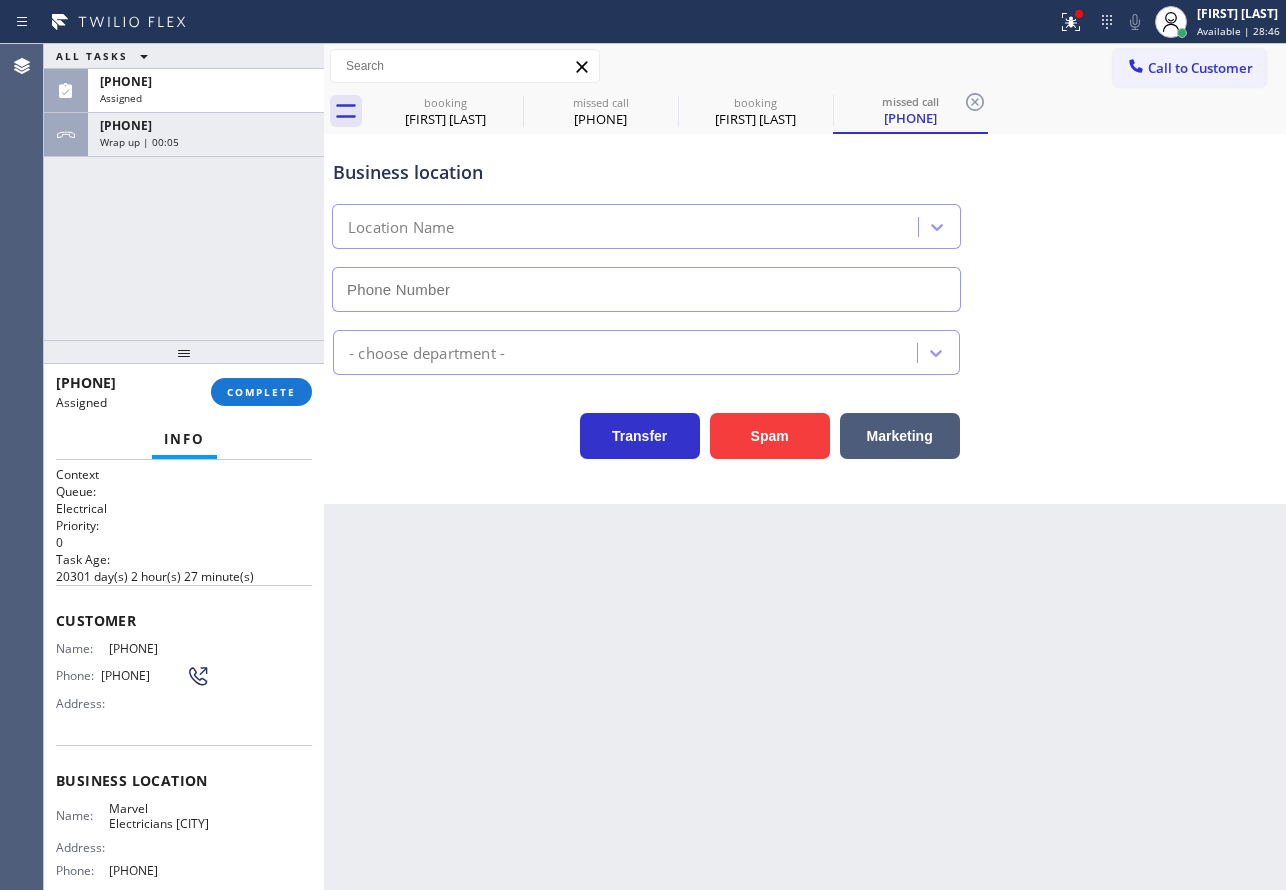 type on "[PHONE]" 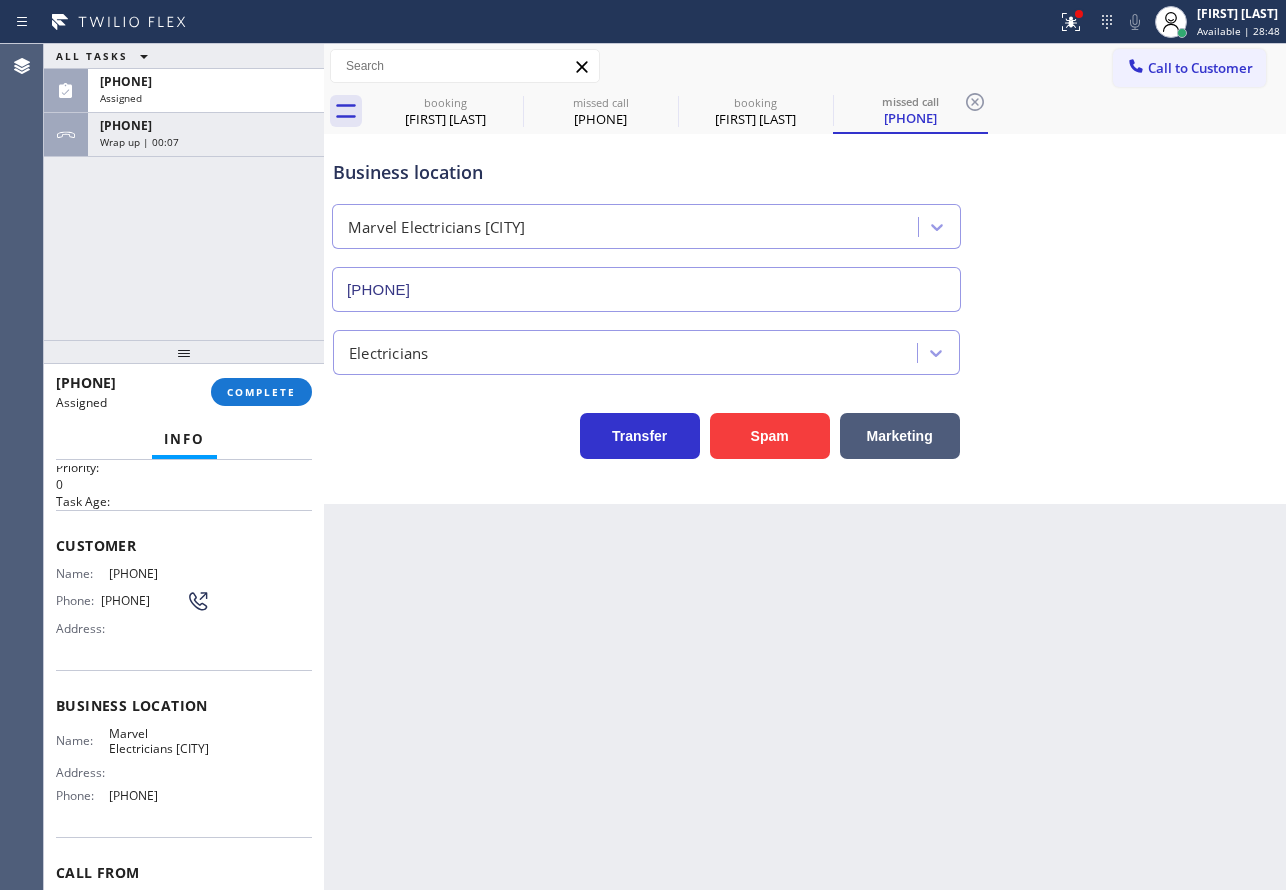 scroll, scrollTop: 100, scrollLeft: 0, axis: vertical 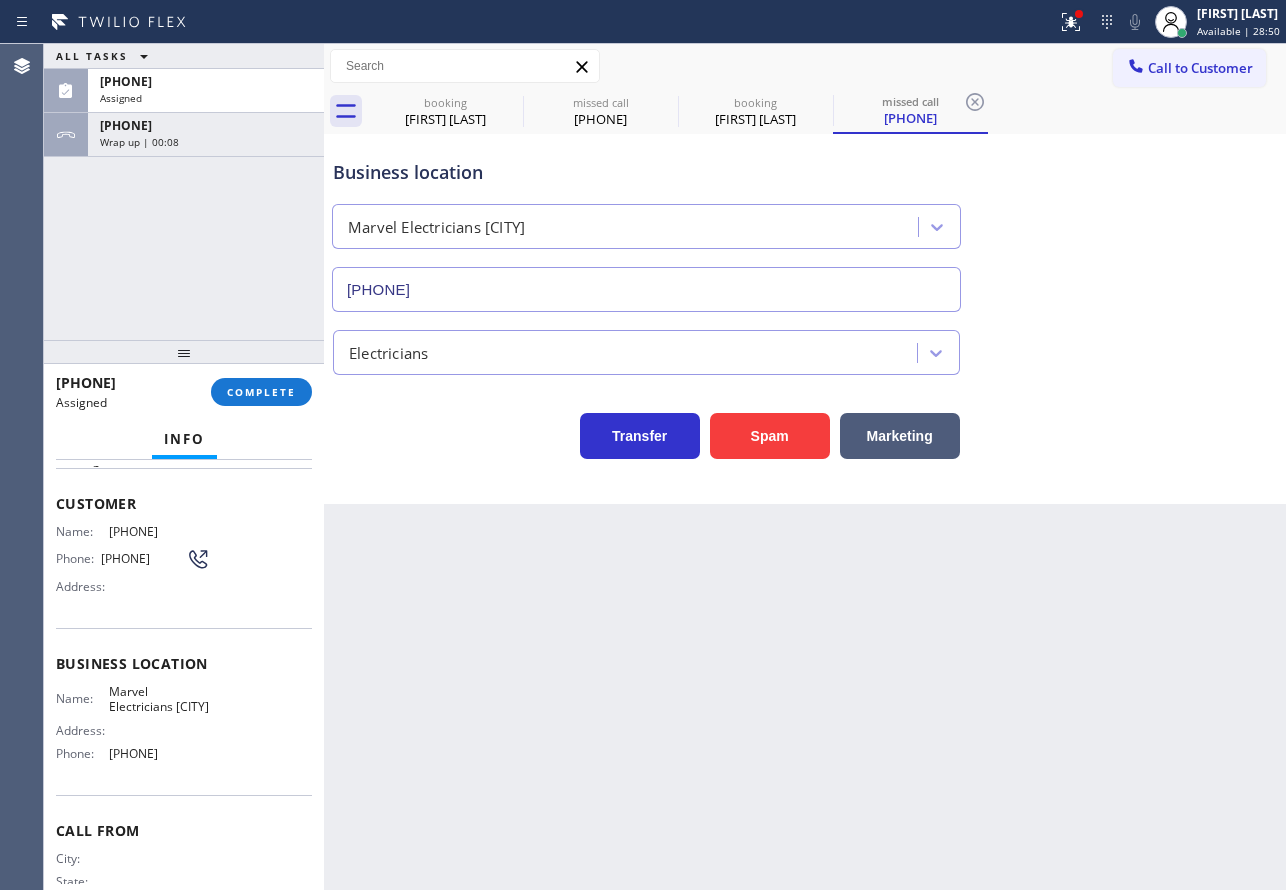 drag, startPoint x: 214, startPoint y: 775, endPoint x: 54, endPoint y: 505, distance: 313.8471 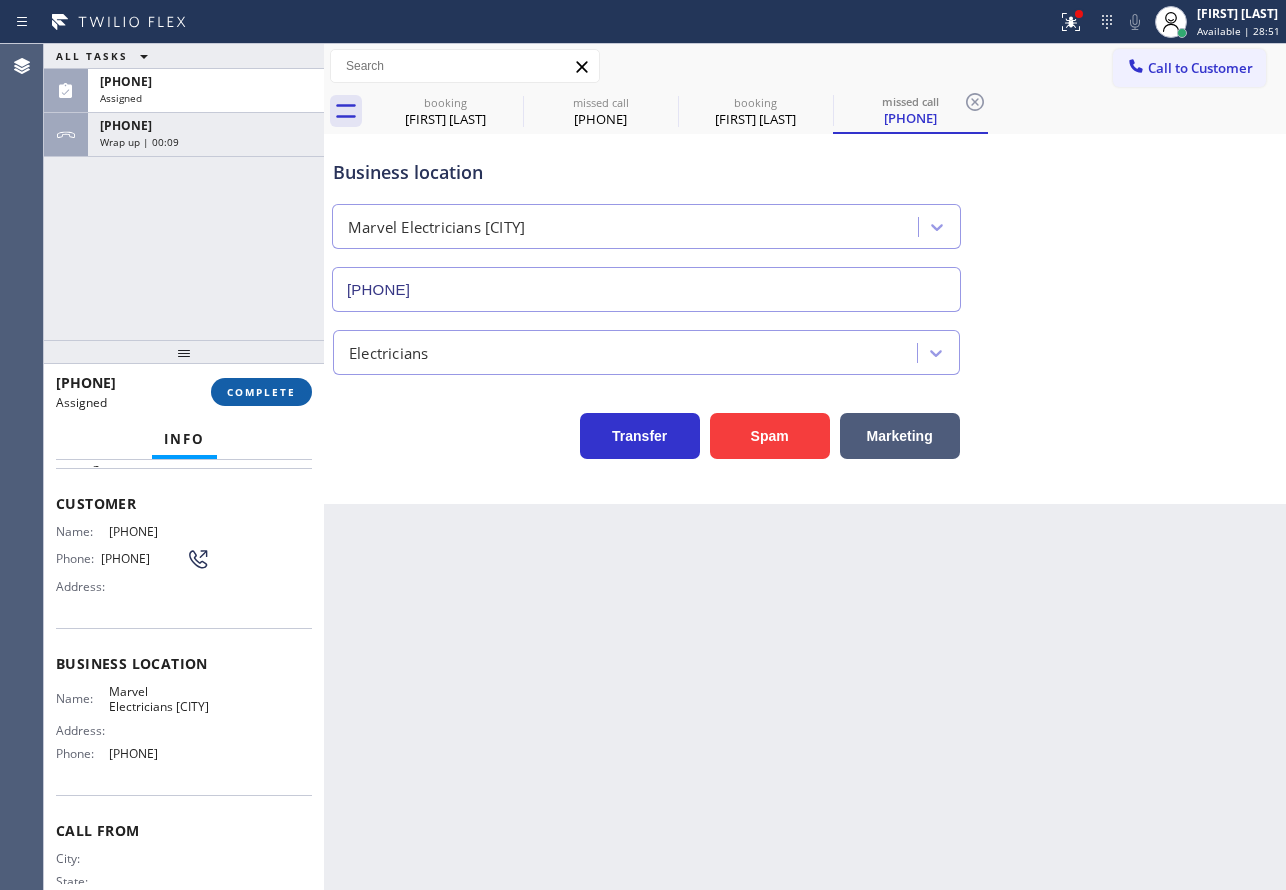 click on "COMPLETE" at bounding box center (261, 392) 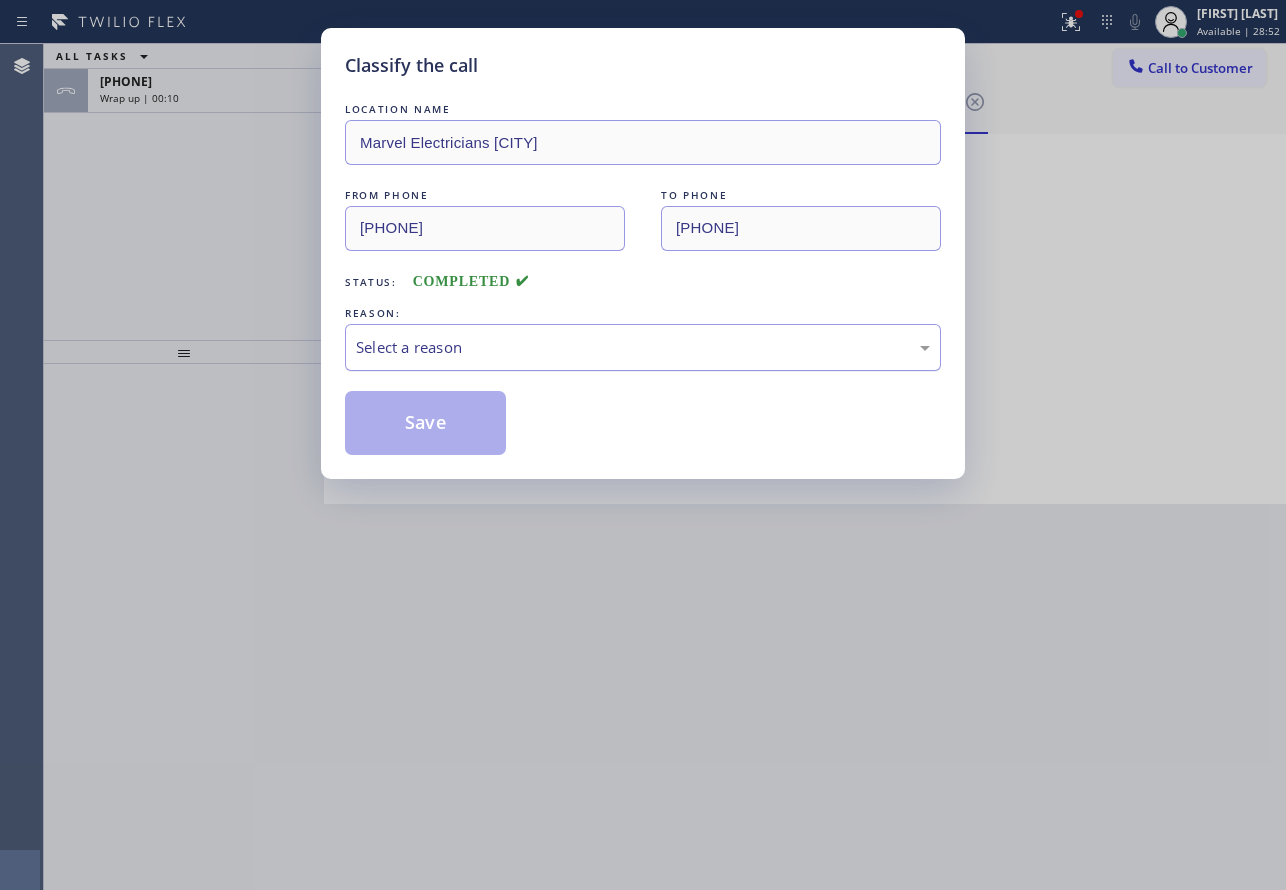 click on "Select a reason" at bounding box center [643, 347] 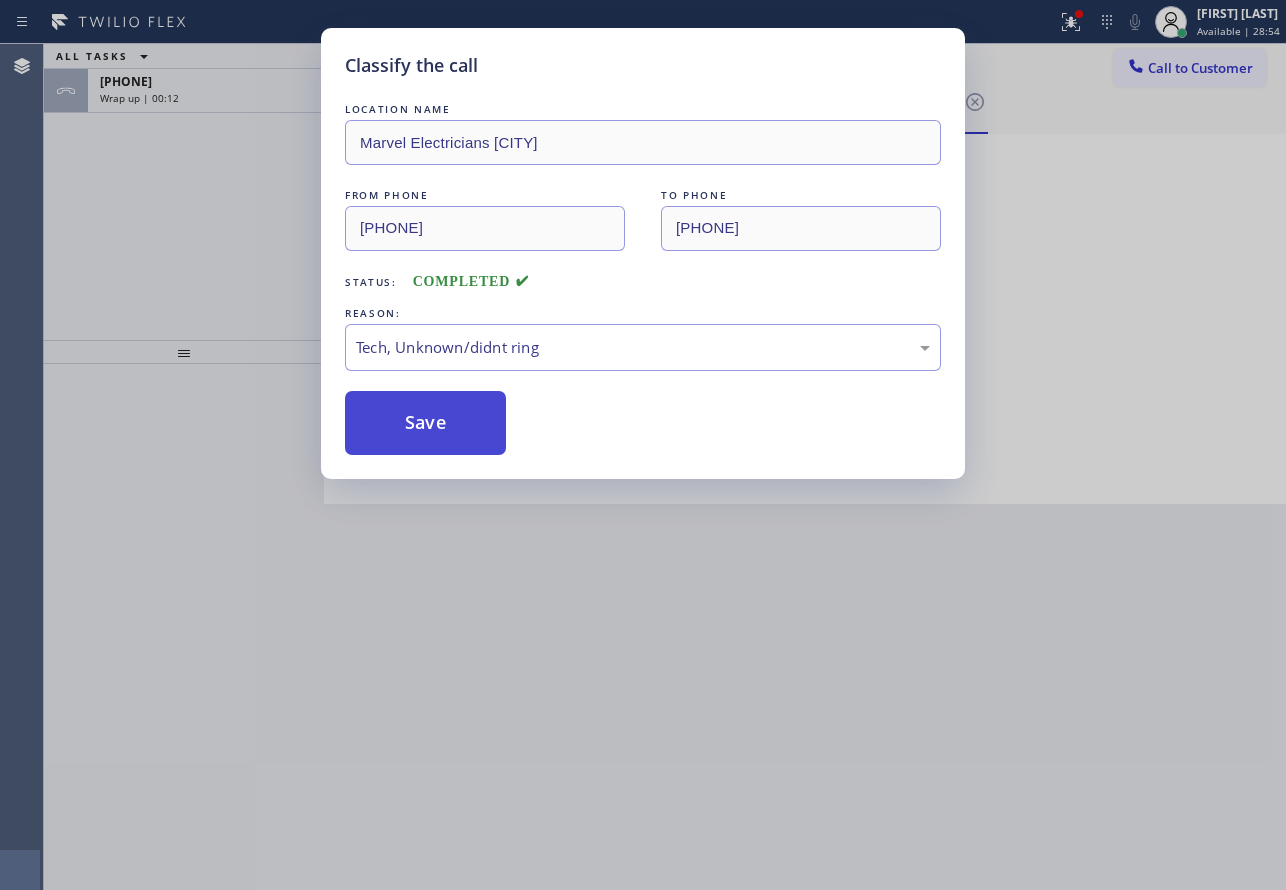 click on "Save" at bounding box center [425, 423] 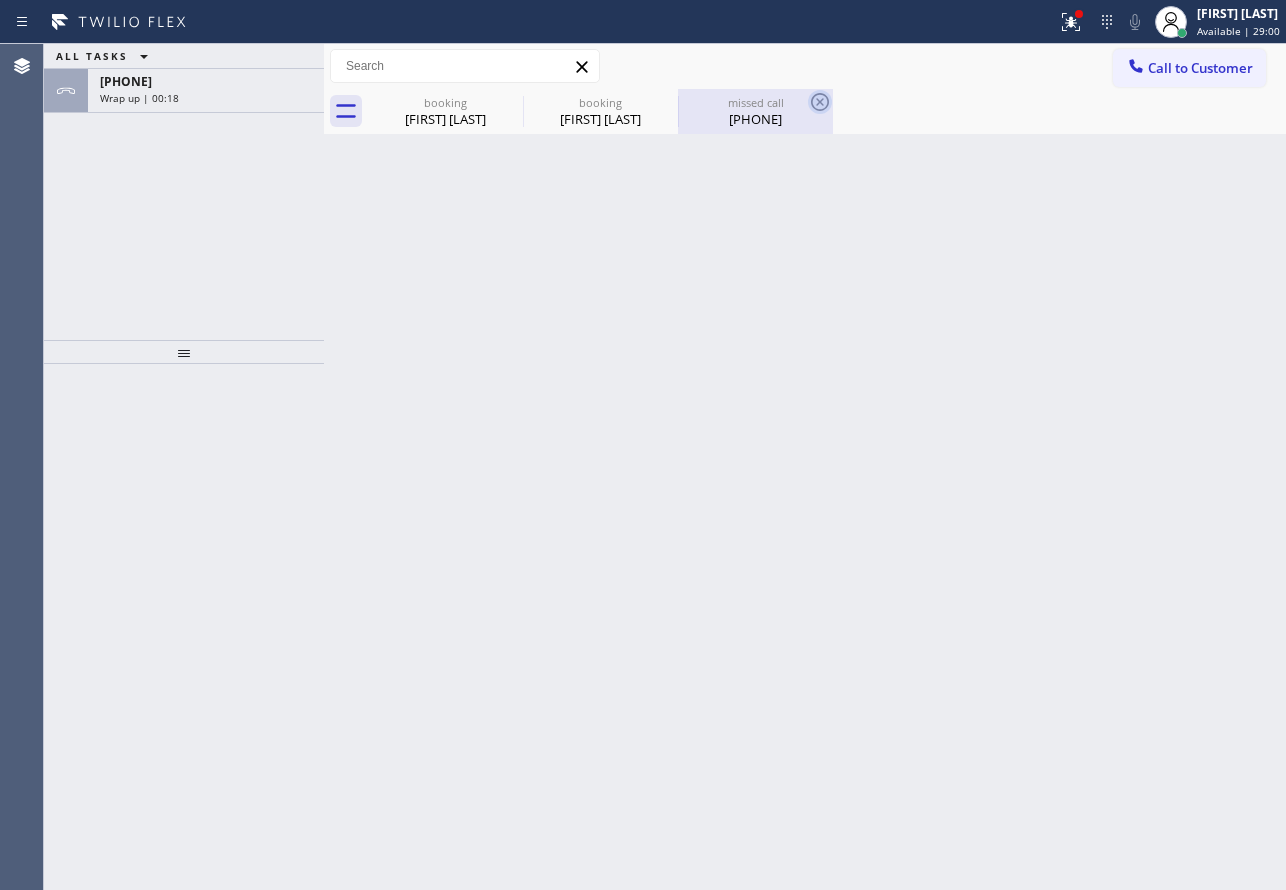 click 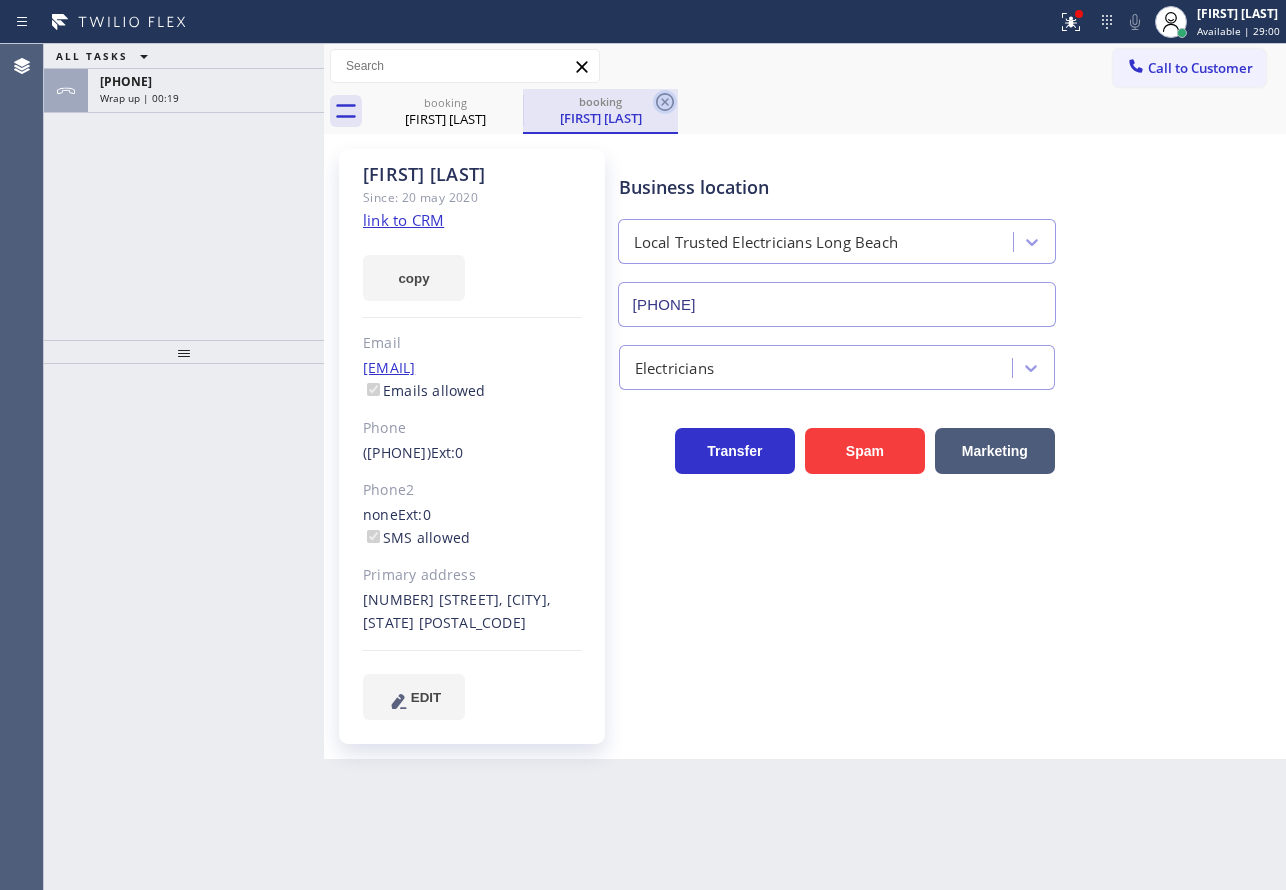 click 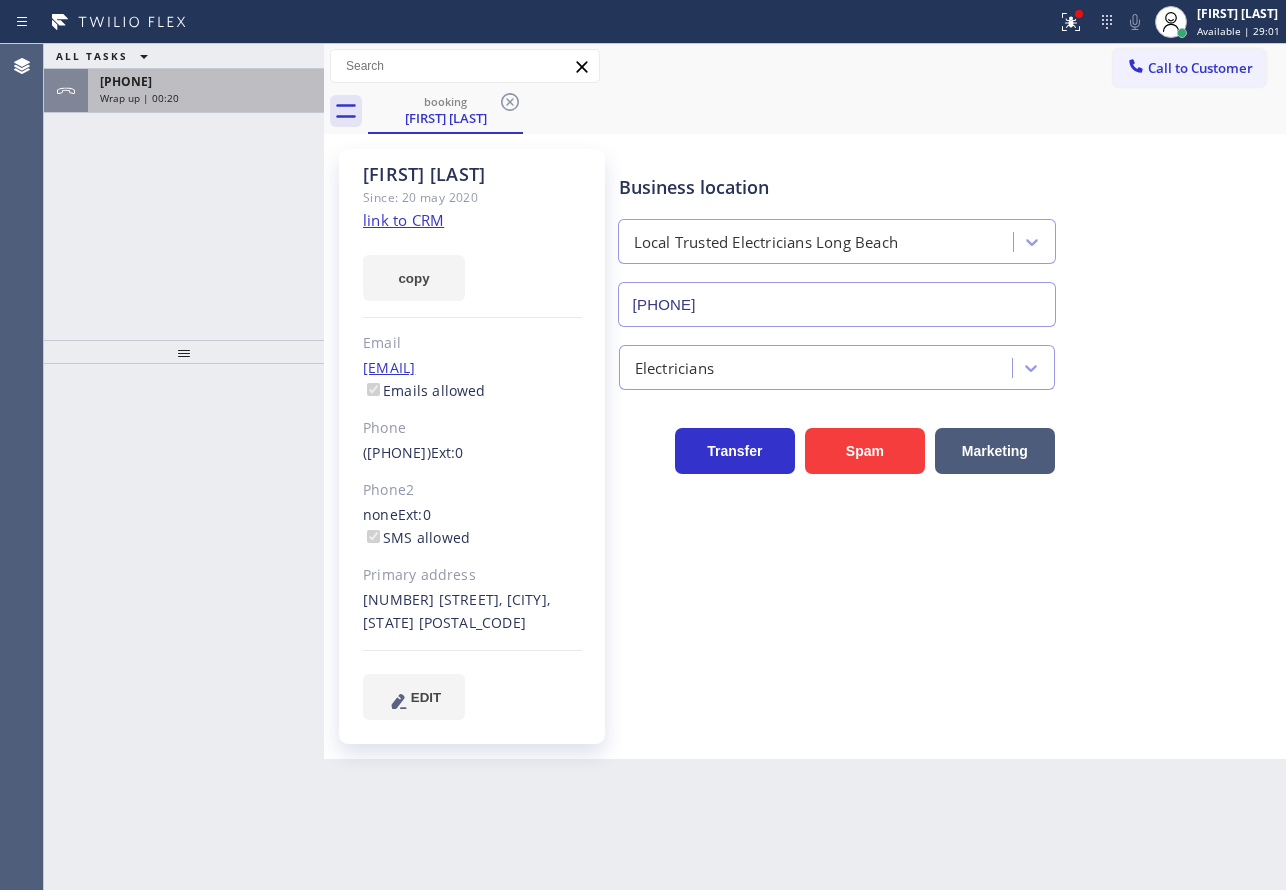 click on "Wrap up | 00:20" at bounding box center [206, 98] 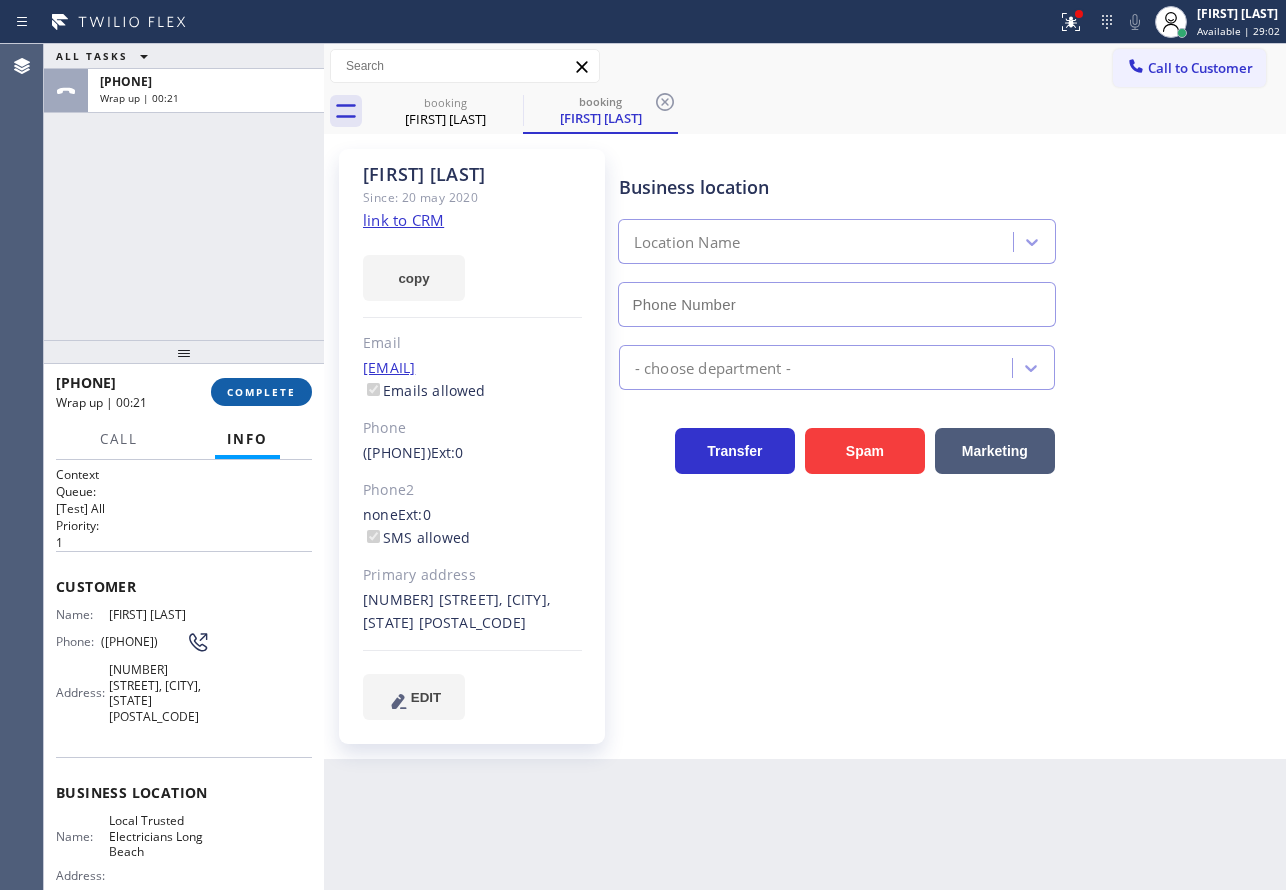 type on "[PHONE]" 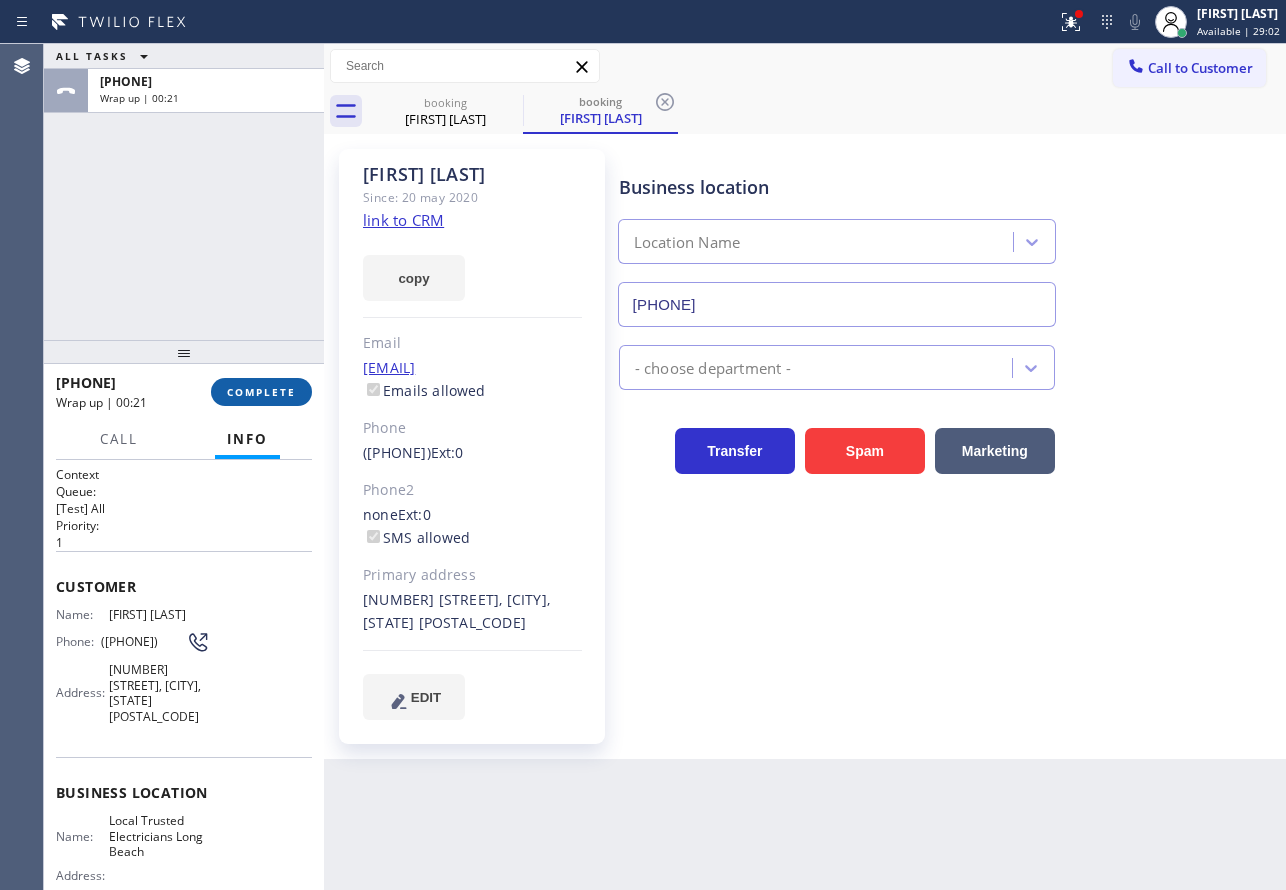 click on "COMPLETE" at bounding box center [261, 392] 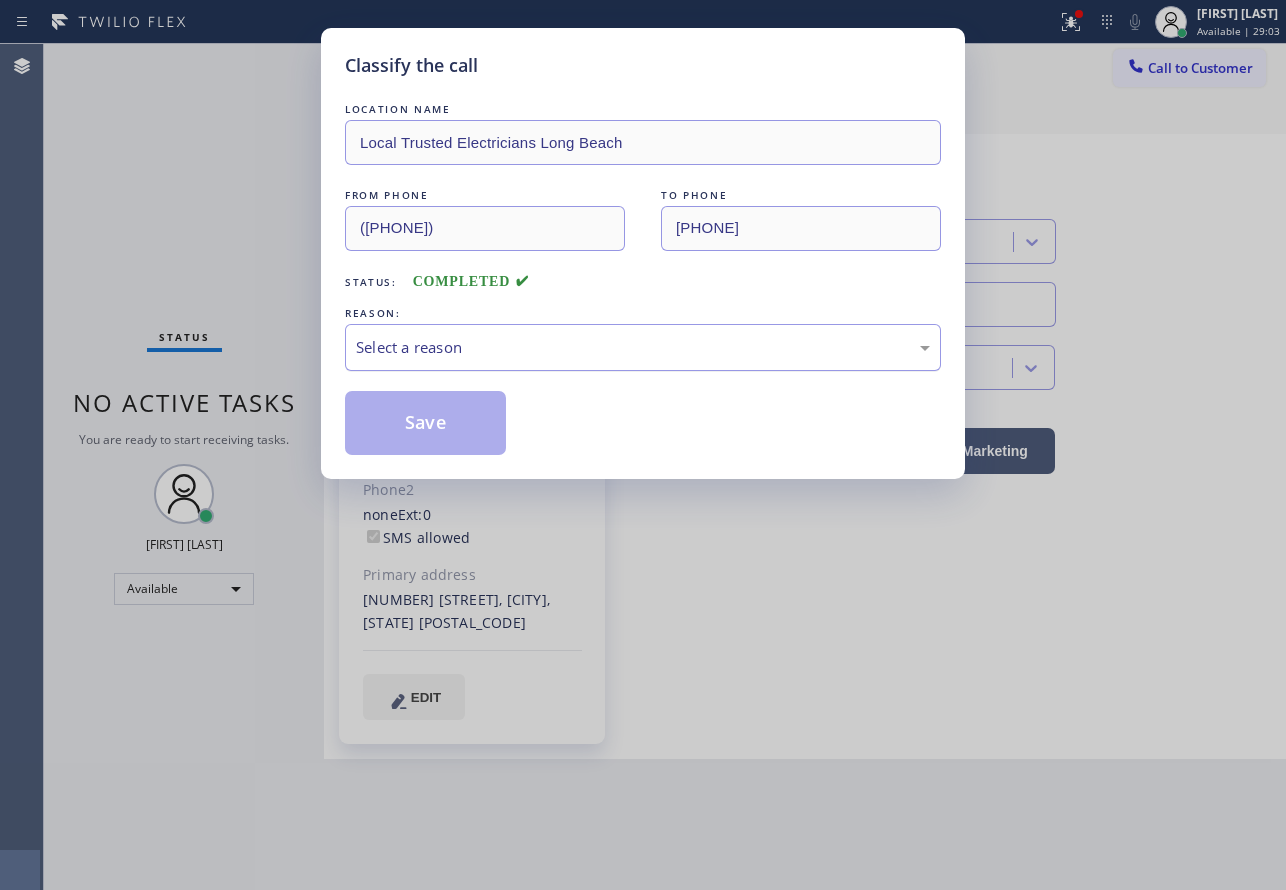 click on "Select a reason" at bounding box center (643, 347) 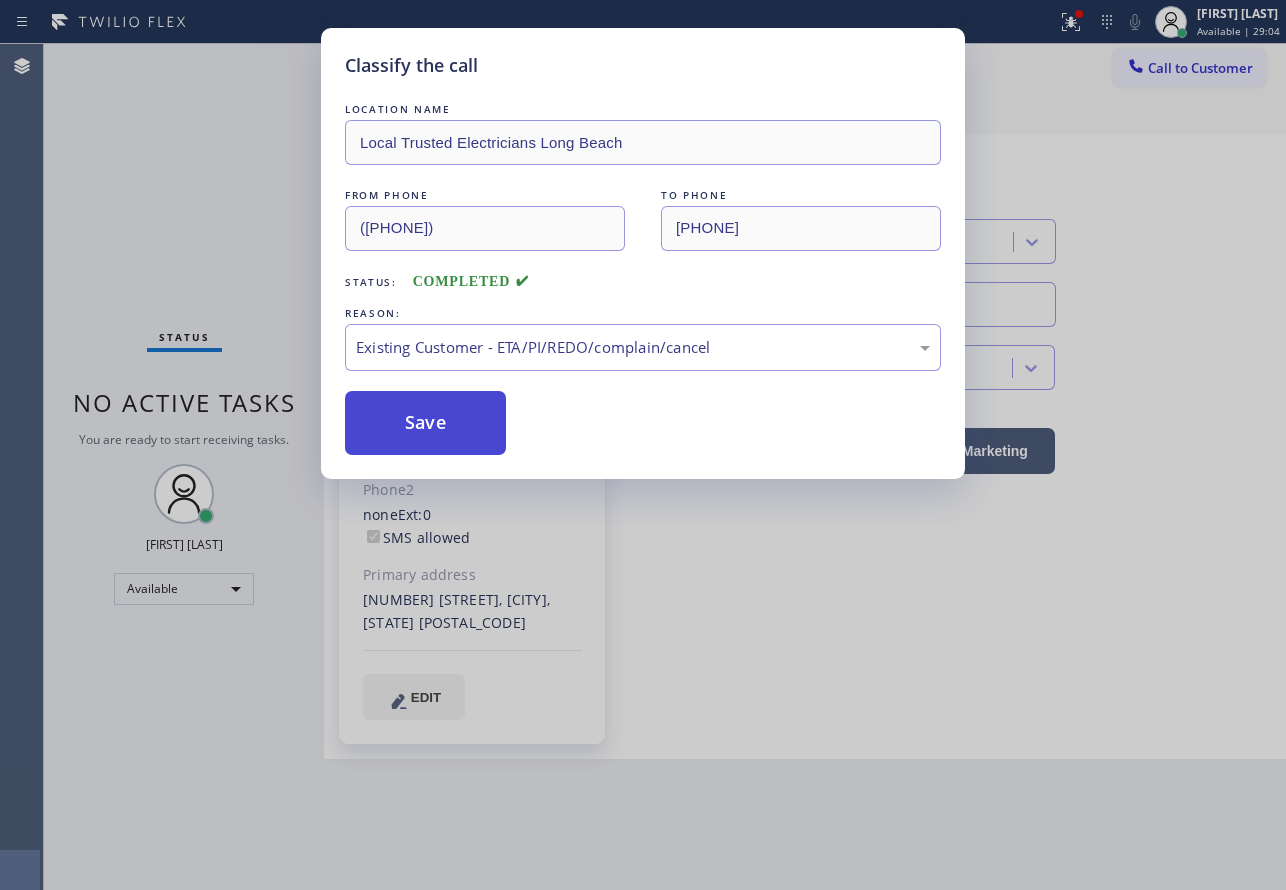 click on "Save" at bounding box center [425, 423] 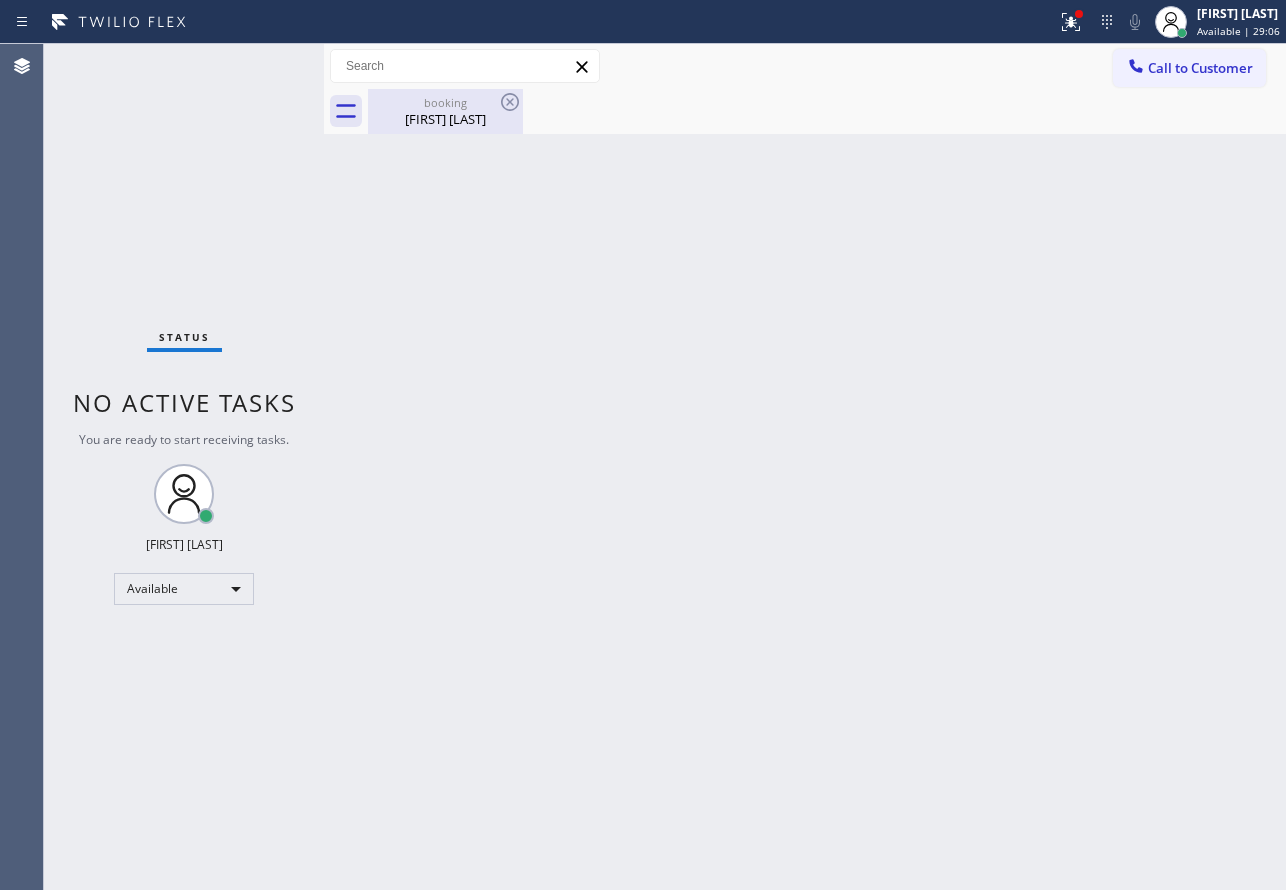click on "booking" at bounding box center [445, 102] 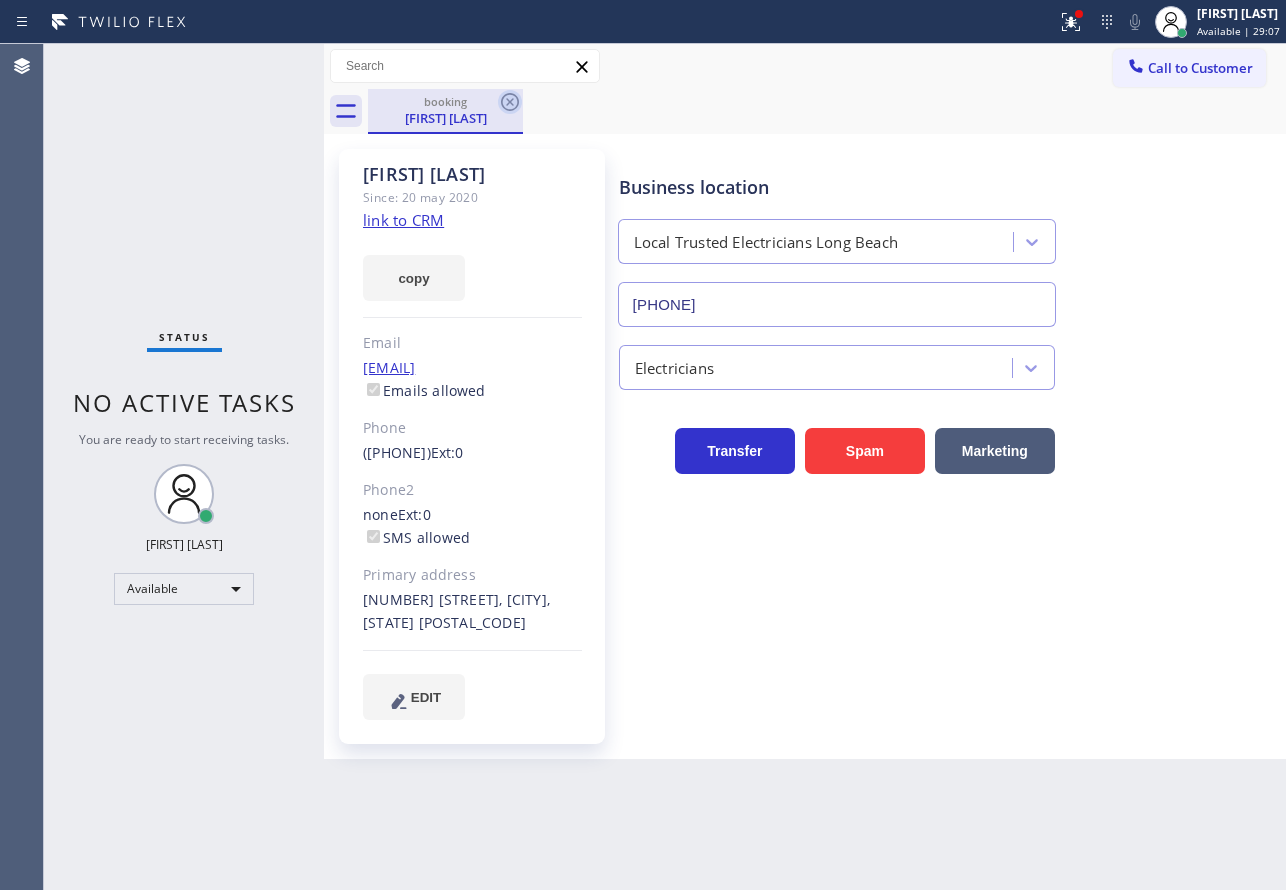 click 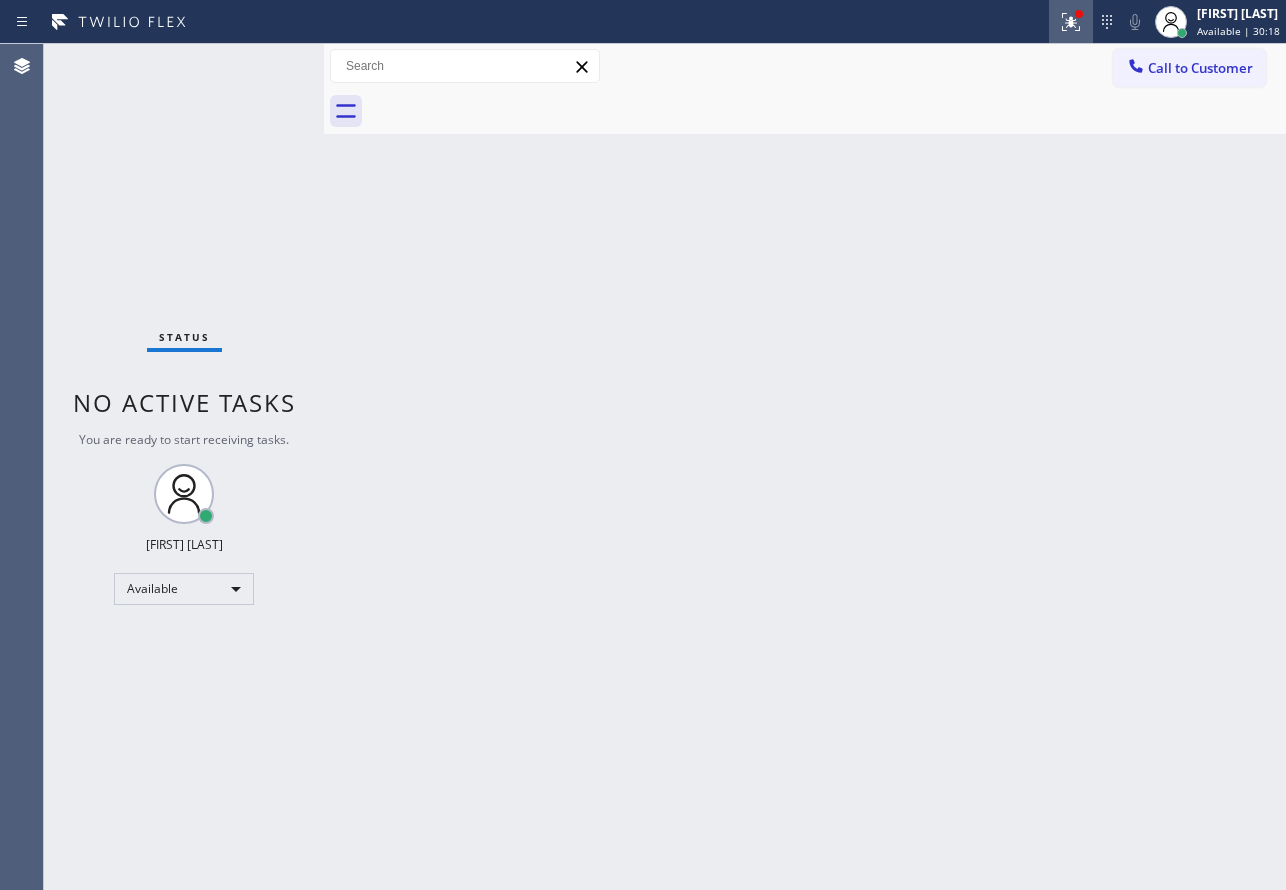 drag, startPoint x: 1068, startPoint y: 14, endPoint x: 1066, endPoint y: 37, distance: 23.086792 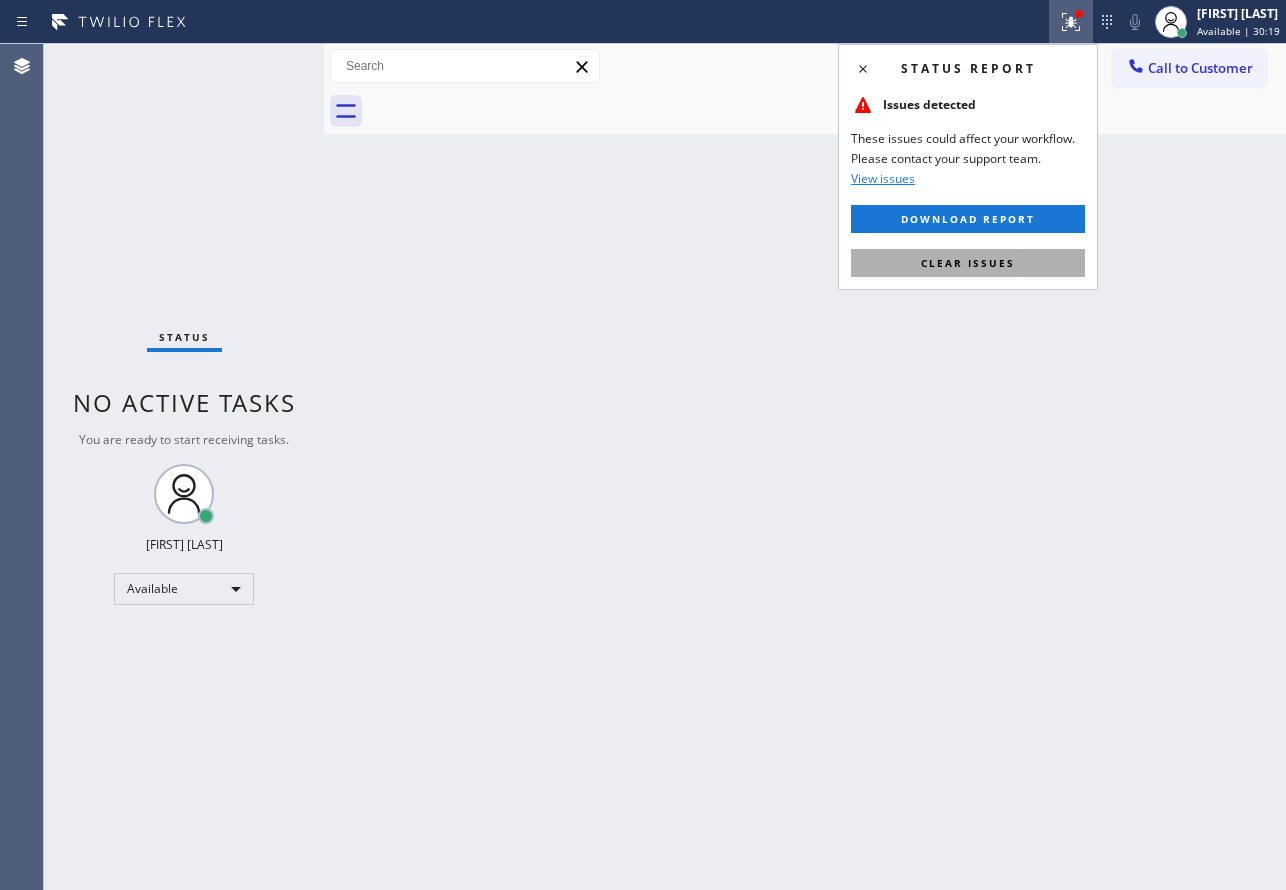click on "Clear issues" at bounding box center (968, 263) 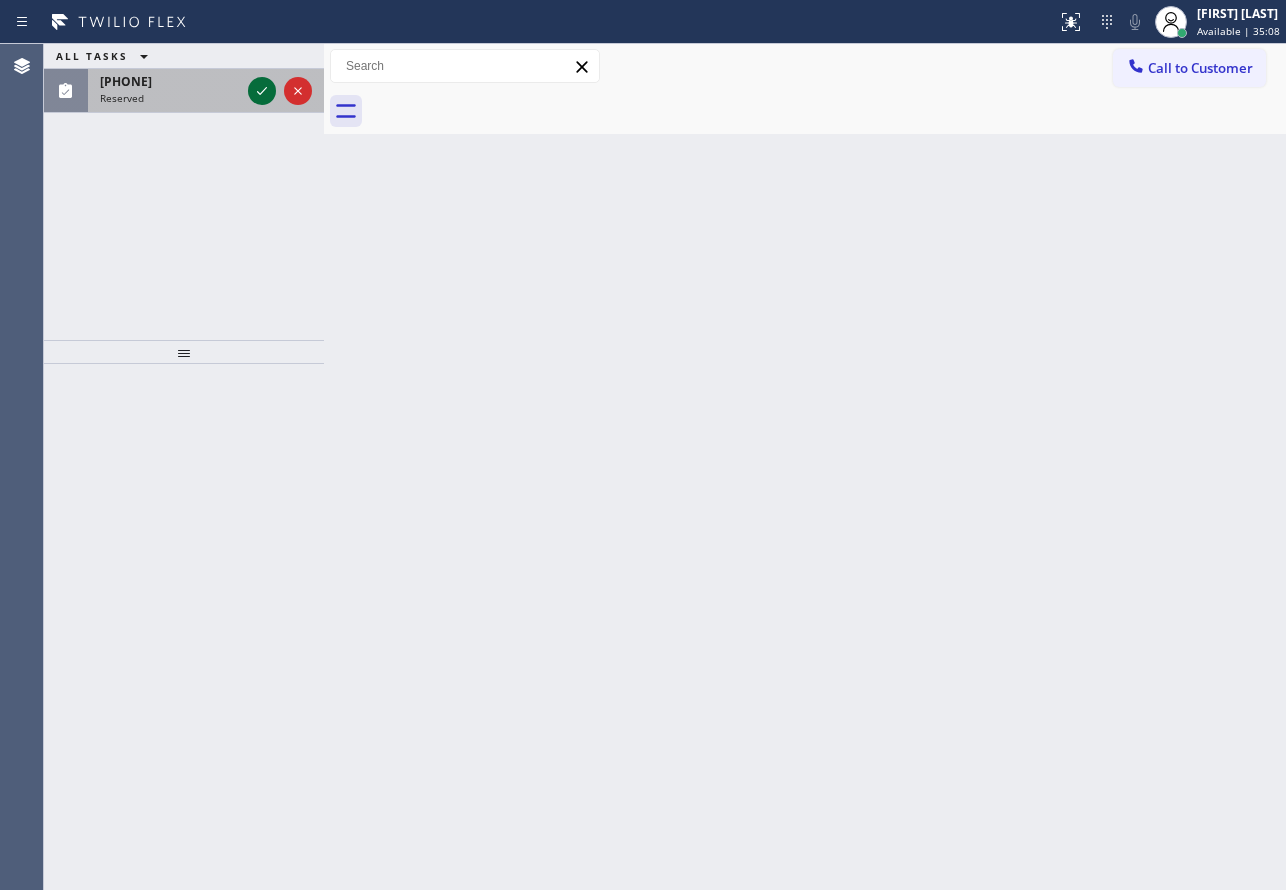 click 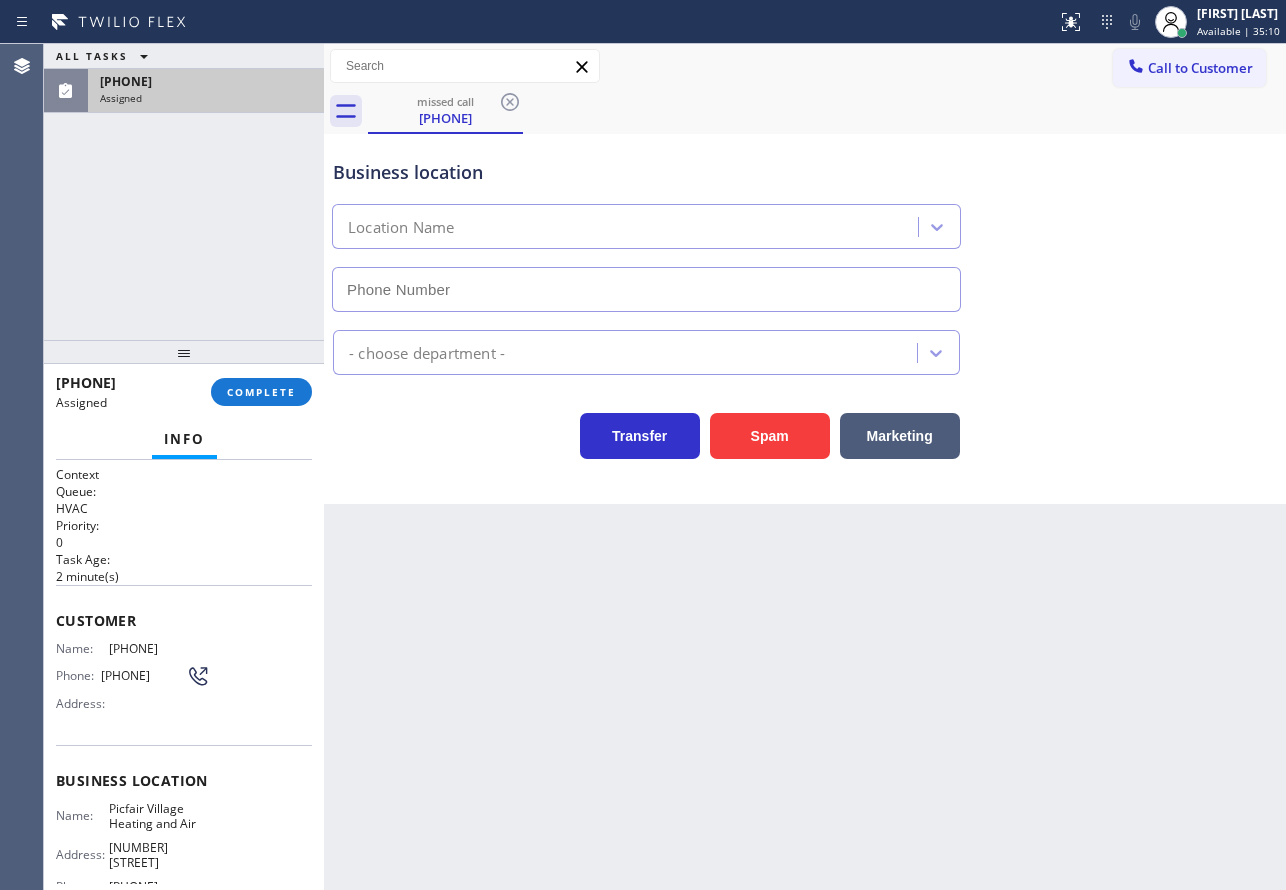 type on "[PHONE]" 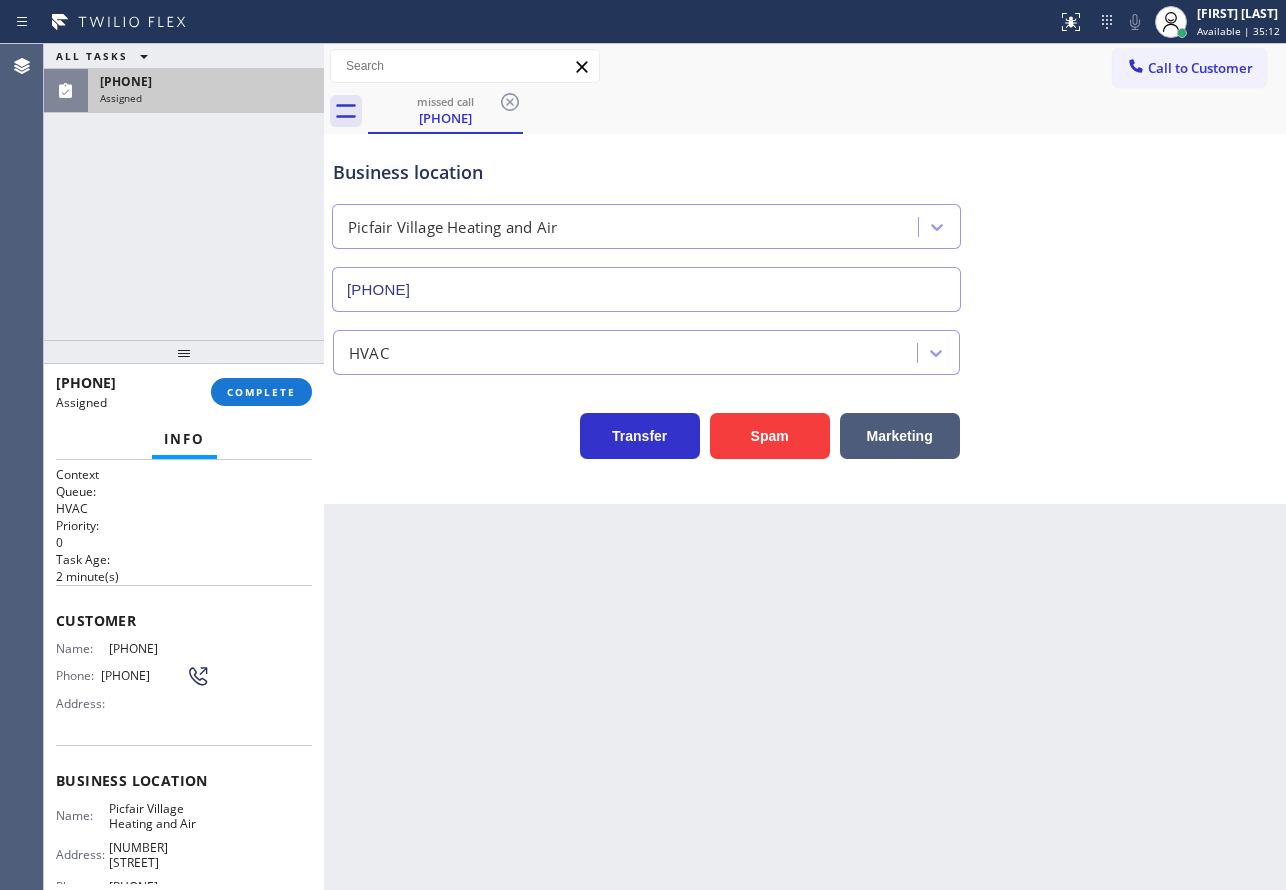 scroll, scrollTop: 100, scrollLeft: 0, axis: vertical 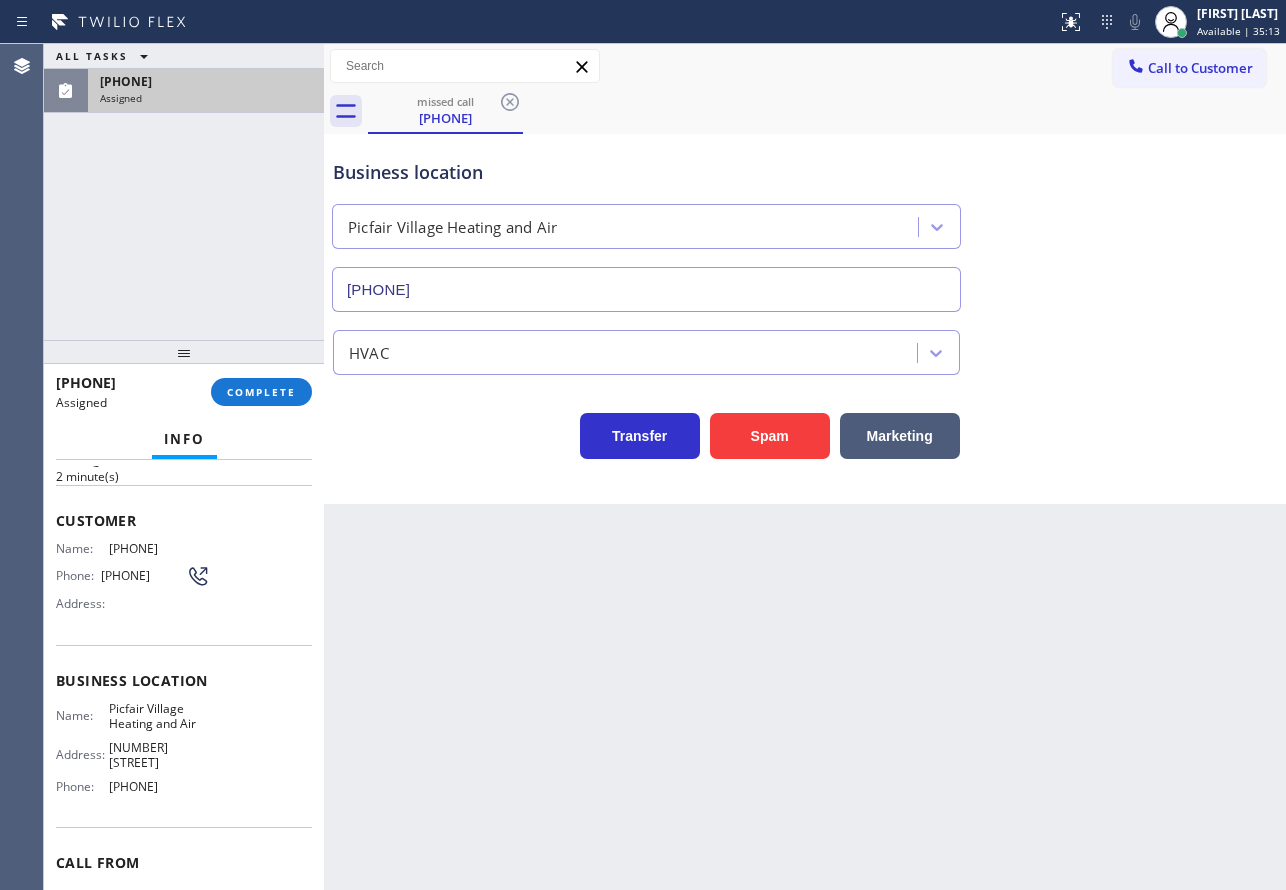 drag, startPoint x: 212, startPoint y: 801, endPoint x: 54, endPoint y: 527, distance: 316.29102 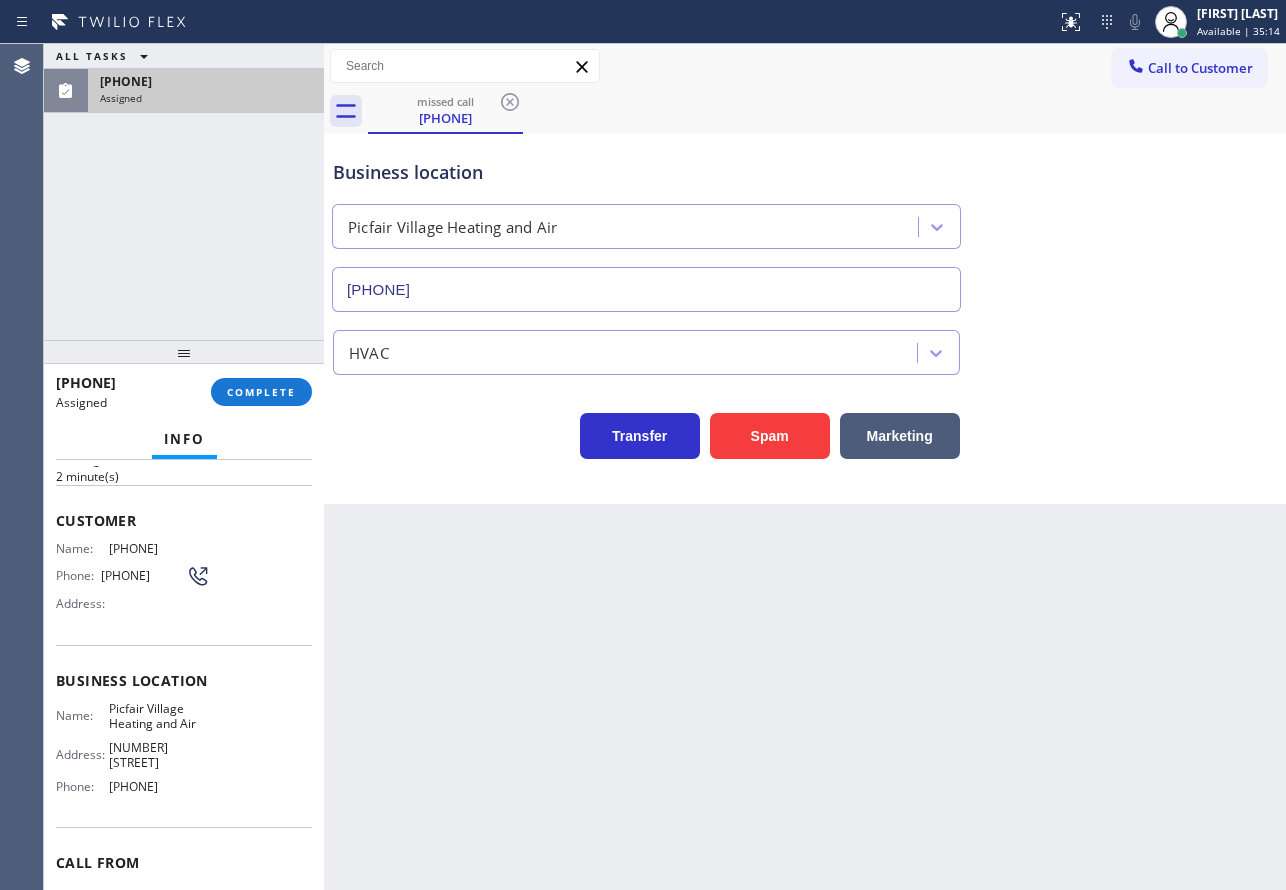 copy on "Customer Name: [PHONE] Phone: [PHONE] Address: Business location Name: Picfair Village Heating and Air Address: [NUMBER] [STREET]  Phone: [PHONE]" 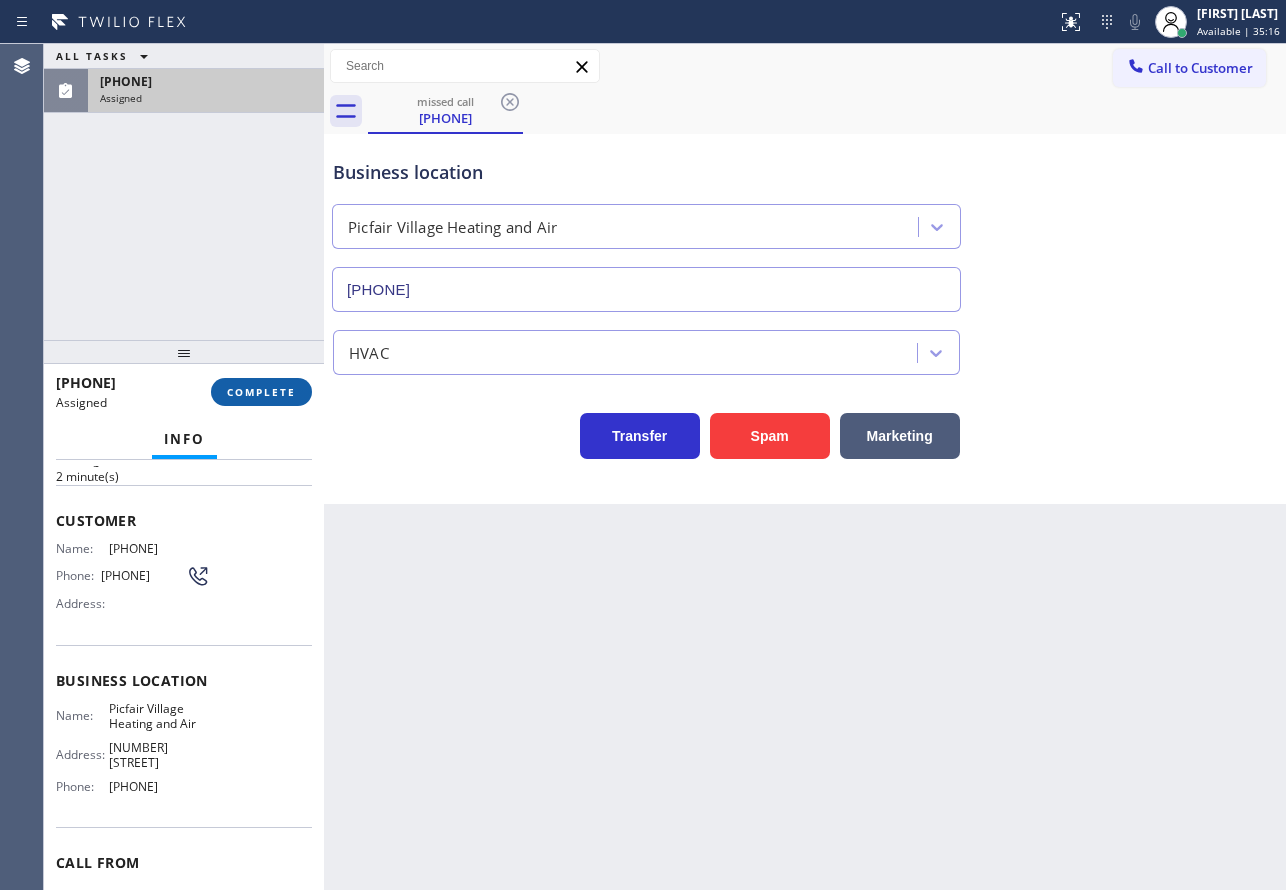 click on "COMPLETE" at bounding box center (261, 392) 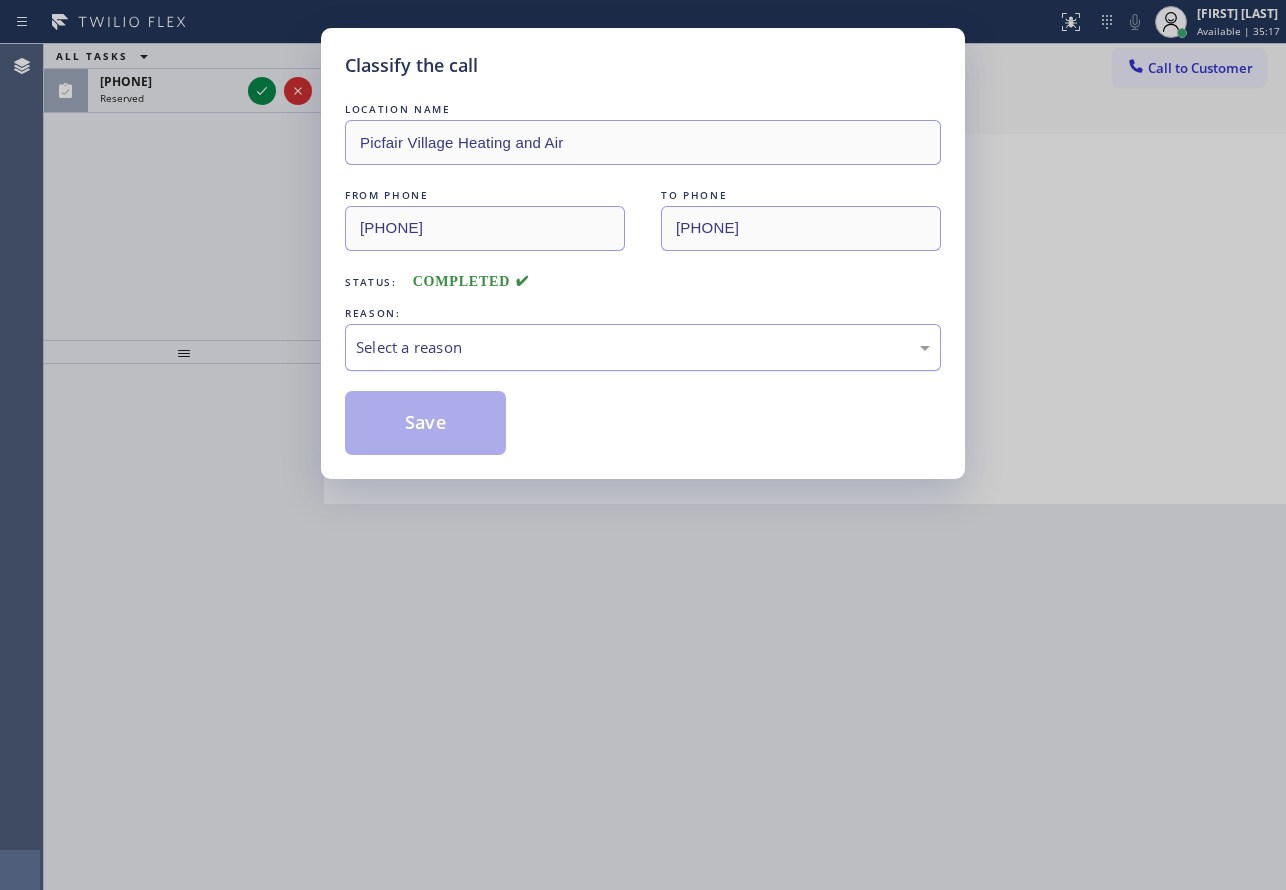 click on "Select a reason" at bounding box center (643, 347) 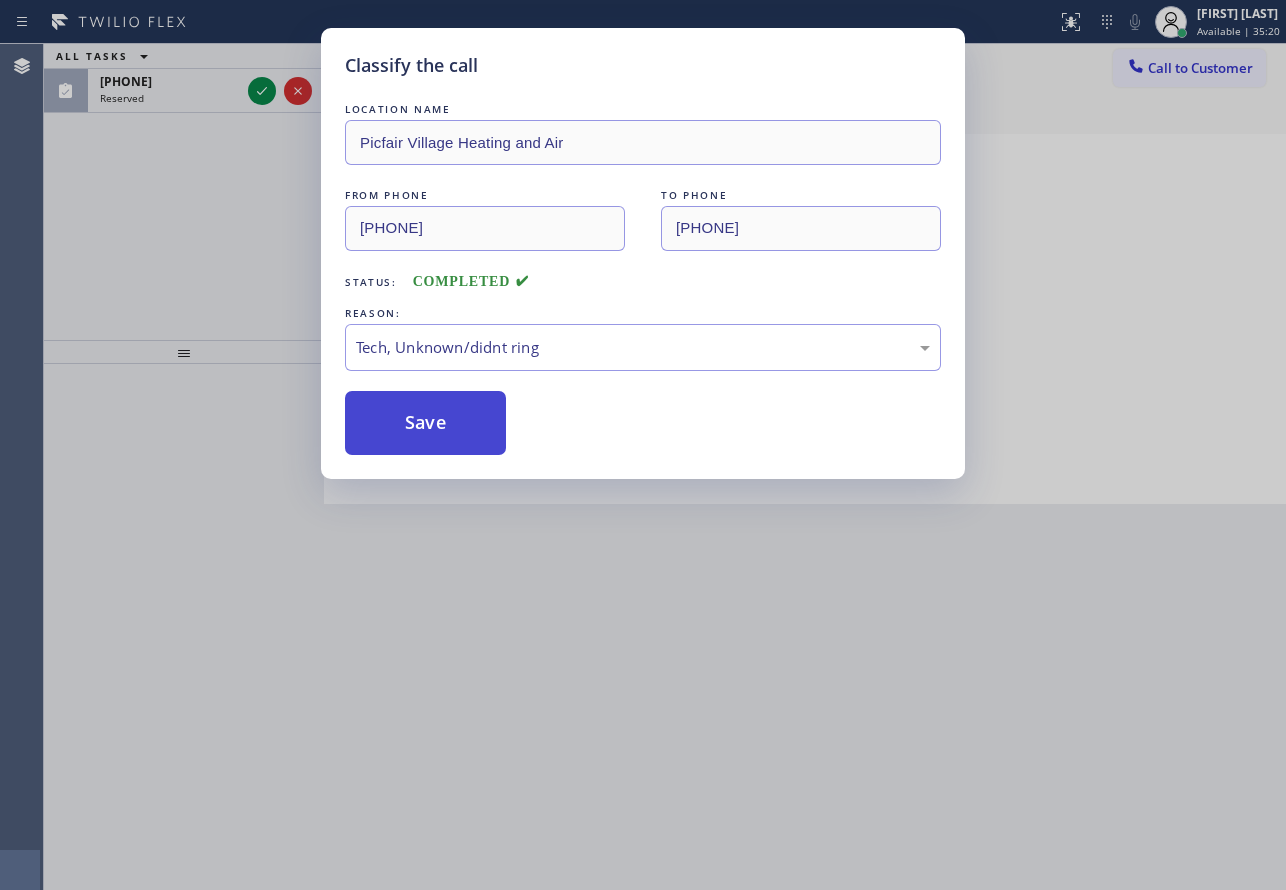 click on "Save" at bounding box center [425, 423] 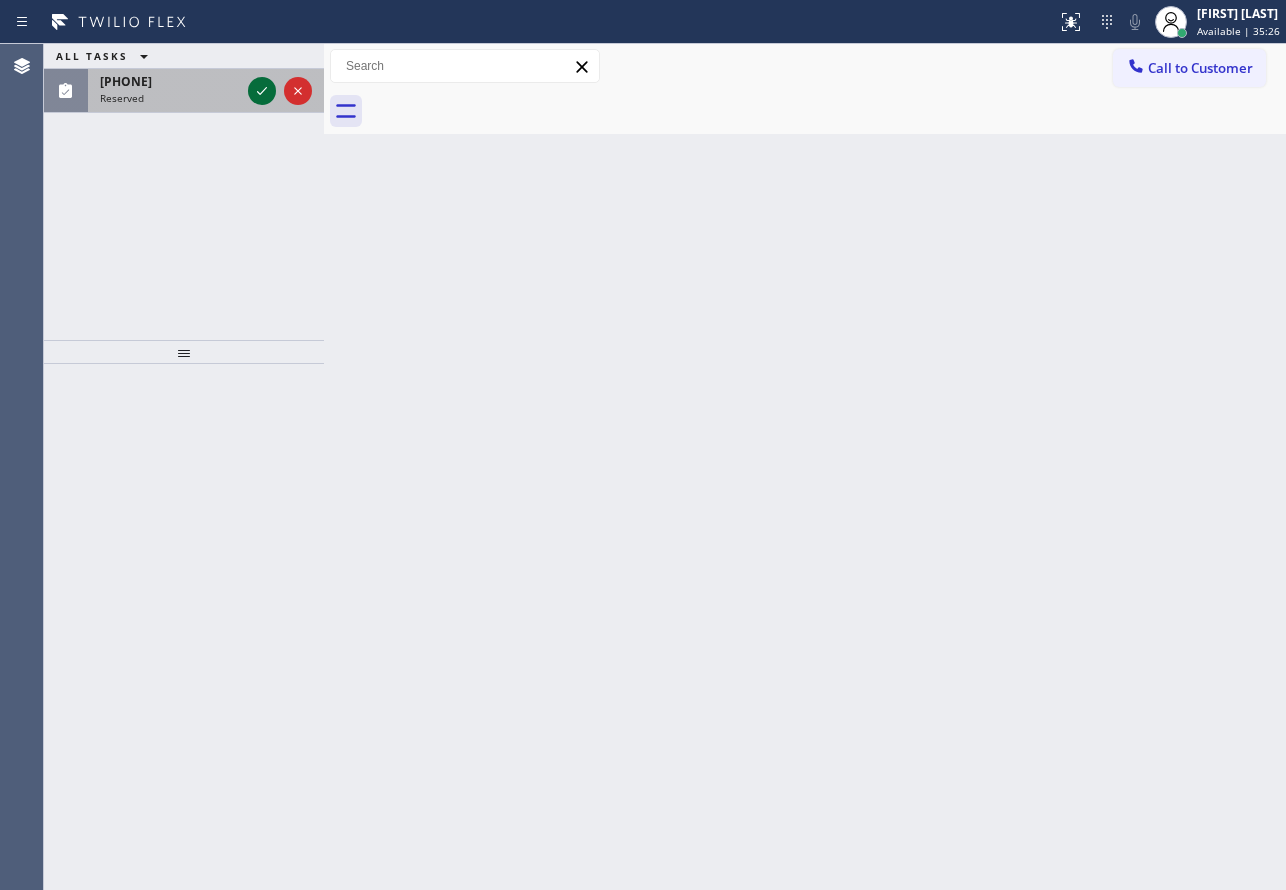 click 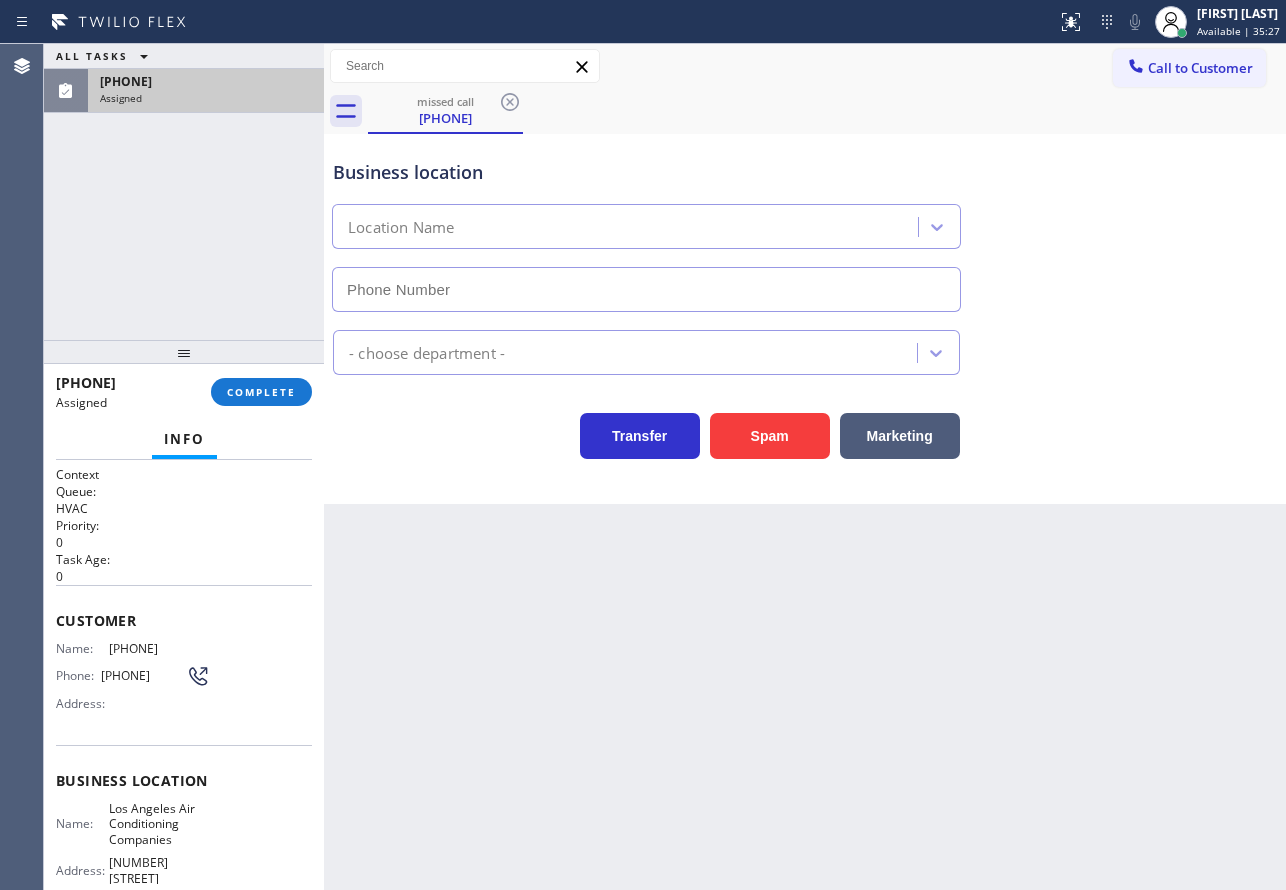 type on "[PHONE]" 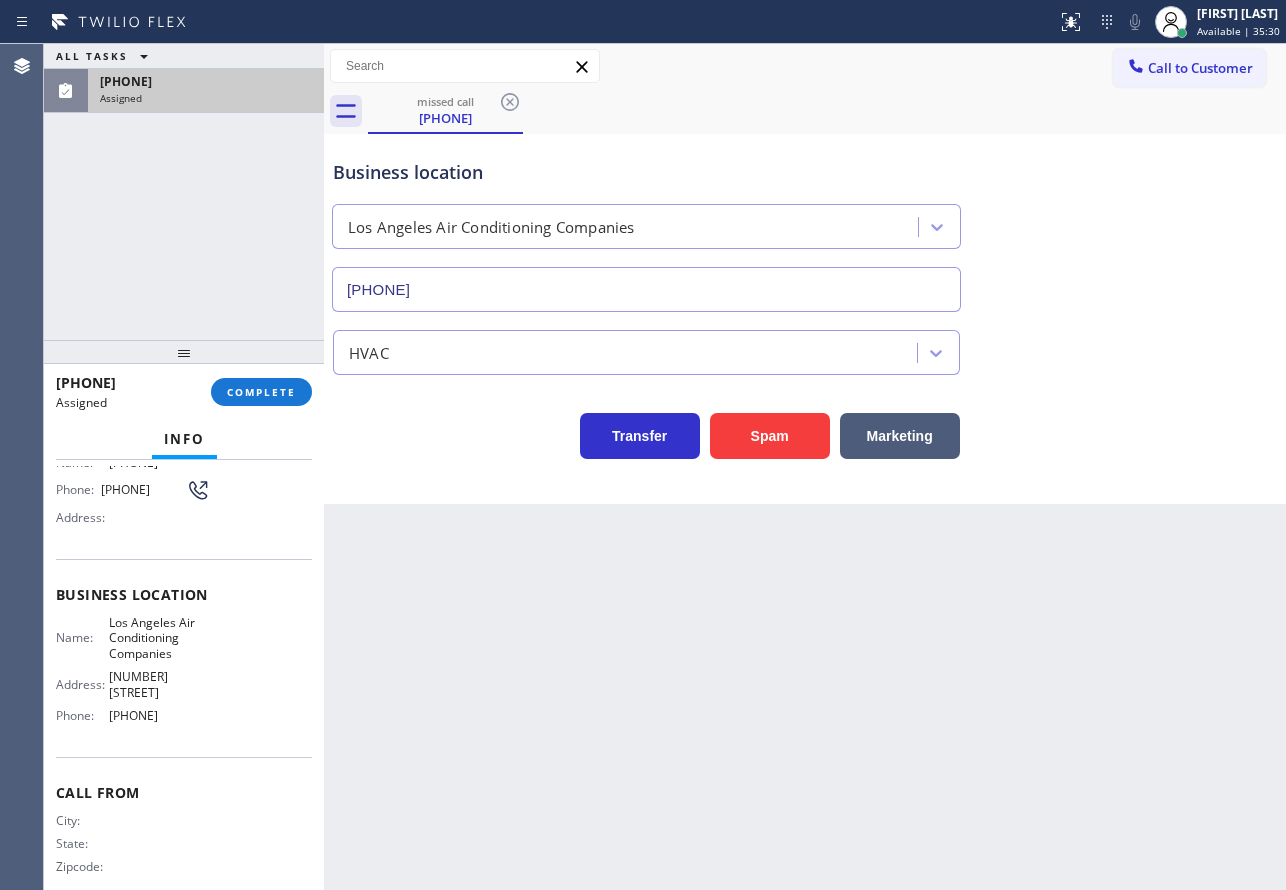 scroll, scrollTop: 200, scrollLeft: 0, axis: vertical 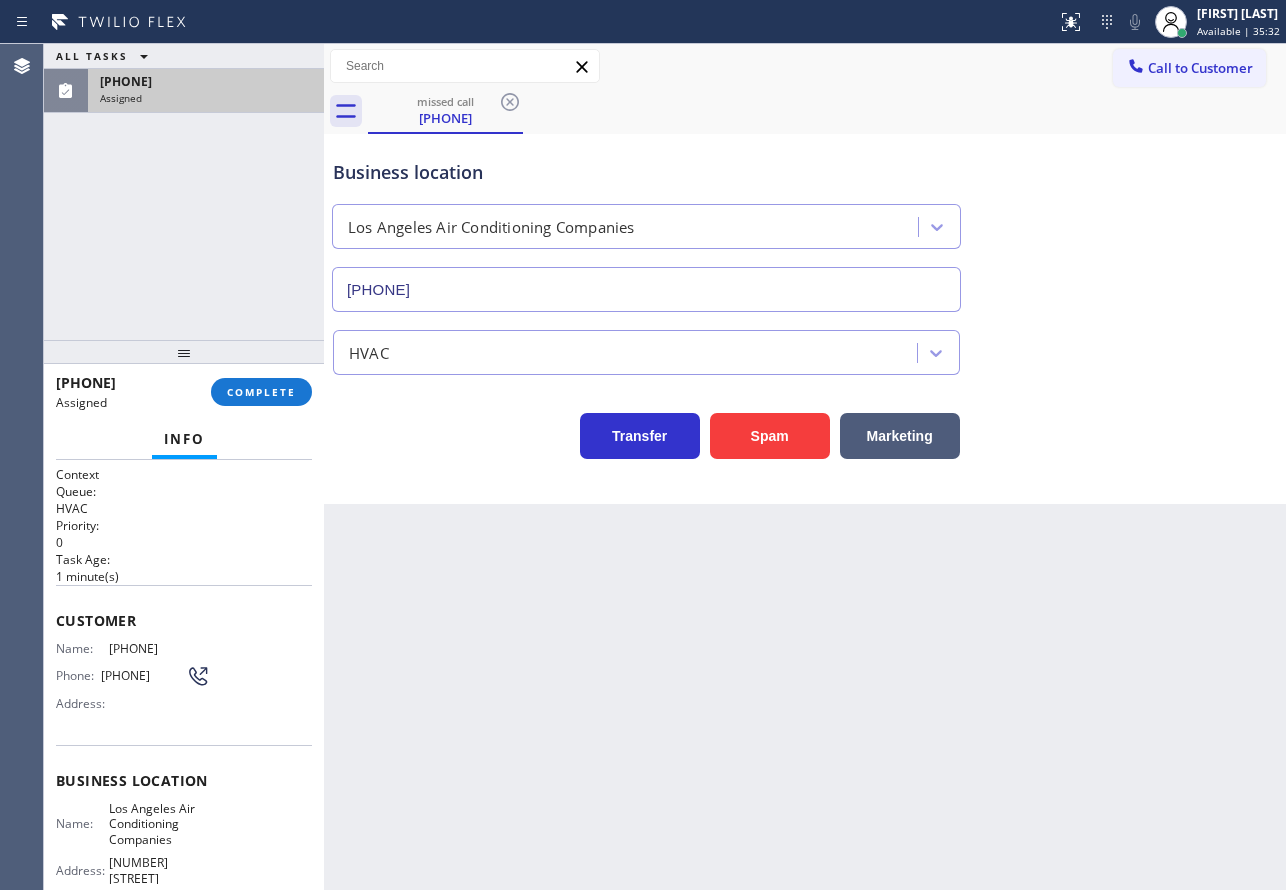 drag, startPoint x: 223, startPoint y: 711, endPoint x: 54, endPoint y: 621, distance: 191.47063 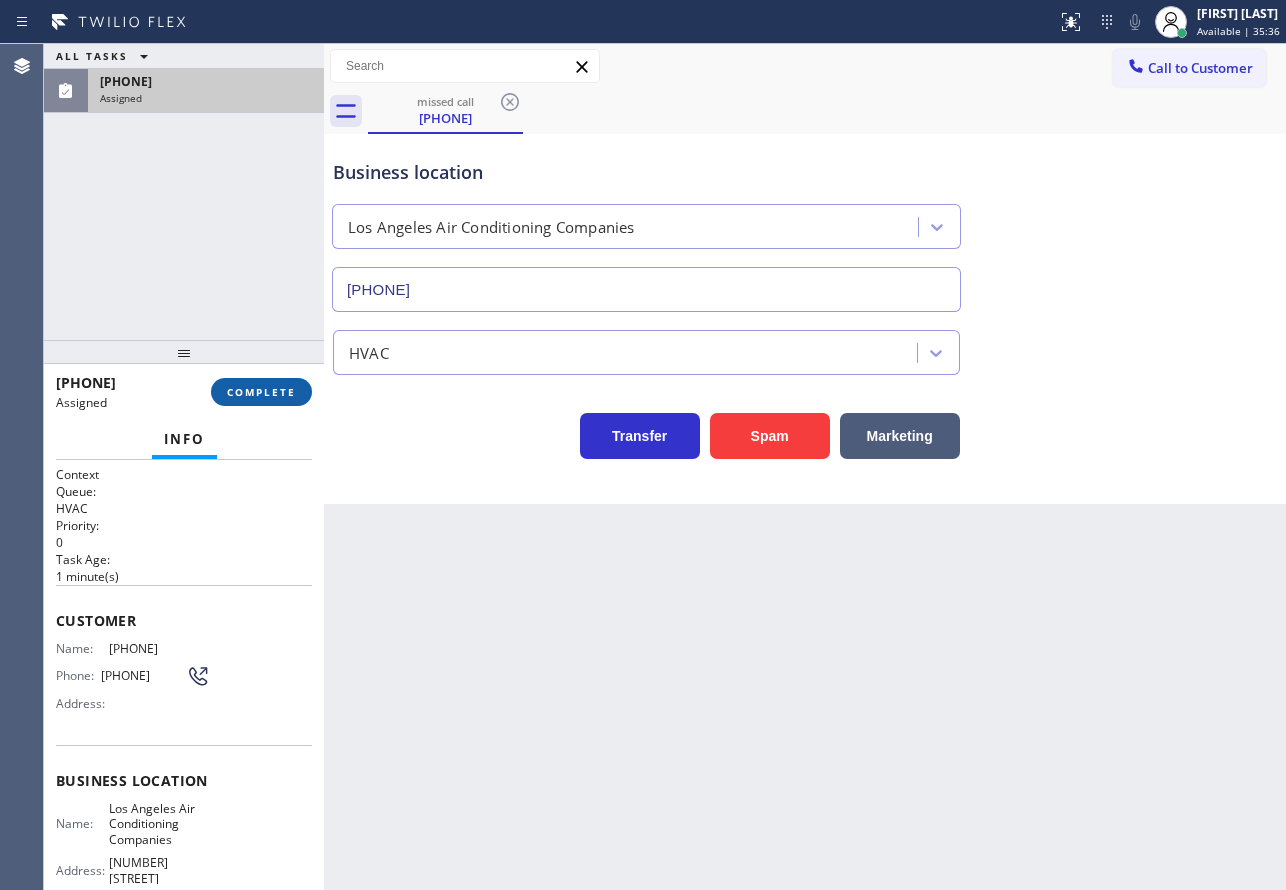 click on "COMPLETE" at bounding box center (261, 392) 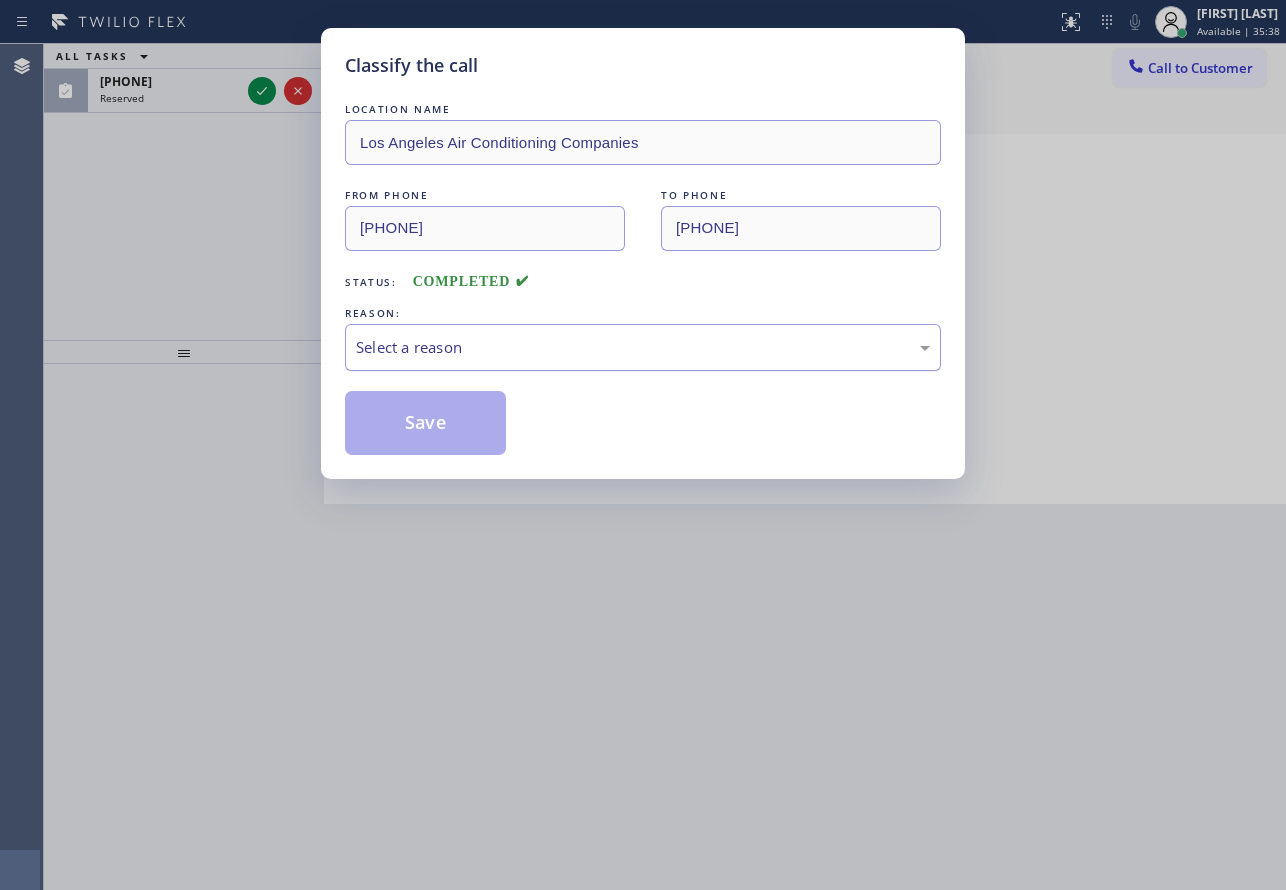 click on "Select a reason" at bounding box center (643, 347) 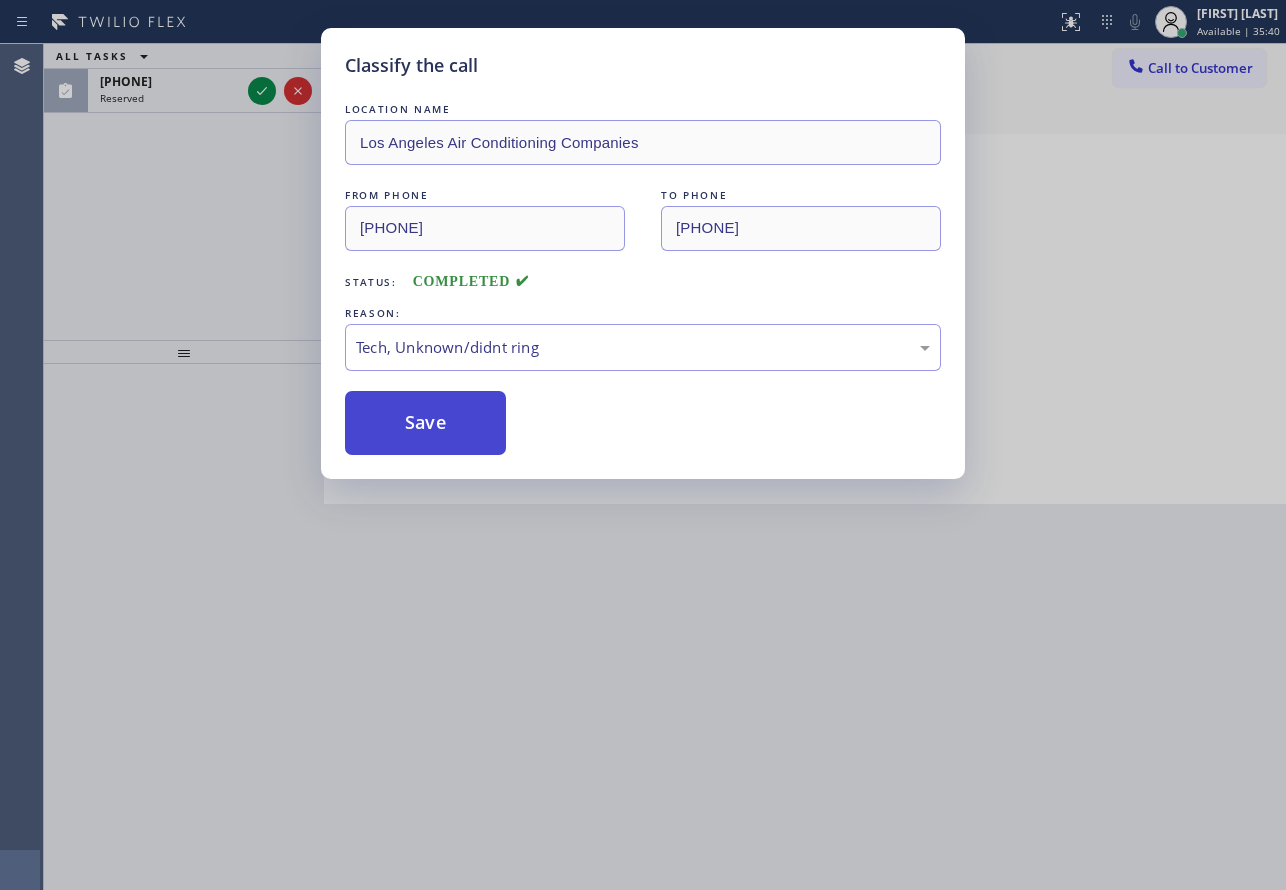 click on "Save" at bounding box center (425, 423) 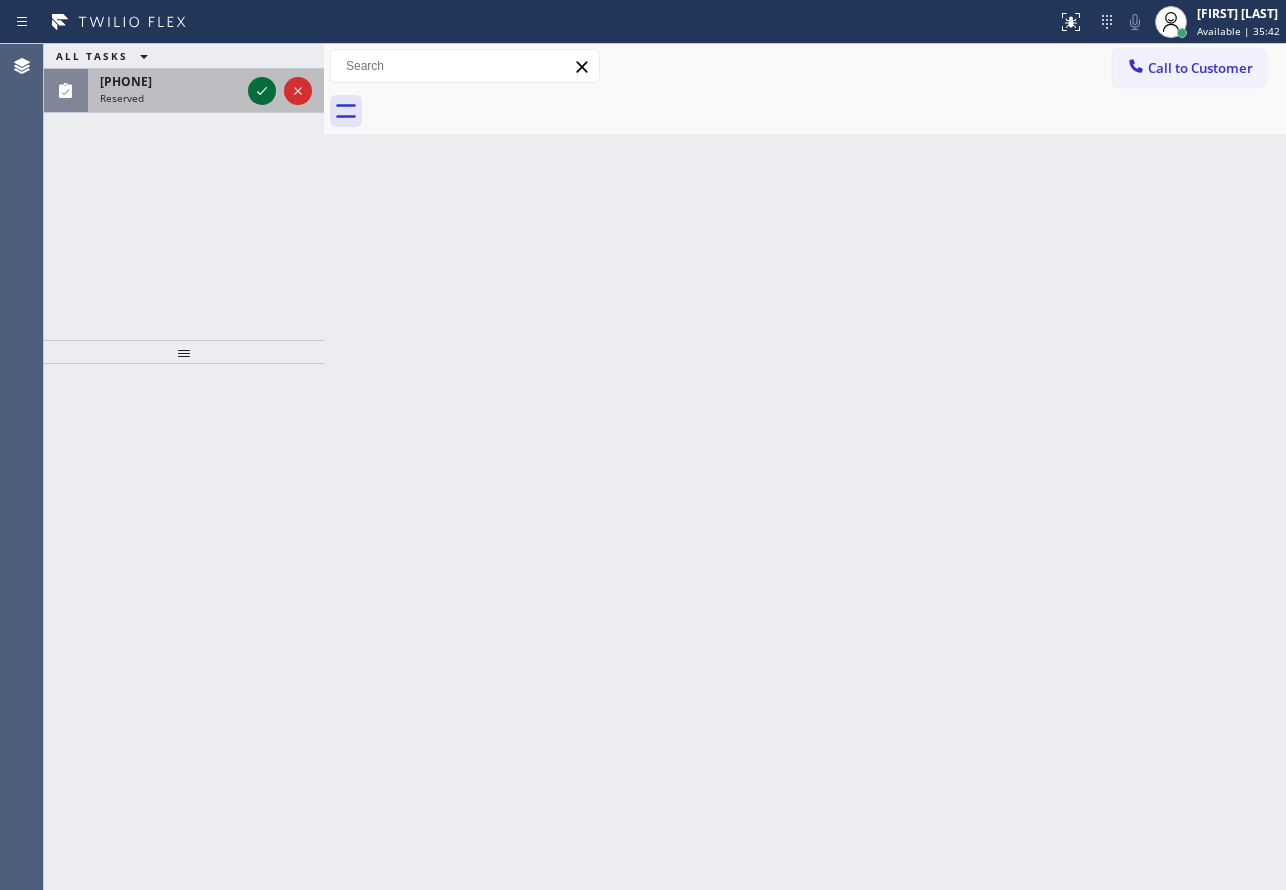 click 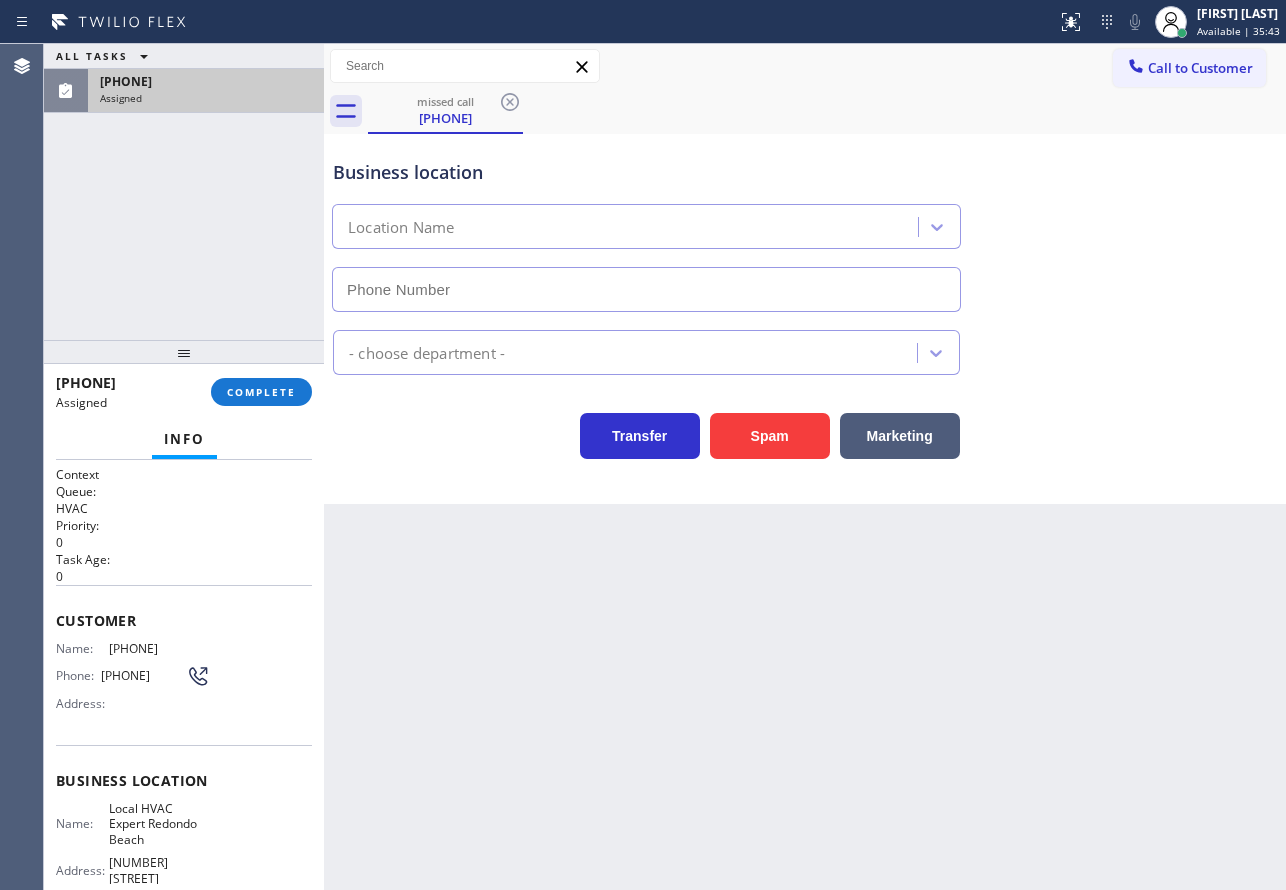 type on "[PHONE]" 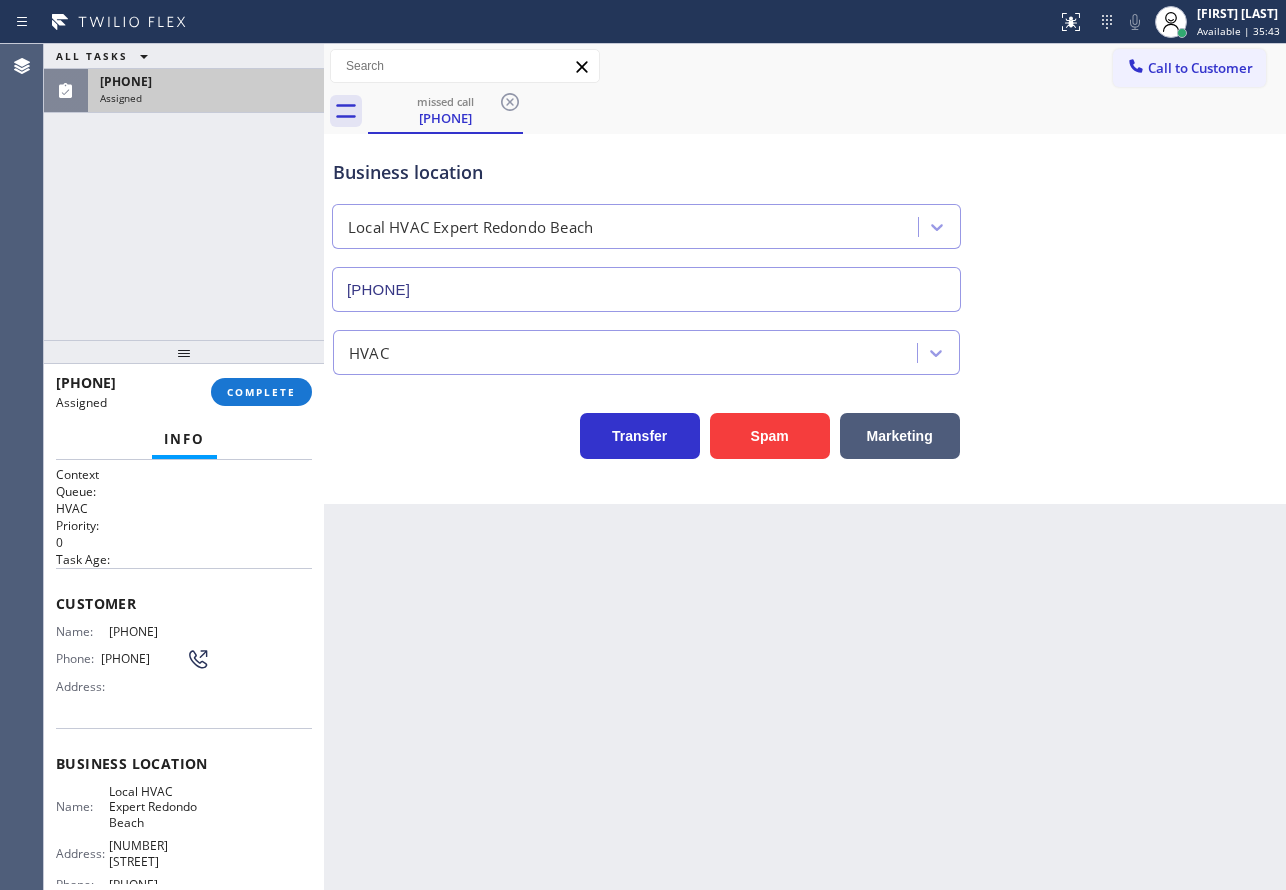 scroll, scrollTop: 200, scrollLeft: 0, axis: vertical 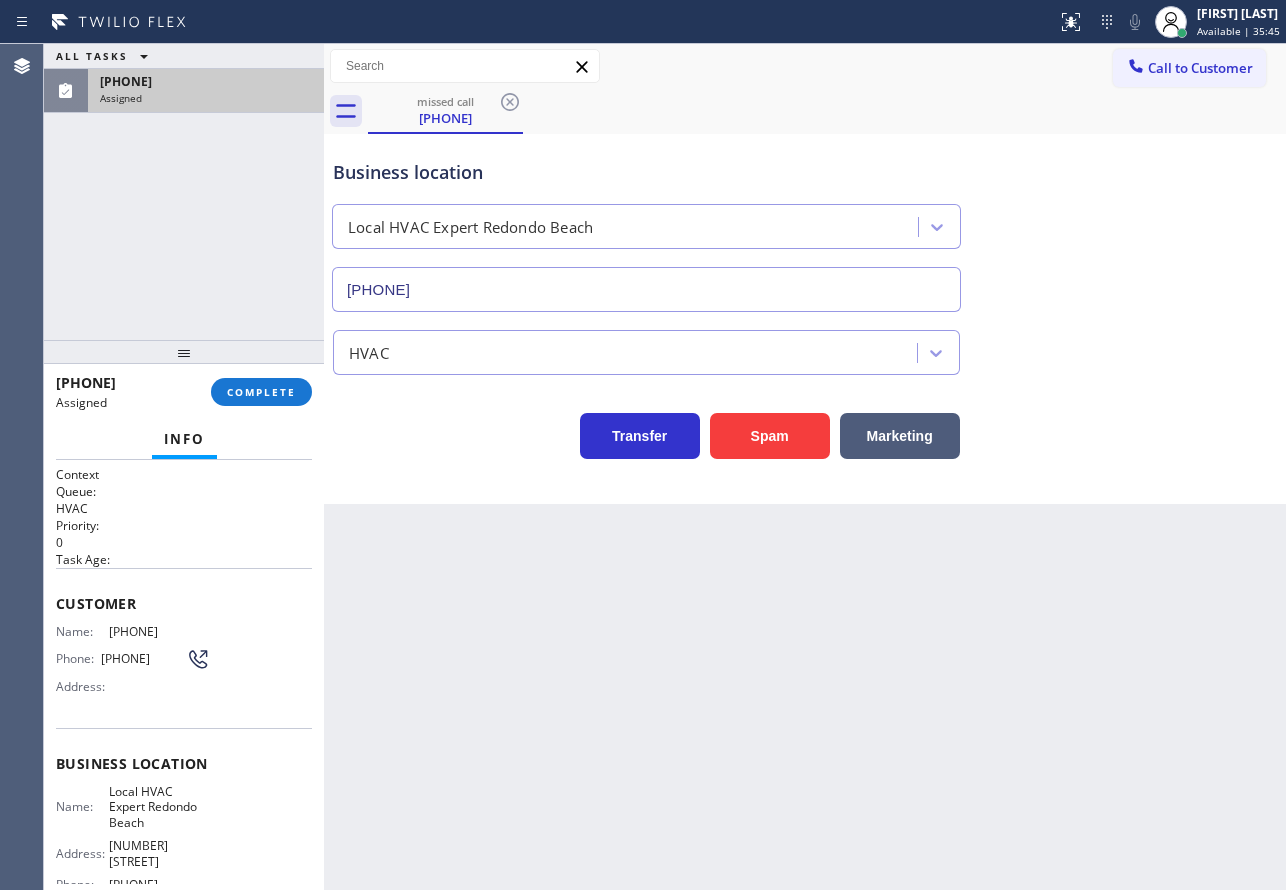 drag, startPoint x: 203, startPoint y: 693, endPoint x: 45, endPoint y: 604, distance: 181.34222 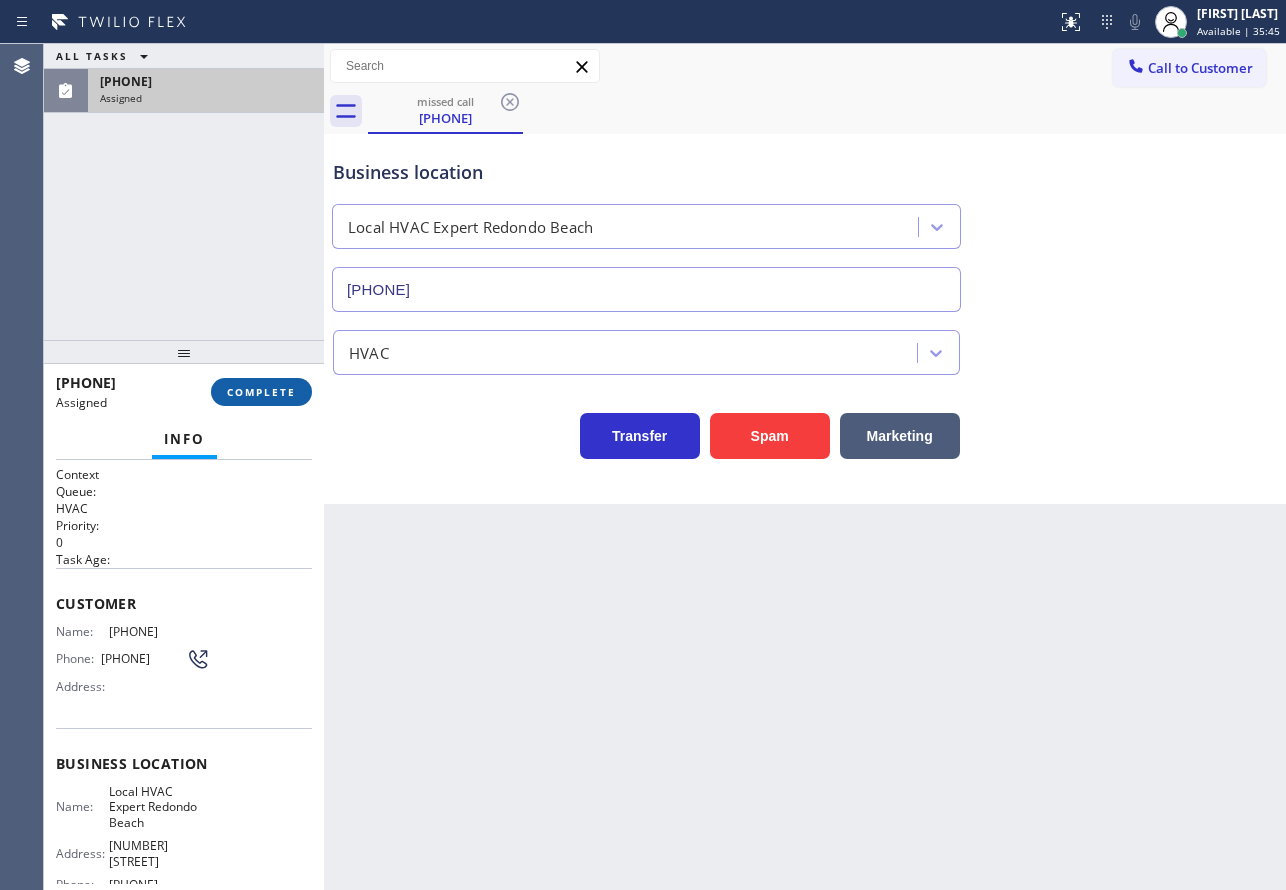 click on "COMPLETE" at bounding box center (261, 392) 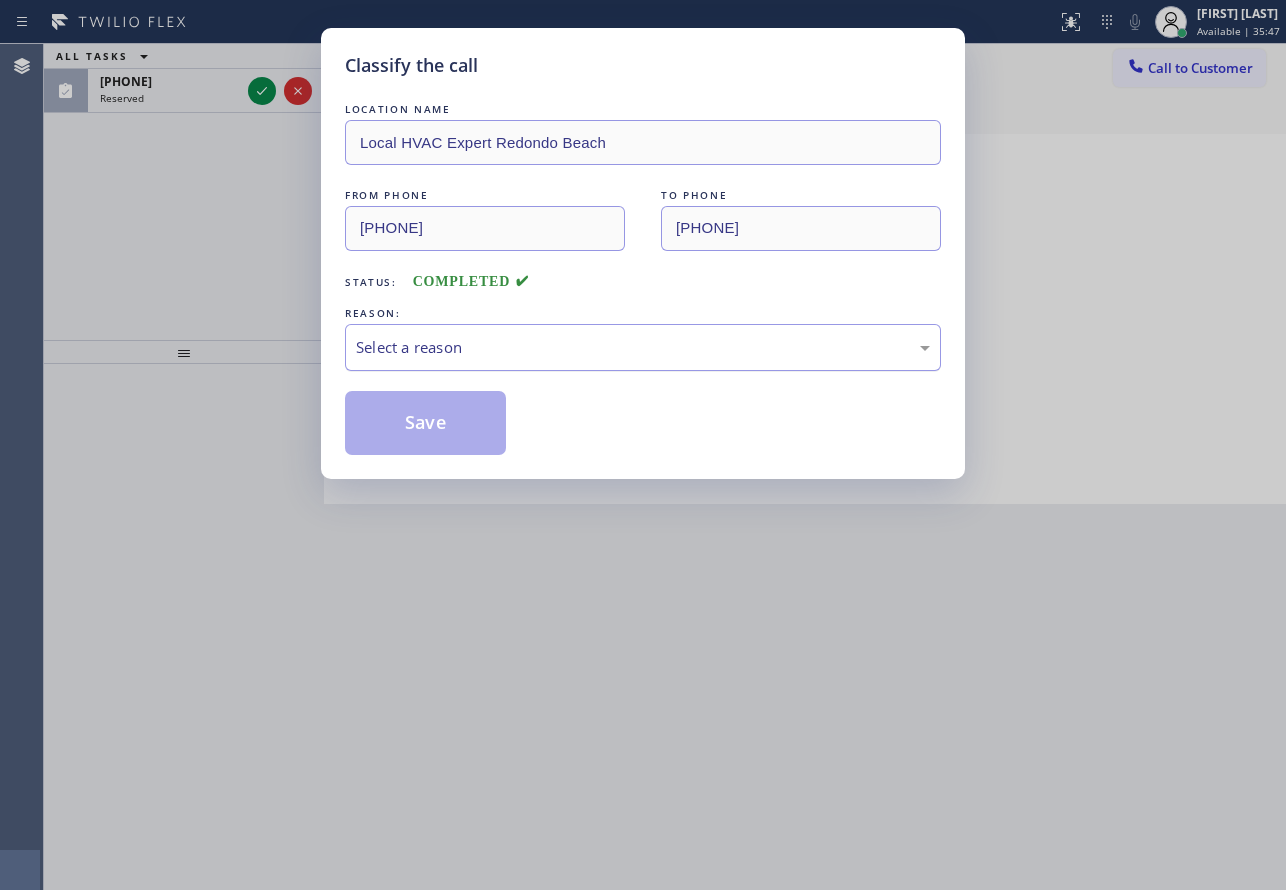click on "Select a reason" at bounding box center (643, 347) 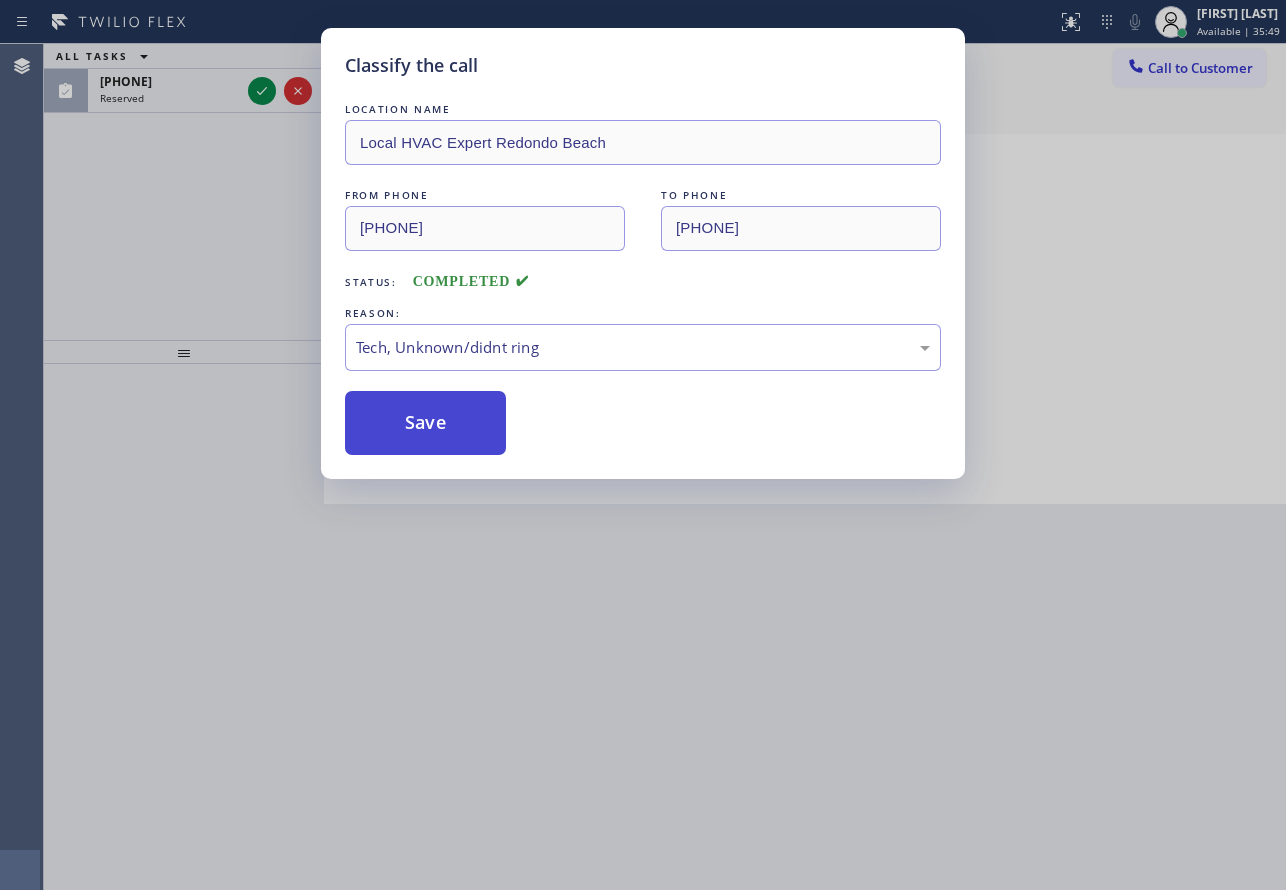 click on "Save" at bounding box center [425, 423] 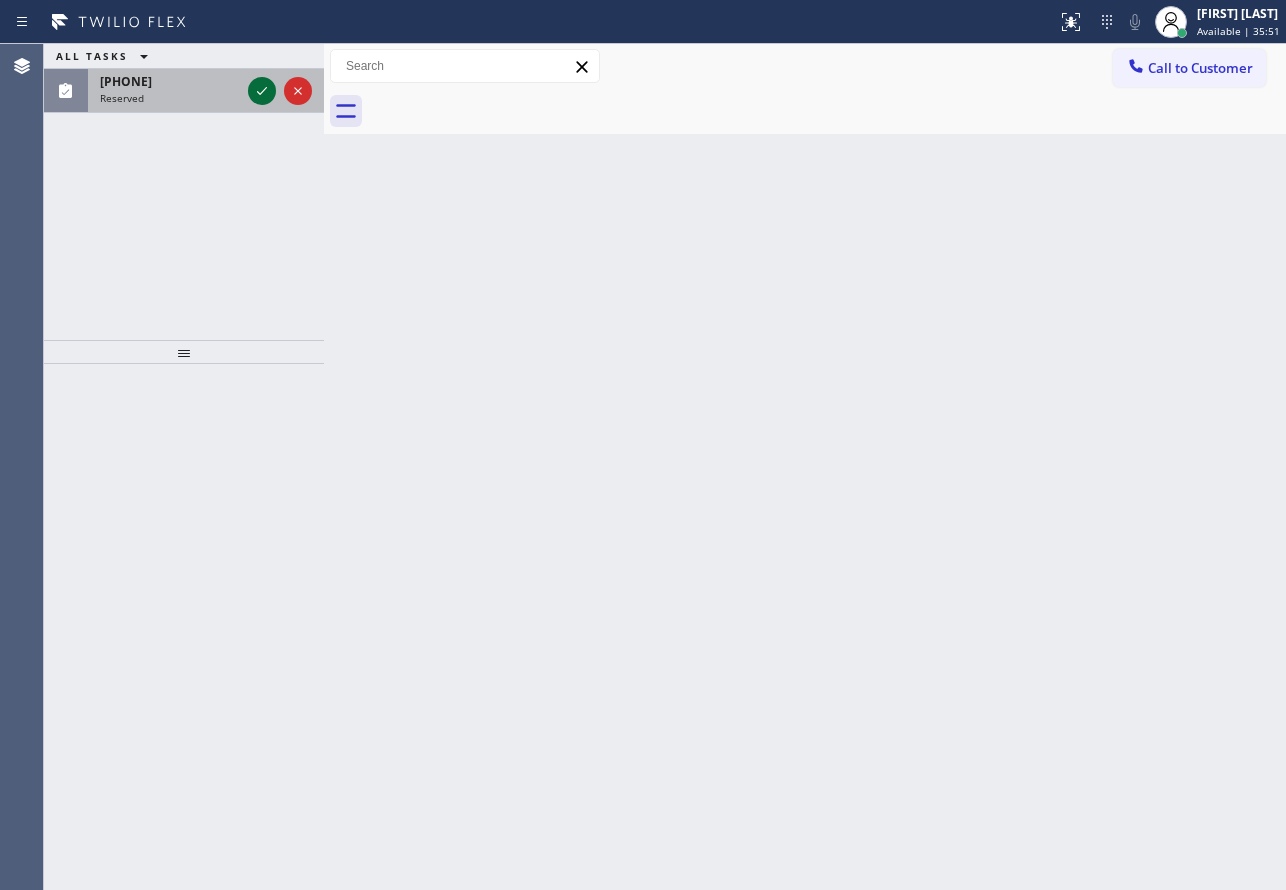 click 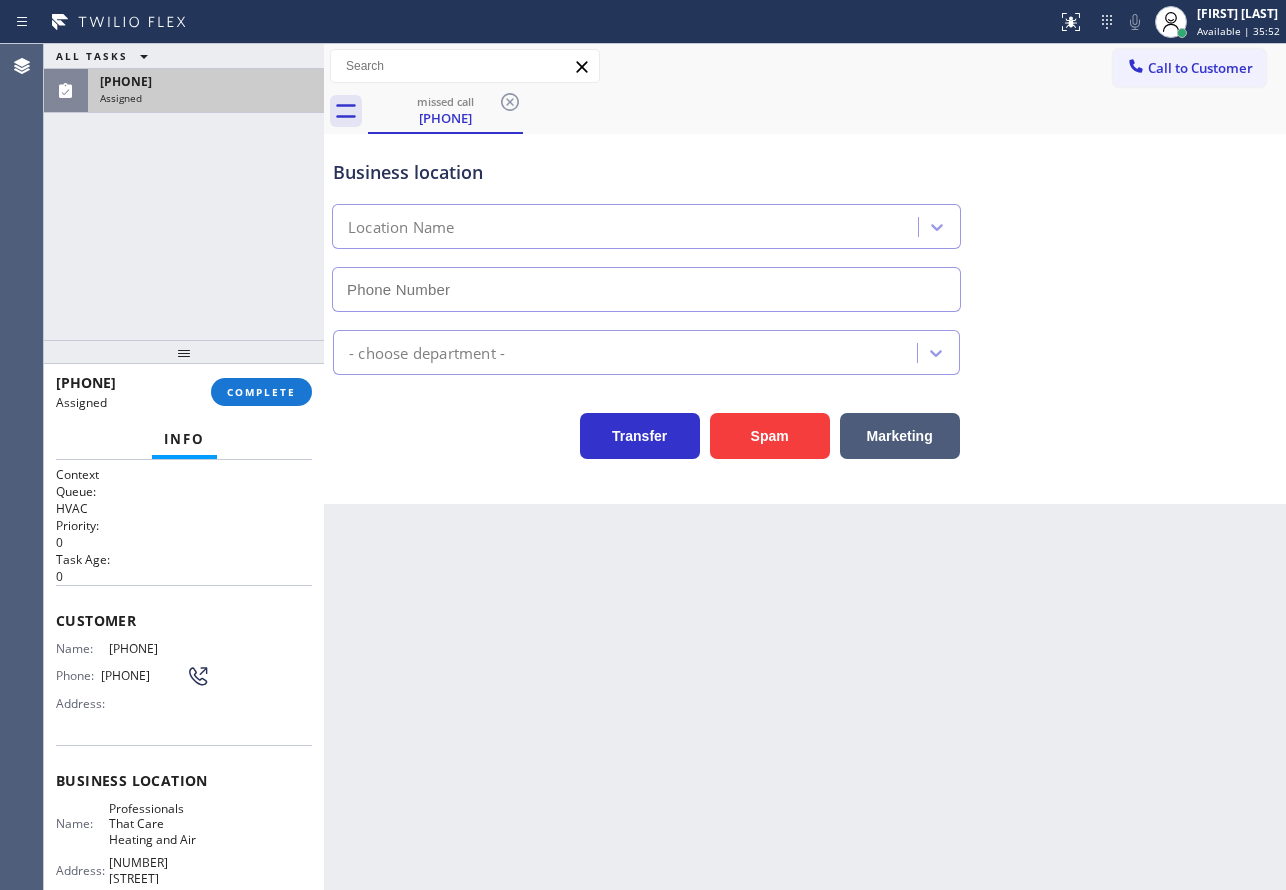 type on "[PHONE]" 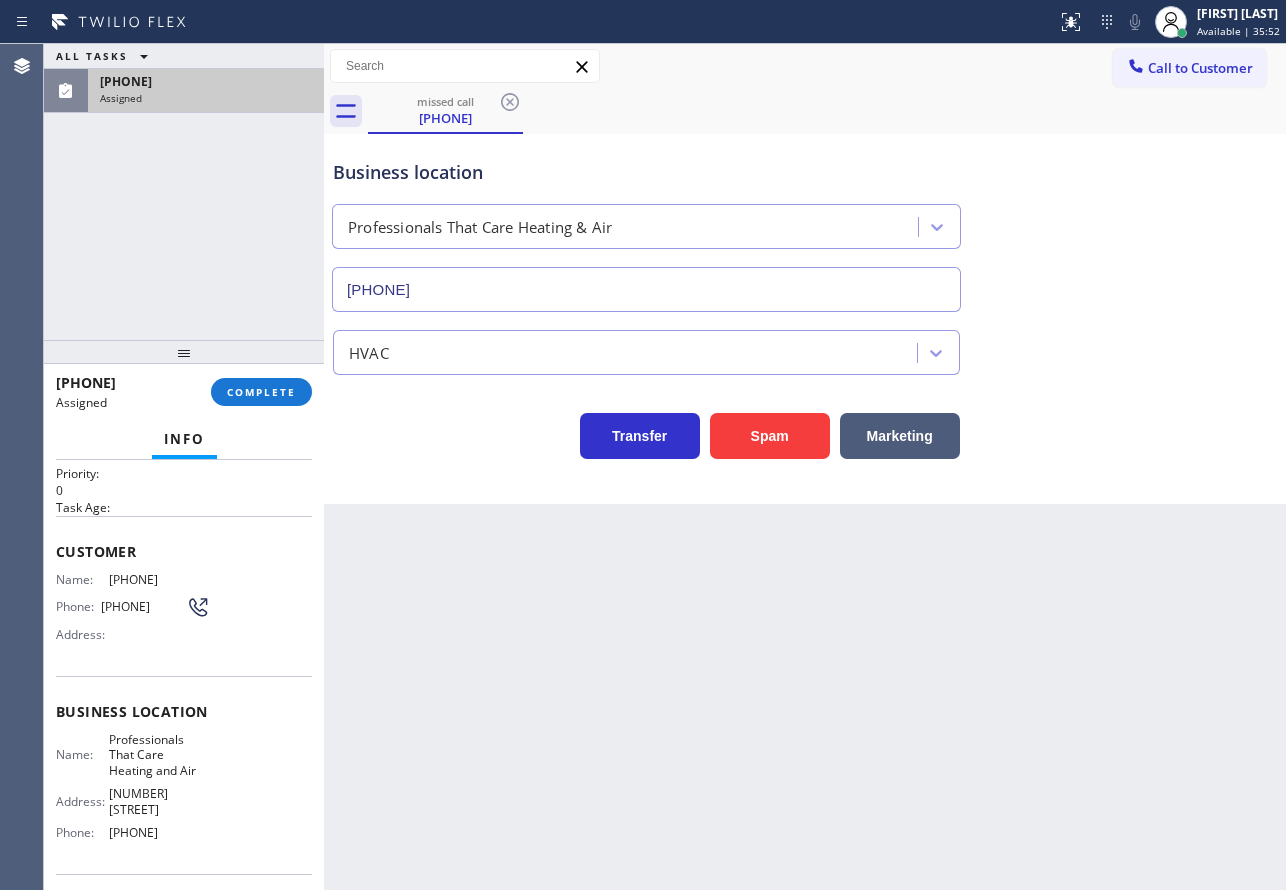 scroll, scrollTop: 100, scrollLeft: 0, axis: vertical 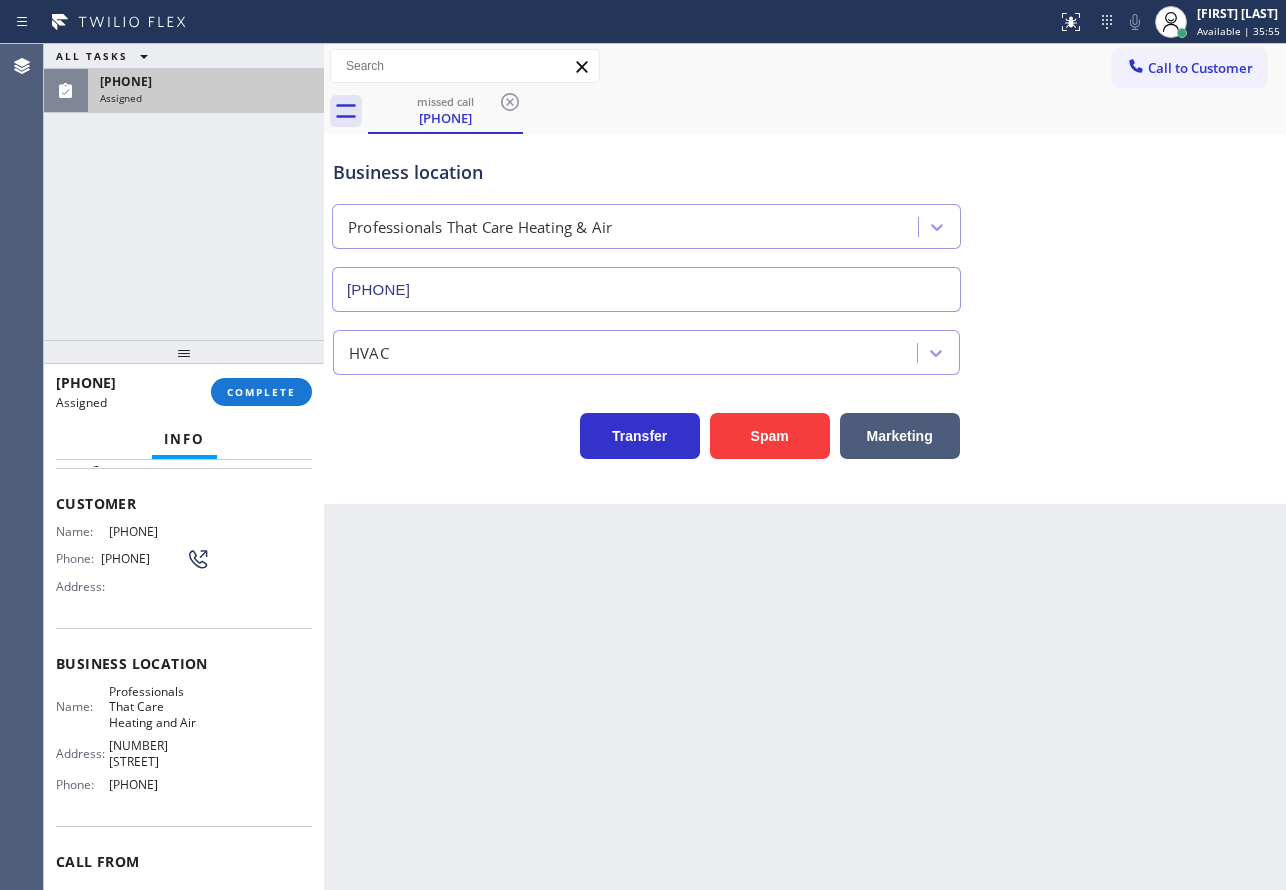 drag, startPoint x: 207, startPoint y: 796, endPoint x: 54, endPoint y: 511, distance: 323.4718 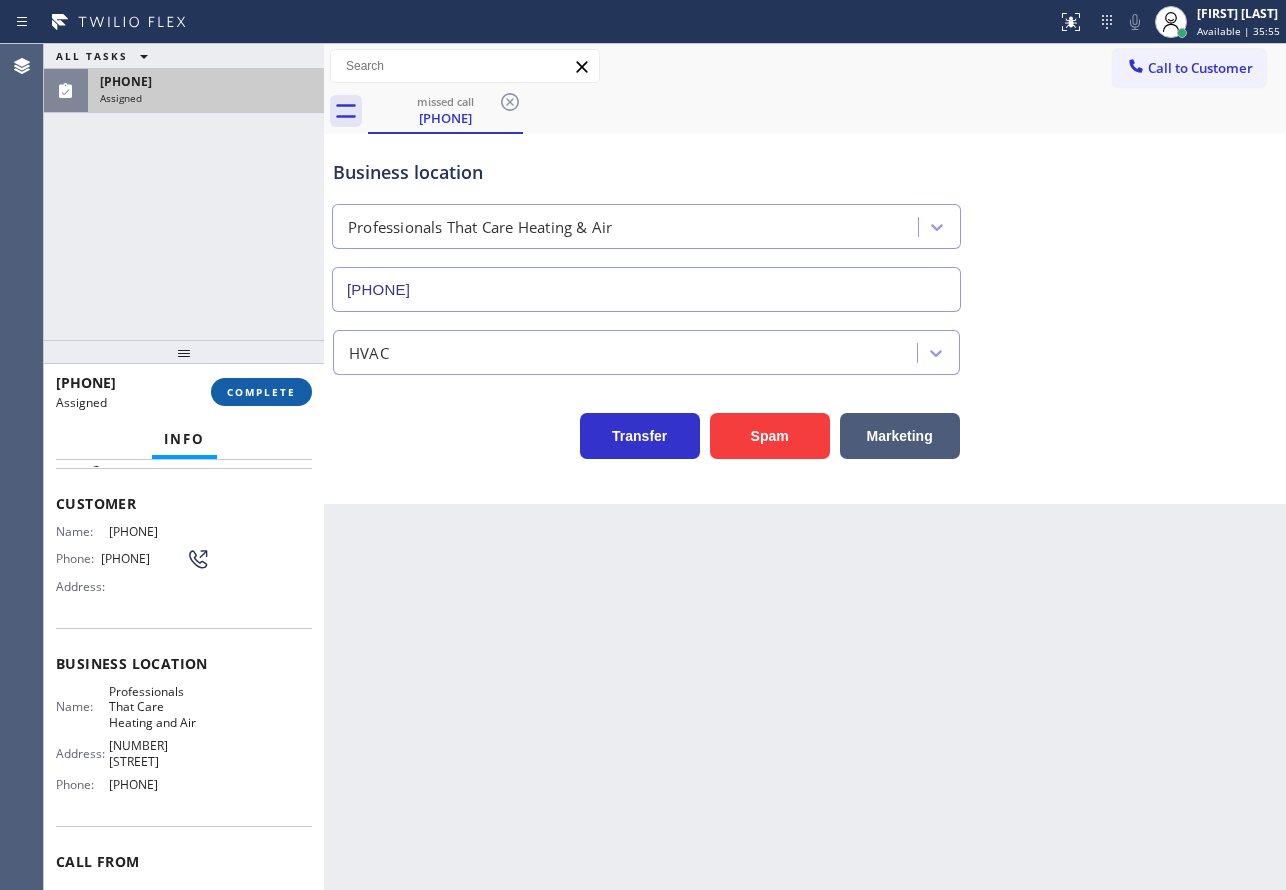 click on "COMPLETE" at bounding box center (261, 392) 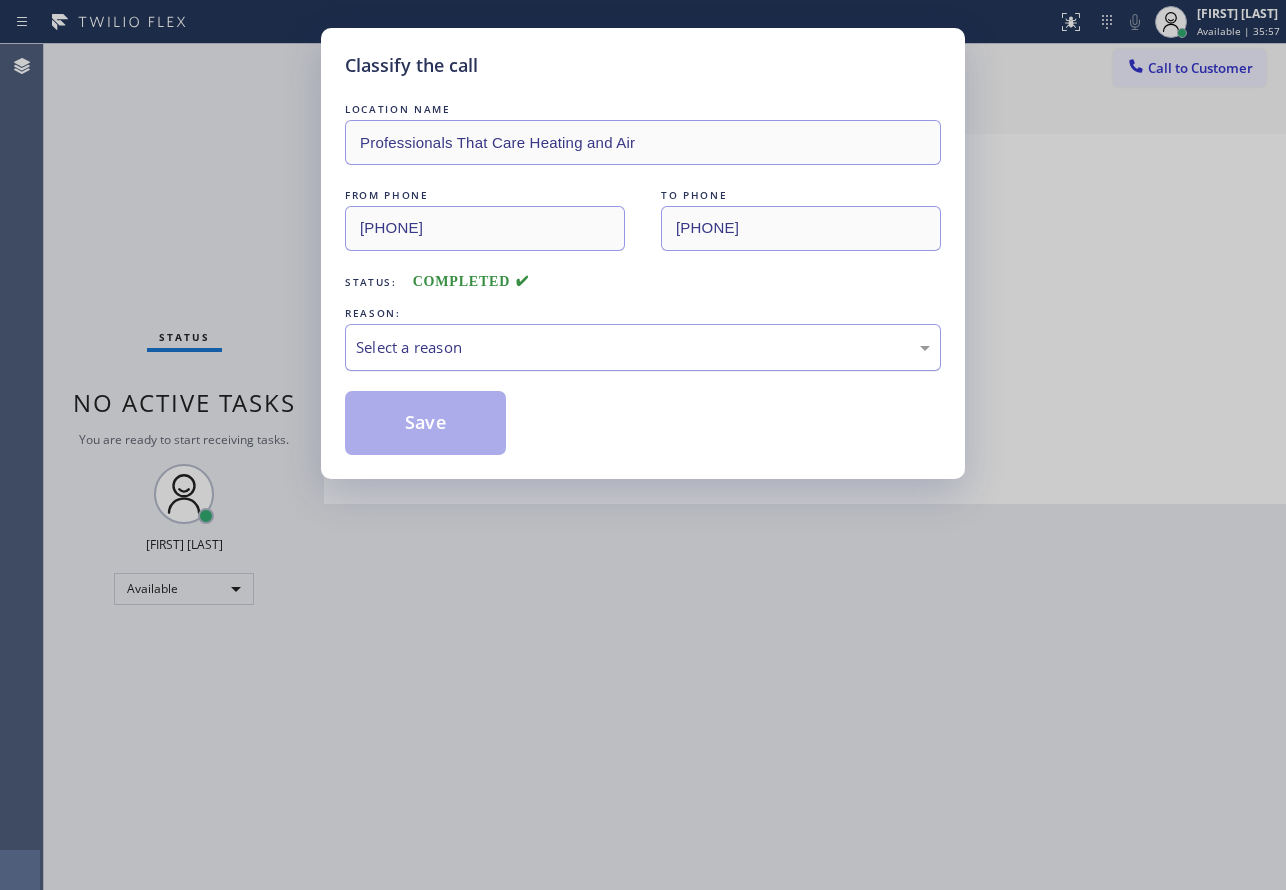 click on "Select a reason" at bounding box center (643, 347) 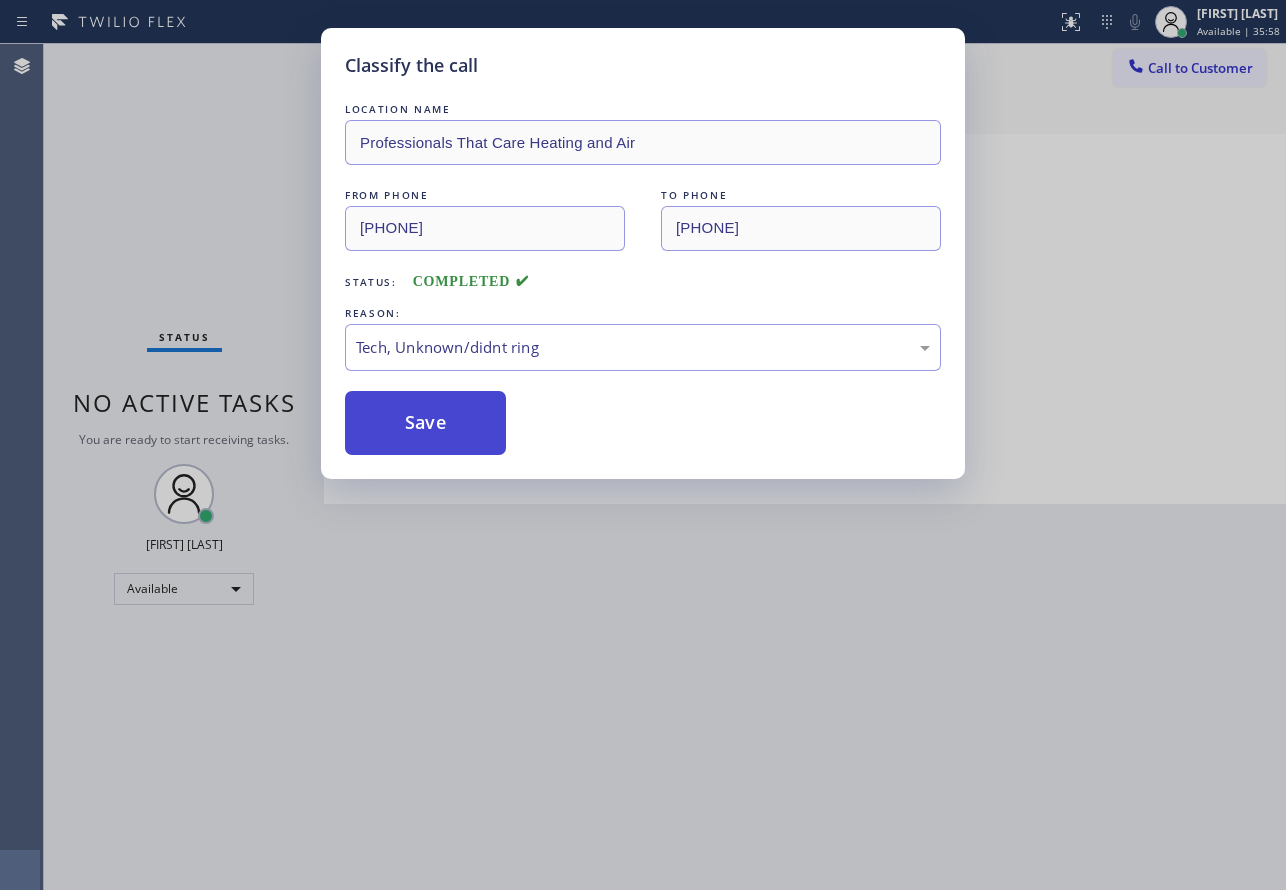 click on "Save" at bounding box center [425, 423] 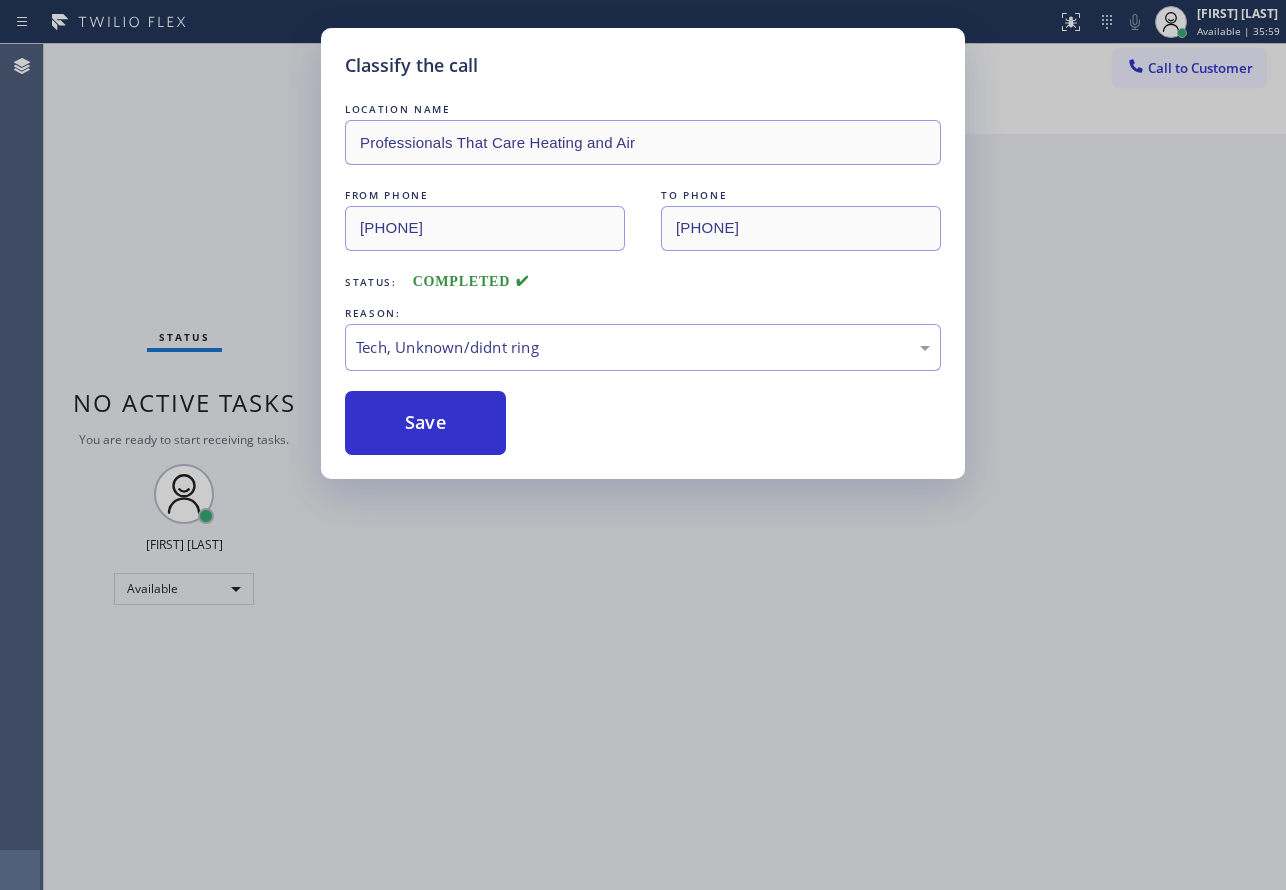 type 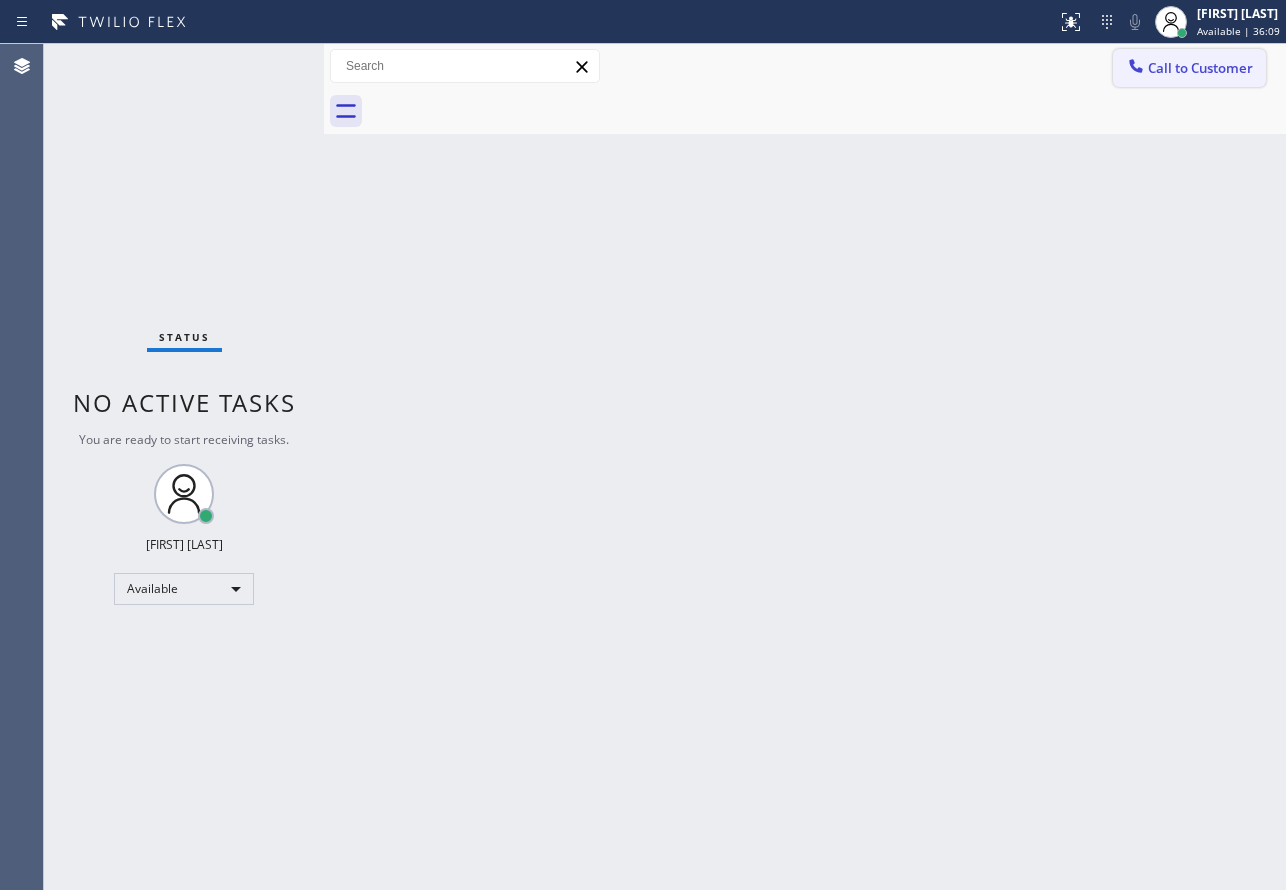 click on "Call to Customer" at bounding box center [1200, 68] 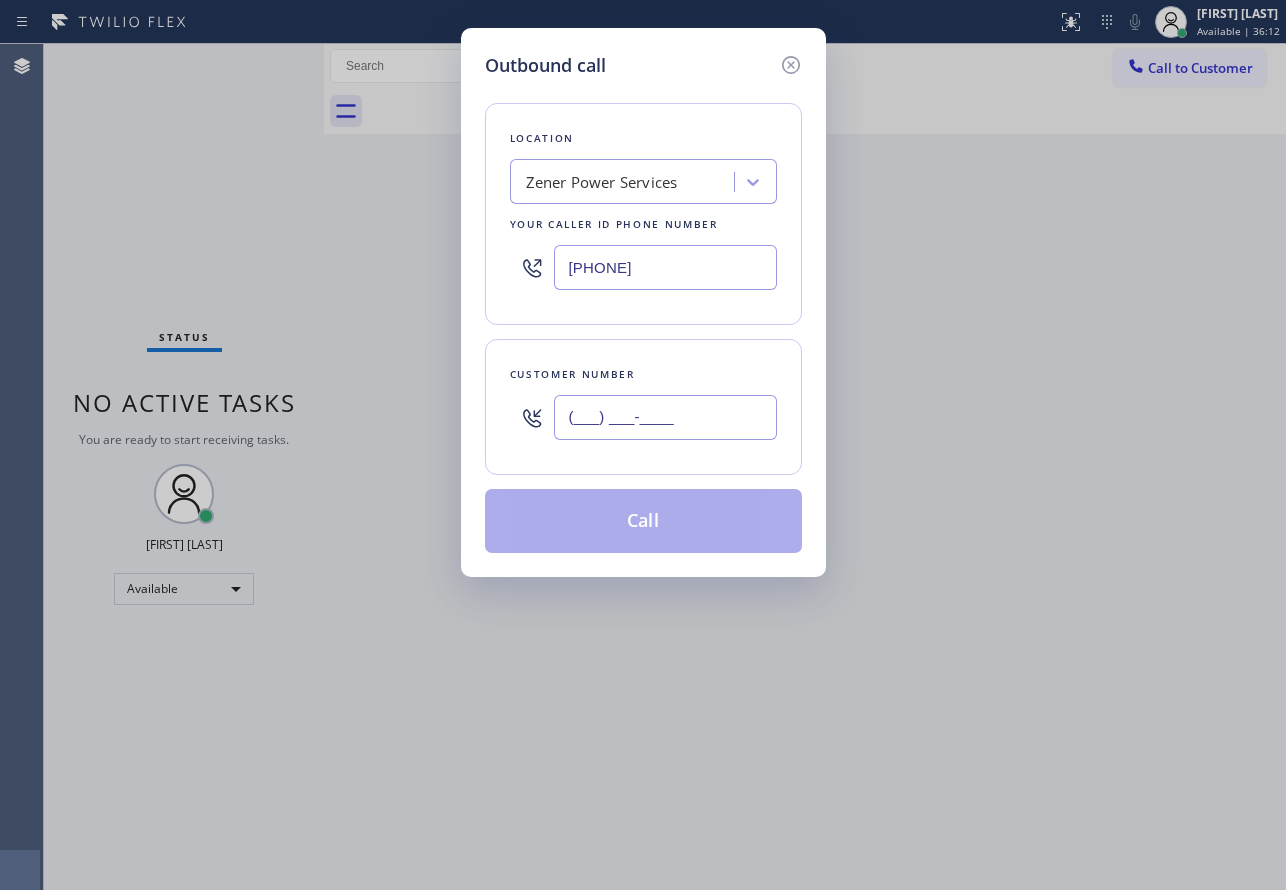 click on "(___) ___-____" at bounding box center (665, 417) 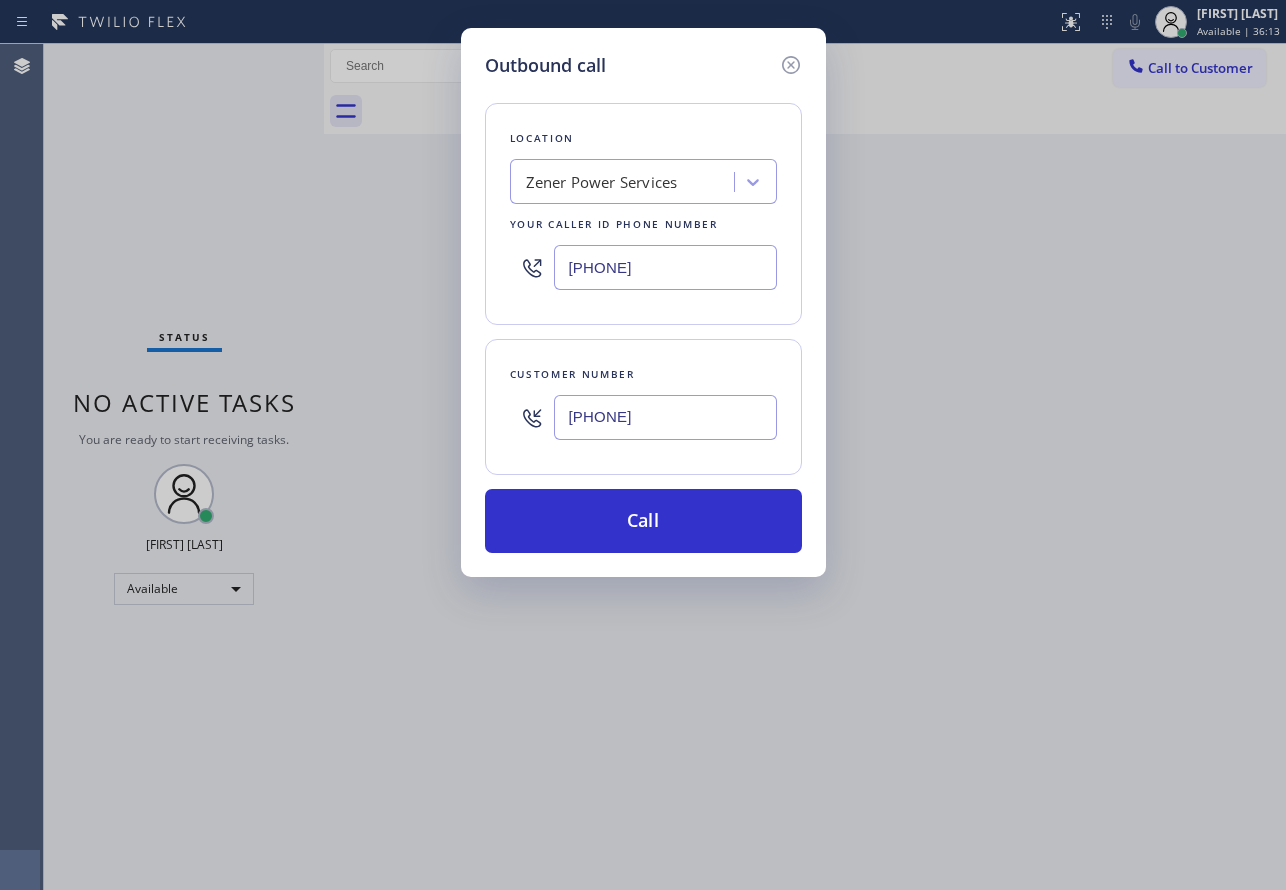 type on "[PHONE]" 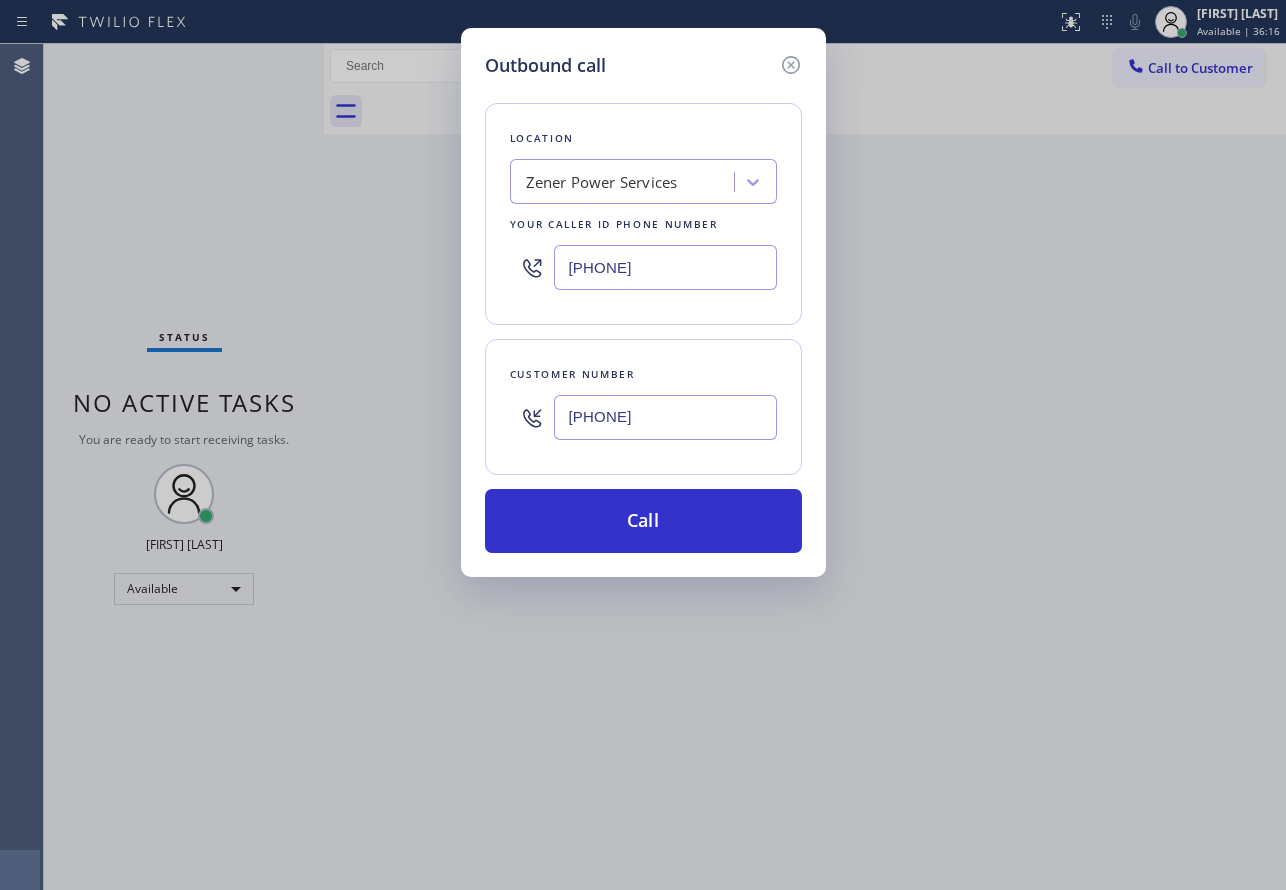 drag, startPoint x: 694, startPoint y: 264, endPoint x: 480, endPoint y: 280, distance: 214.59729 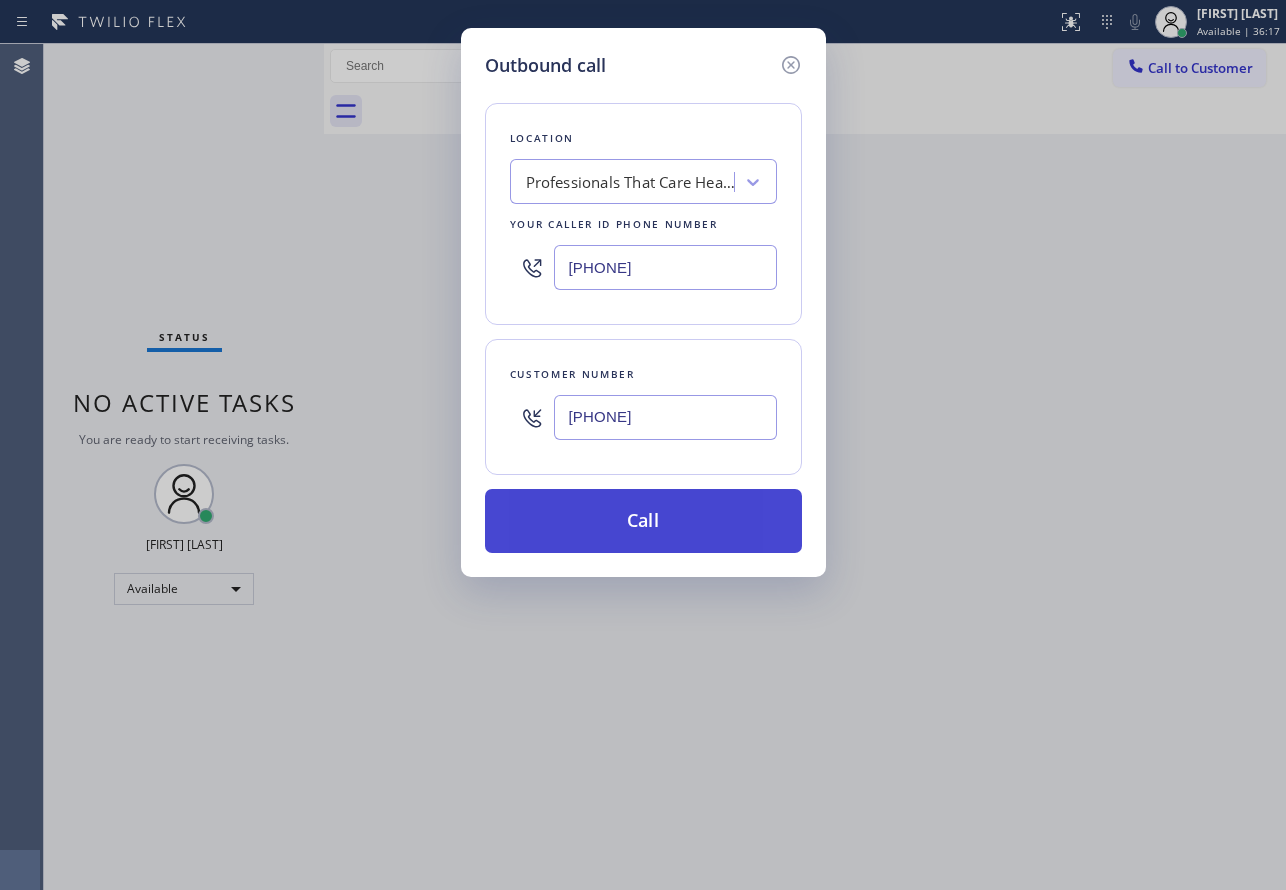 type on "[PHONE]" 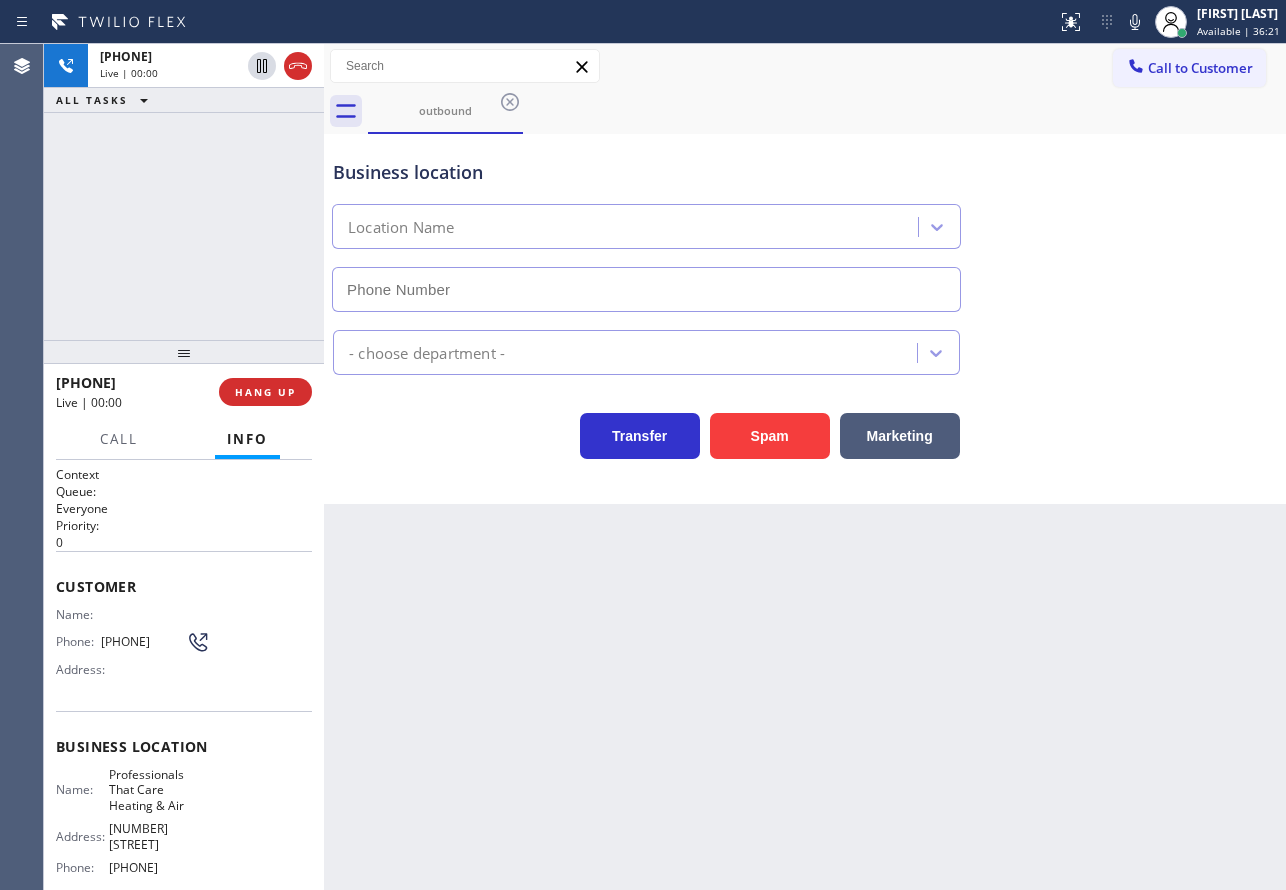 type on "[PHONE]" 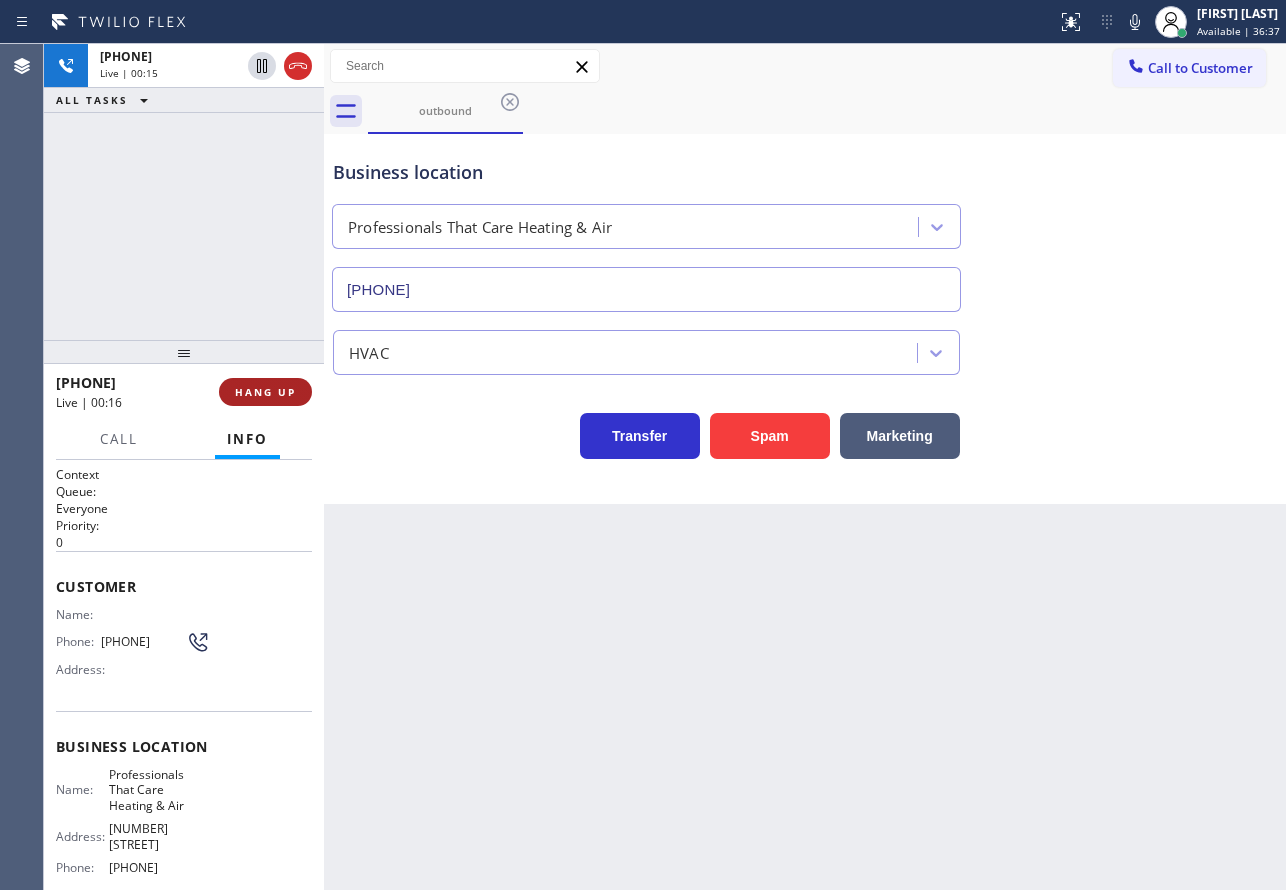 click on "HANG UP" at bounding box center (265, 392) 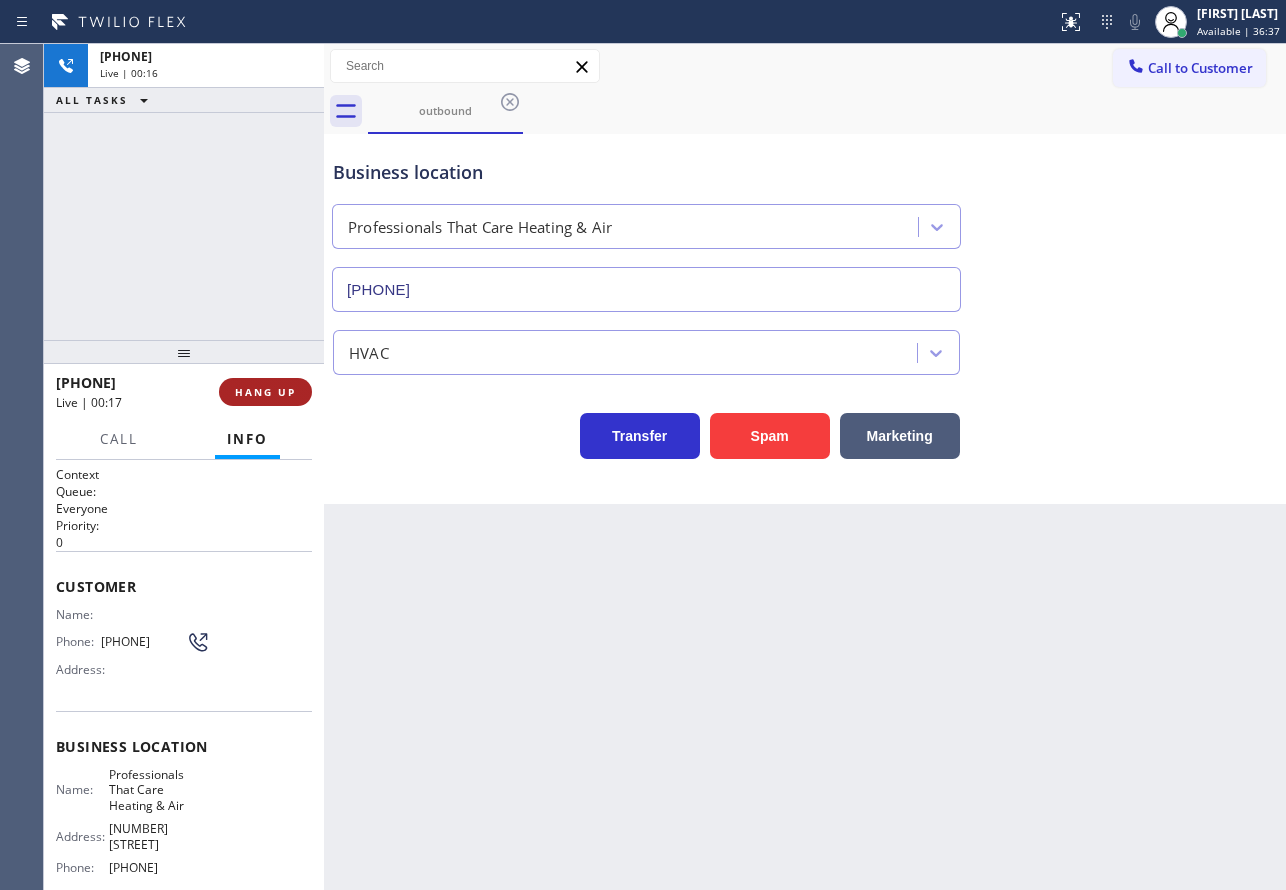 click on "HANG UP" at bounding box center (265, 392) 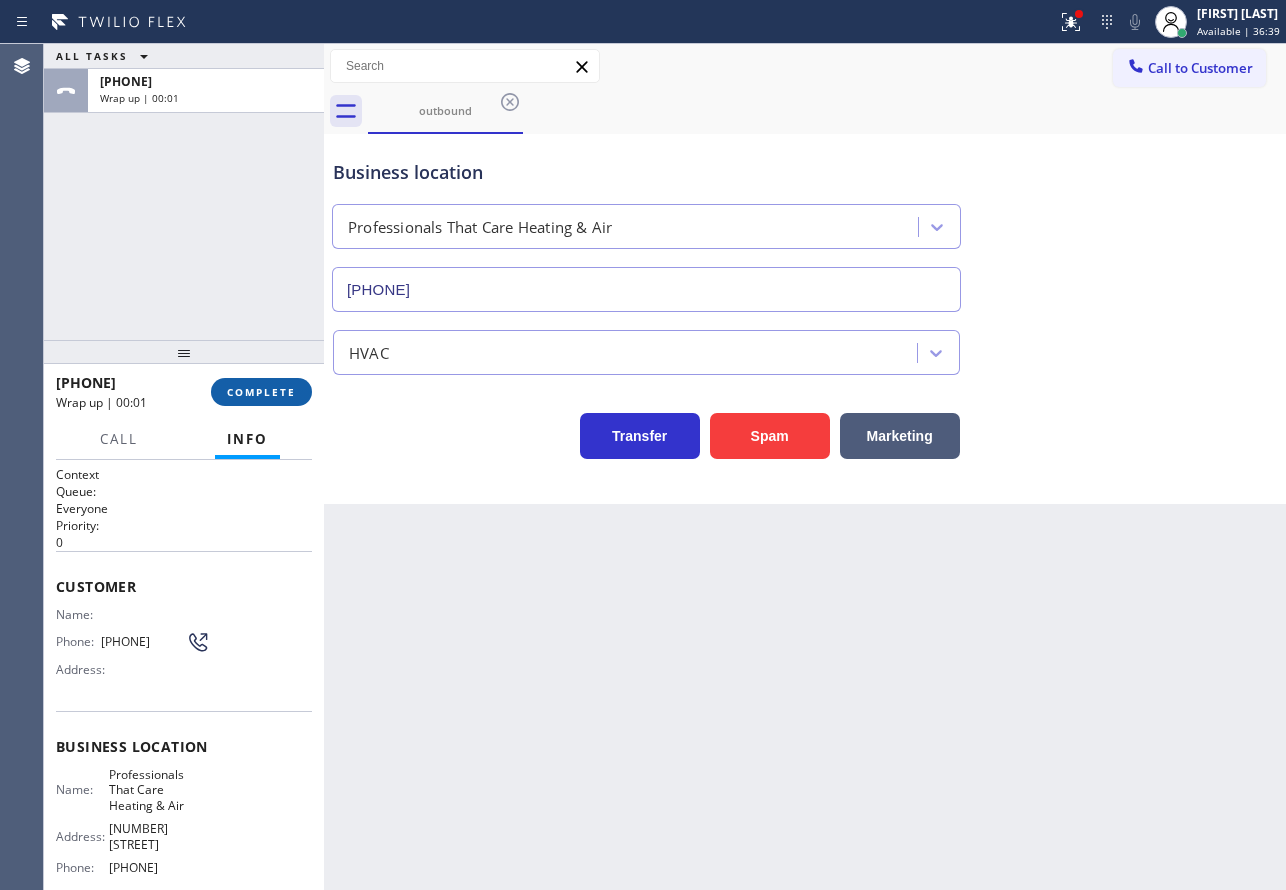 click on "COMPLETE" at bounding box center (261, 392) 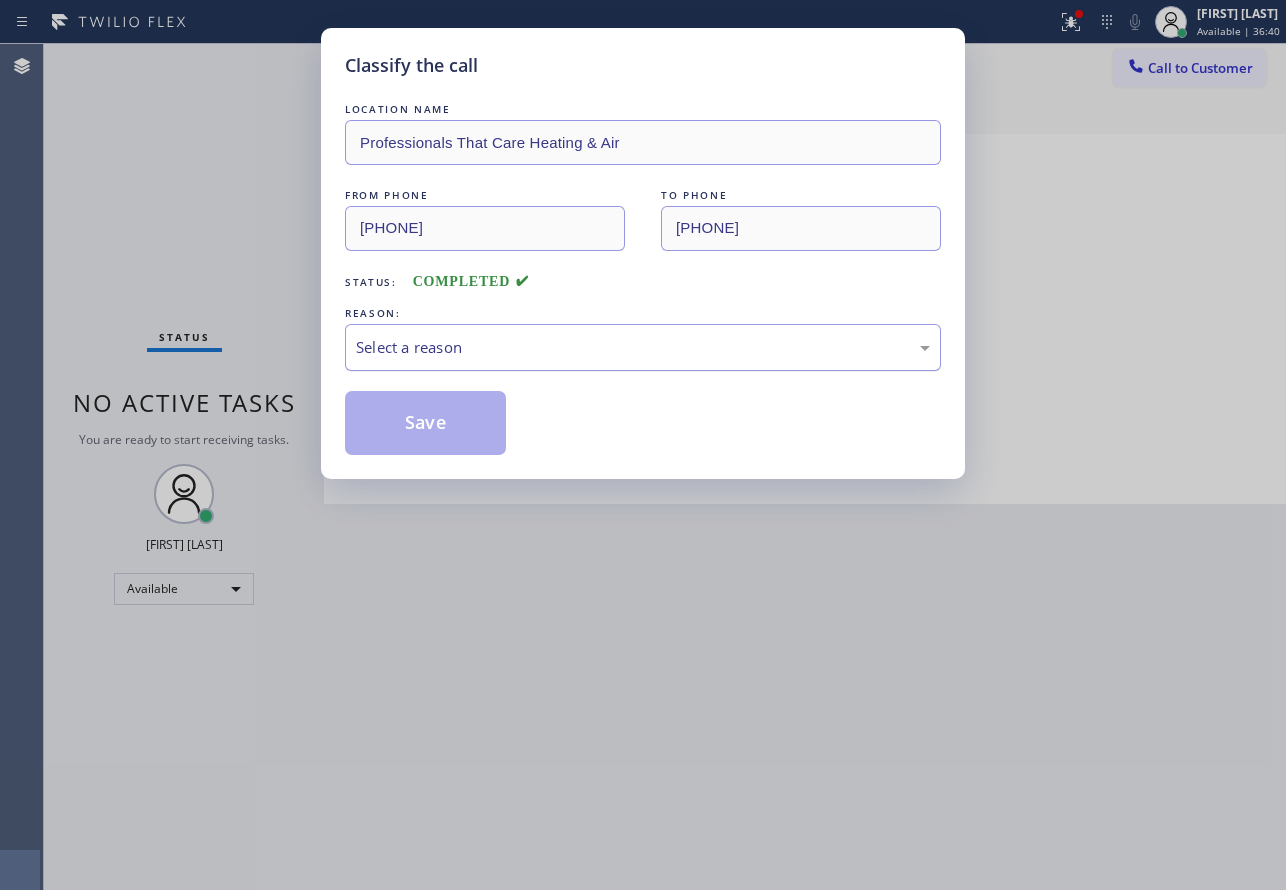 click on "Select a reason" at bounding box center (643, 347) 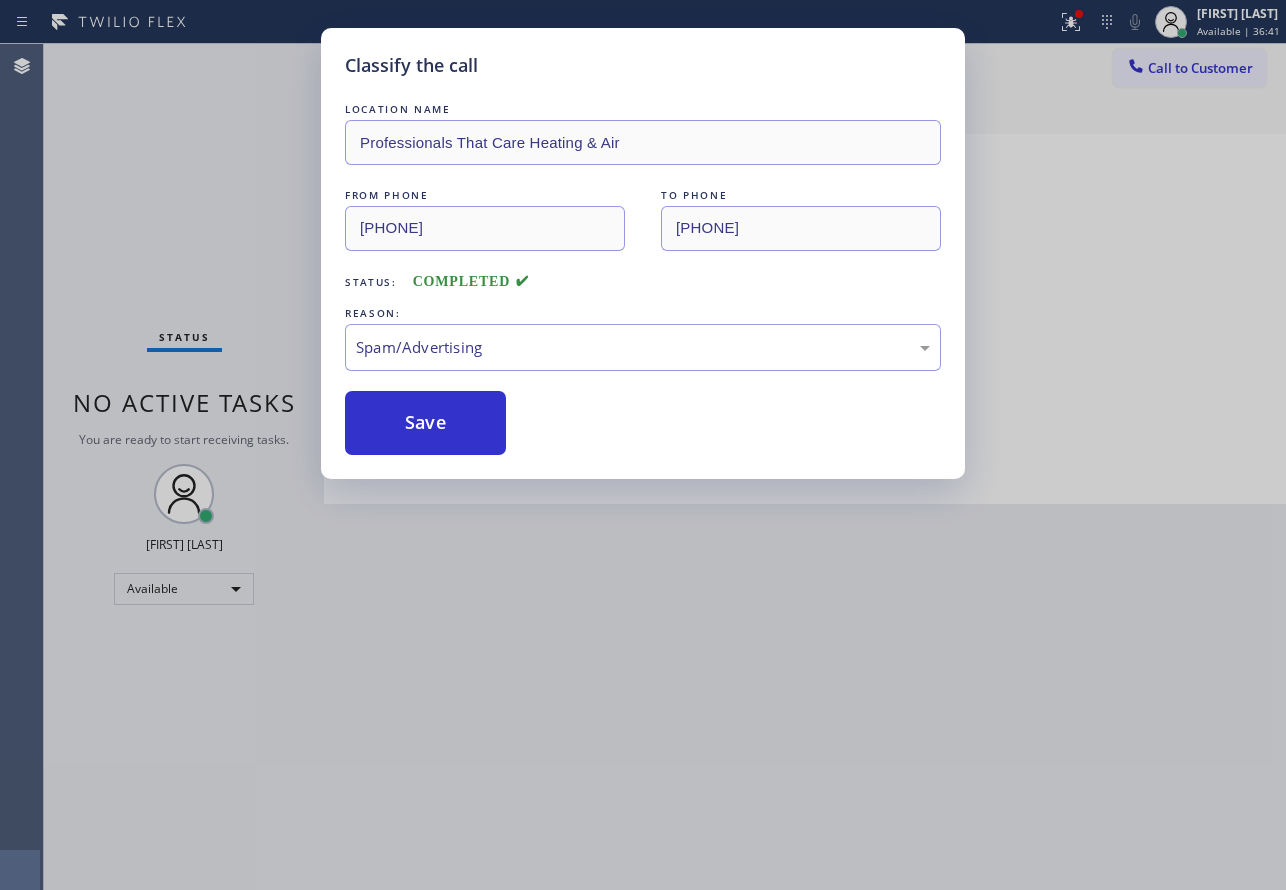 click on "LOCATION NAME Professionals That Care Heating & Air FROM PHONE [PHONE] TO PHONE [PHONE] Status: COMPLETED REASON: Spam/Advertising Save" at bounding box center (643, 277) 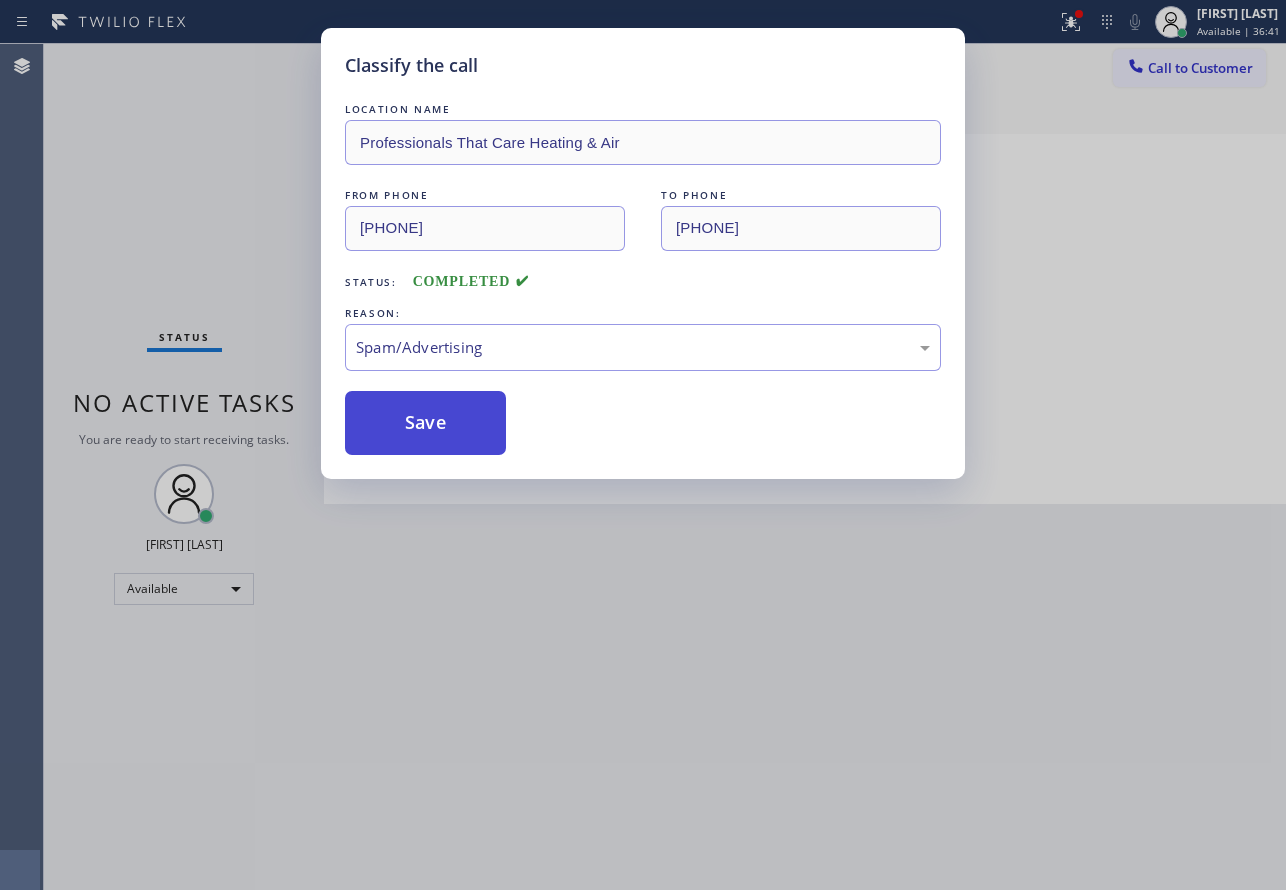 click on "Save" at bounding box center (425, 423) 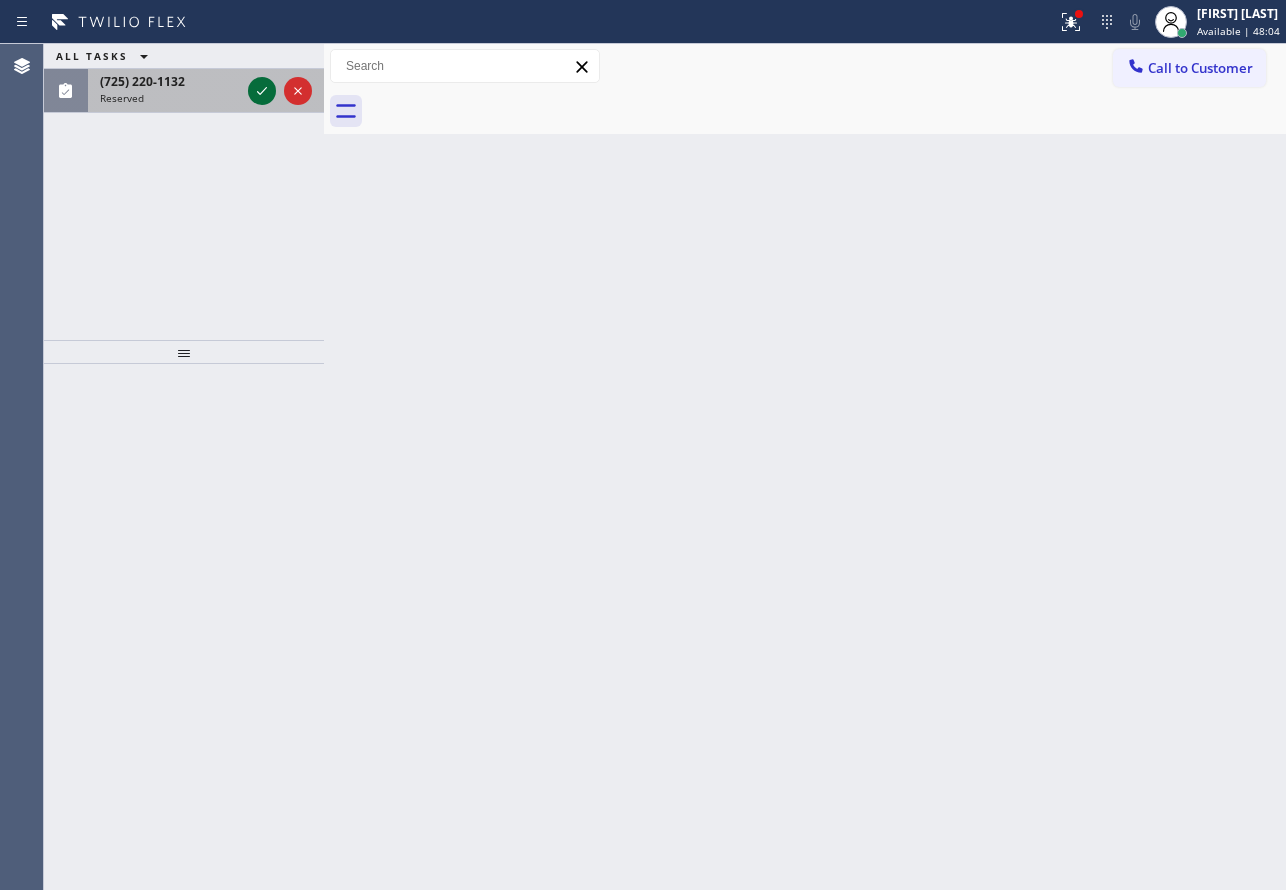 click 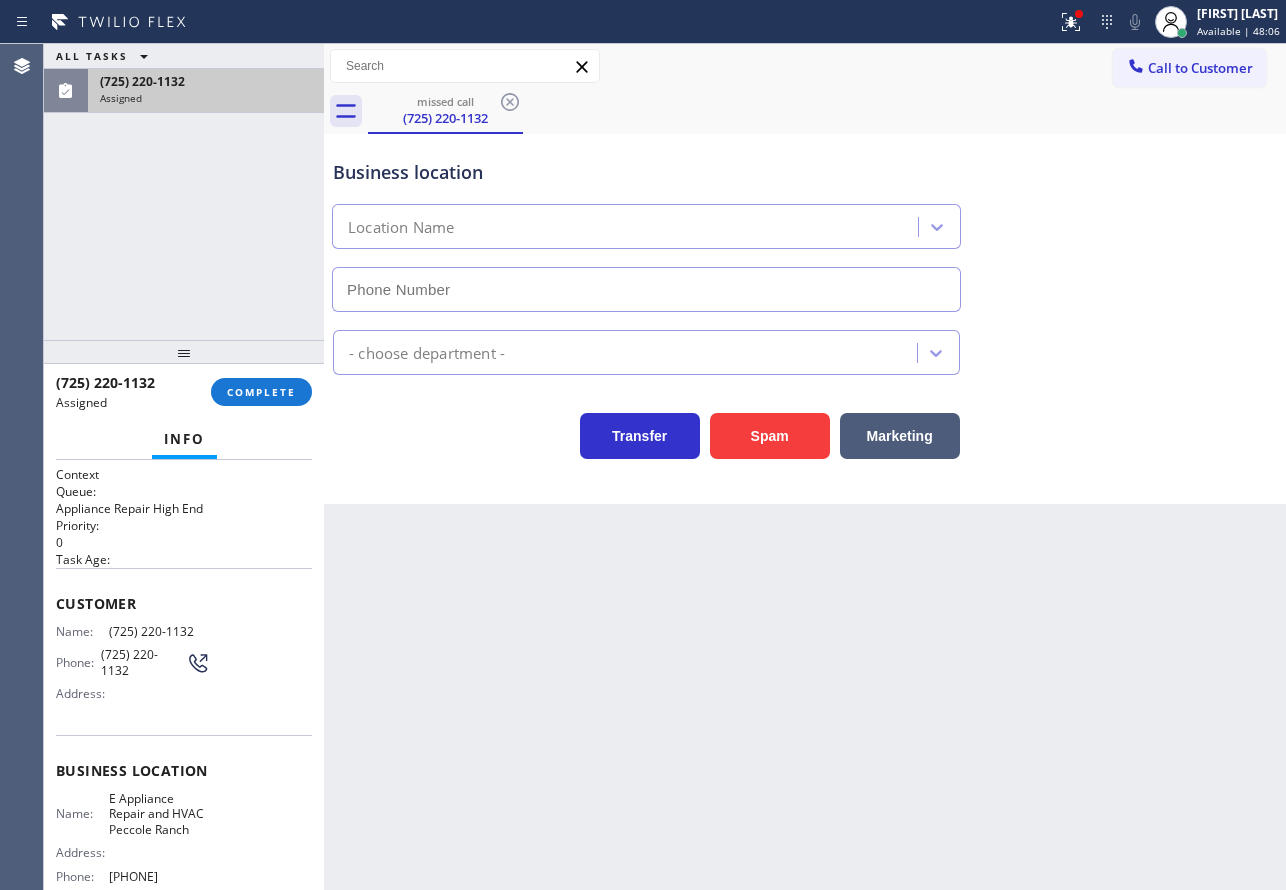 scroll, scrollTop: 100, scrollLeft: 0, axis: vertical 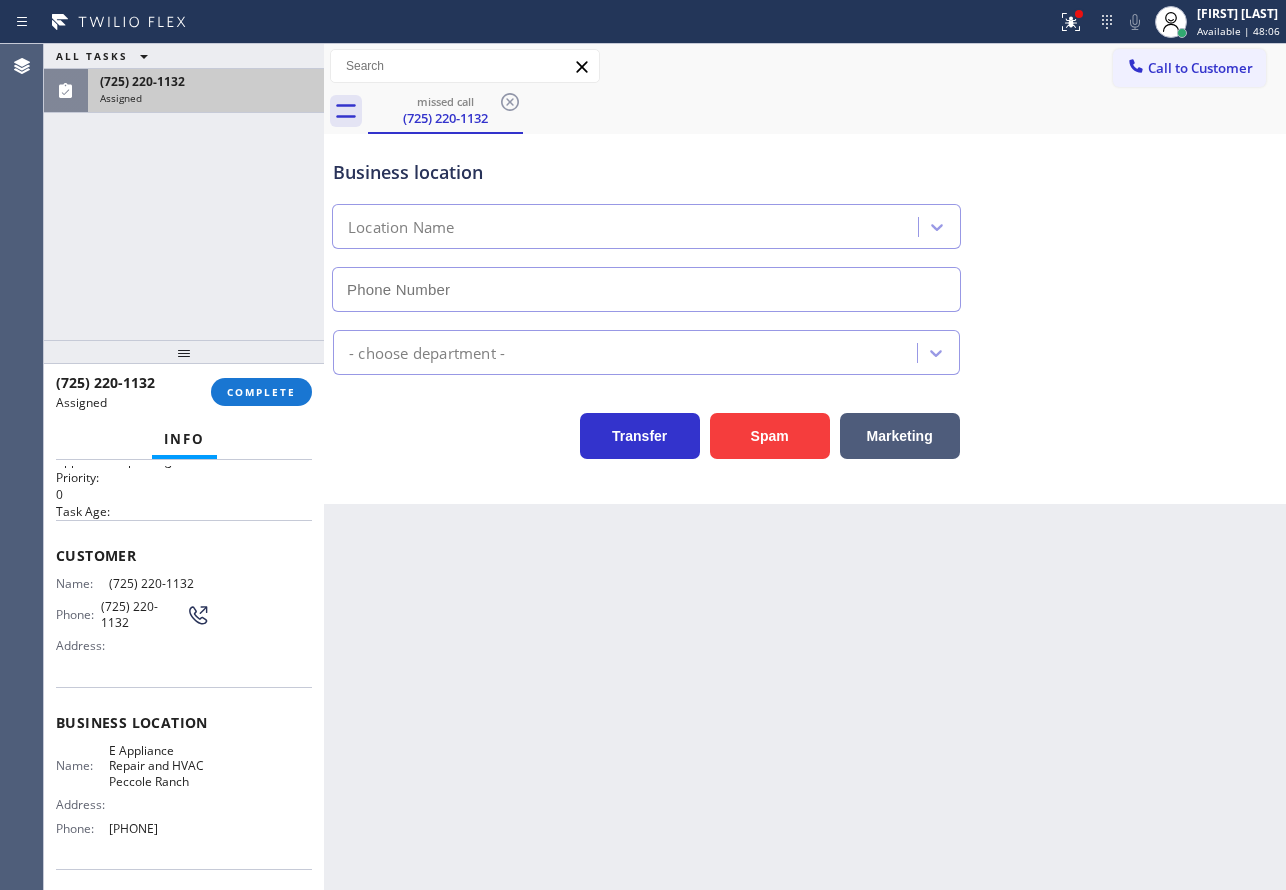 type on "[PHONE]" 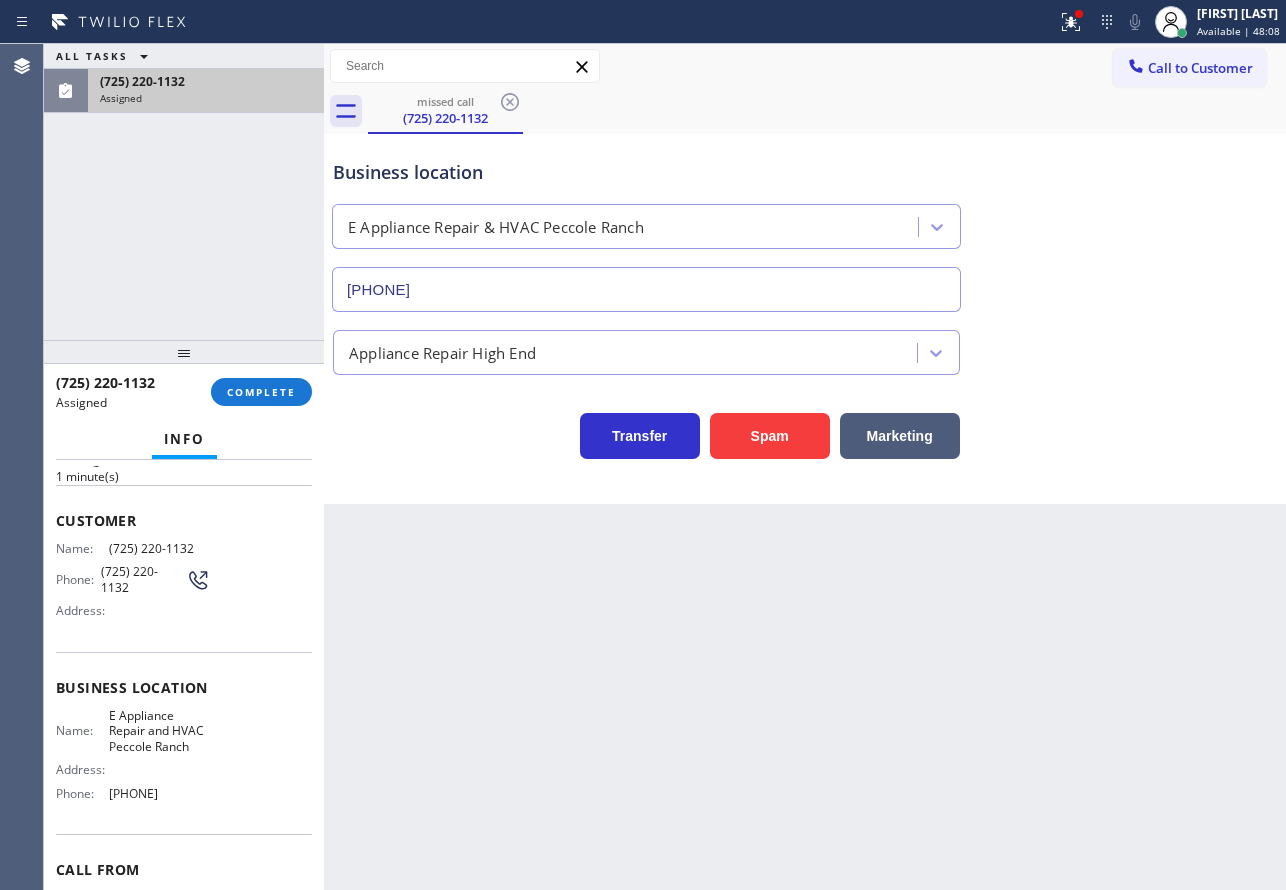 drag, startPoint x: 211, startPoint y: 822, endPoint x: 49, endPoint y: 530, distance: 333.92813 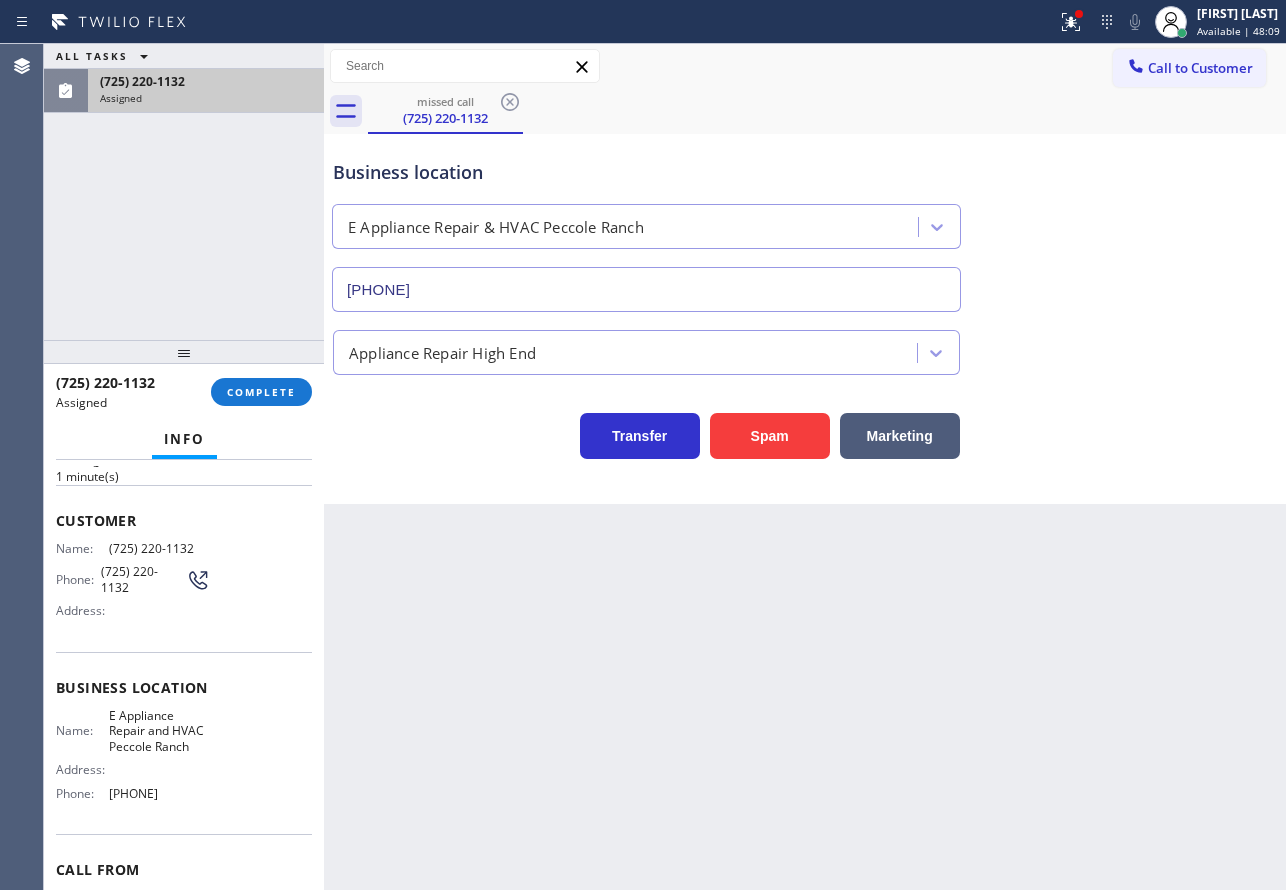 copy on "Customer Name: [PHONE] Phone: [PHONE] Address: Business location Name: E Appliance Repair & HVAC Peccole Ranch Address:   Phone: [PHONE]" 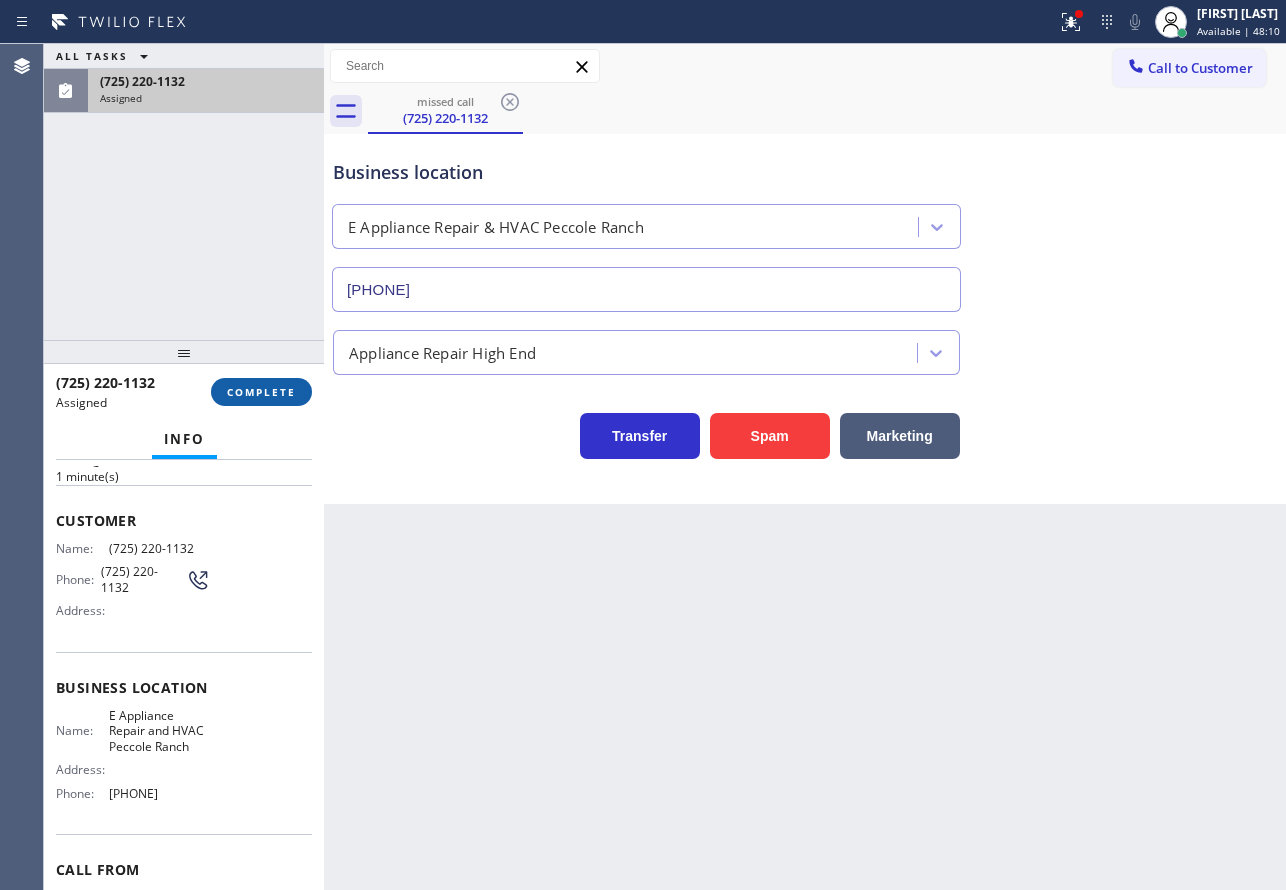 click on "COMPLETE" at bounding box center [261, 392] 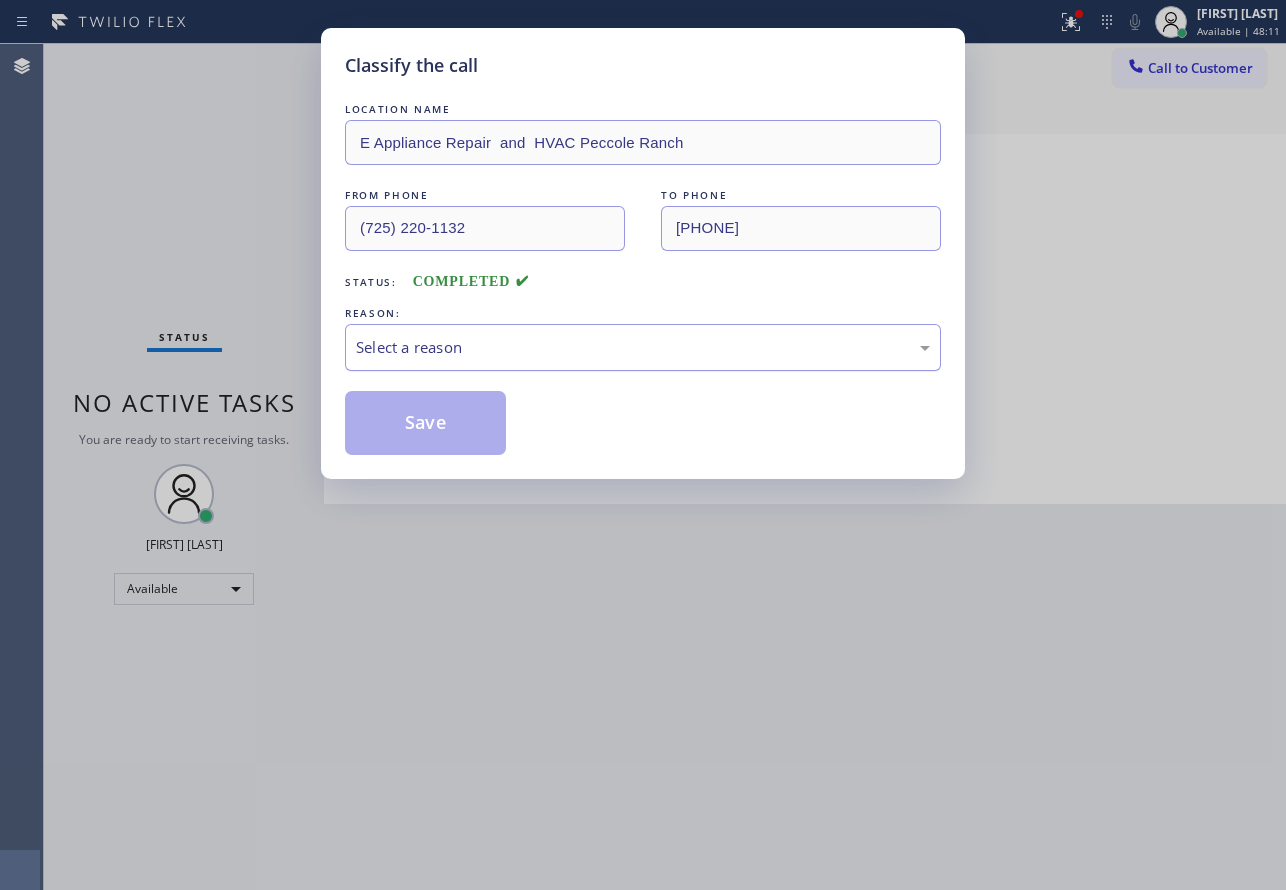 click on "Select a reason" at bounding box center [643, 347] 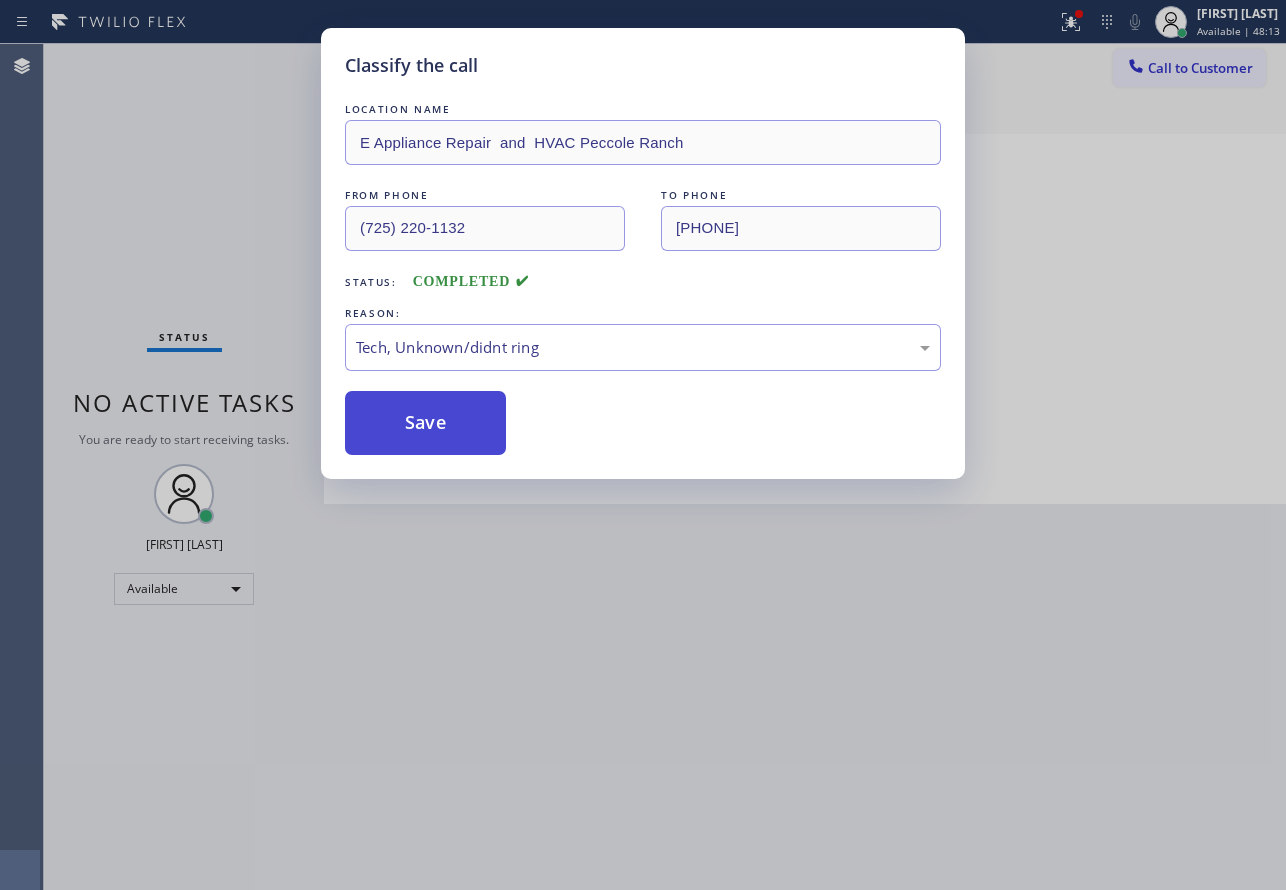 click on "Save" at bounding box center (425, 423) 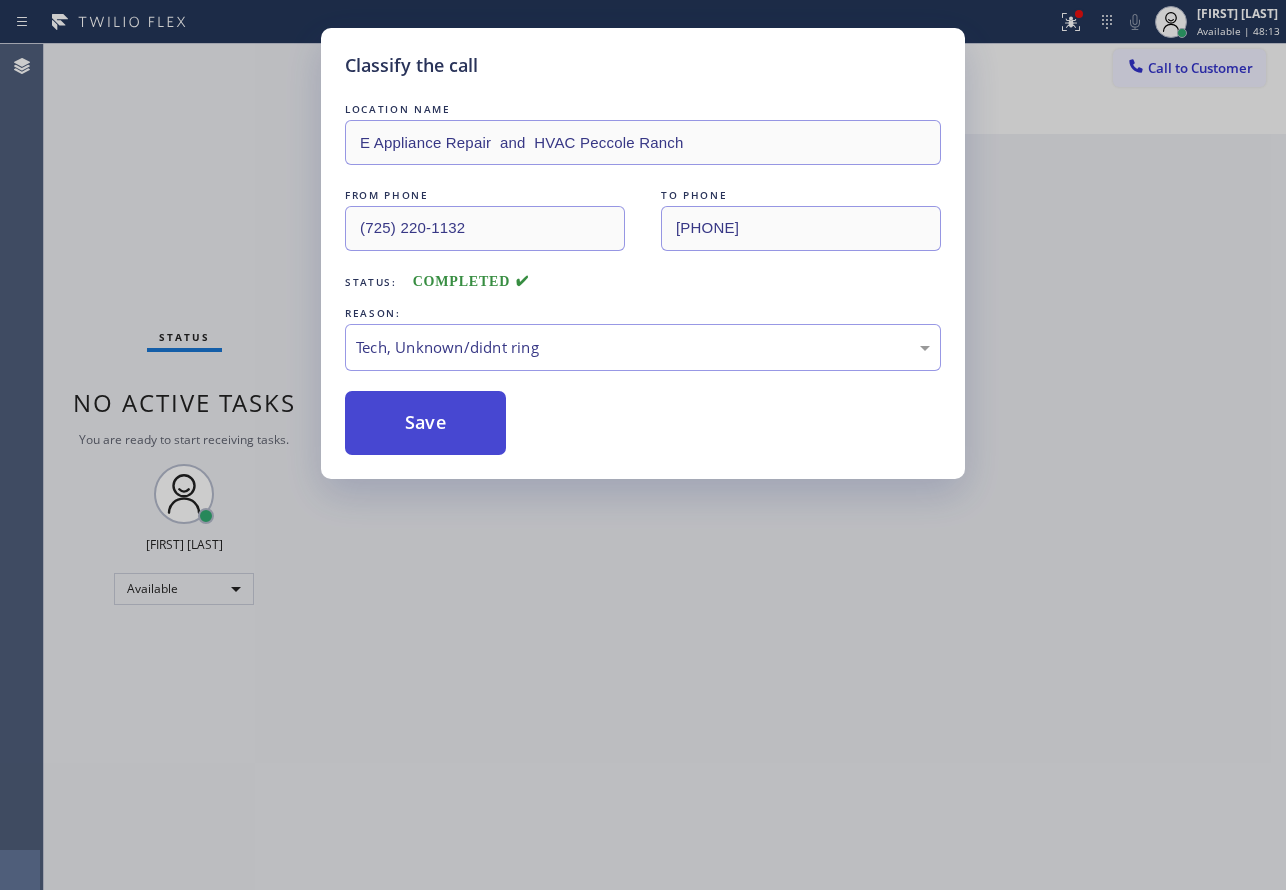 type 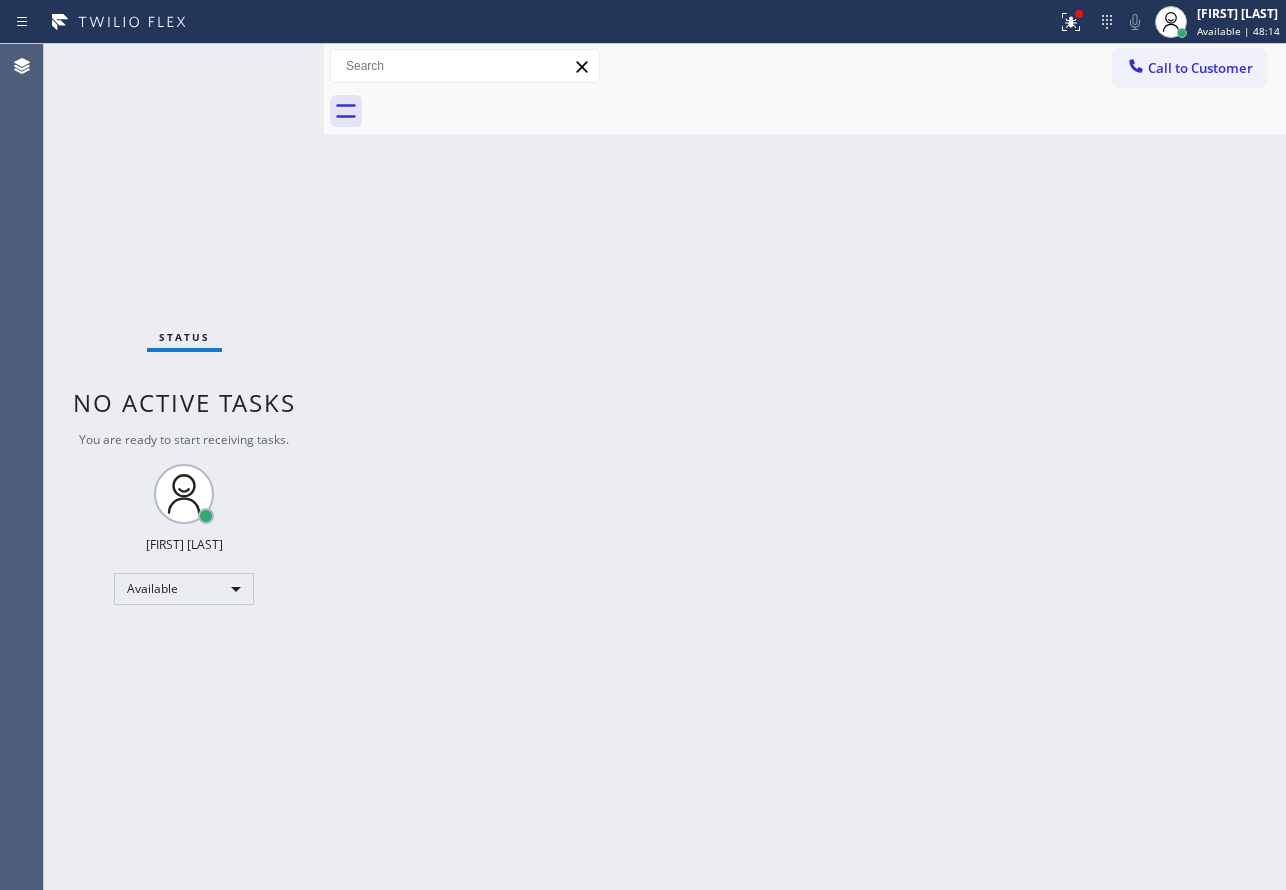 click on "Back to Dashboard Change Sender ID Customers Technicians Select a contact Outbound call Technician Search Technician Your caller id phone number Your caller id phone number Call Technician info Name   Phone none Address none Change Sender ID HVAC [PHONE] 5 Star Appliance [PHONE] Appliance Repair [PHONE] Plumbing [PHONE] Air Duct Cleaning [PHONE]  Electricians [PHONE] Cancel Change Check personal SMS Reset Change No tabs Call to Customer Outbound call Location Professionals That Care Heating & Air Your caller id phone number ([PHONE]) Customer number Call Outbound call Technician Search Technician Your caller id phone number Your caller id phone number Call" at bounding box center (805, 467) 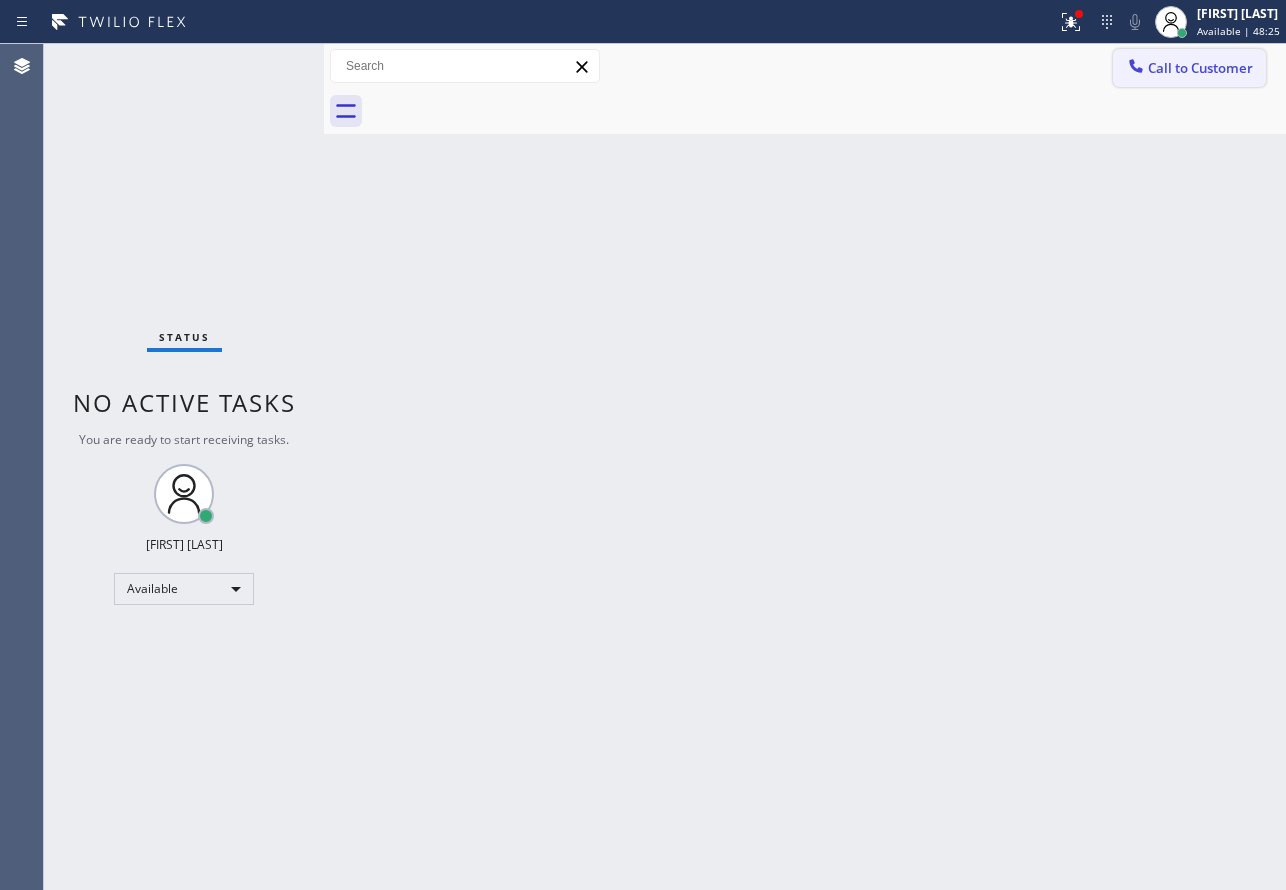 click on "Call to Customer" at bounding box center (1200, 68) 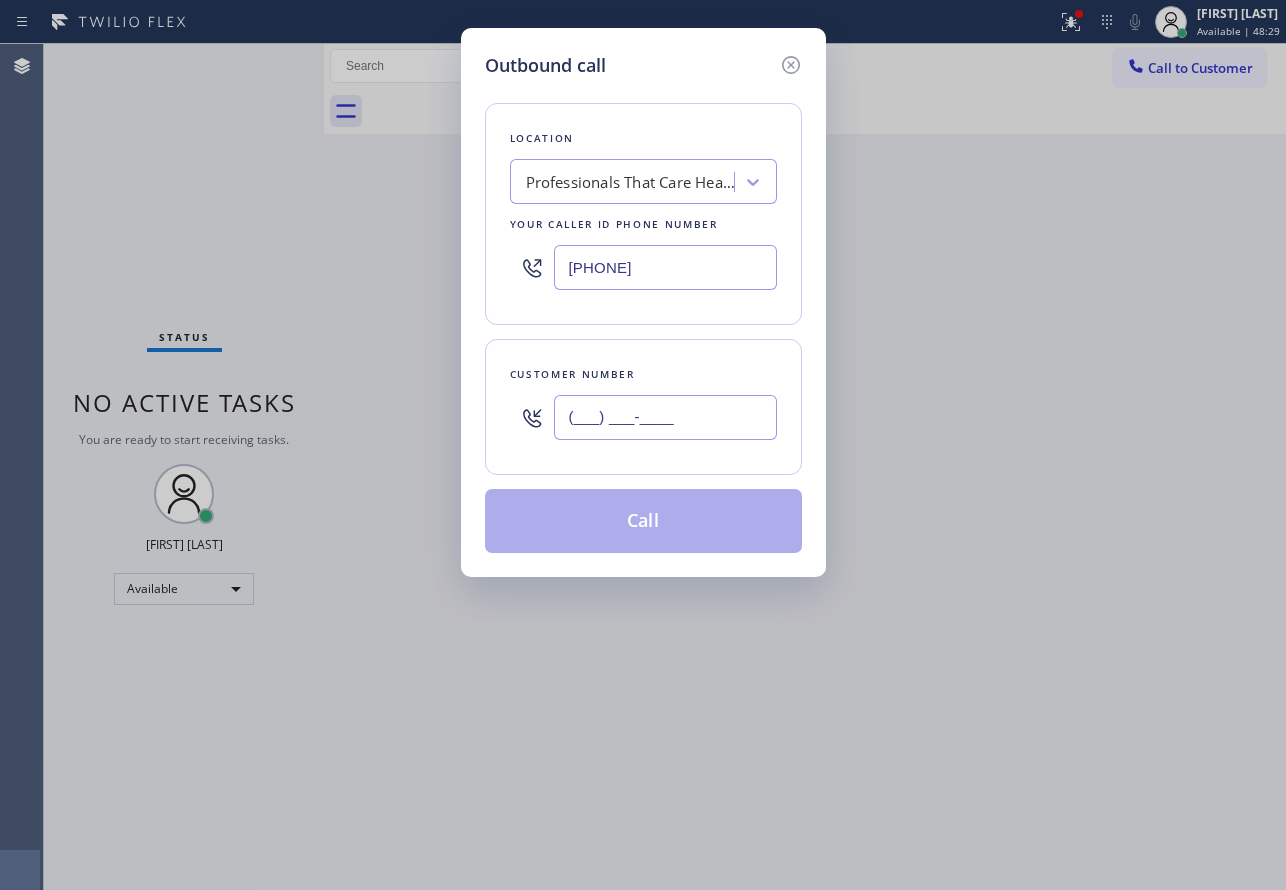 click on "(___) ___-____" at bounding box center (665, 417) 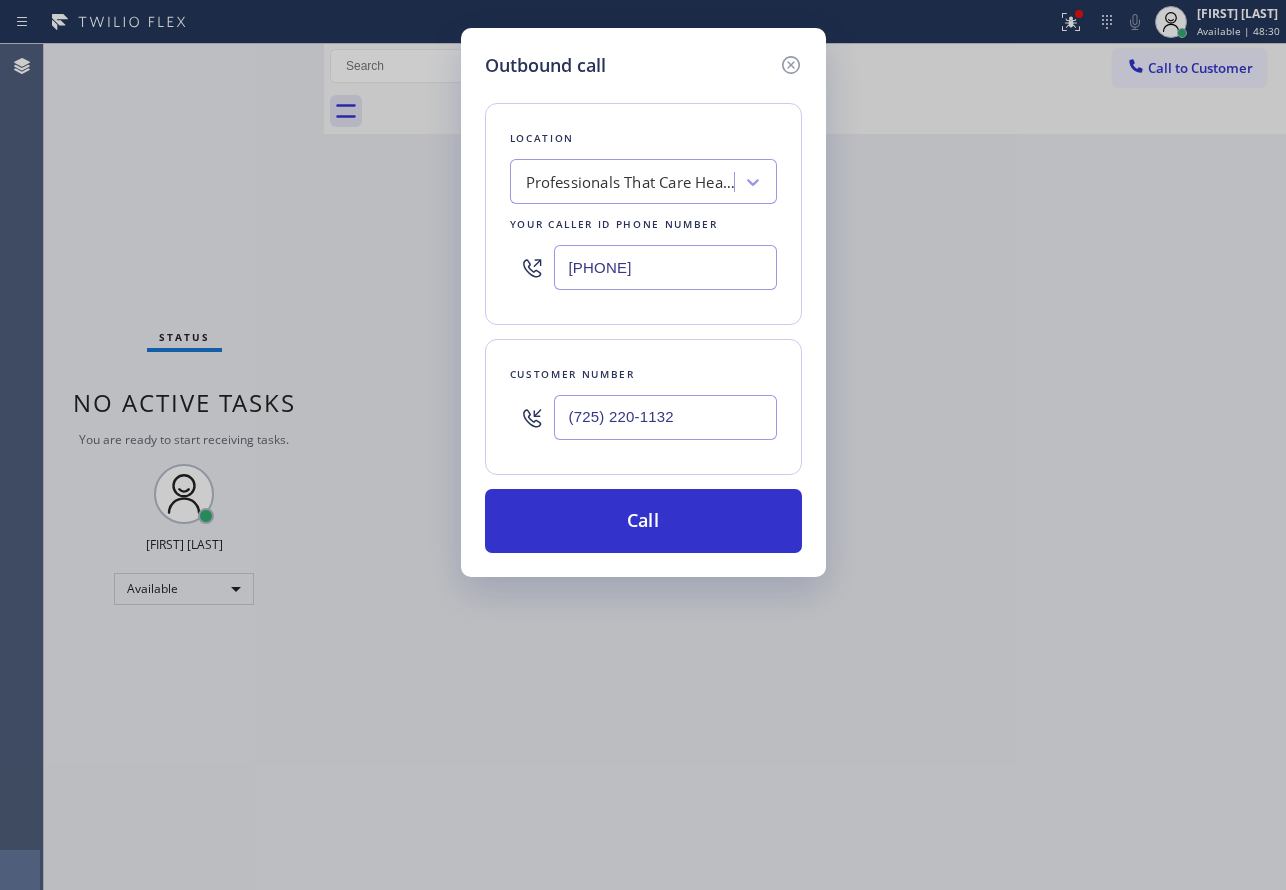 type on "(725) 220-1132" 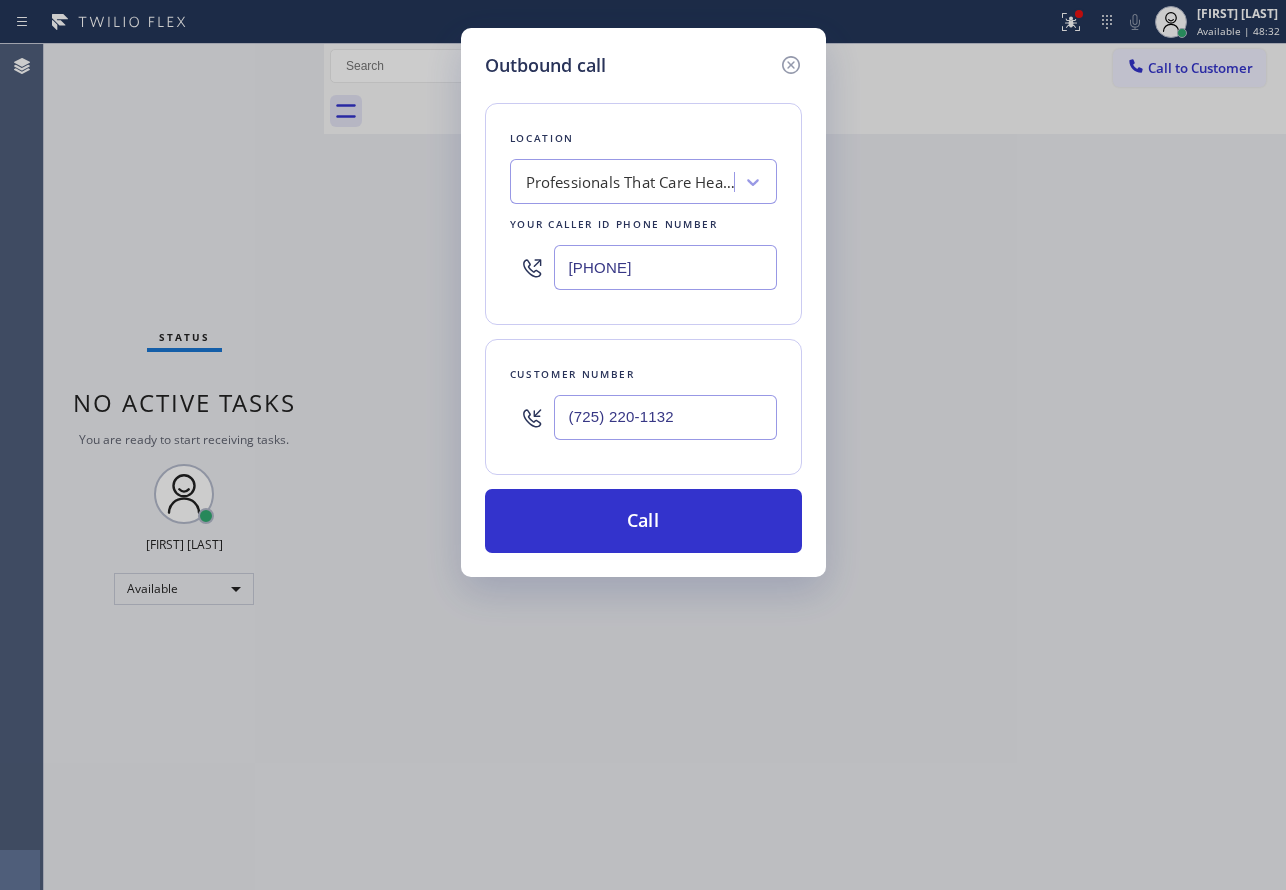 drag, startPoint x: 702, startPoint y: 271, endPoint x: 468, endPoint y: 276, distance: 234.0534 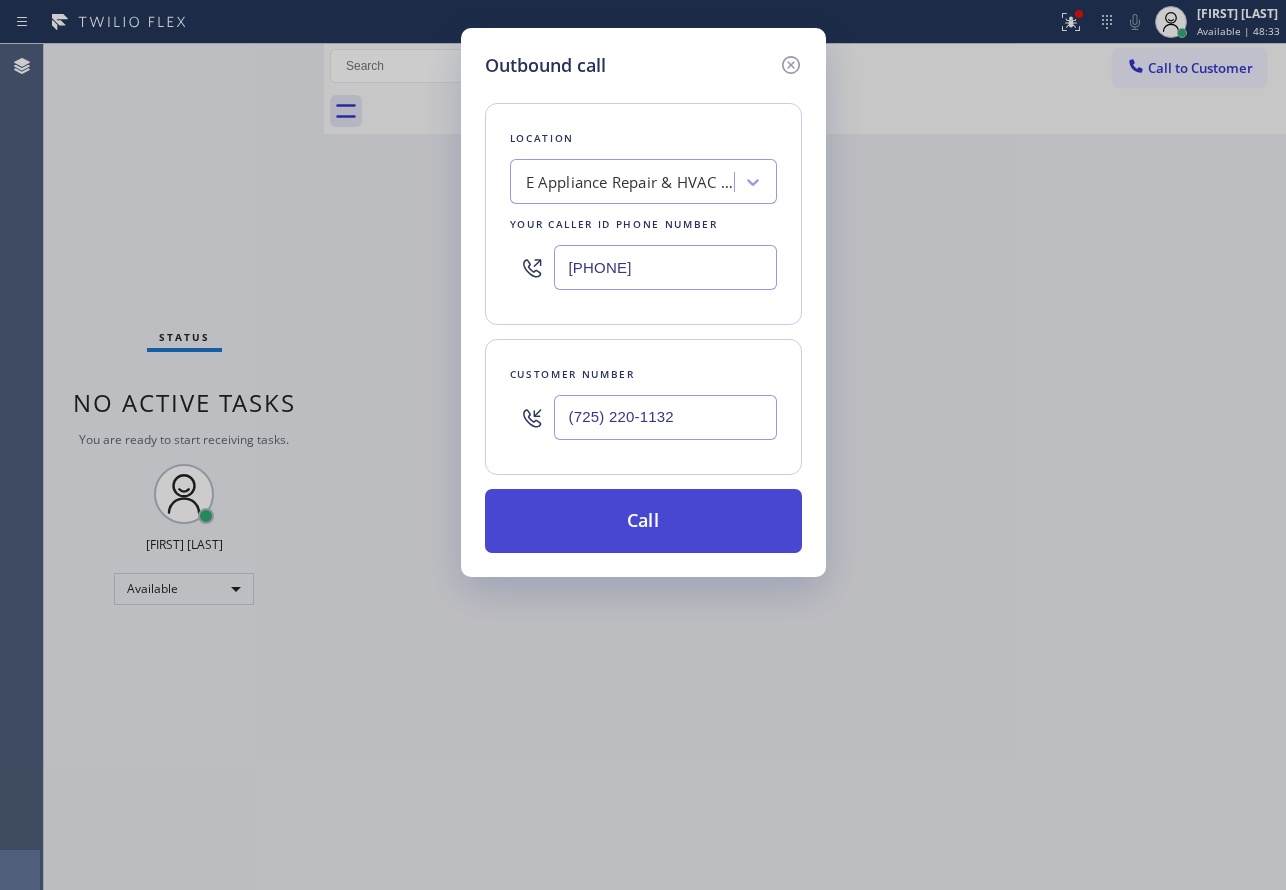 type on "[PHONE]" 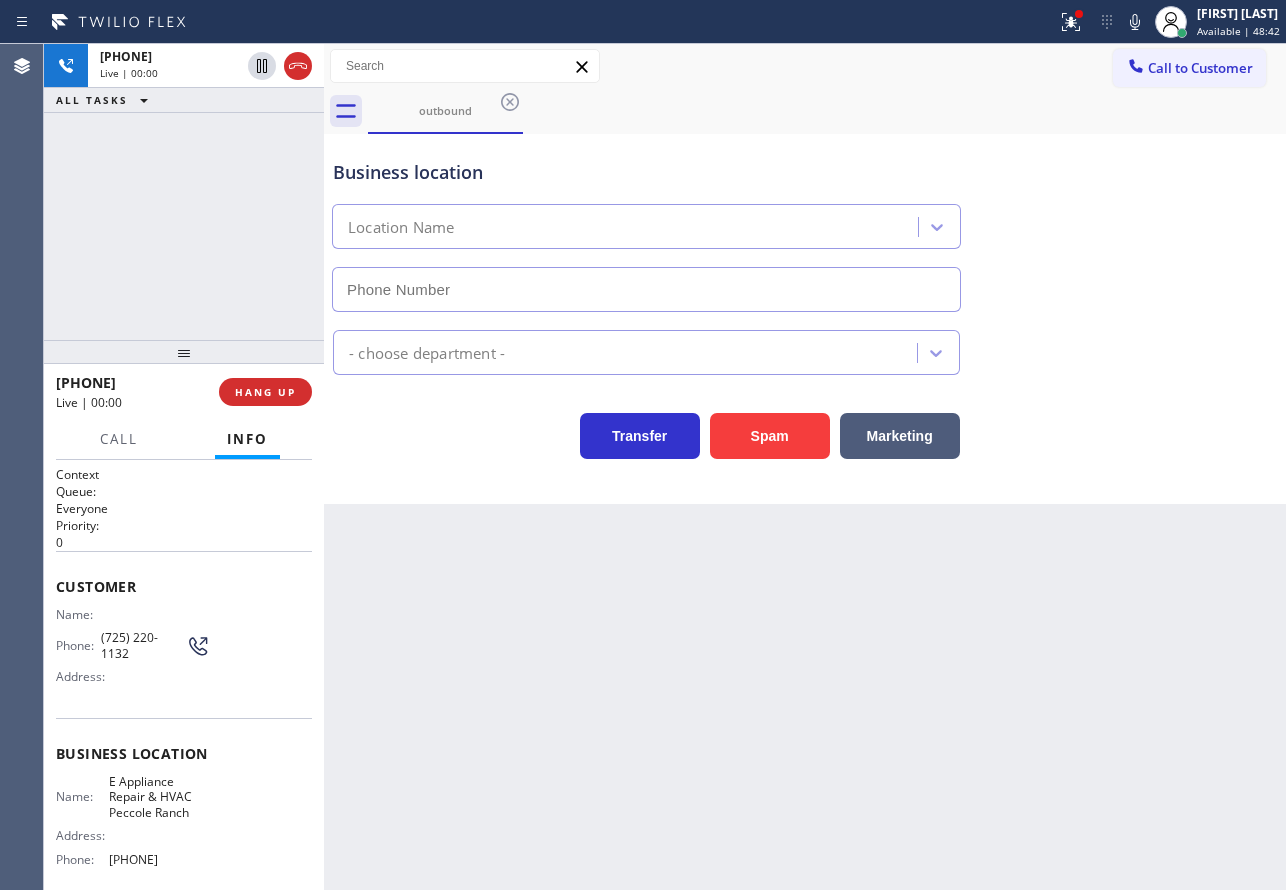 type on "[PHONE]" 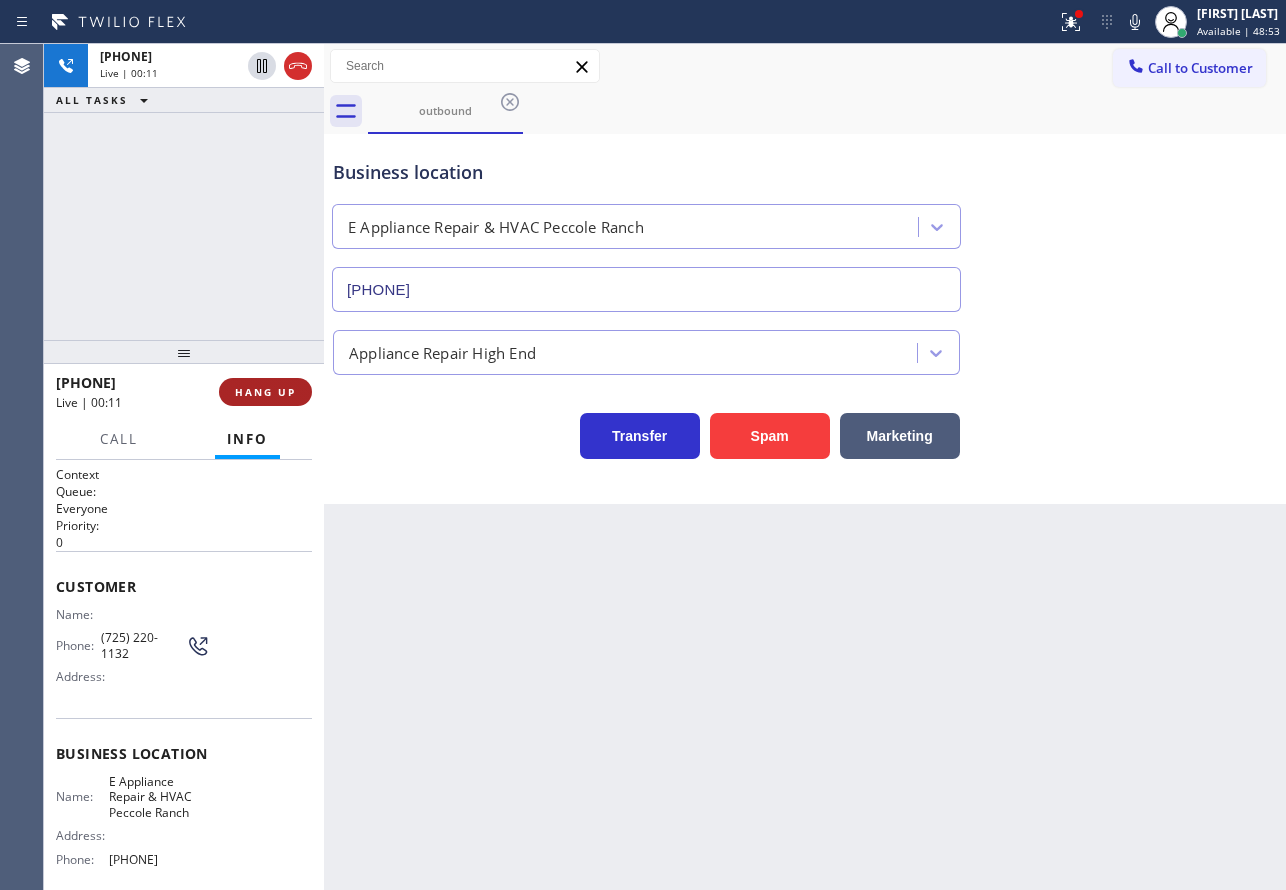 click on "HANG UP" at bounding box center (265, 392) 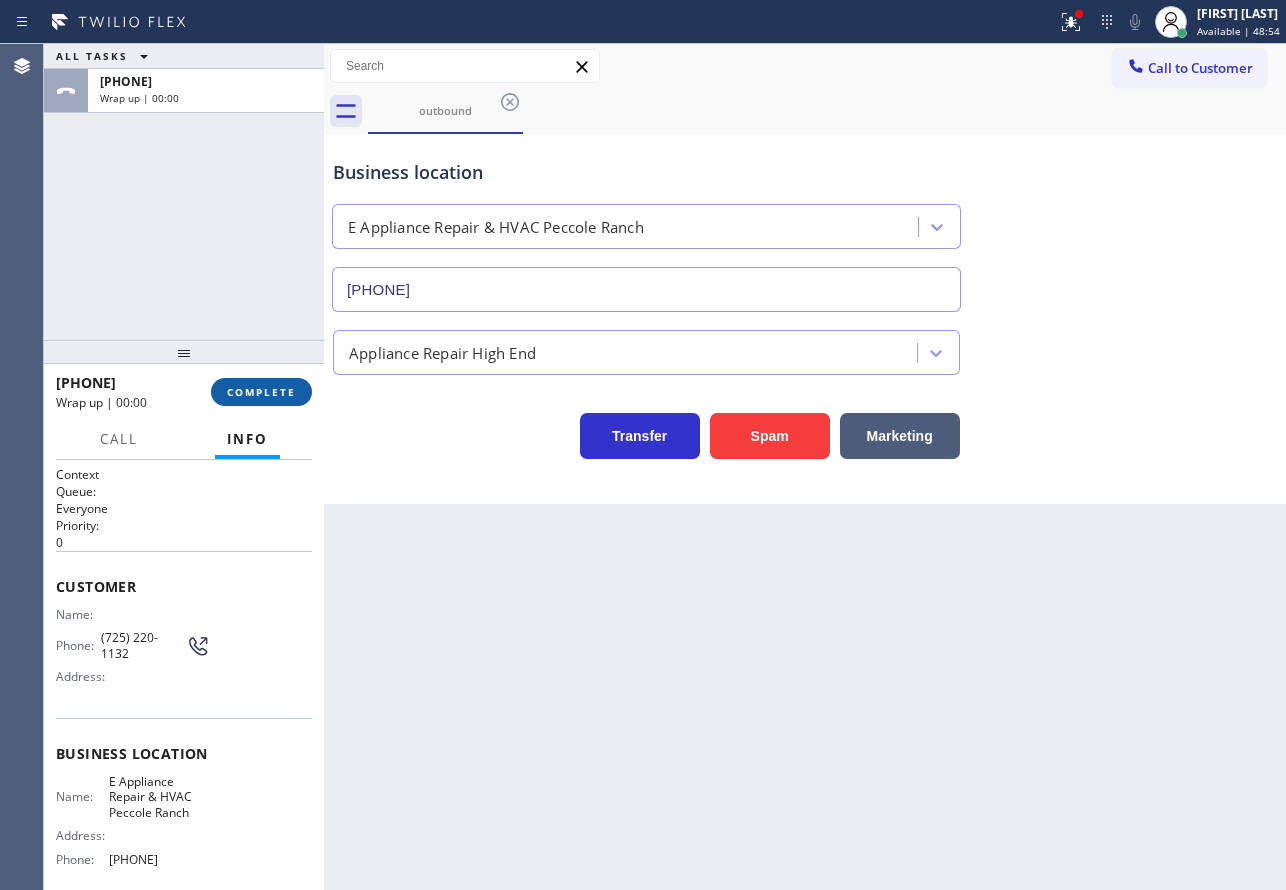 click on "COMPLETE" at bounding box center (261, 392) 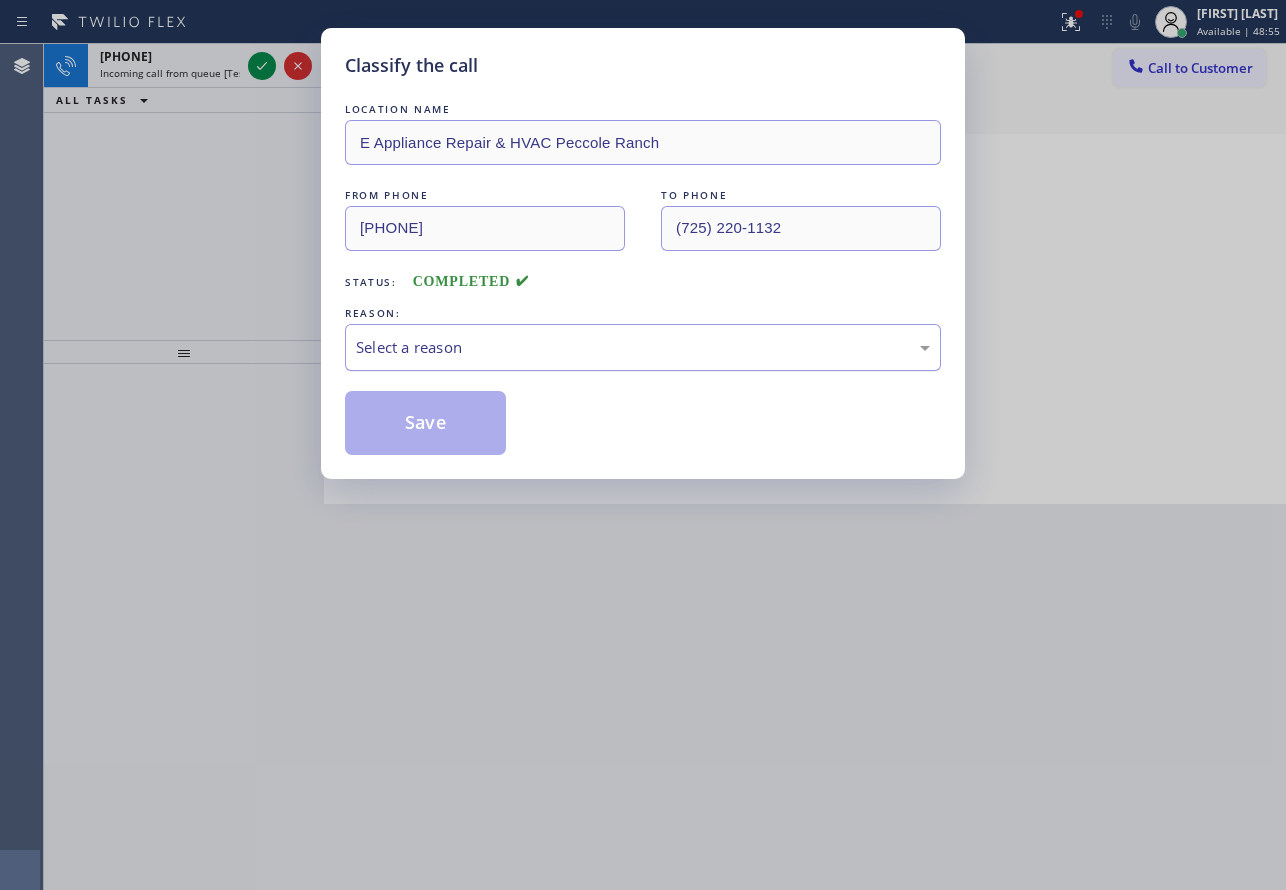 click on "Select a reason" at bounding box center [643, 347] 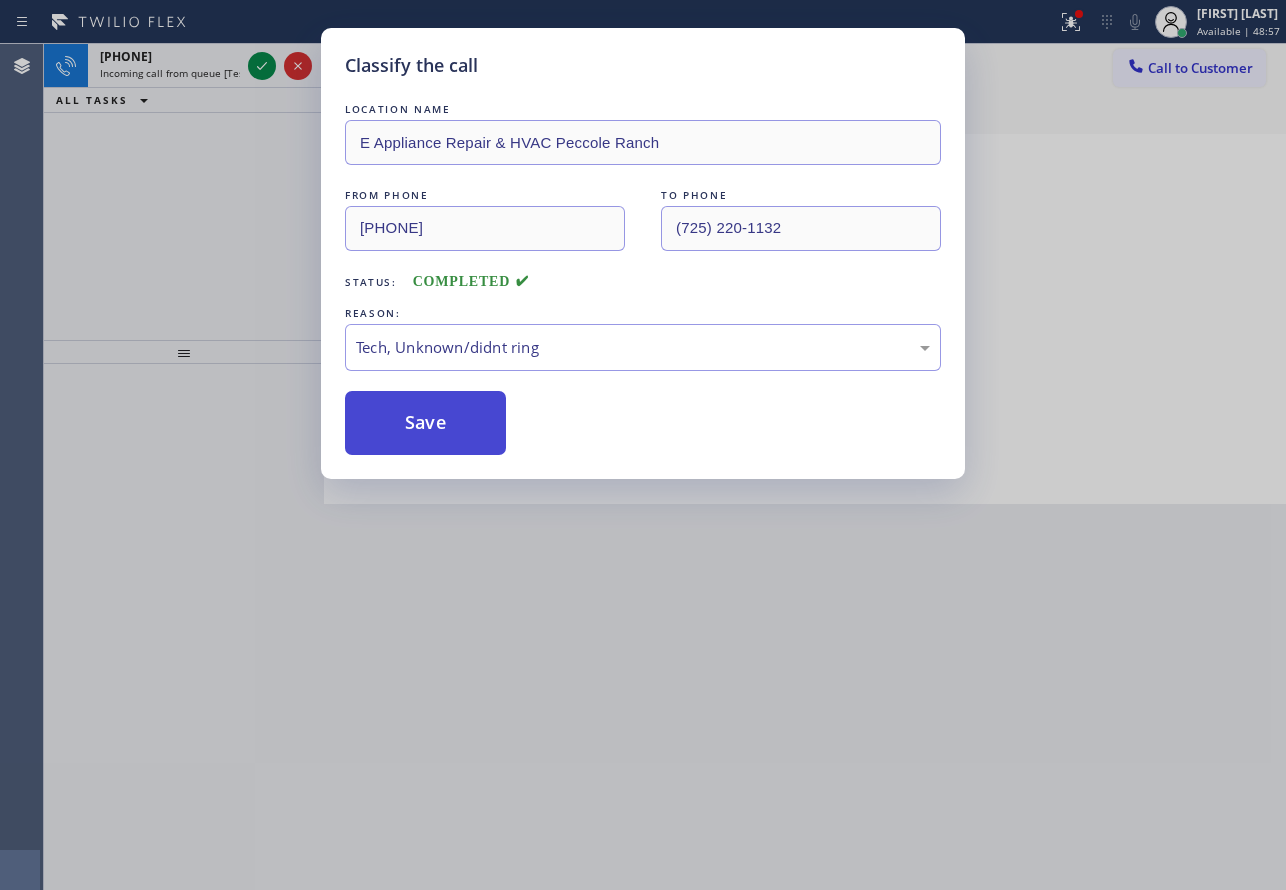 click on "Save" at bounding box center (425, 423) 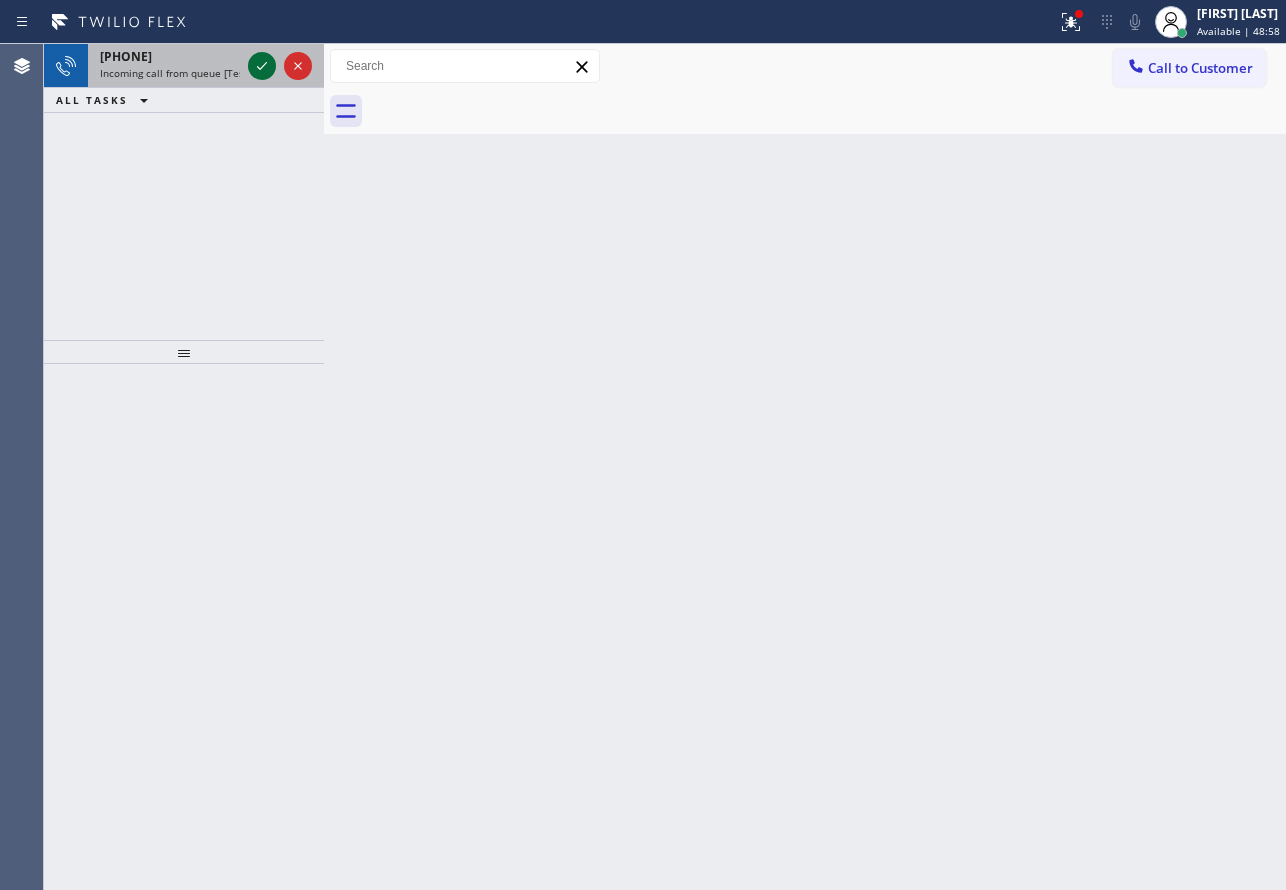 click 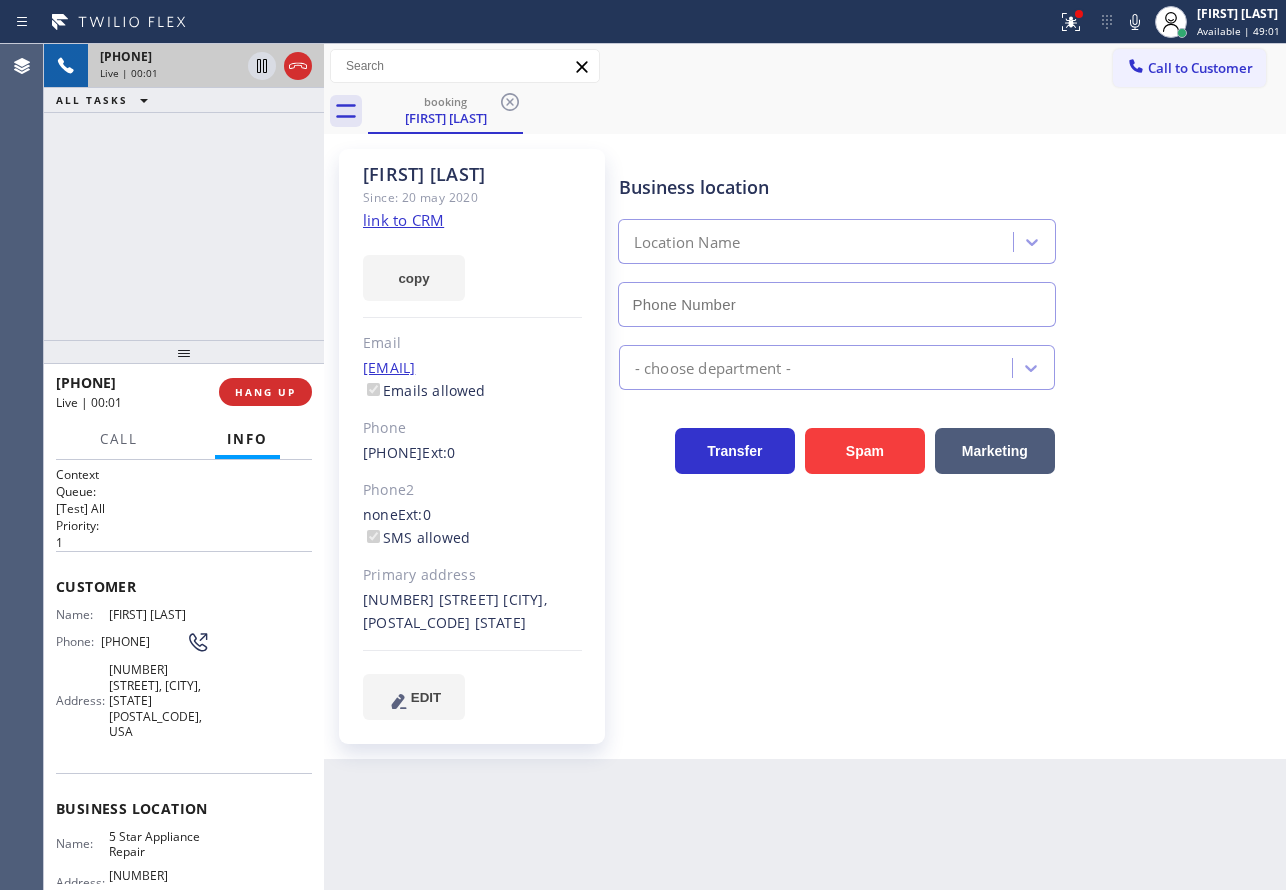 type on "[PHONE]" 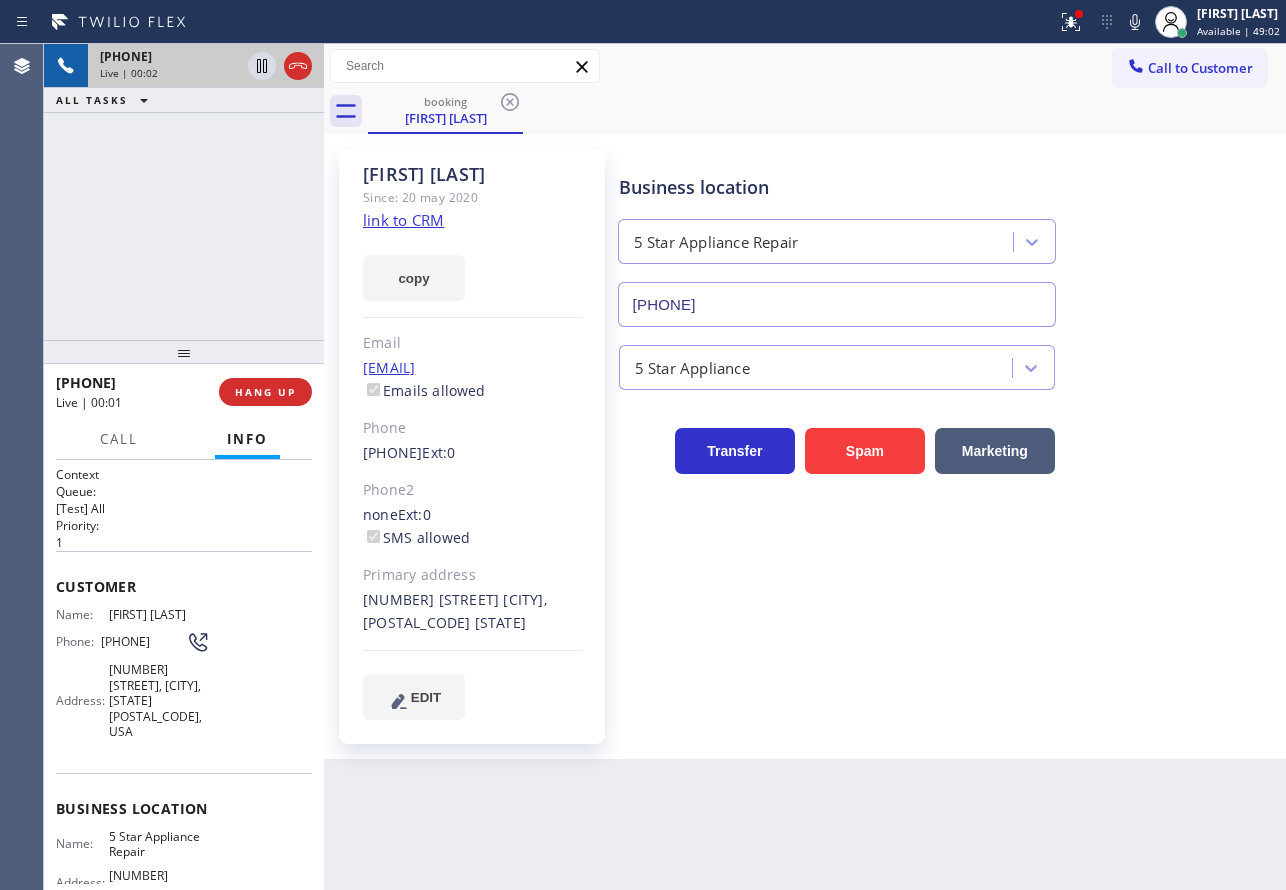 click on "link to CRM" 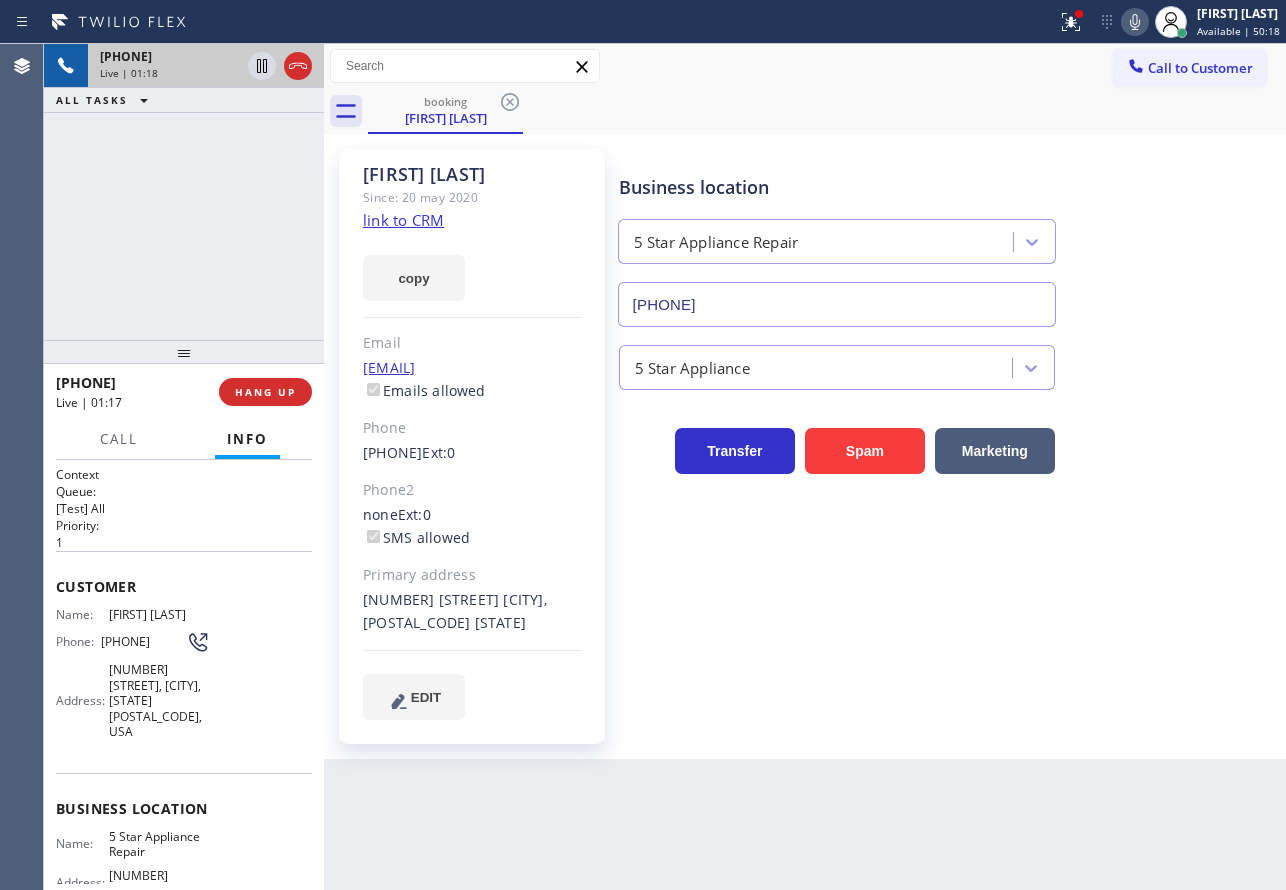 click 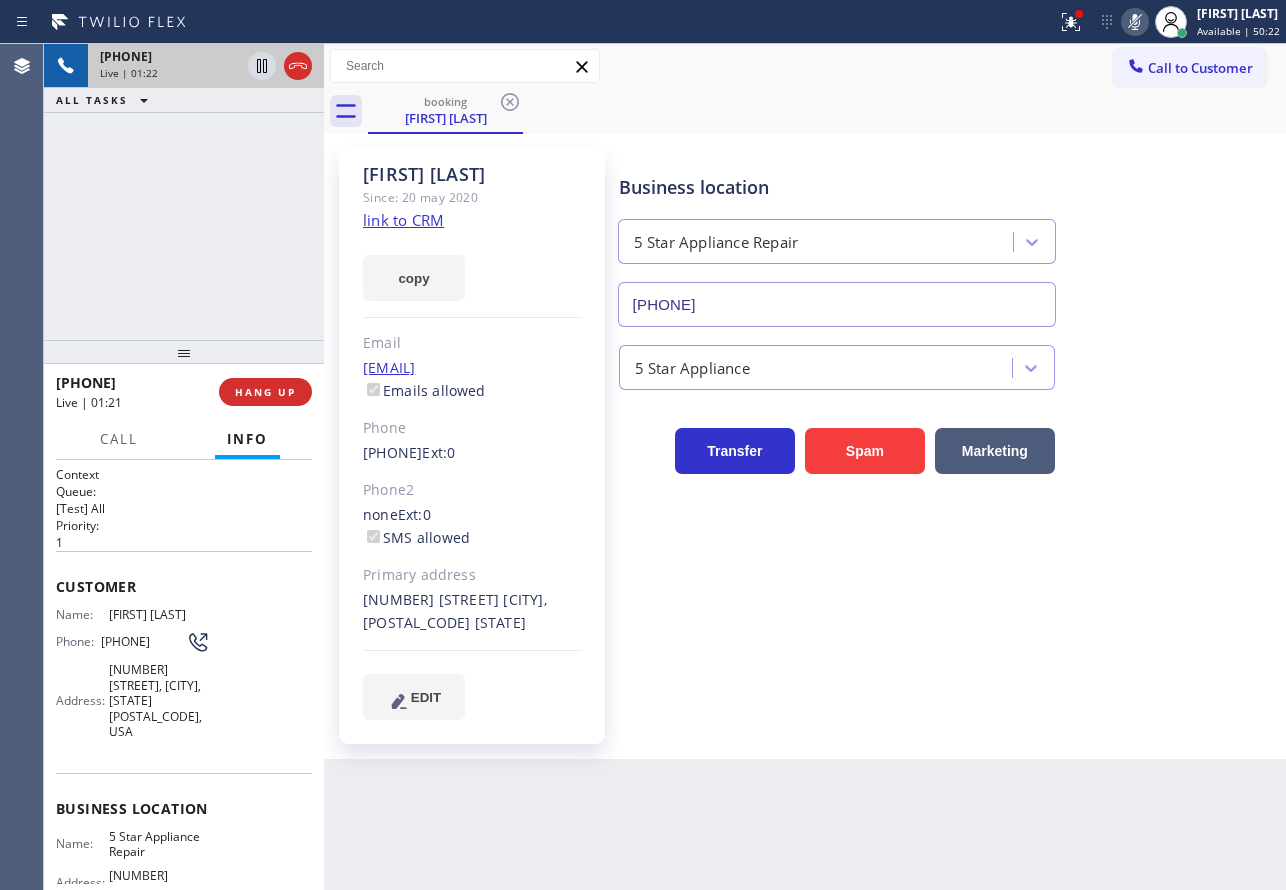 click 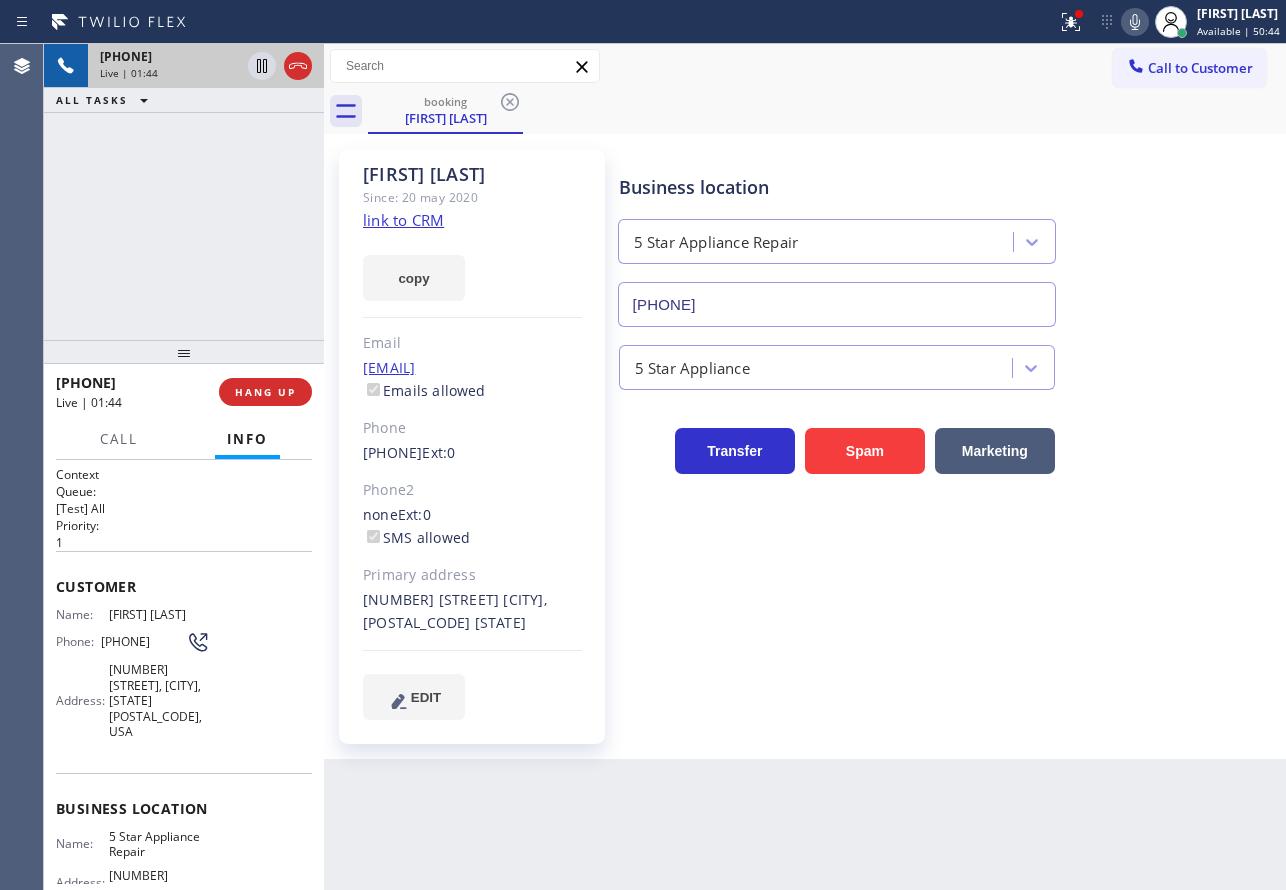 click on "Business location 5 Star Appliance [PHONE] 5 Star Appliance Transfer Spam Marketing" at bounding box center (948, 434) 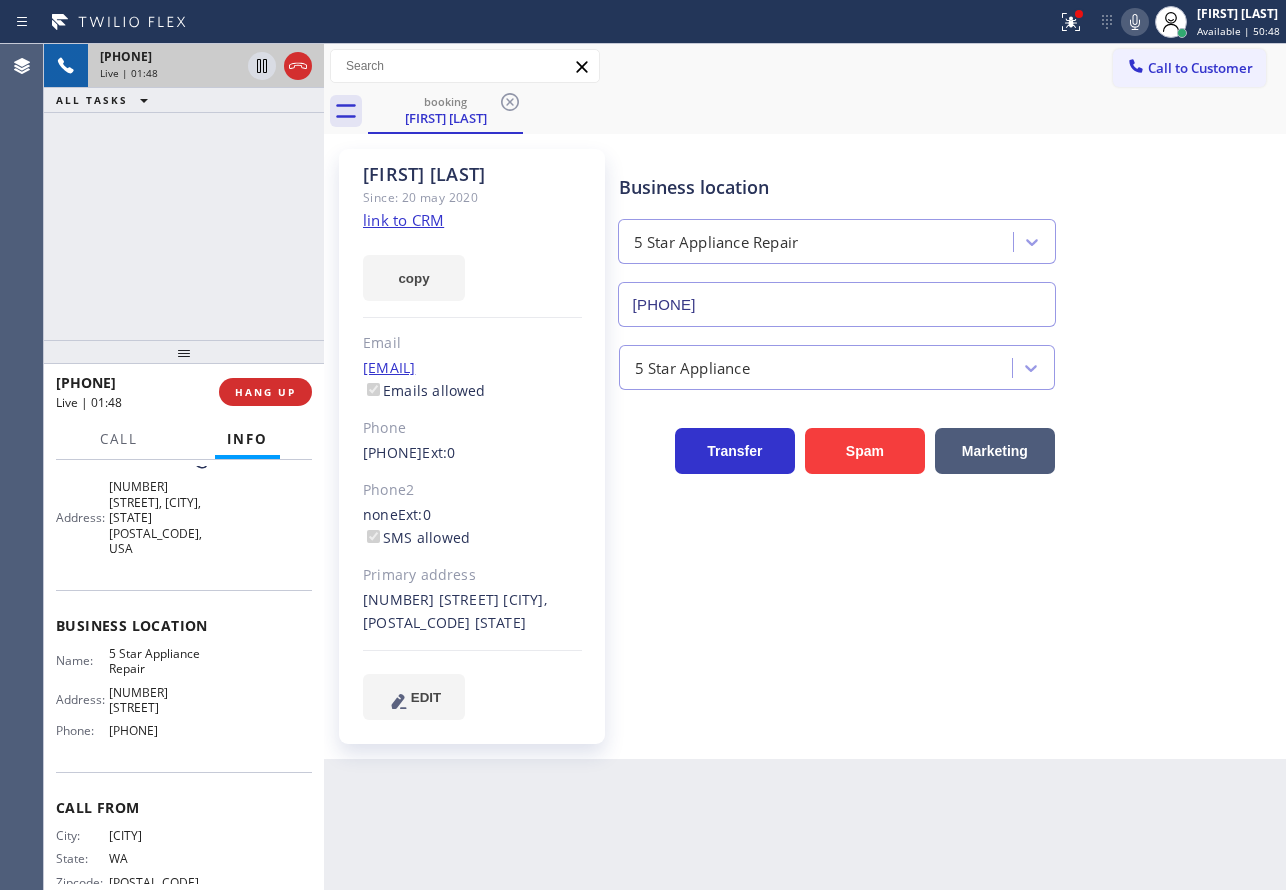 scroll, scrollTop: 83, scrollLeft: 0, axis: vertical 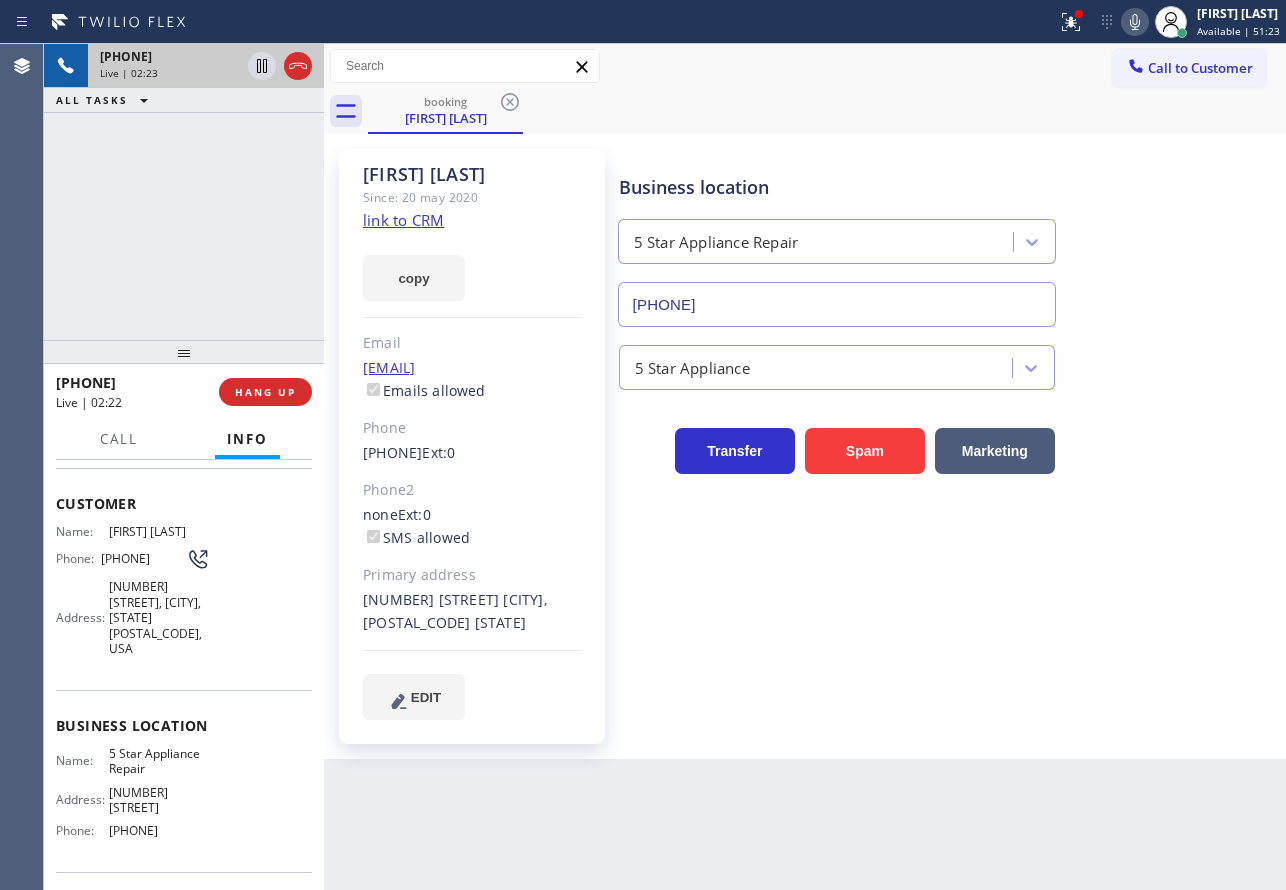 click on "[FIRST] [LAST] Since: 20 may 2020 link to CRM copy Email [EMAIL] Emails allowed Phone [PHONE] Ext: 0 Phone2 none Ext: 0 SMS allowed Primary address [NUMBER] [STREET] [CITY], [POSTAL_CODE] [STATE] EDIT Outbound call Location 5 Star Appliance Repair Your caller id phone number [PHONE] Customer number Call Benefits Business location 5 Star Appliance Repair [PHONE] 5 Star Appliance Transfer Spam Marketing" at bounding box center [805, 446] 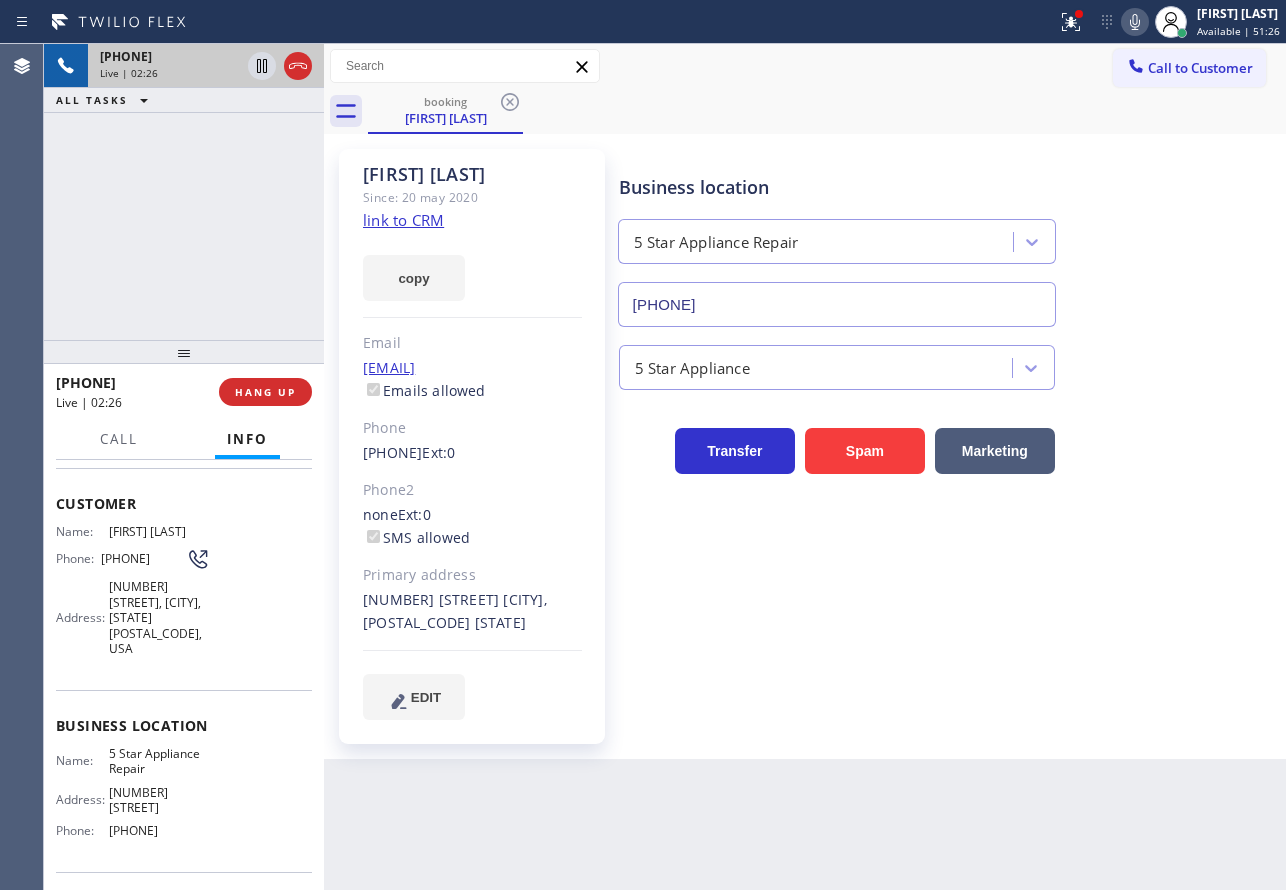 click on "Business location" at bounding box center (837, 187) 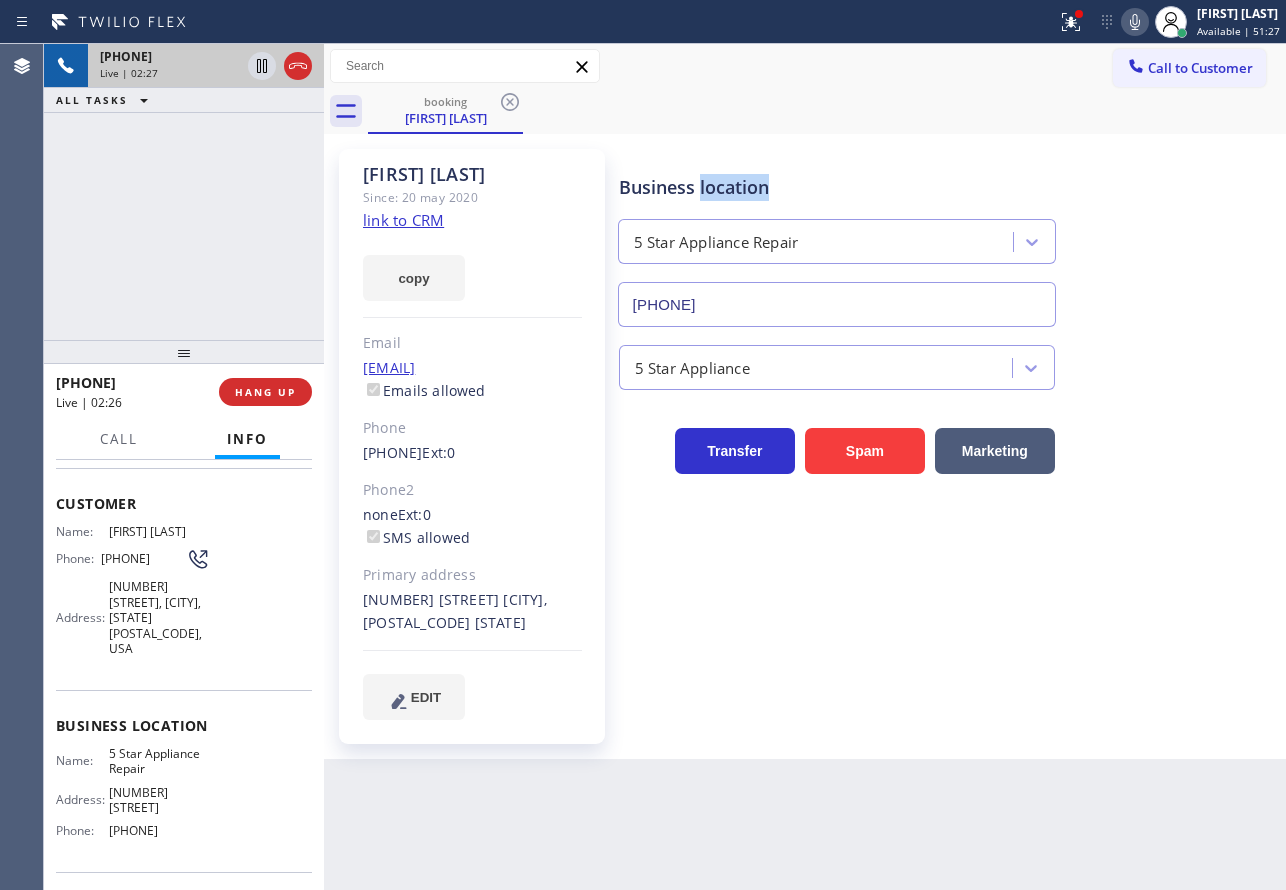 click on "Business location" at bounding box center [837, 187] 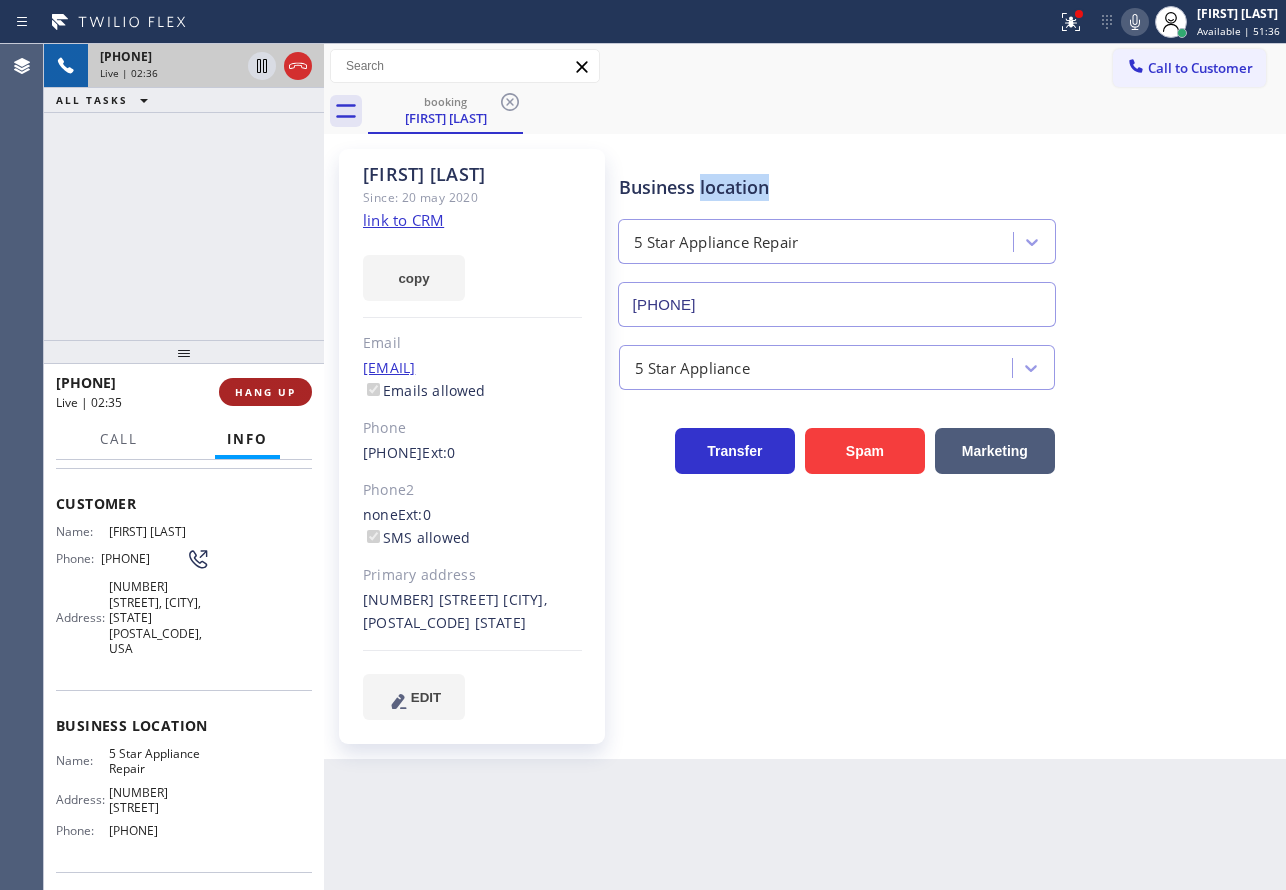 click on "HANG UP" at bounding box center [265, 392] 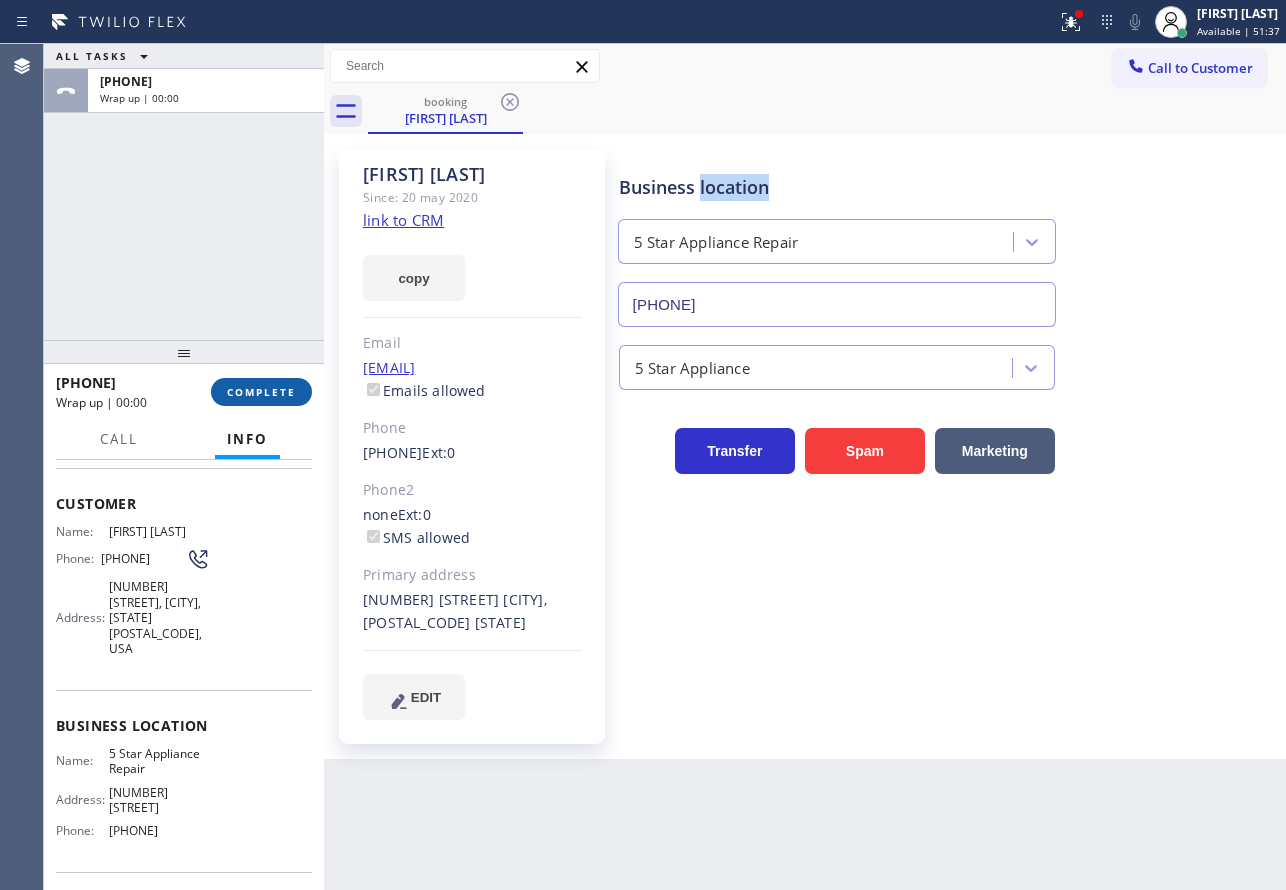 click on "COMPLETE" at bounding box center [261, 392] 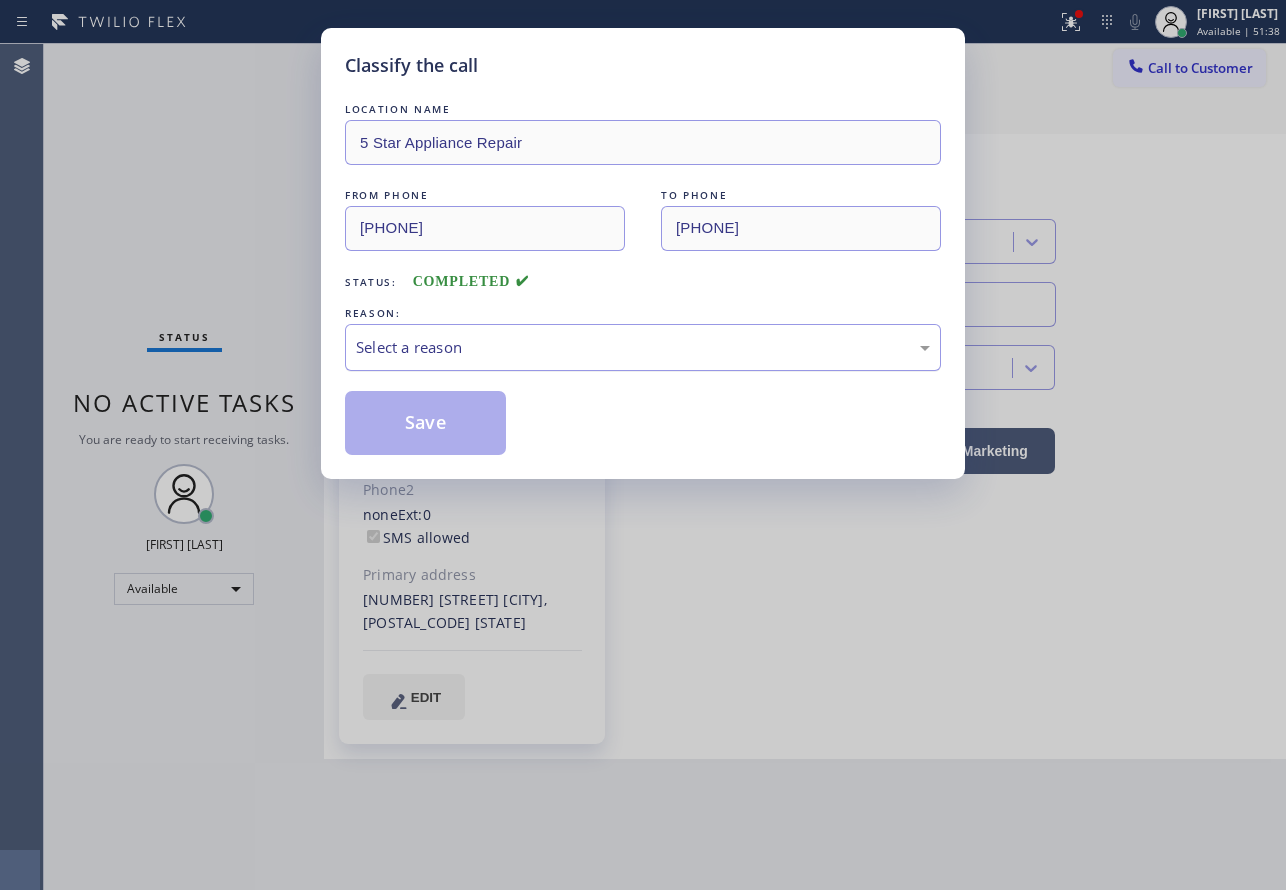 click on "Select a reason" at bounding box center (643, 347) 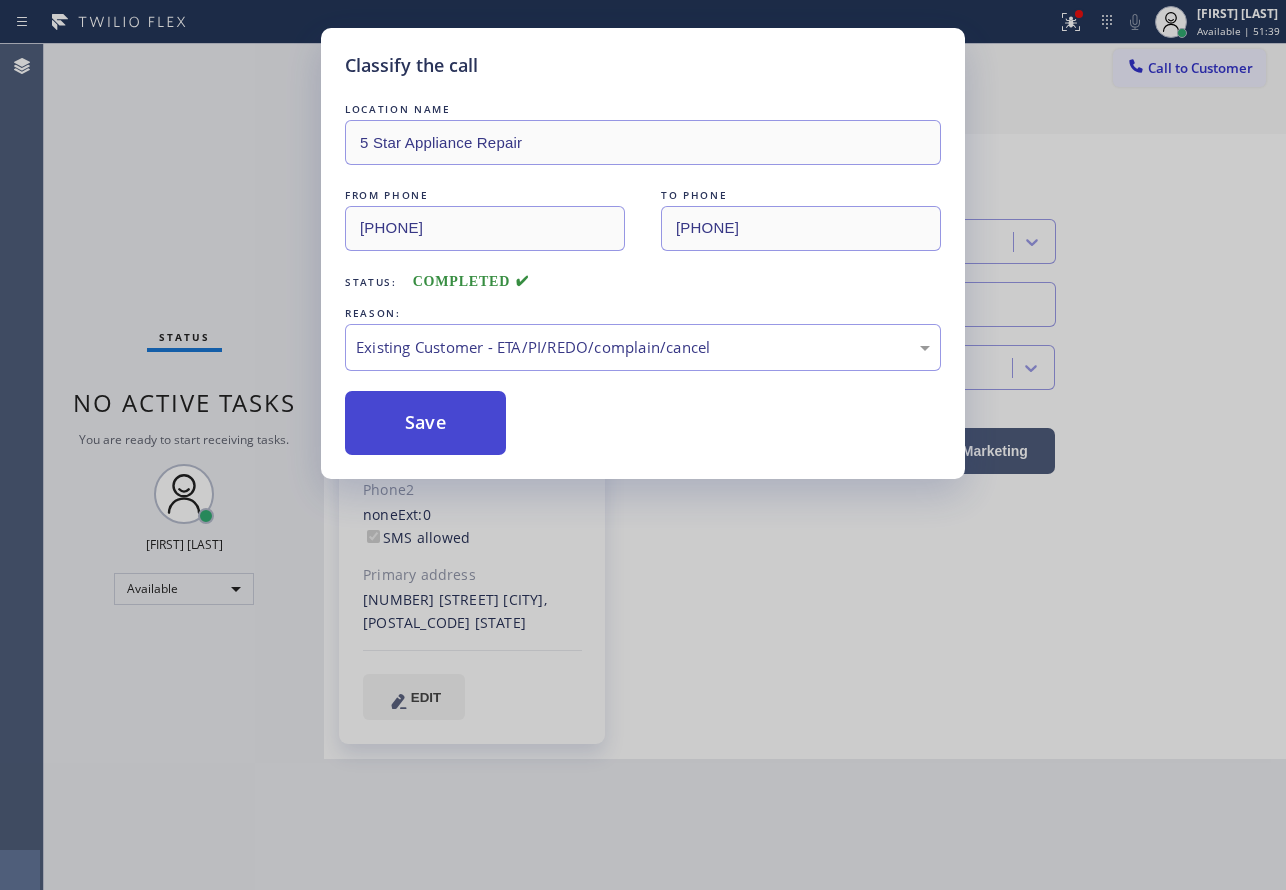 drag, startPoint x: 476, startPoint y: 460, endPoint x: 469, endPoint y: 441, distance: 20.248457 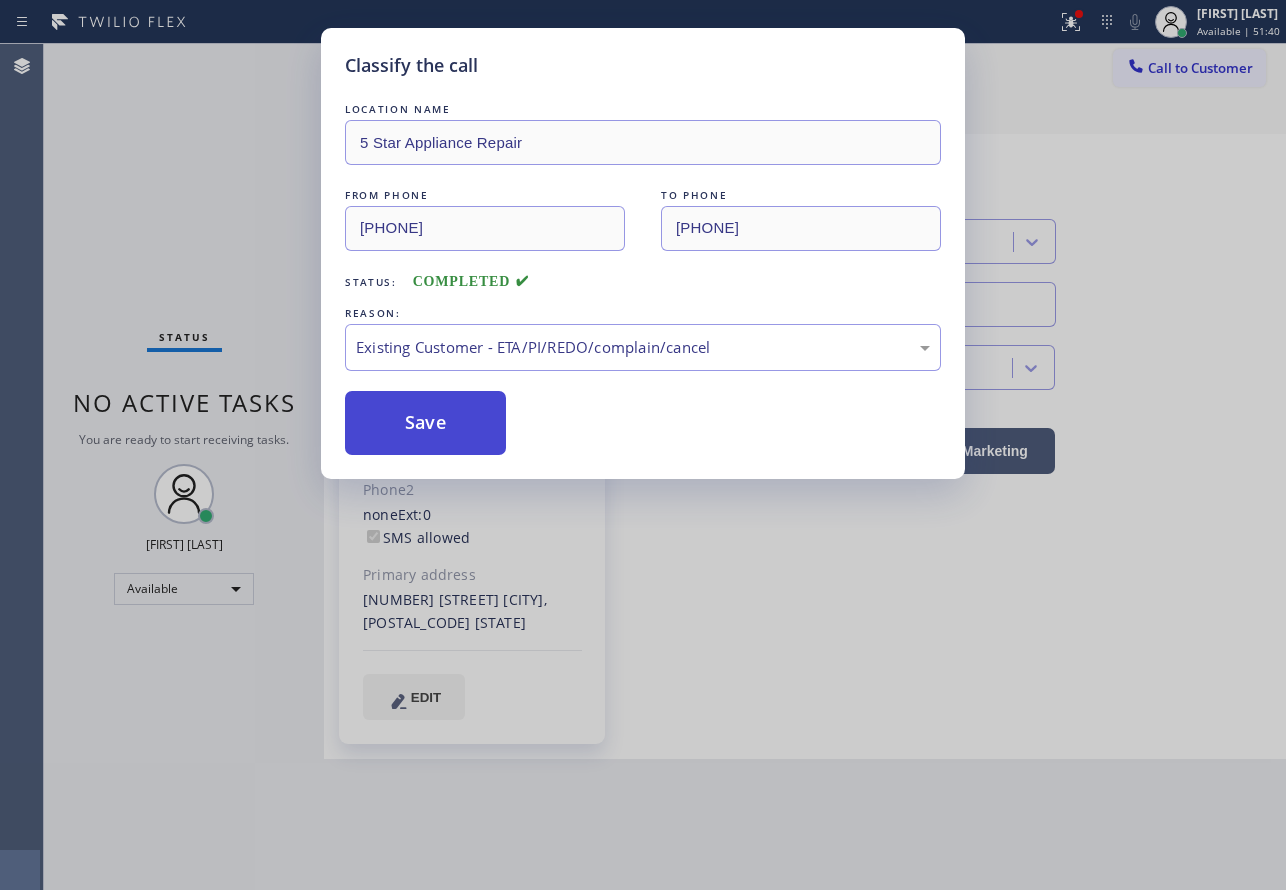 click on "Save" at bounding box center (425, 423) 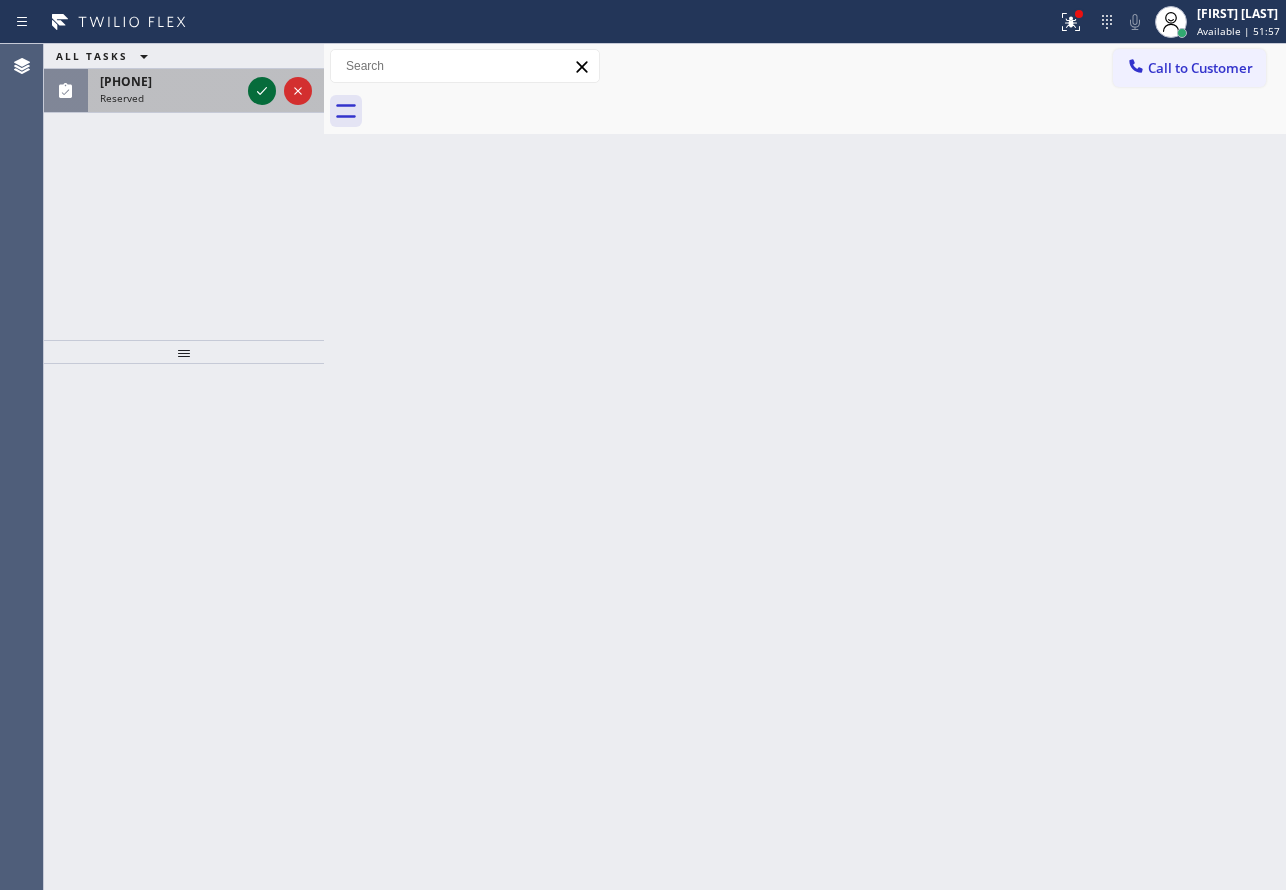 click 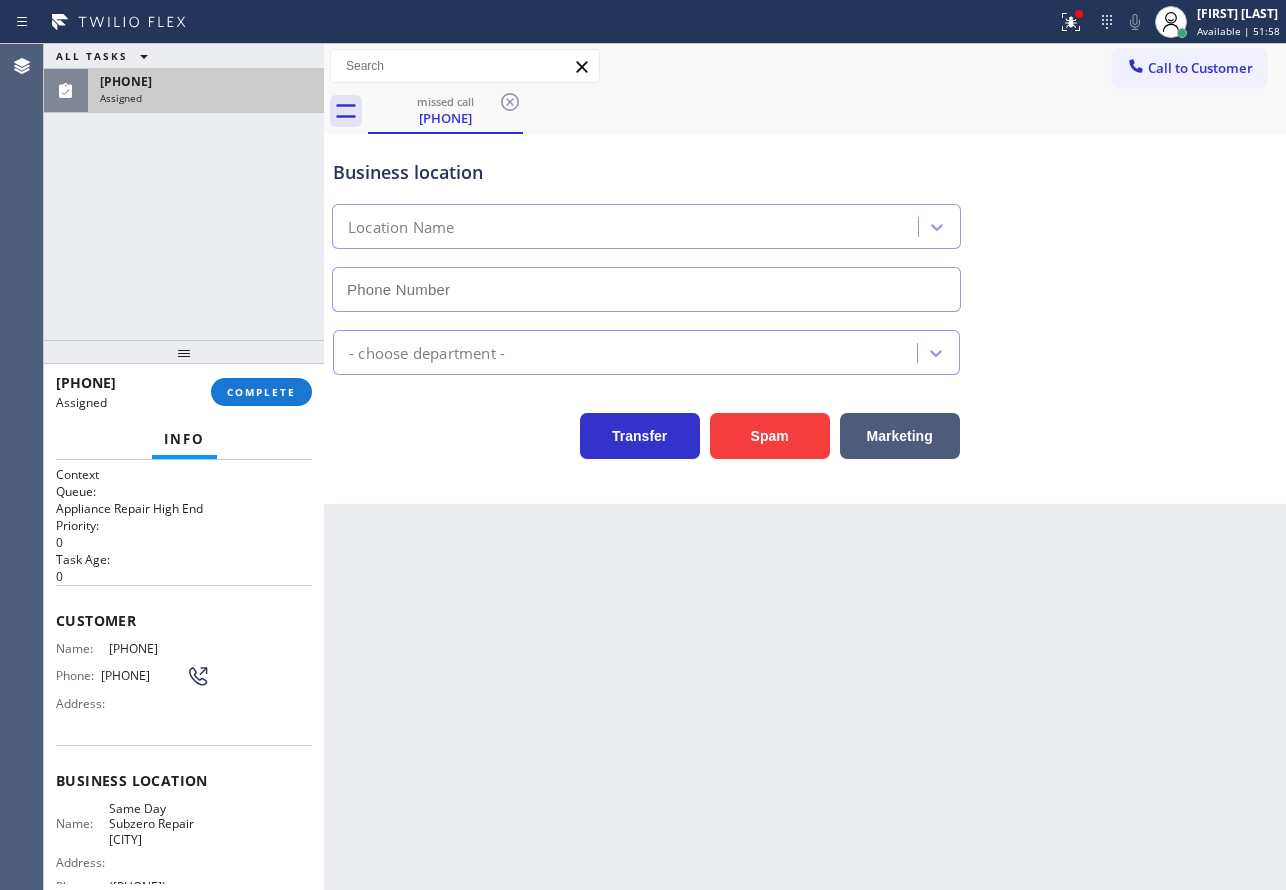 type on "([PHONE])" 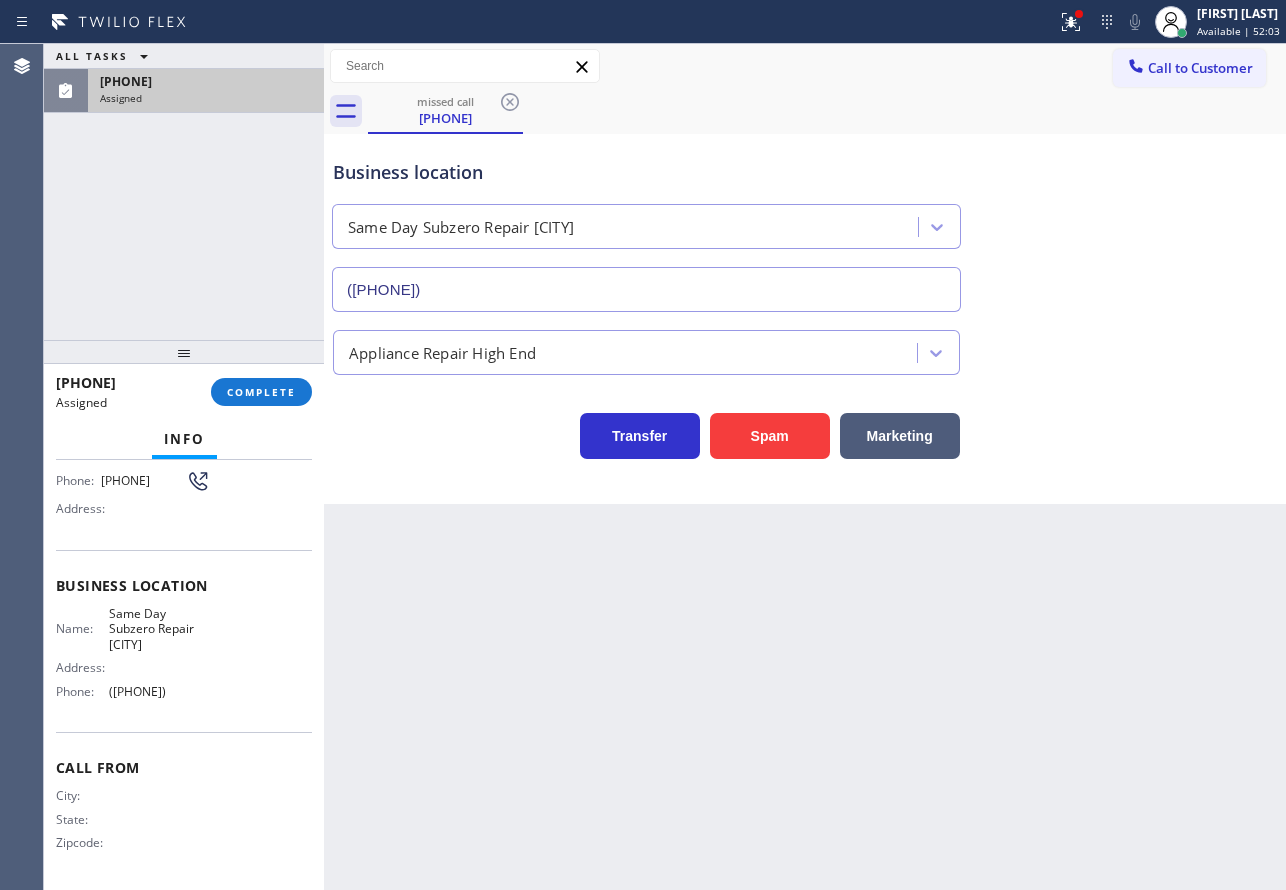scroll, scrollTop: 184, scrollLeft: 0, axis: vertical 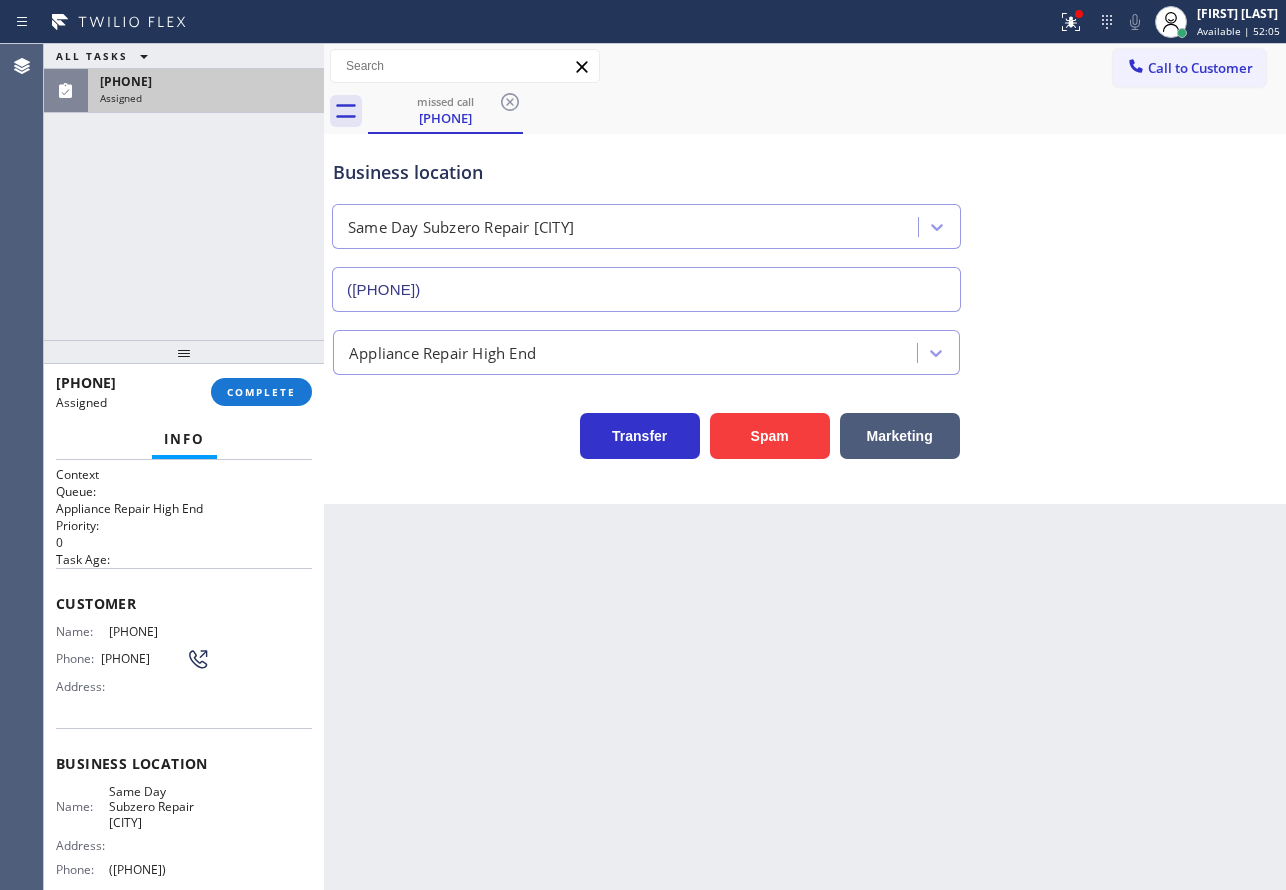 copy on "Customer Name: [PHONE] Phone: [PHONE] Address: Business location Name: Same Day Subzero Repair [CITY] Address: Phone: [PHONE]" 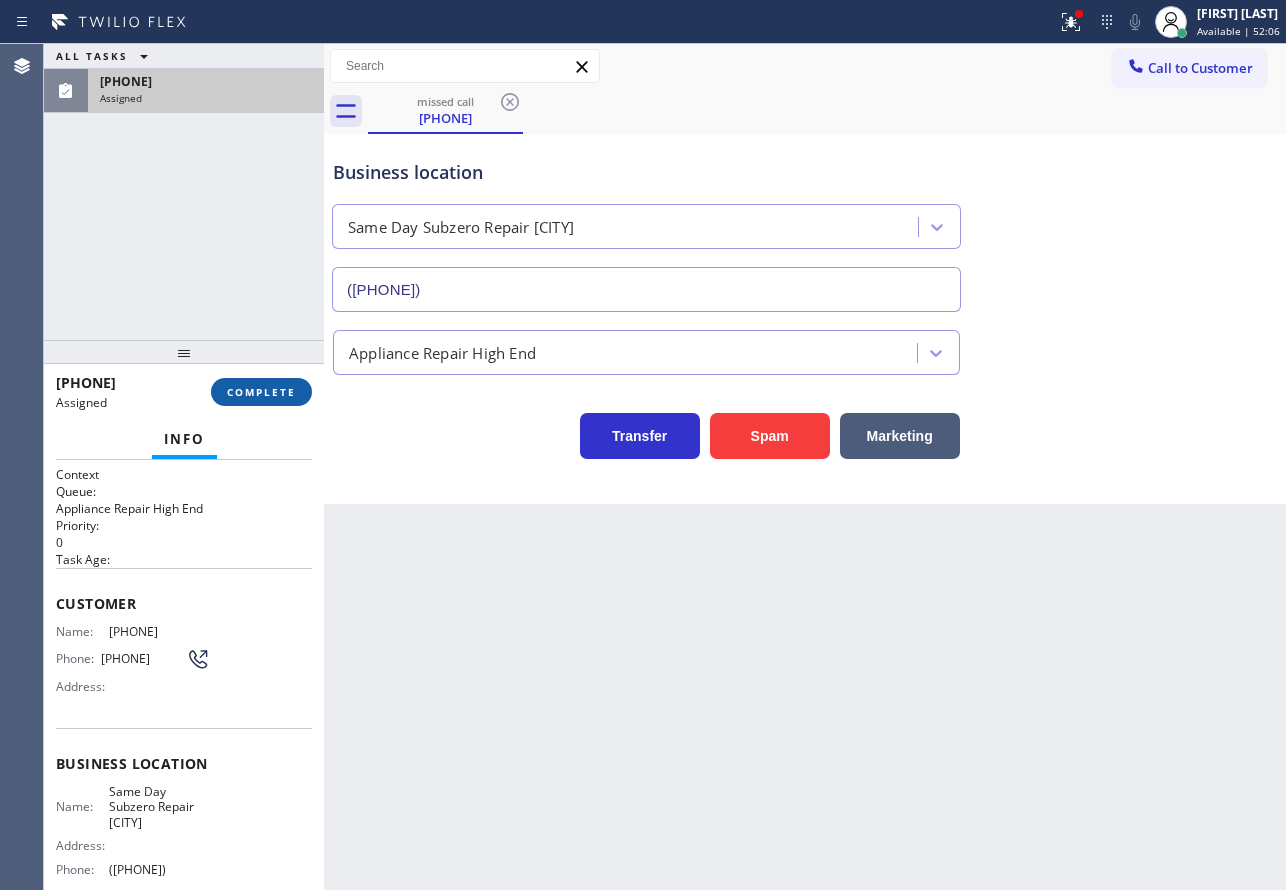 click on "COMPLETE" at bounding box center (261, 392) 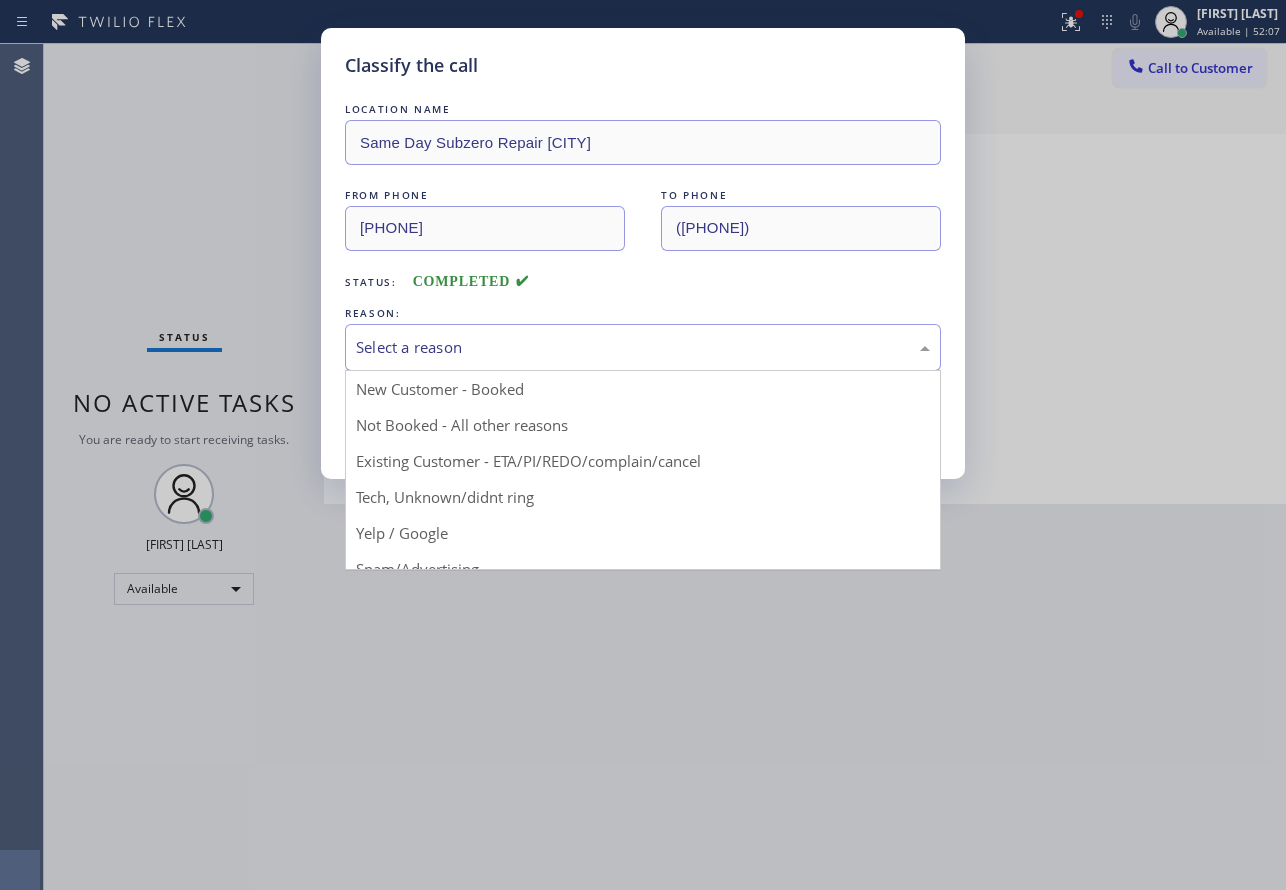 click on "Select a reason" at bounding box center [643, 347] 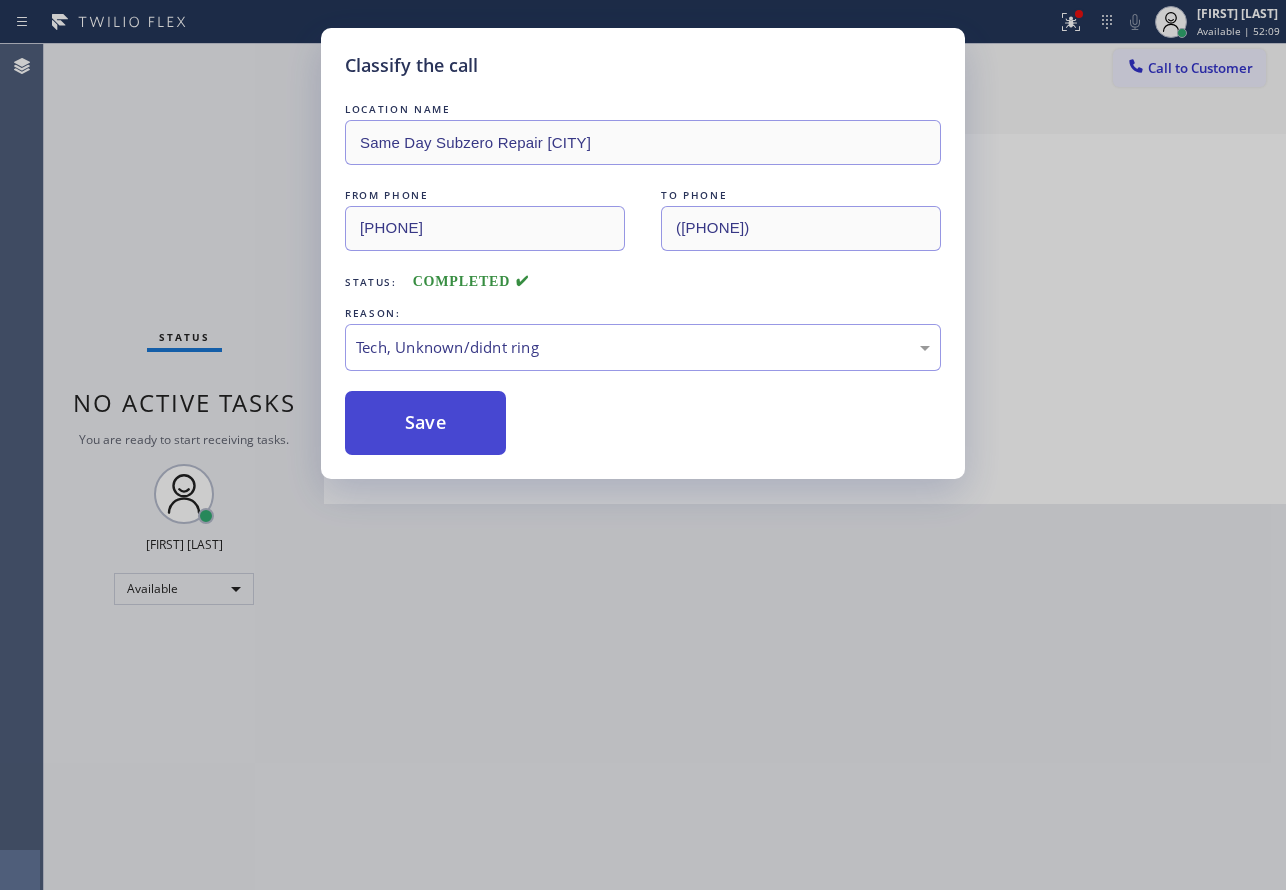 click on "Save" at bounding box center (425, 423) 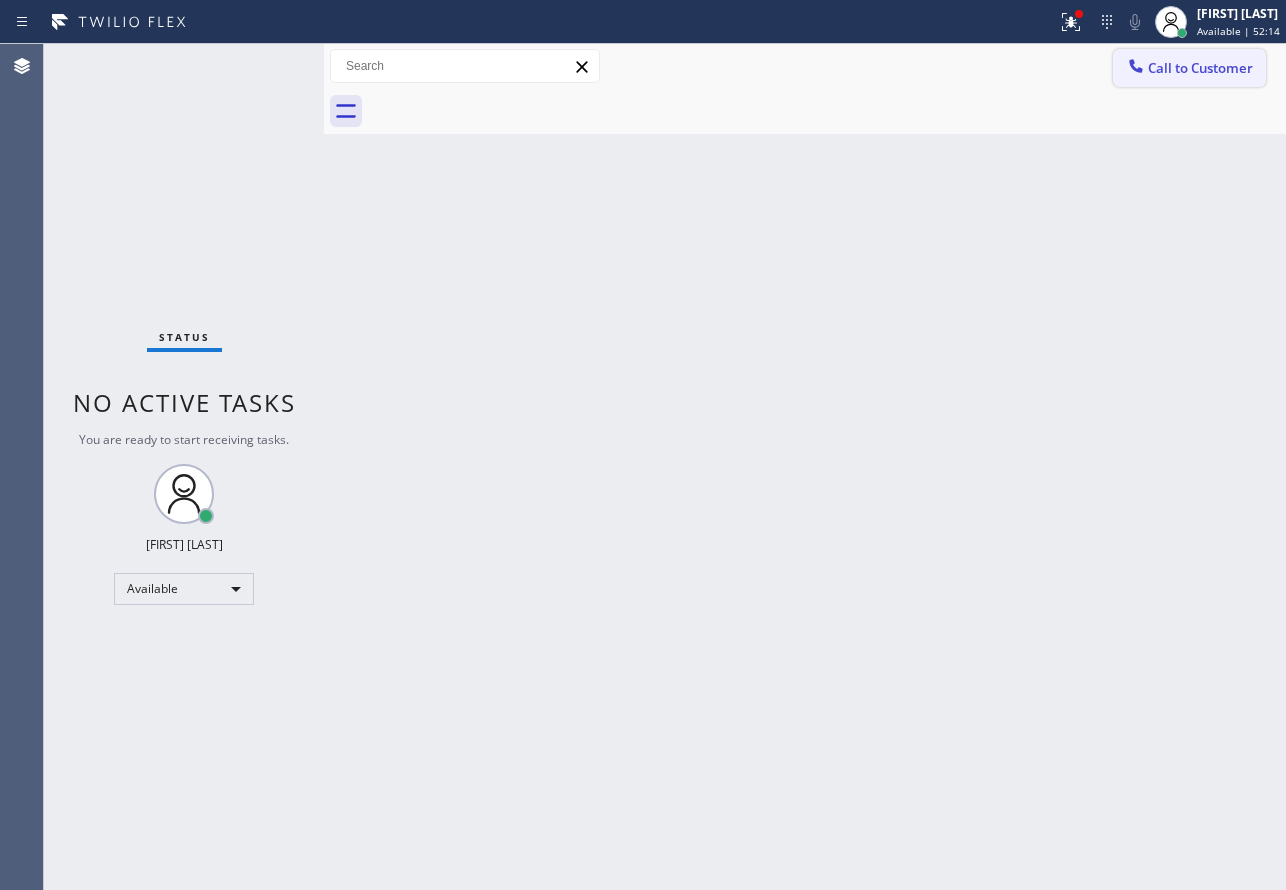 click on "Call to Customer Outbound call Location E Appliance Repair & HVAC [CITY] Your caller id phone number [PHONE] Customer number Call Outbound call Technician Search Technician Your caller id phone number Your caller id phone number Call" at bounding box center [805, 66] 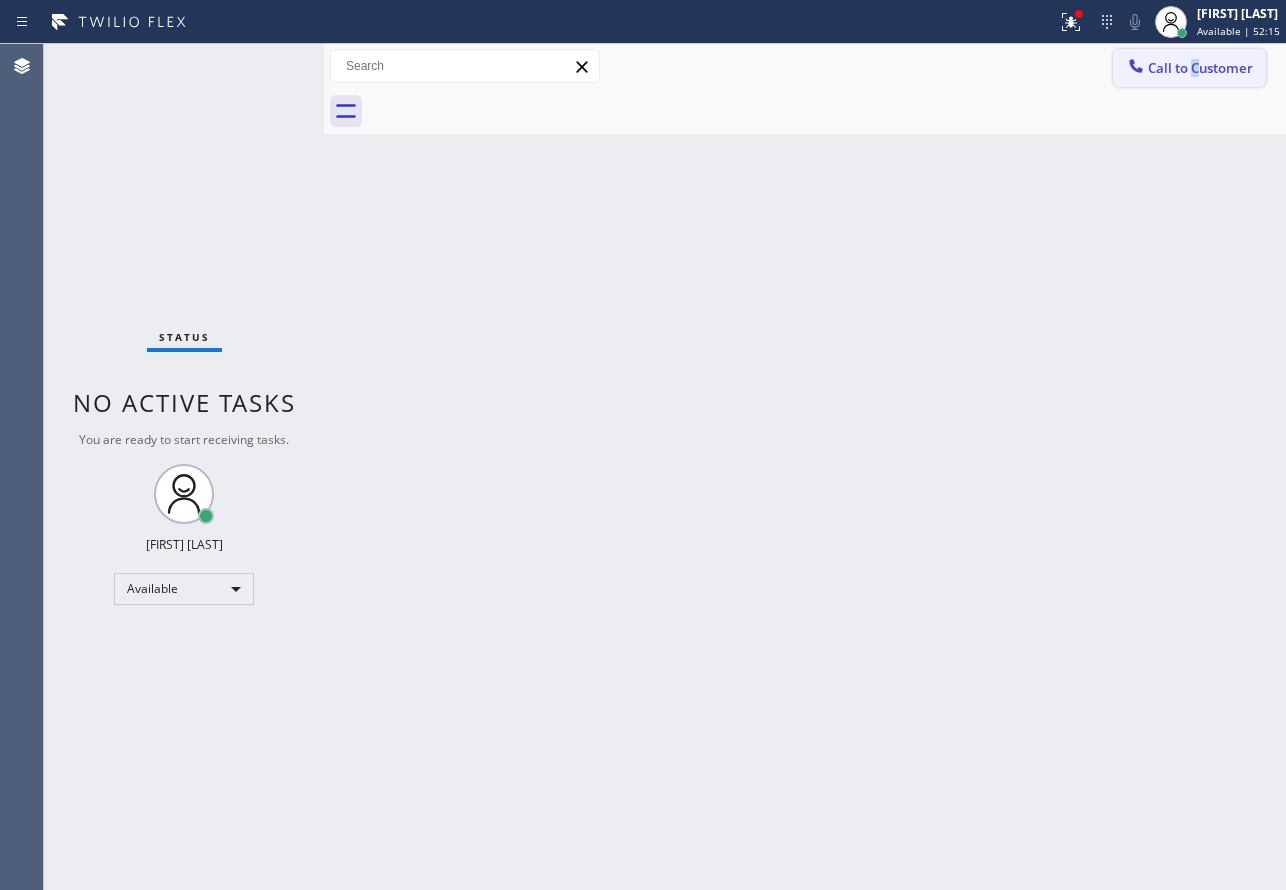 click on "Call to Customer" at bounding box center (1200, 68) 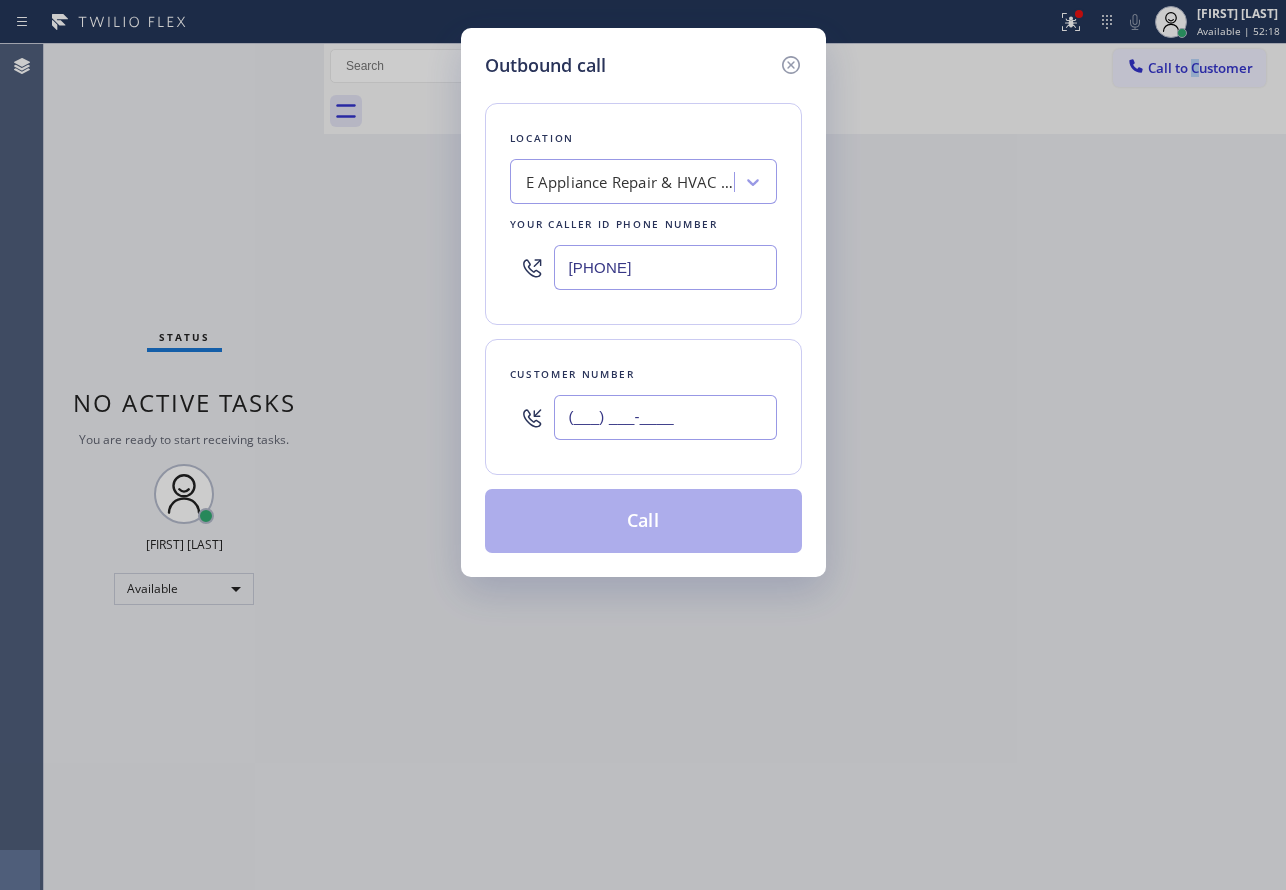 click on "(___) ___-____" at bounding box center [665, 417] 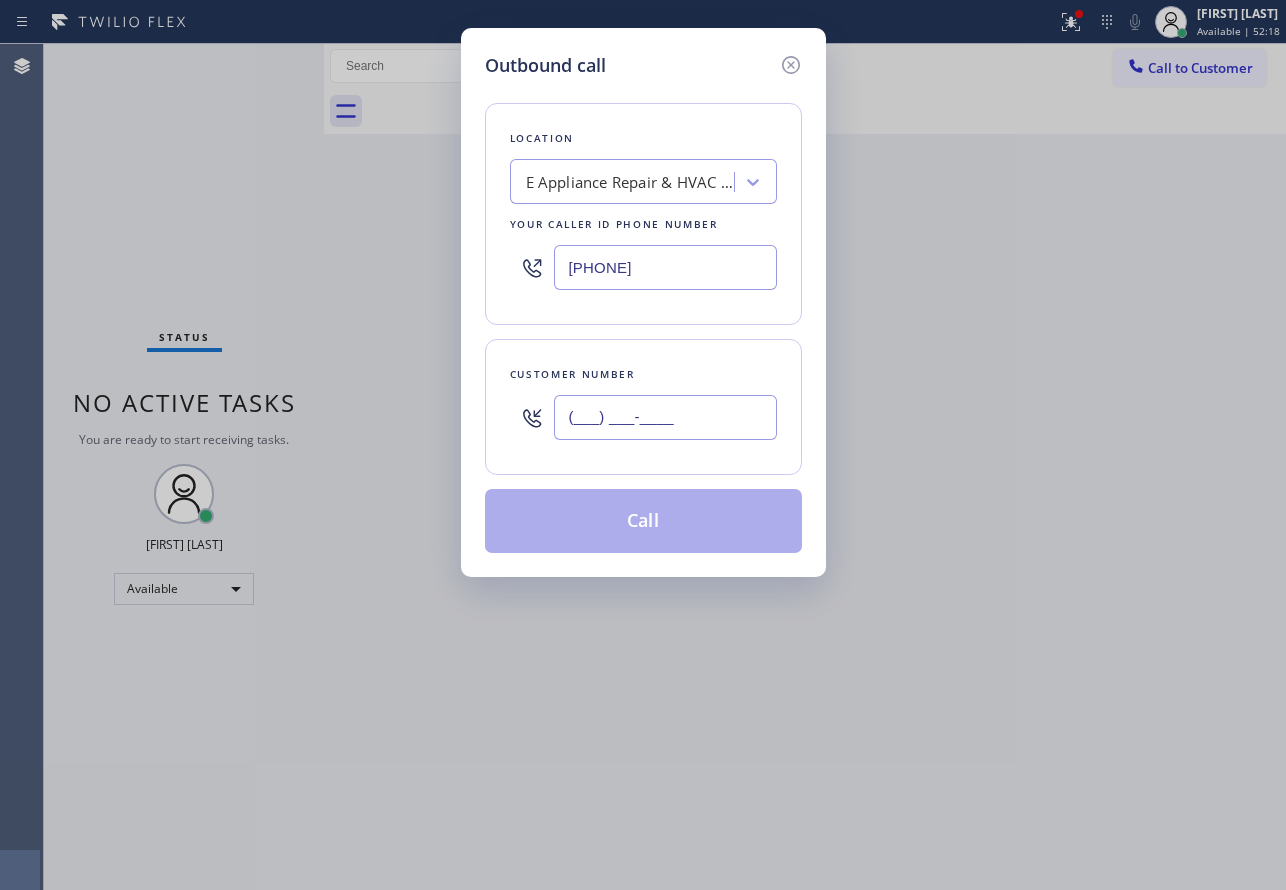 paste on "[PHONE]" 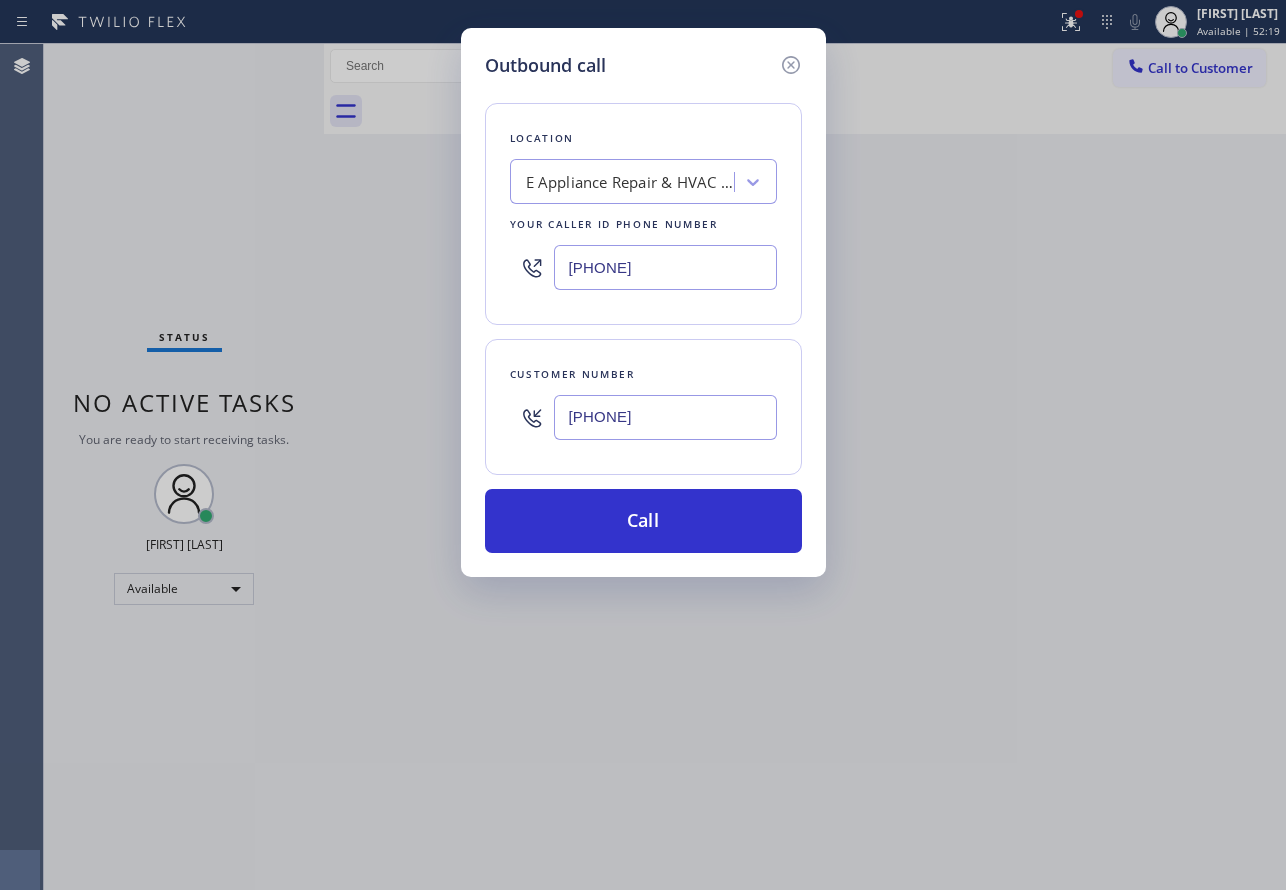 type on "[PHONE]" 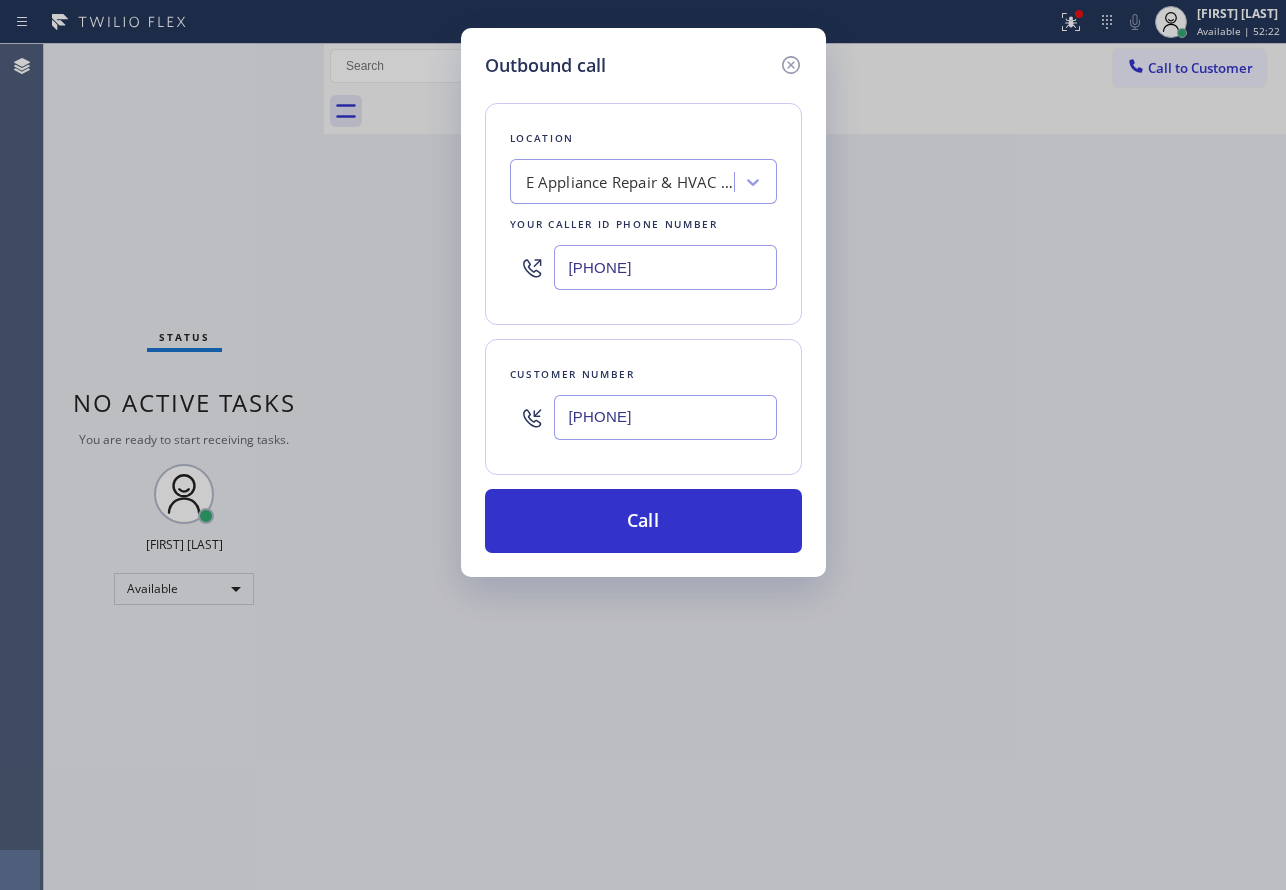 drag, startPoint x: 681, startPoint y: 266, endPoint x: 468, endPoint y: 268, distance: 213.00938 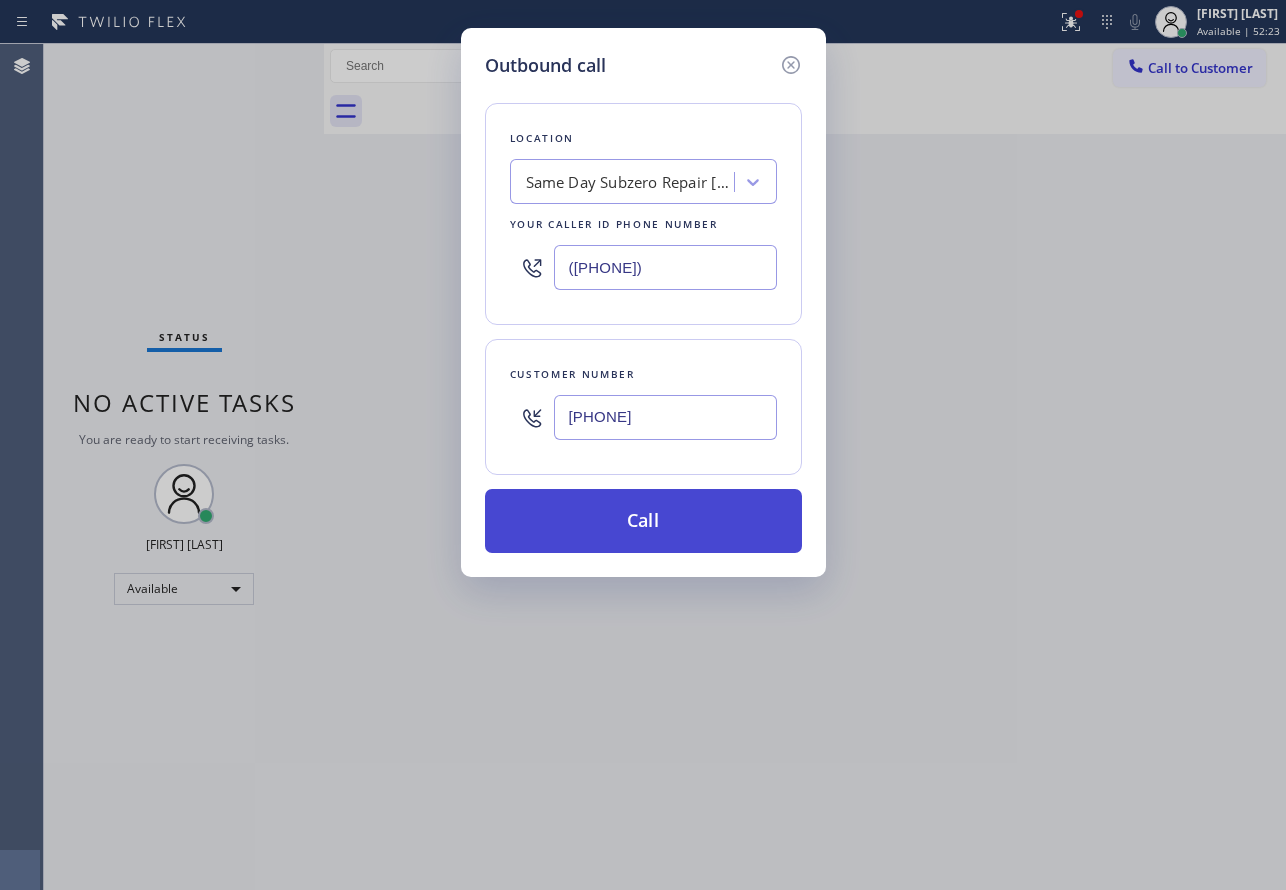 type on "([PHONE])" 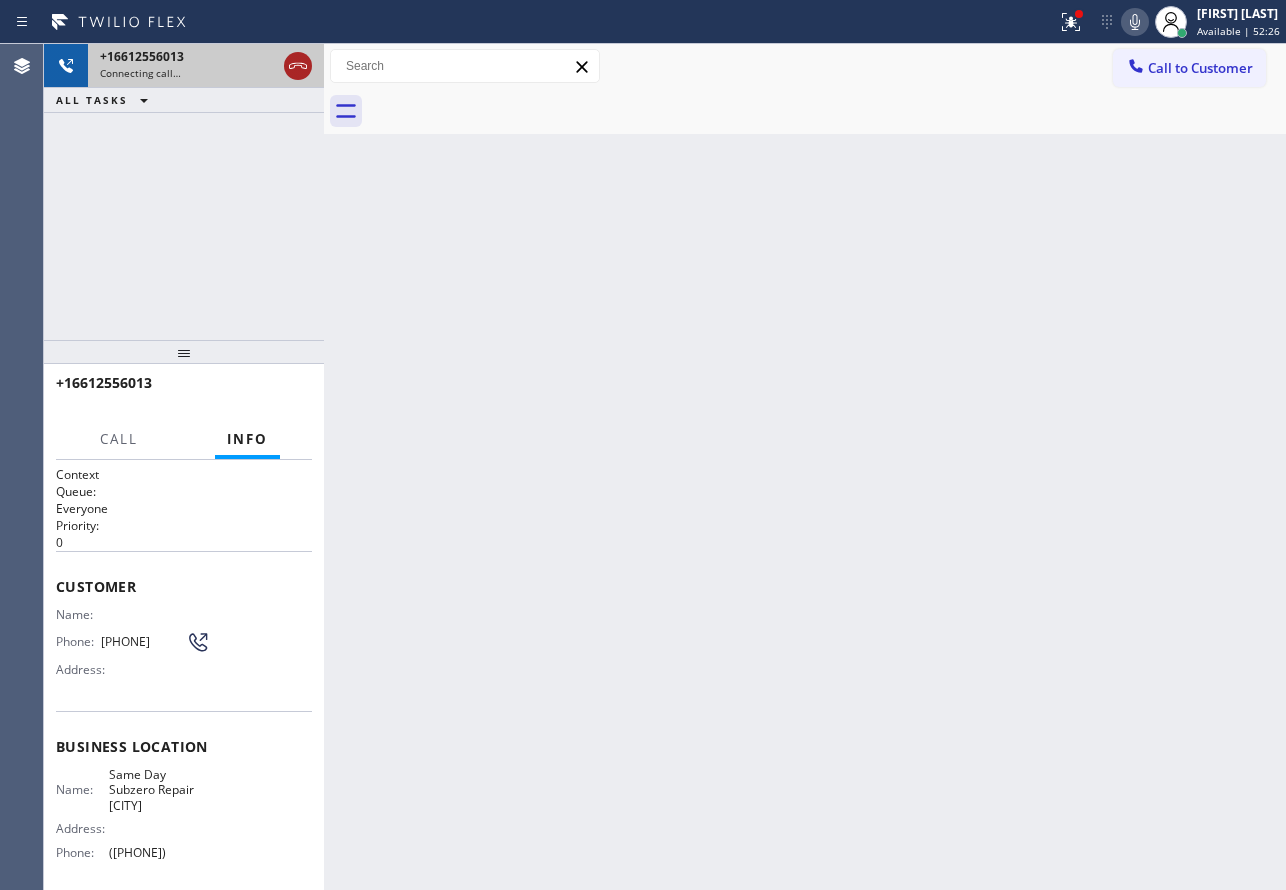 click 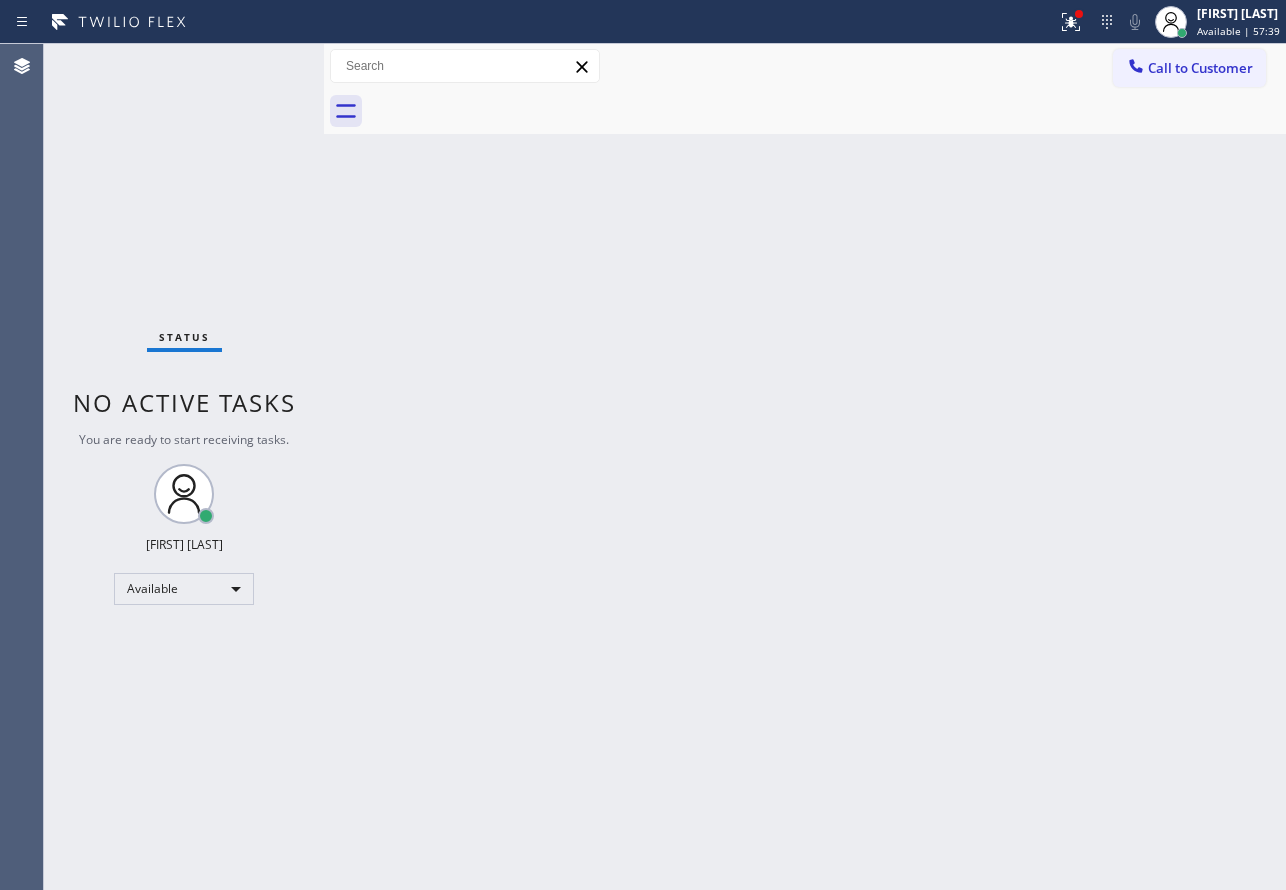 click on "Back to Dashboard Change Sender ID Customers Technicians Select a contact Outbound call Technician Search Technician Your caller id phone number Your caller id phone number Call Technician info Name   Phone none Address none Change Sender ID HVAC [PHONE] 5 Star Appliance [PHONE] Appliance Repair [PHONE] Plumbing [PHONE] Air Duct Cleaning [PHONE]  Electricians [PHONE] Cancel Change Check personal SMS Reset Change No tabs Call to Customer Outbound call Location Same Day Subzero Repair [CITY] Your caller id phone number [PHONE] Customer number Call Outbound call Technician Search Technician Your caller id phone number Your caller id phone number Call" at bounding box center (805, 467) 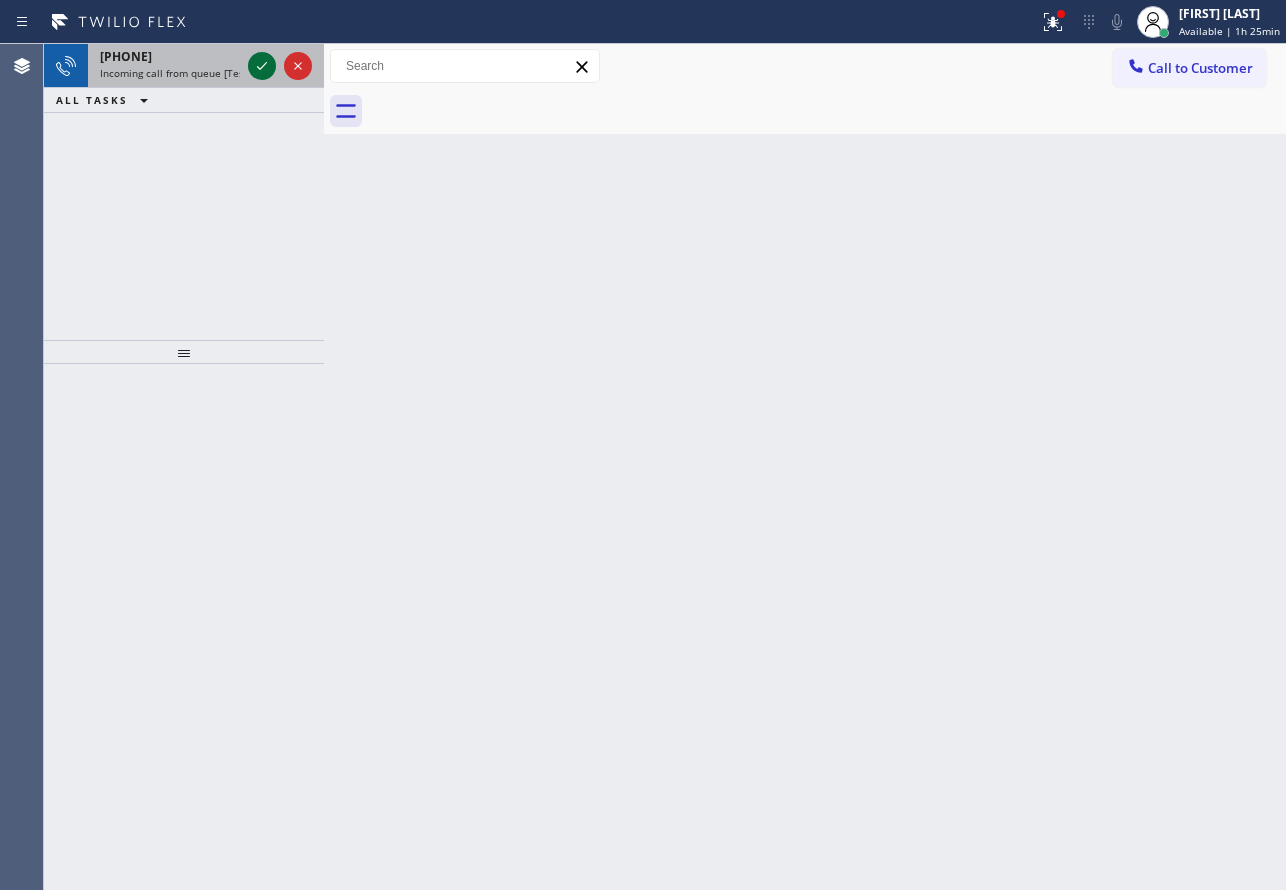 click 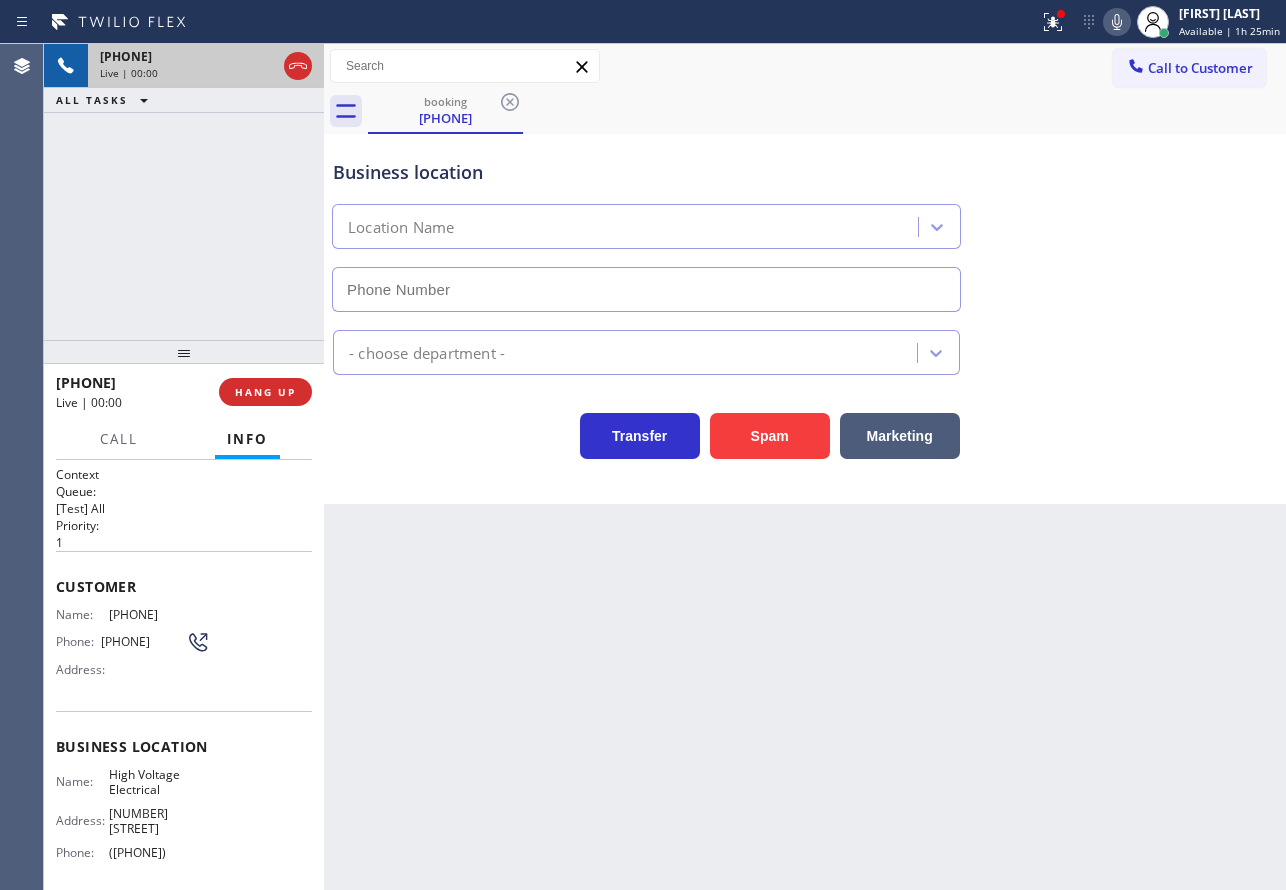 type on "([PHONE])" 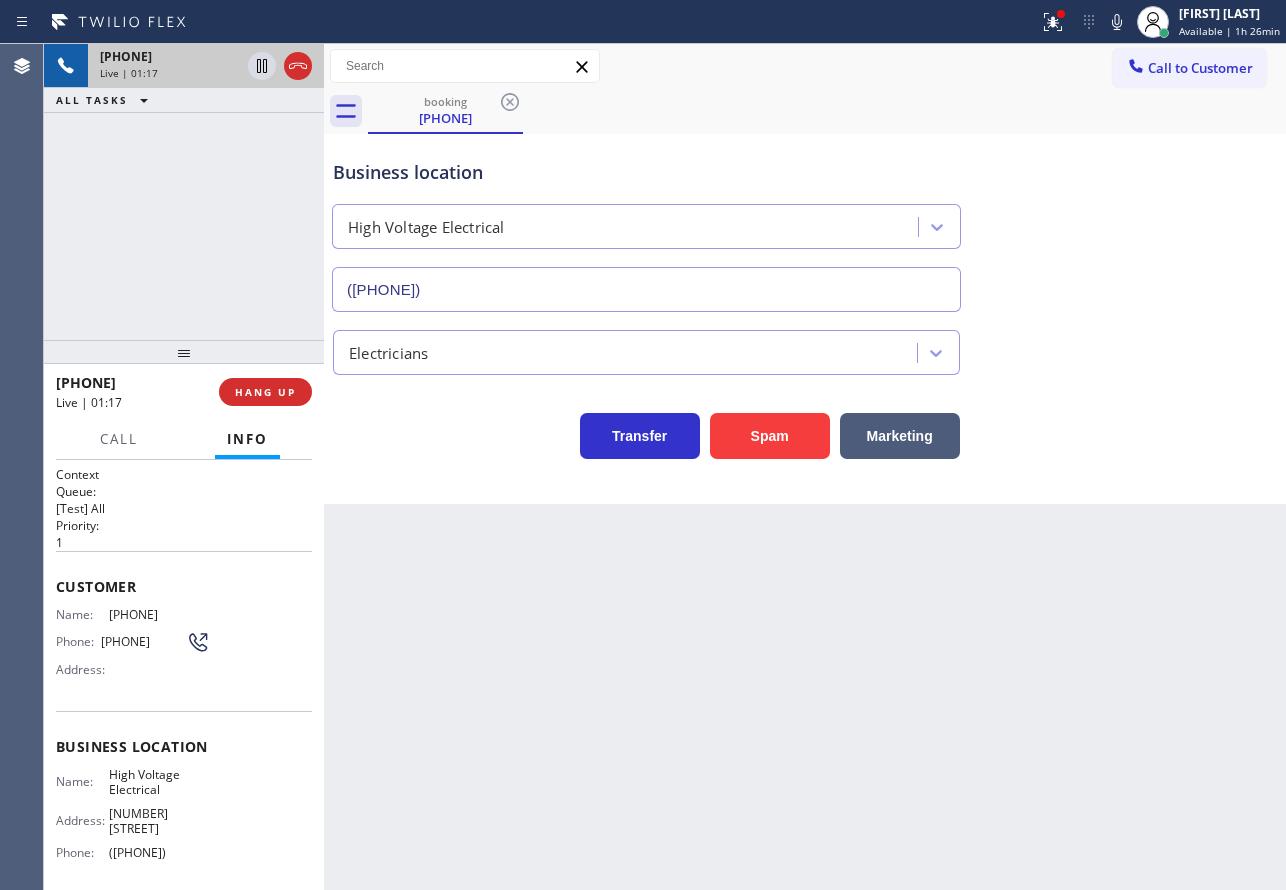 drag, startPoint x: 1122, startPoint y: 24, endPoint x: 1092, endPoint y: 41, distance: 34.48188 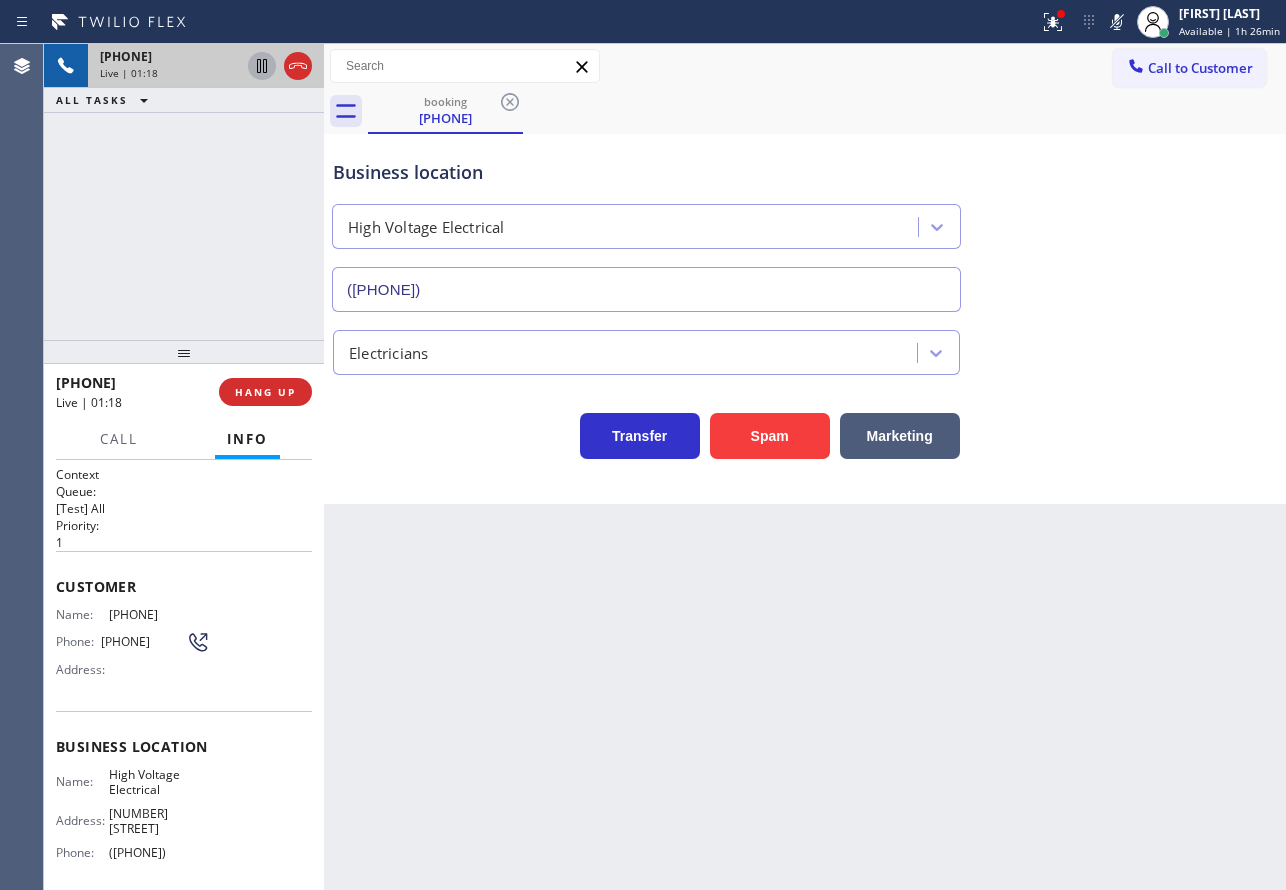 click 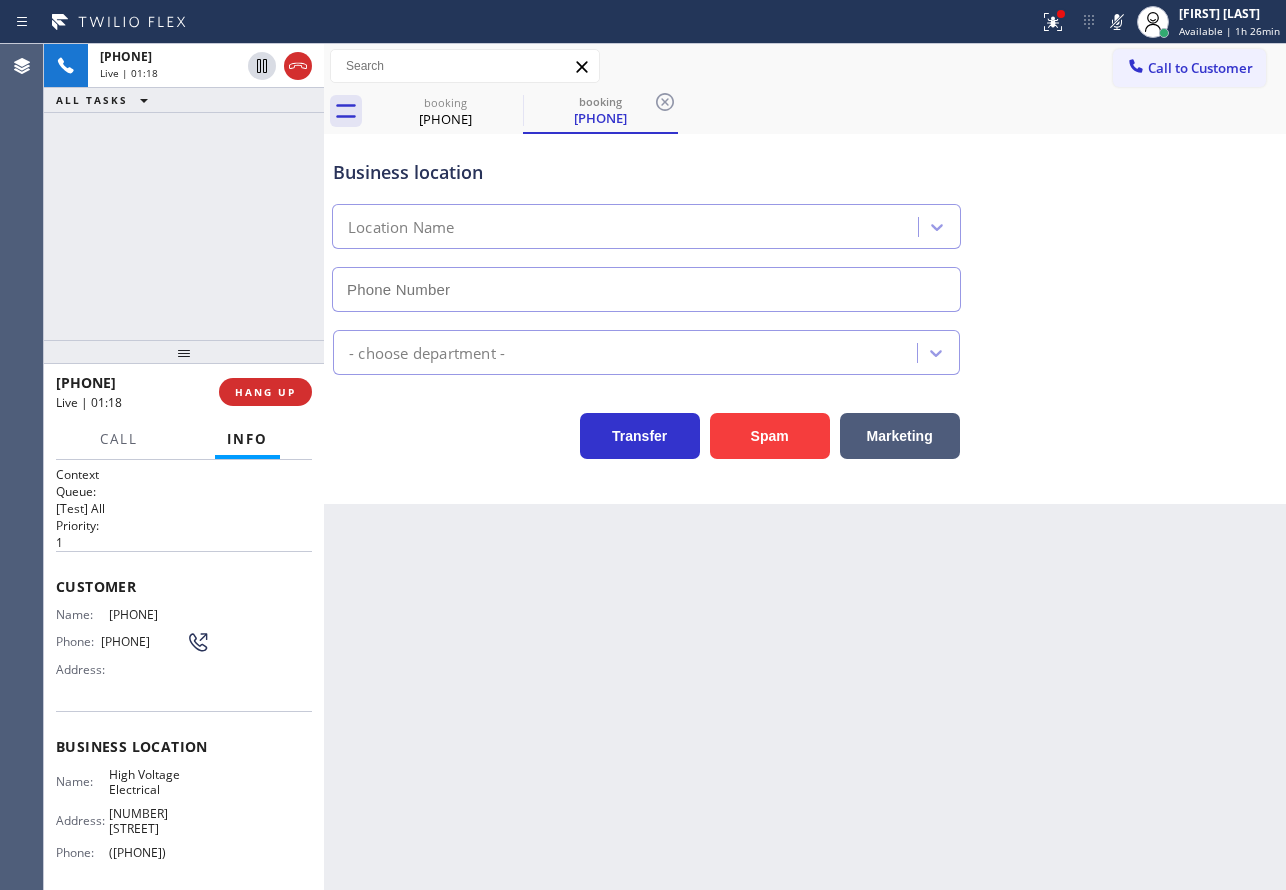 type on "([PHONE])" 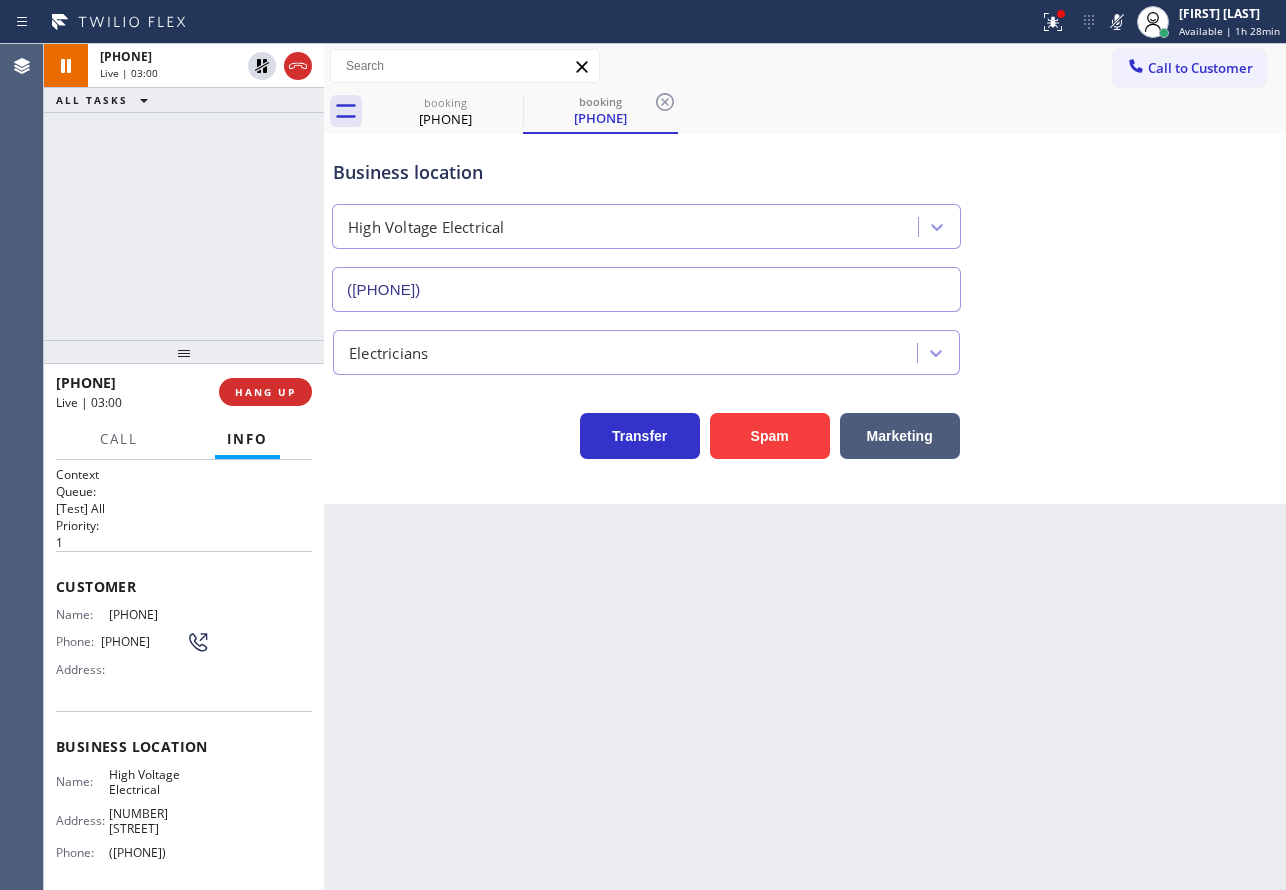 click on "Business location High Voltage Electrical ([PHONE])" at bounding box center (805, 221) 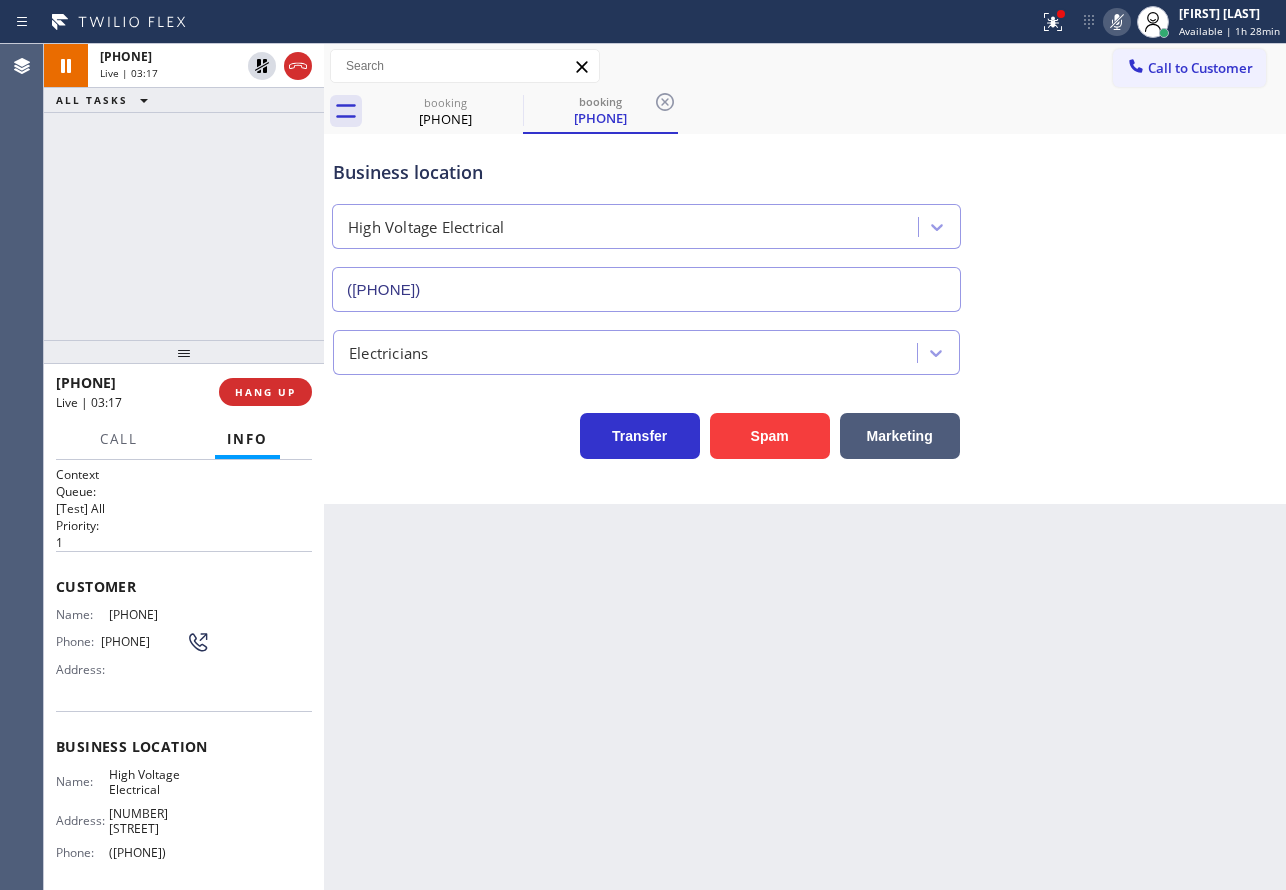 click 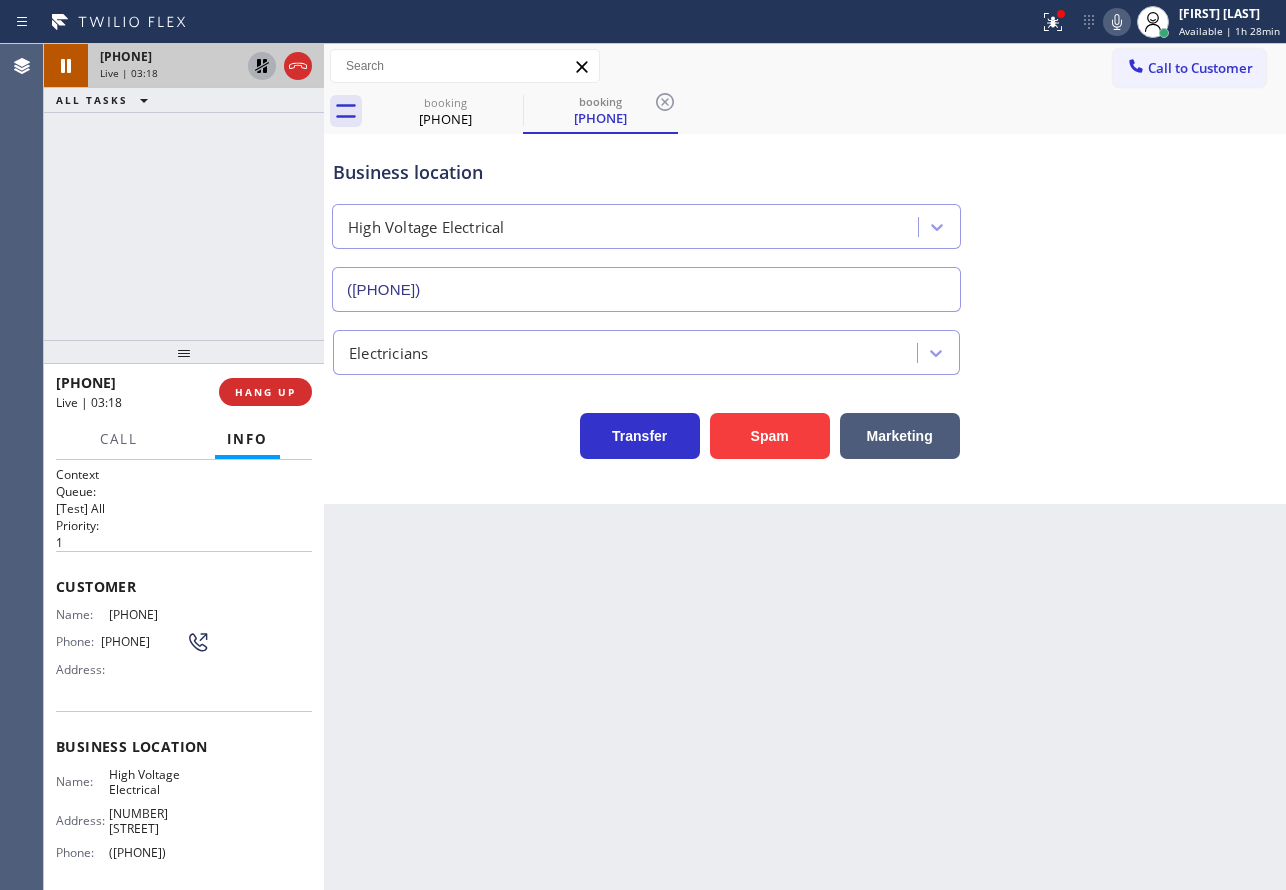 click 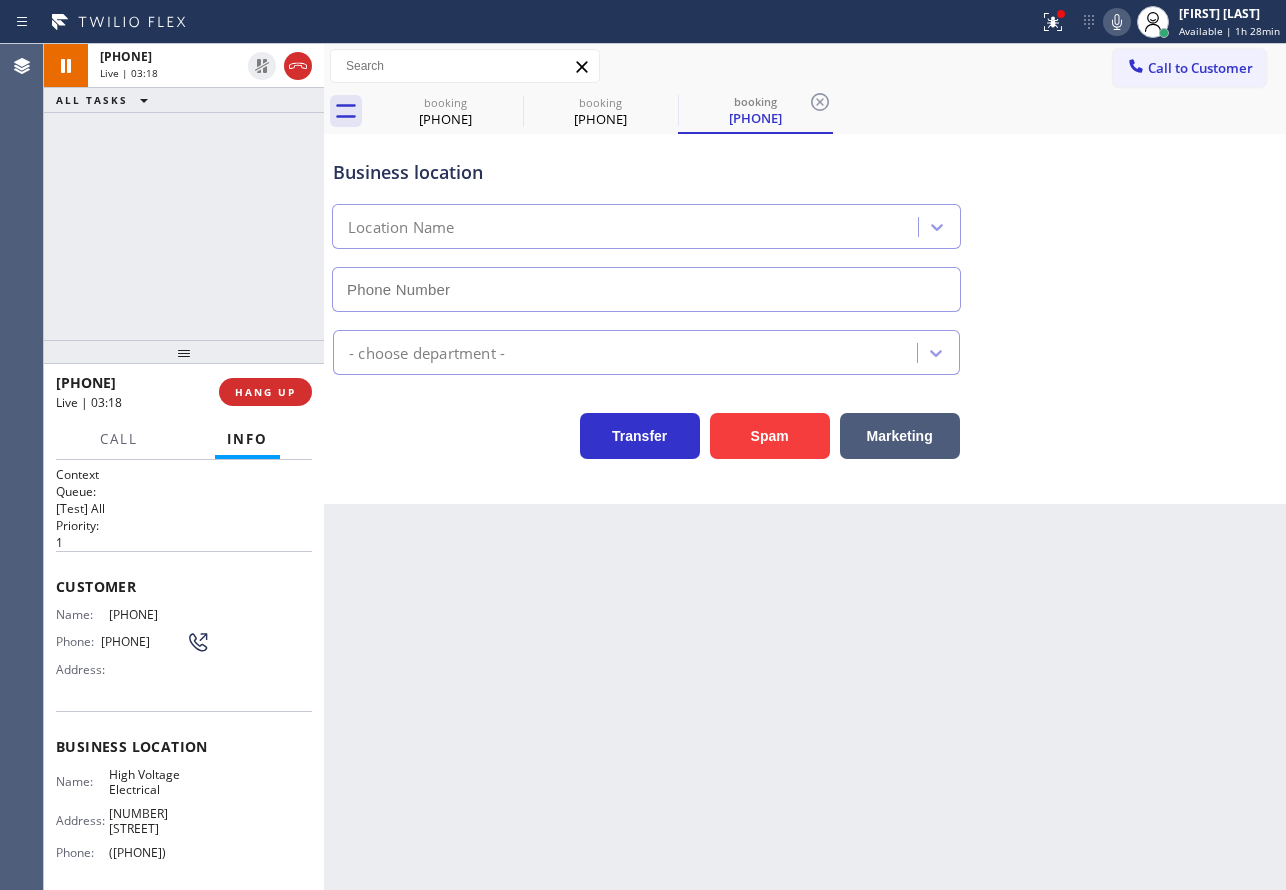 type on "([PHONE])" 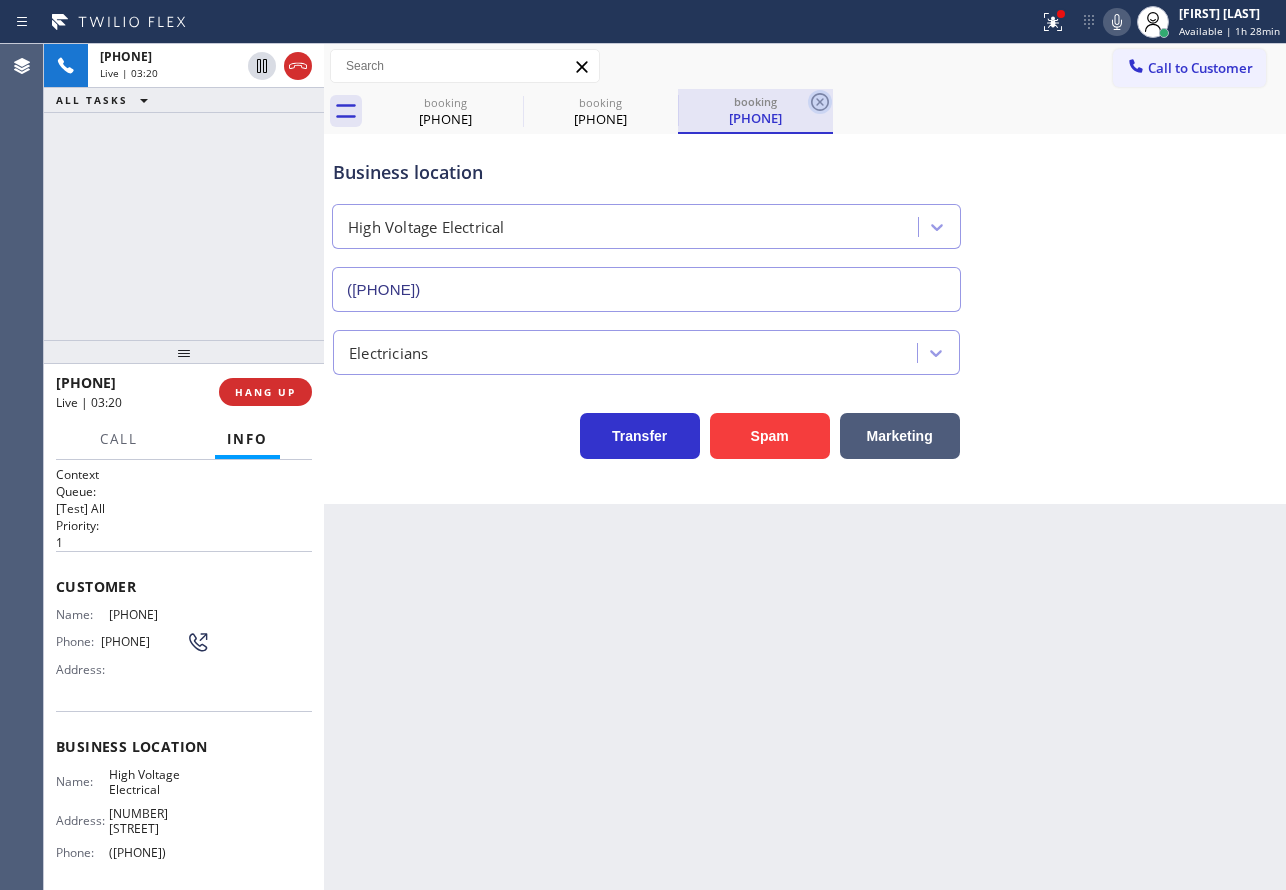 click 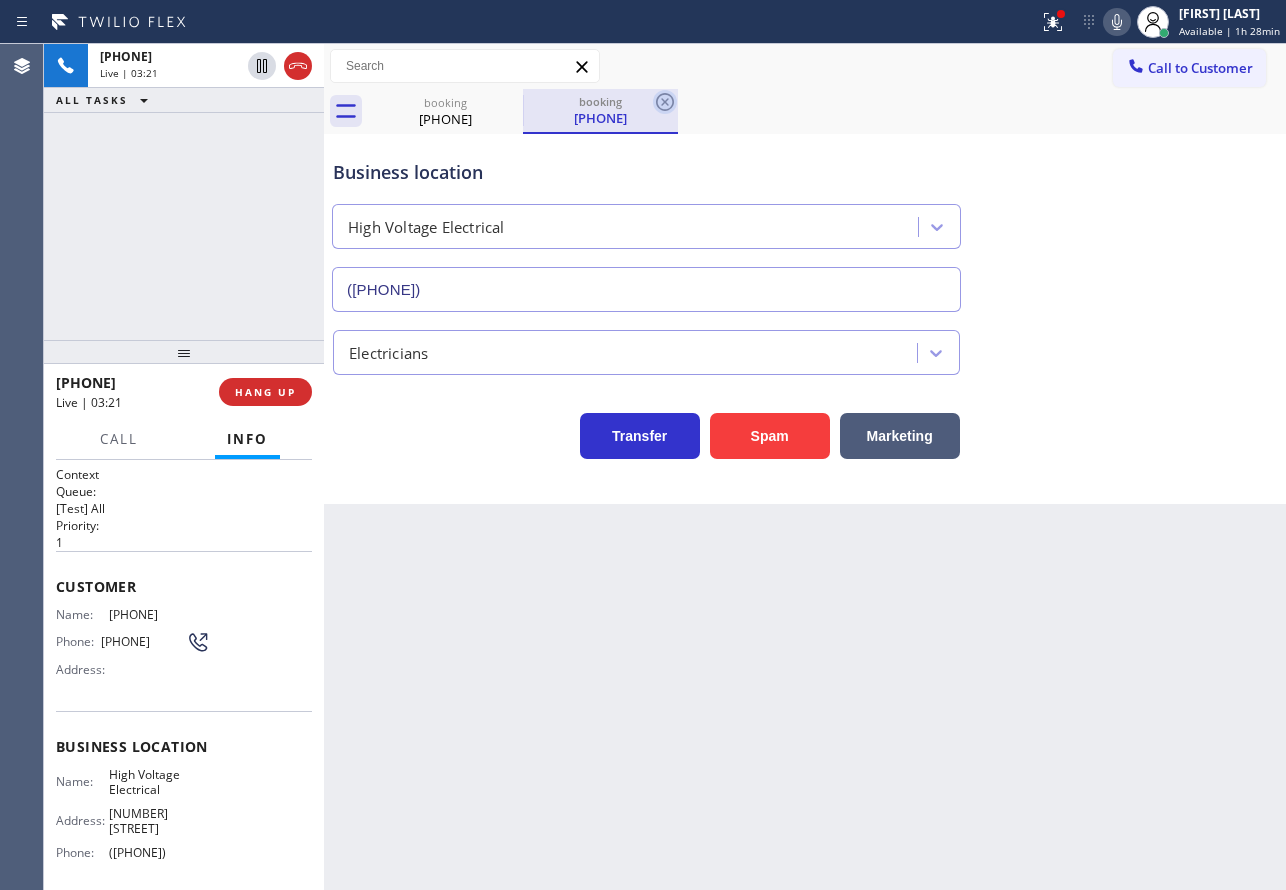 click 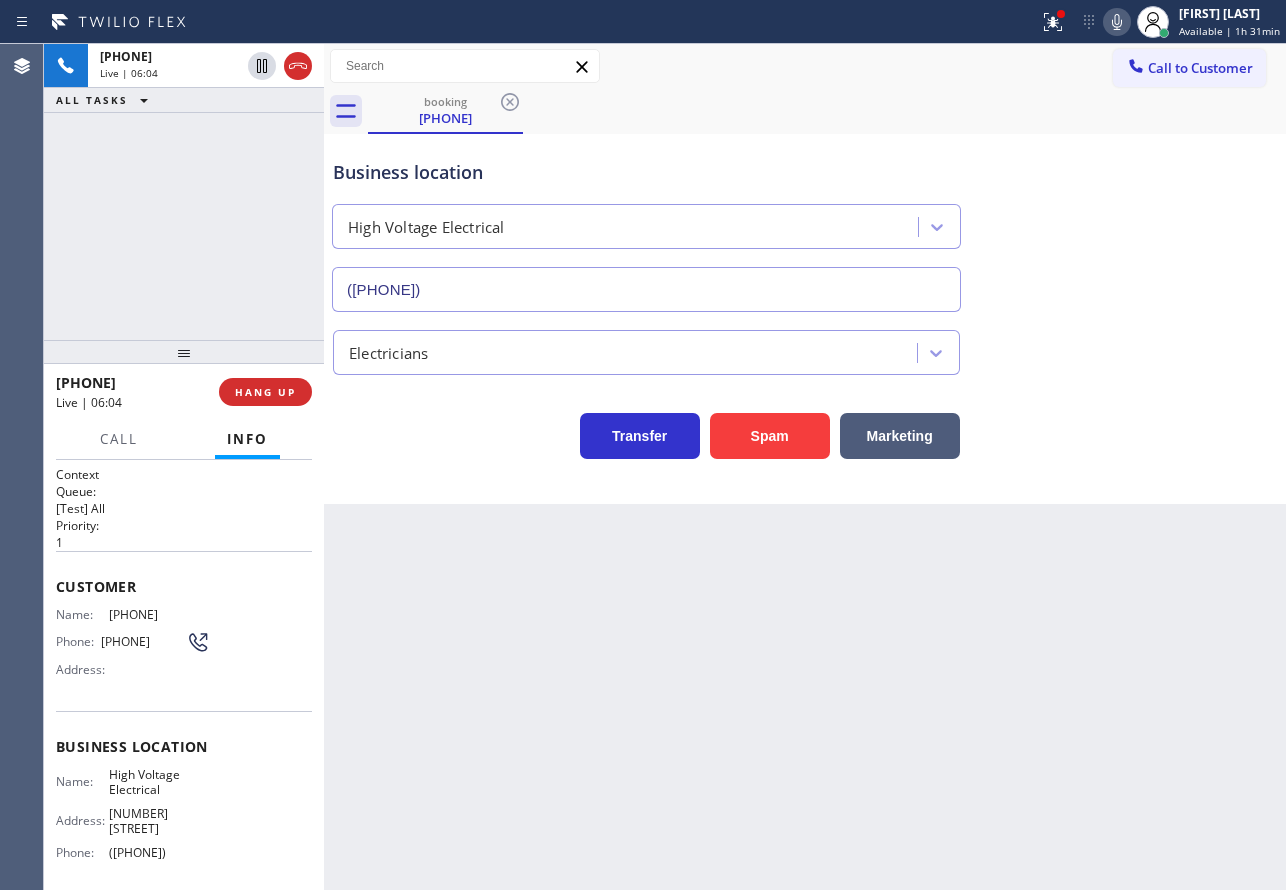 click on "[PHONE]" at bounding box center (159, 614) 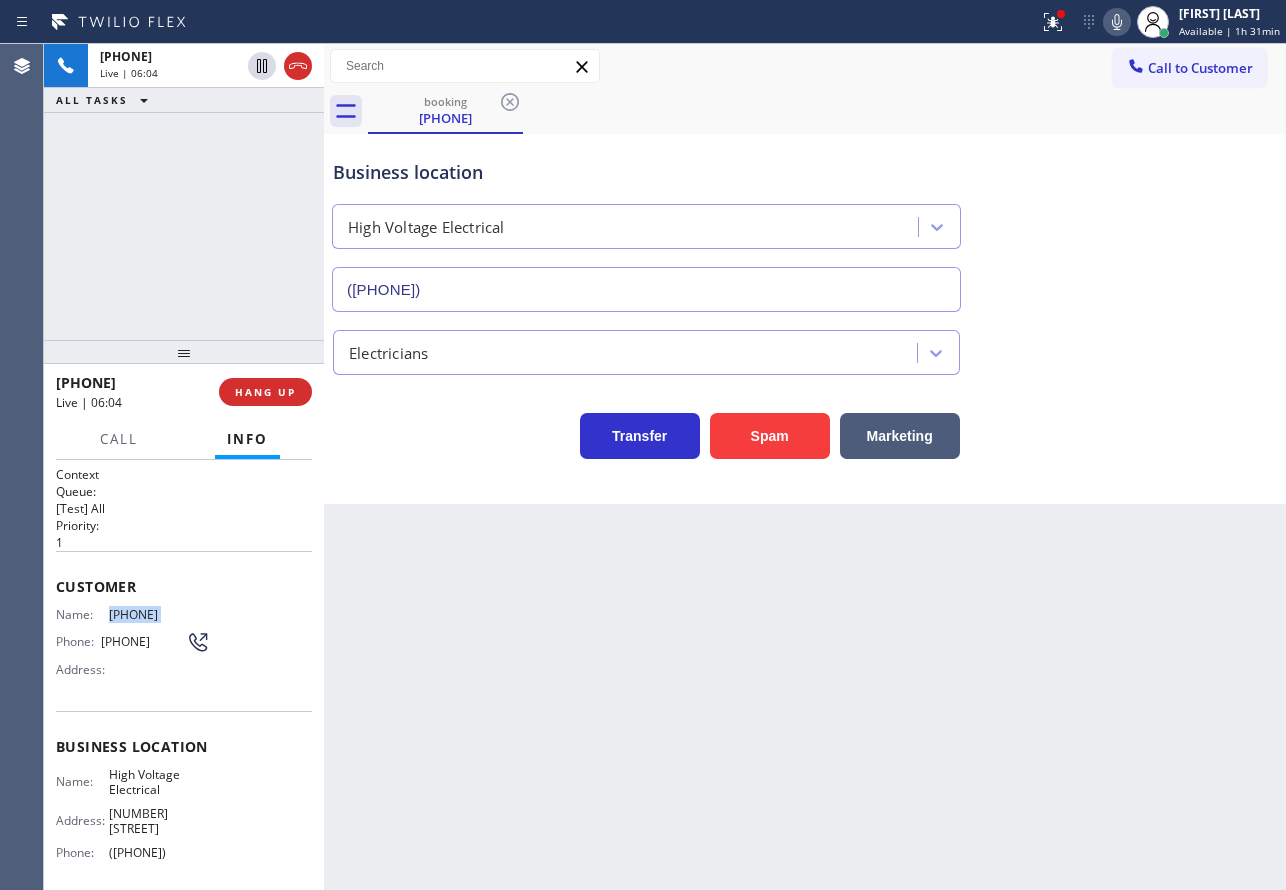 click on "[PHONE]" at bounding box center [159, 614] 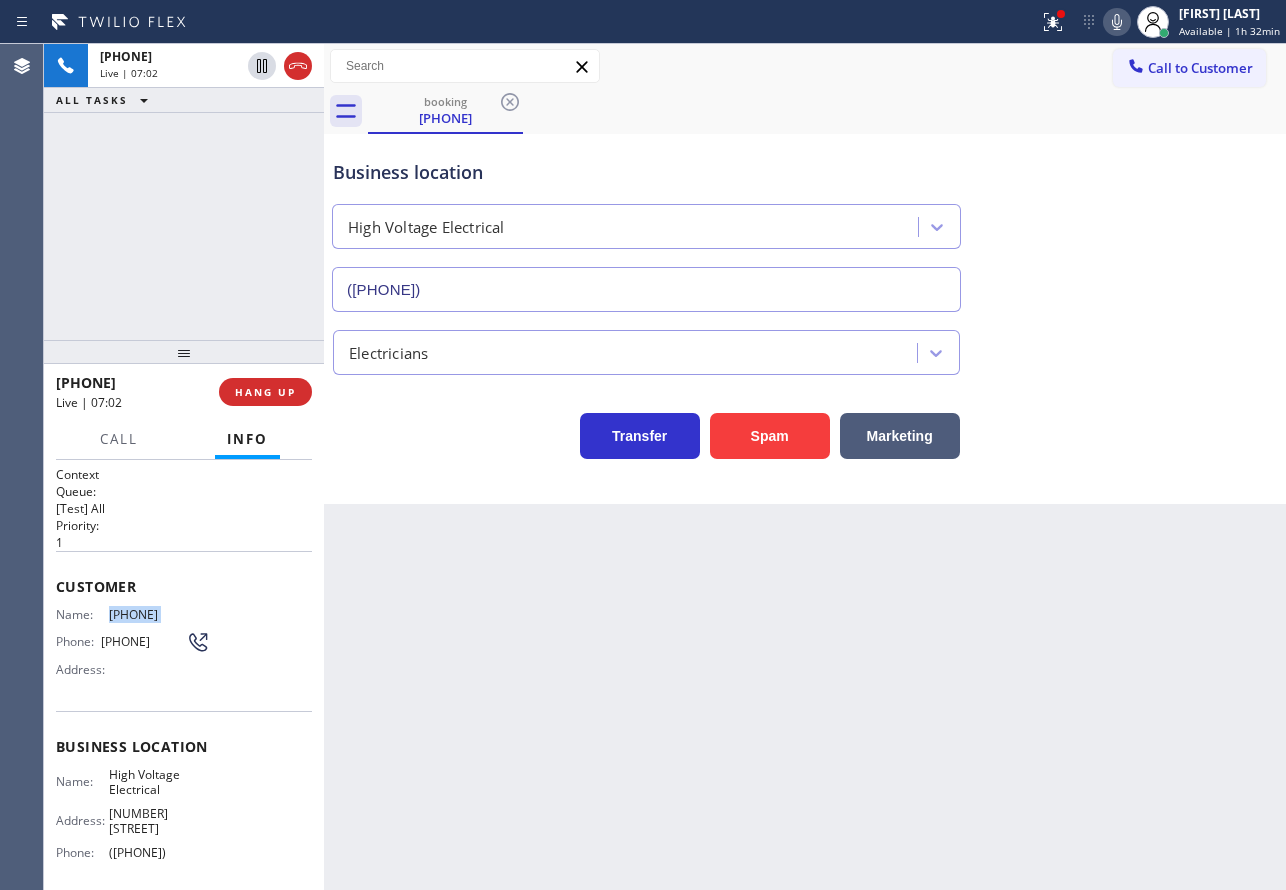 click 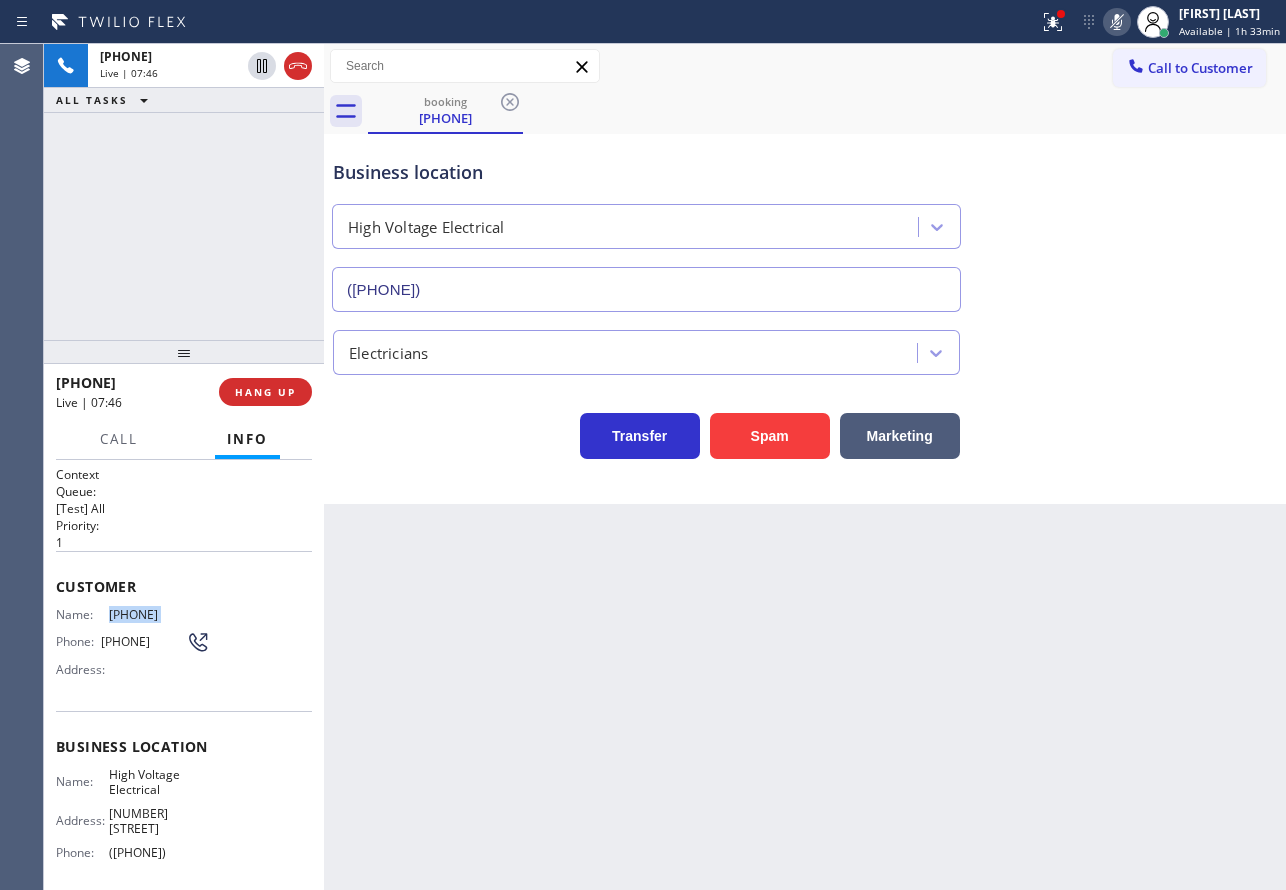 click 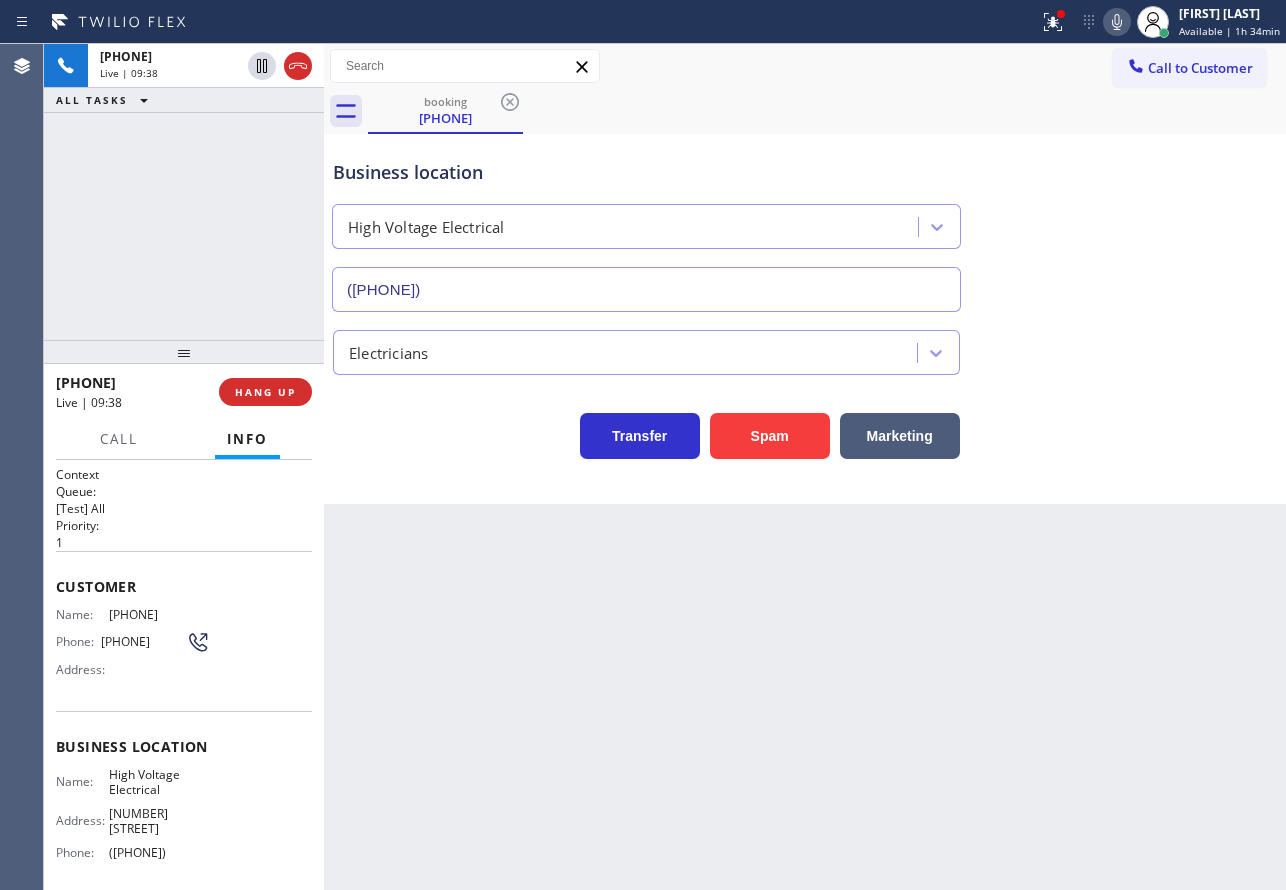 click on "([PHONE])" at bounding box center [159, 852] 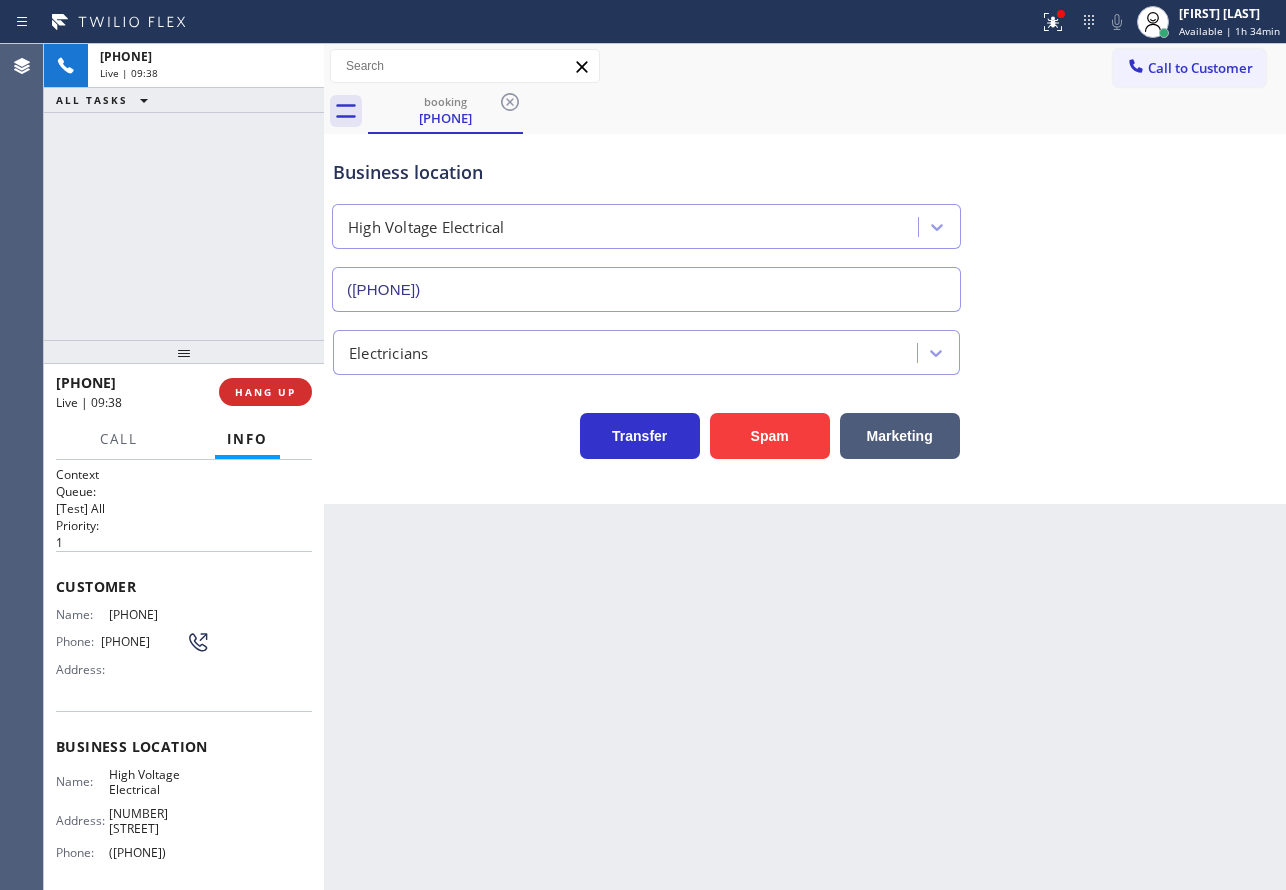 click on "([PHONE])" at bounding box center [159, 852] 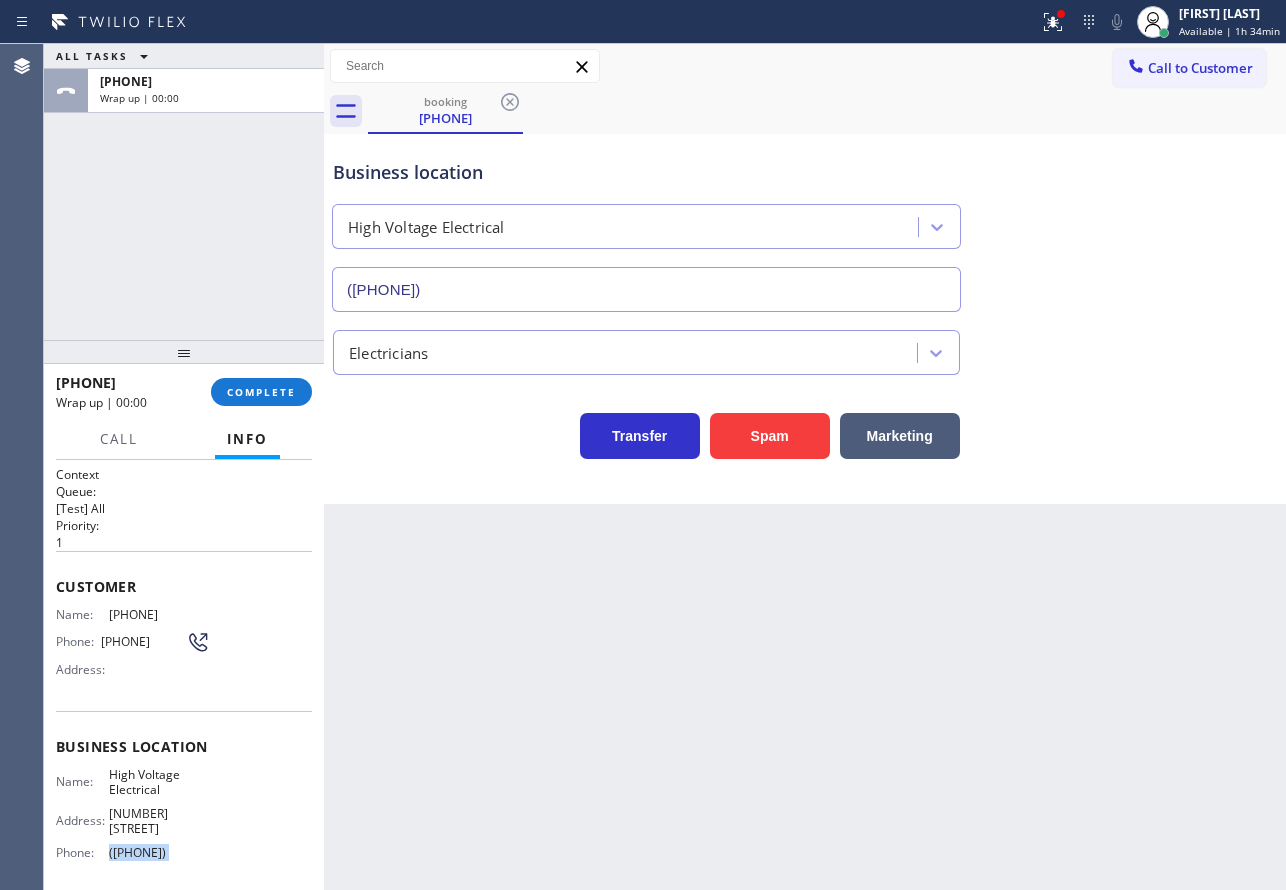click on "([PHONE])" at bounding box center [159, 852] 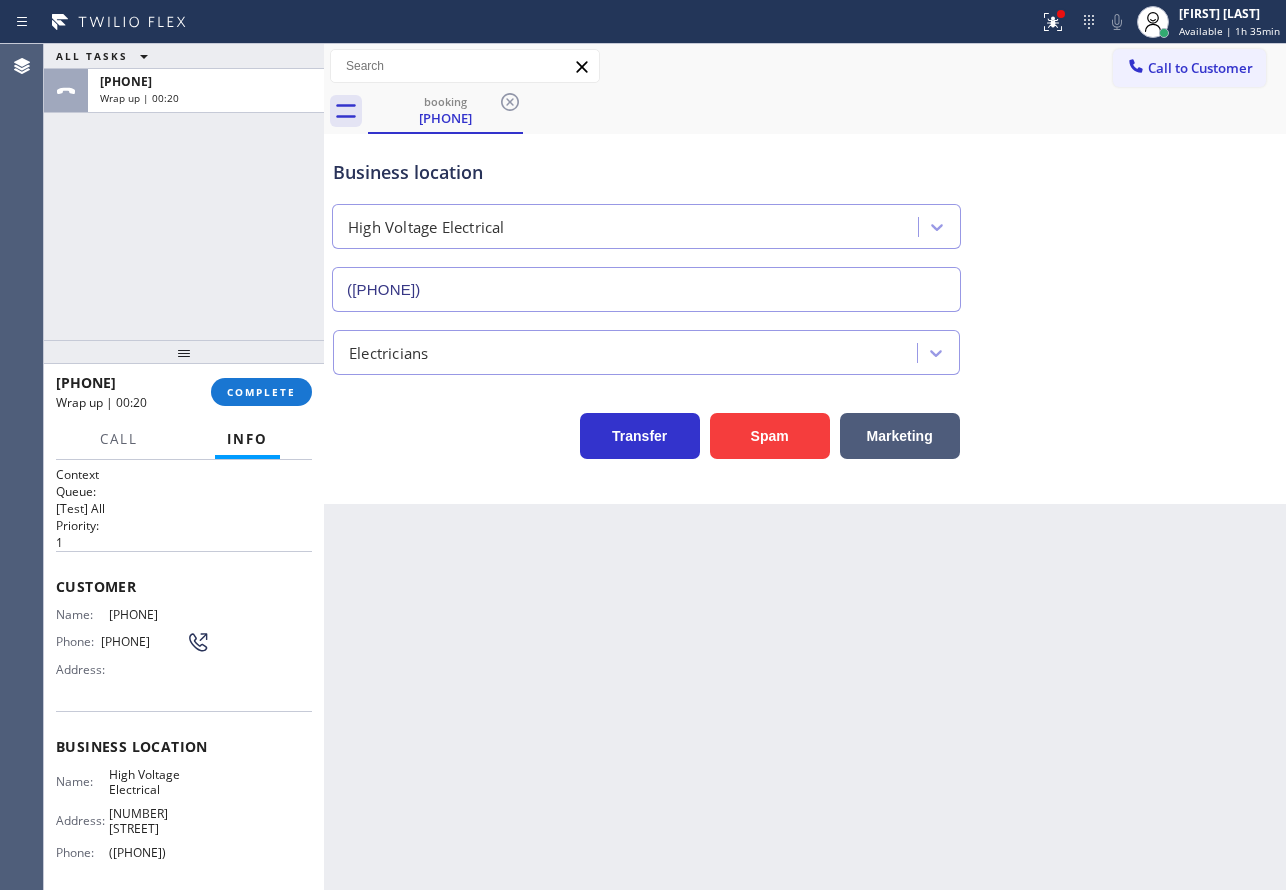 click on "High Voltage Electrical" at bounding box center (159, 782) 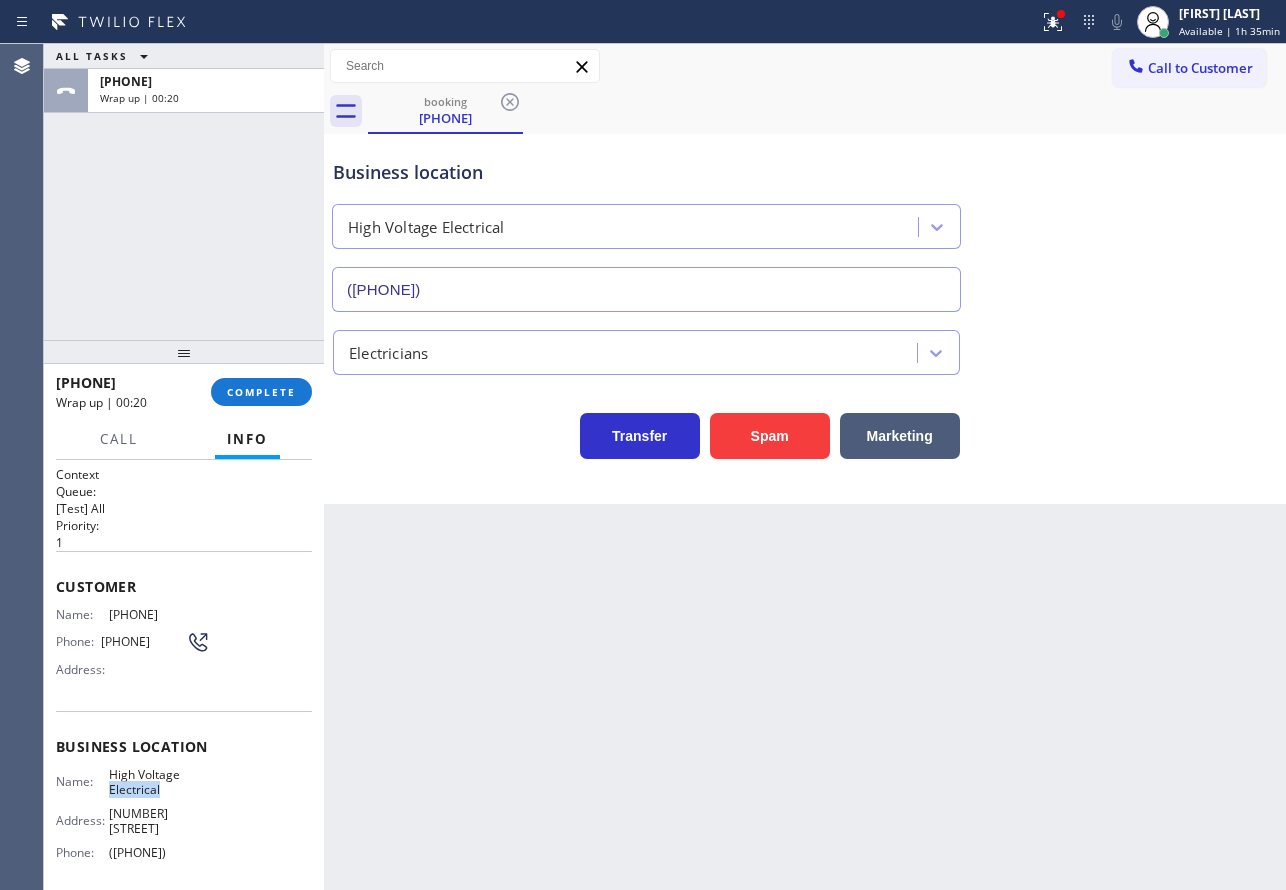 click on "High Voltage Electrical" at bounding box center (159, 782) 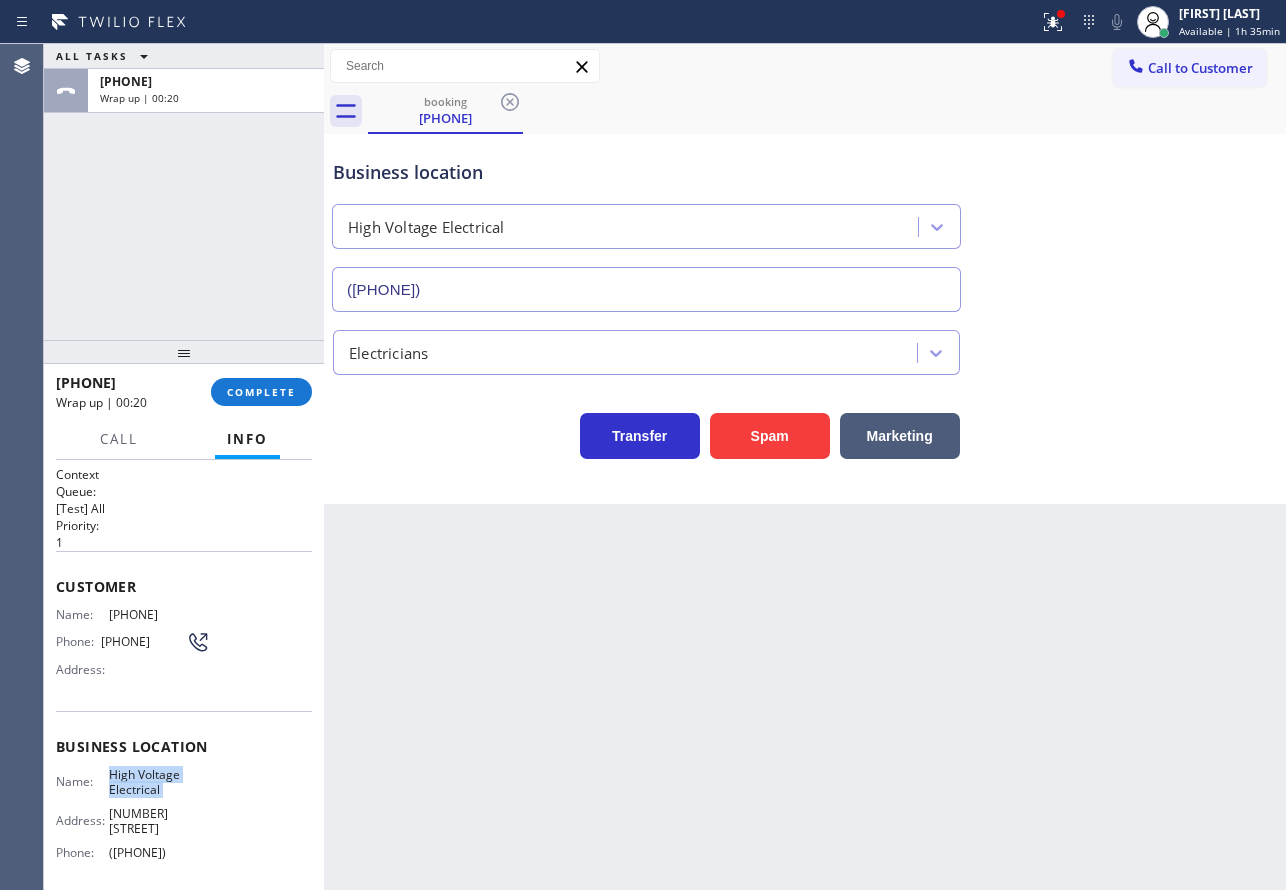 click on "High Voltage Electrical" at bounding box center [159, 782] 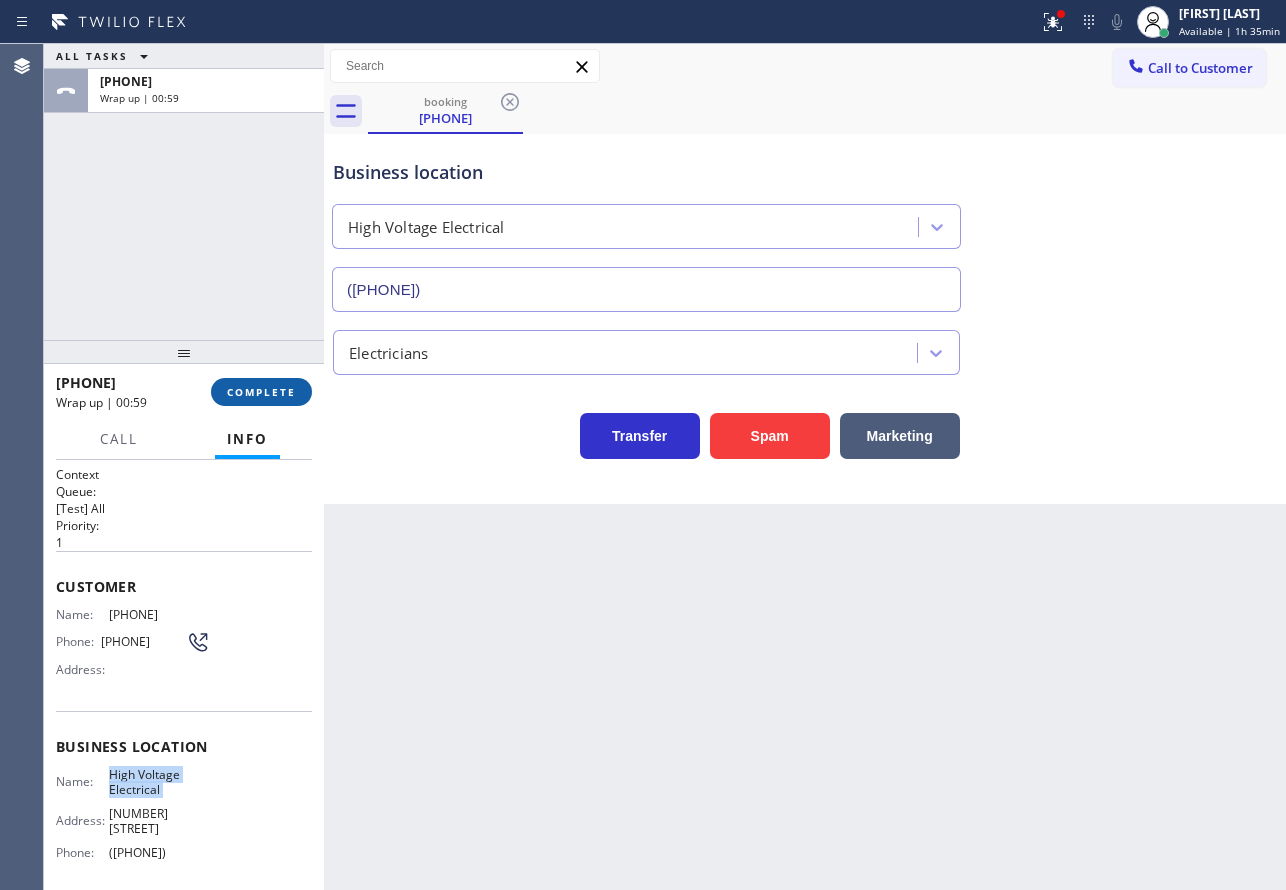 click on "COMPLETE" at bounding box center (261, 392) 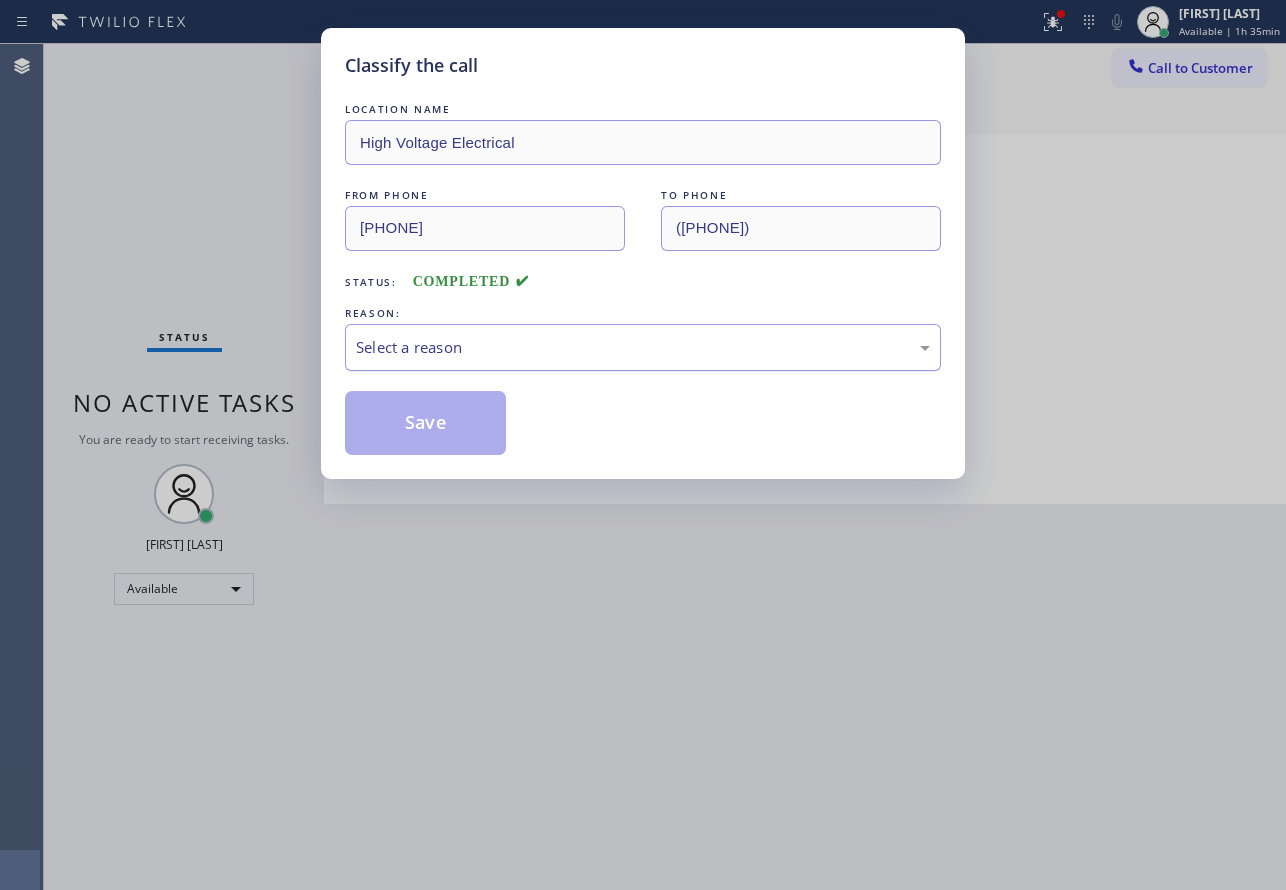 click on "Select a reason" at bounding box center (643, 347) 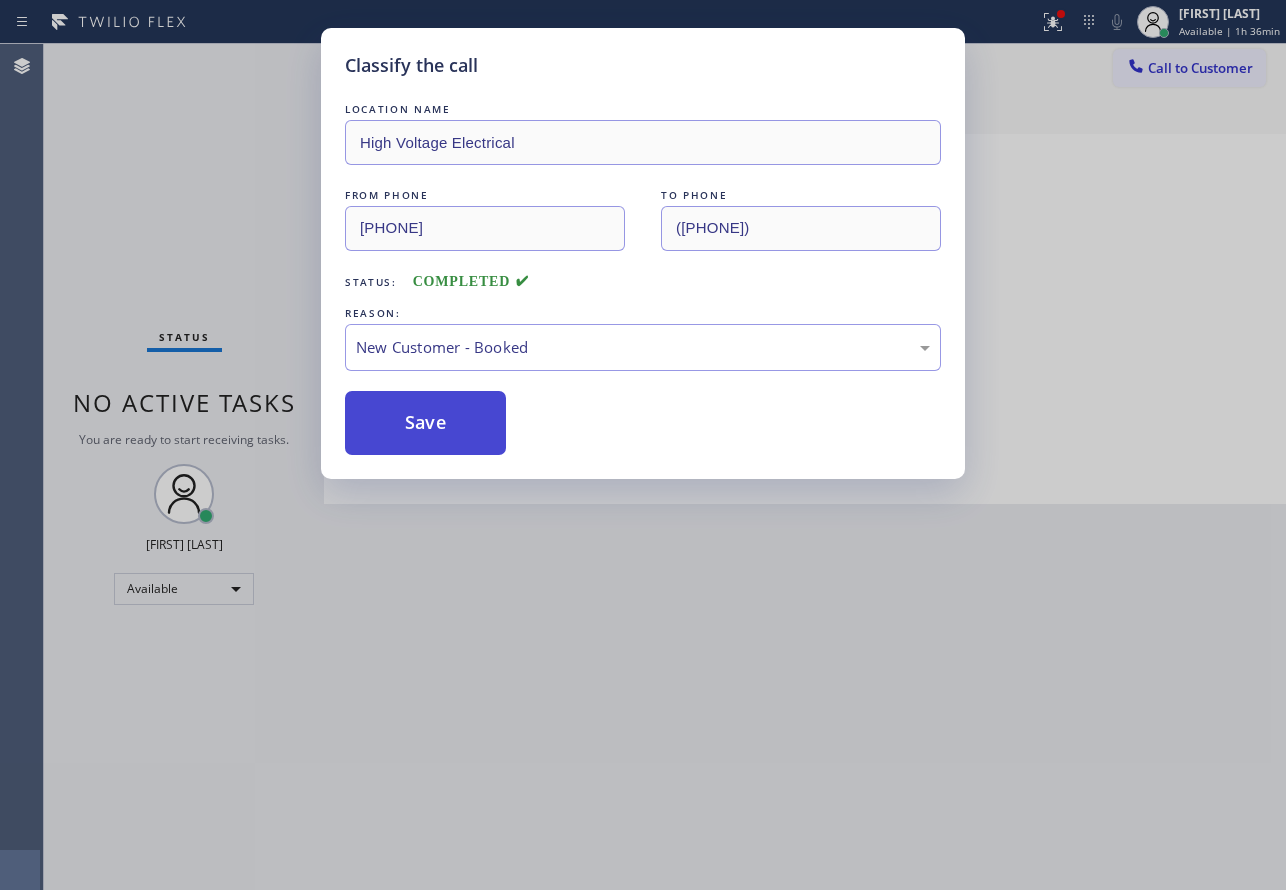 click on "Save" at bounding box center [425, 423] 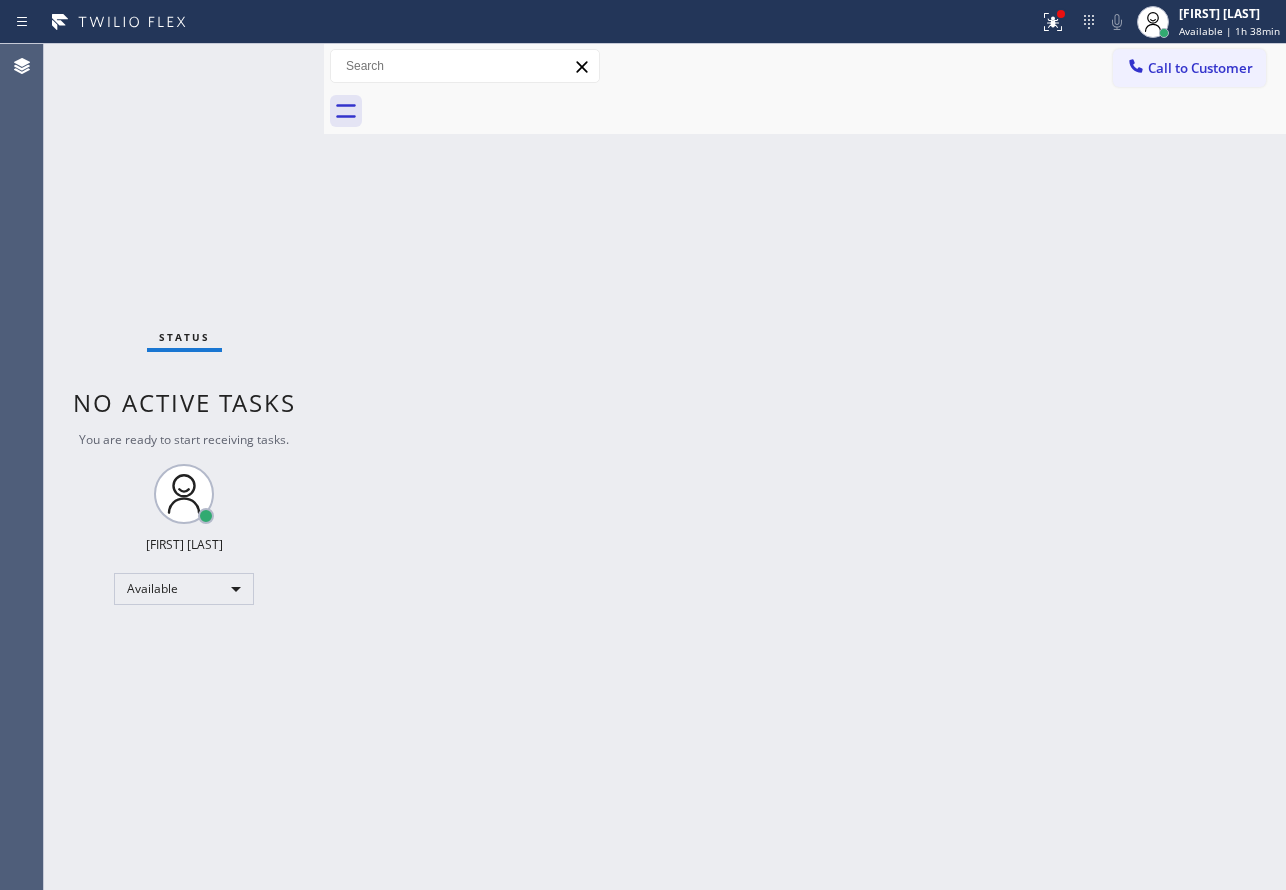click on "Back to Dashboard Change Sender ID Customers Technicians Select a contact Outbound call Technician Search Technician Your caller id phone number Your caller id phone number Call Technician info Name   Phone none Address none Change Sender ID HVAC [PHONE] 5 Star Appliance [PHONE] Appliance Repair [PHONE] Plumbing [PHONE] Air Duct Cleaning [PHONE]  Electricians [PHONE] Cancel Change Check personal SMS Reset Change No tabs Call to Customer Outbound call Location Same Day Subzero Repair [CITY] Your caller id phone number [PHONE] Customer number Call Outbound call Technician Search Technician Your caller id phone number Your caller id phone number Call" at bounding box center (805, 467) 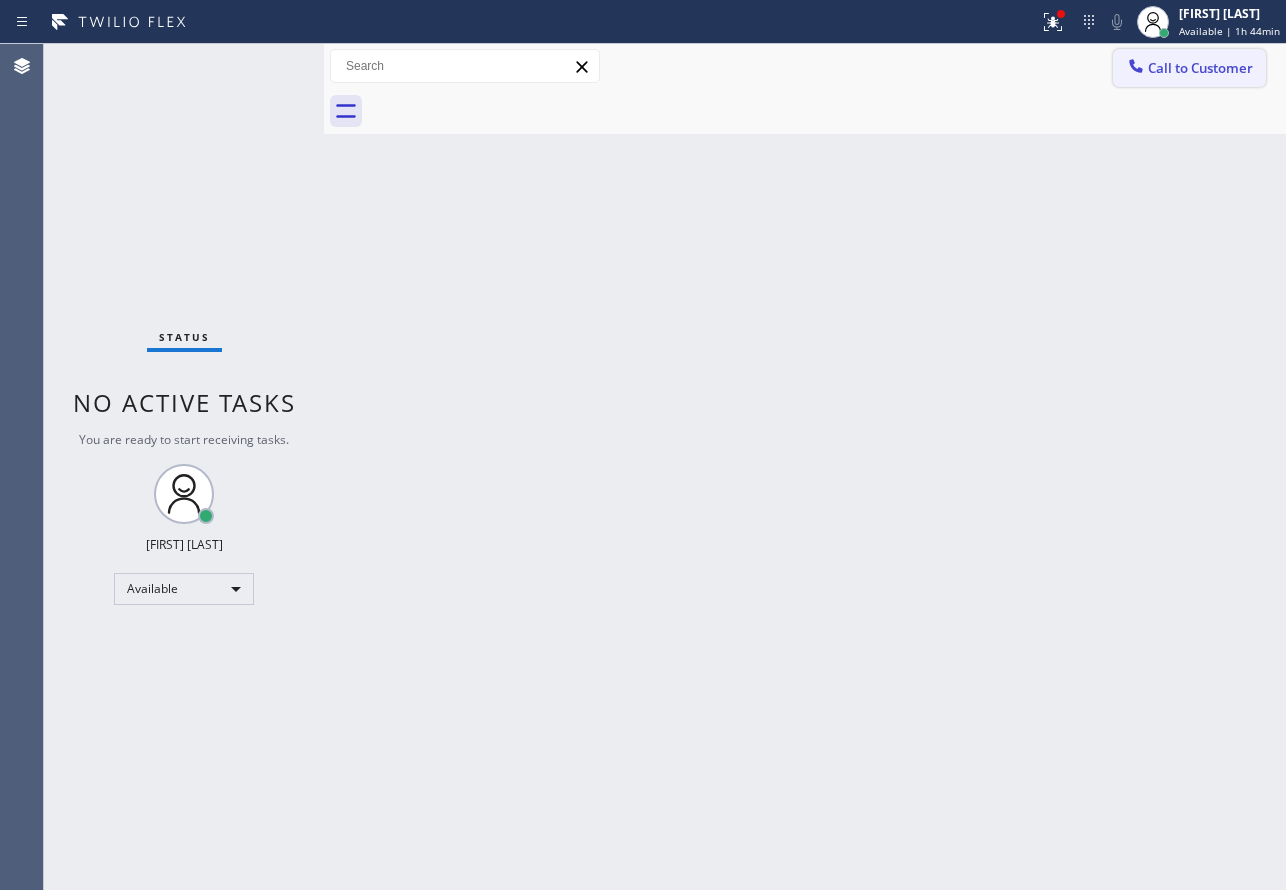 click on "Call to Customer" at bounding box center [1200, 68] 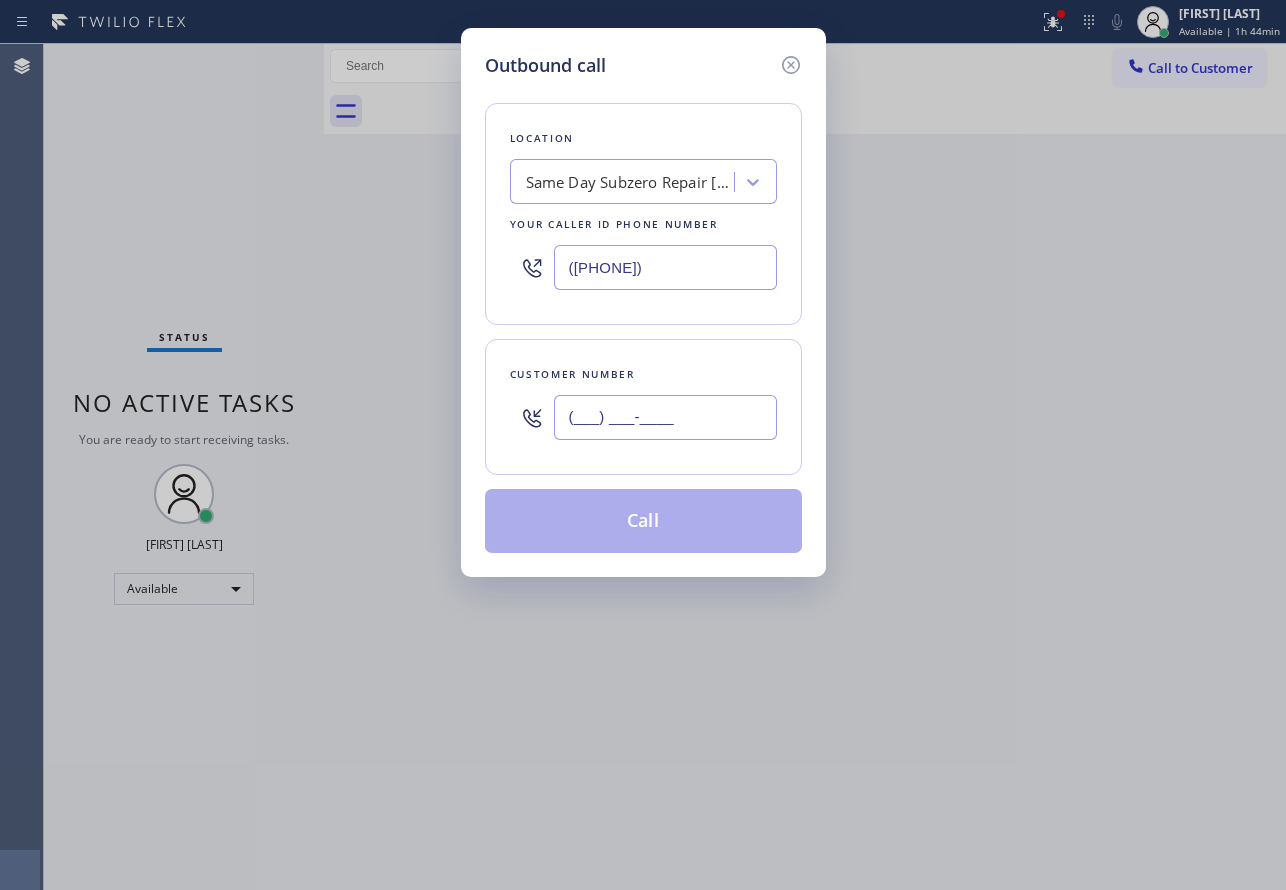 click on "(___) ___-____" at bounding box center (665, 417) 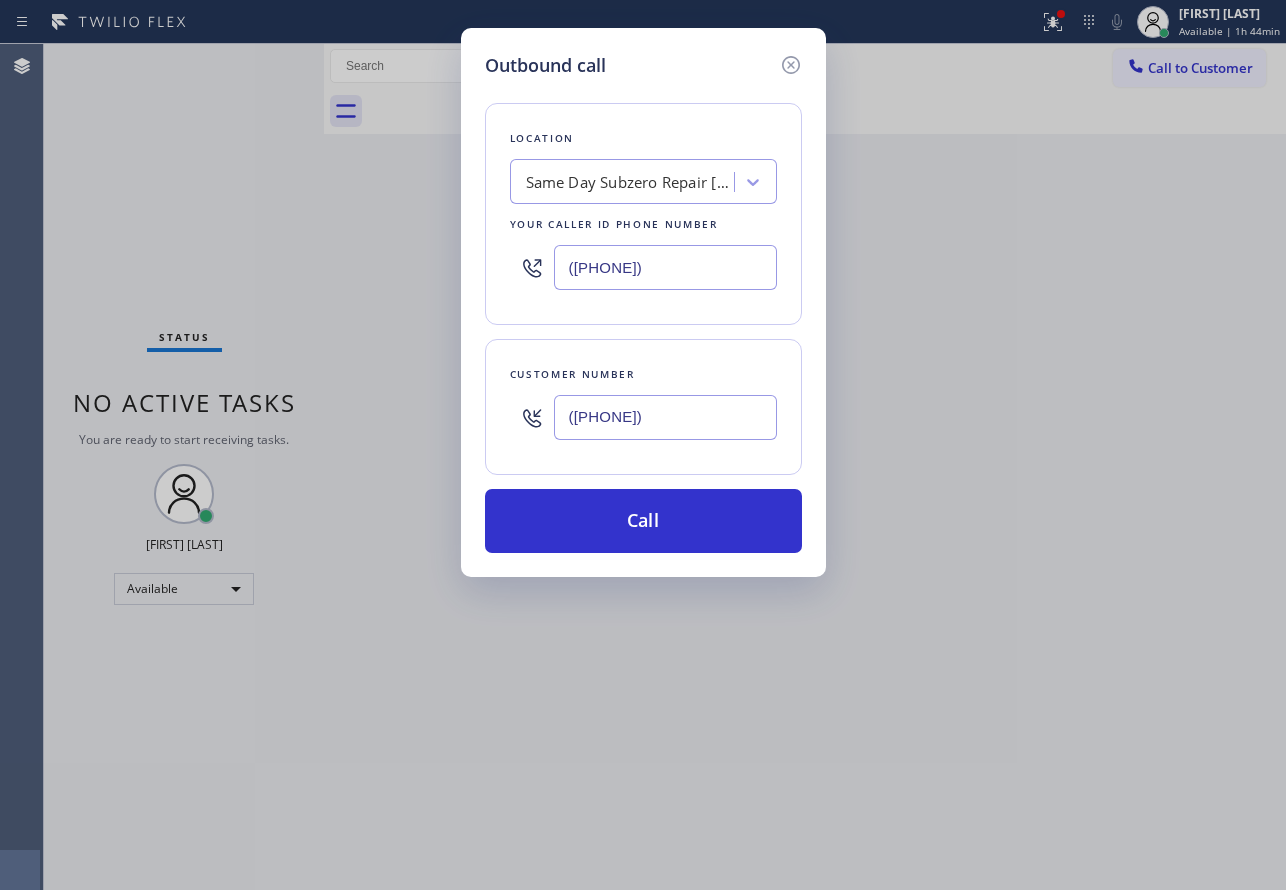 type on "([PHONE])" 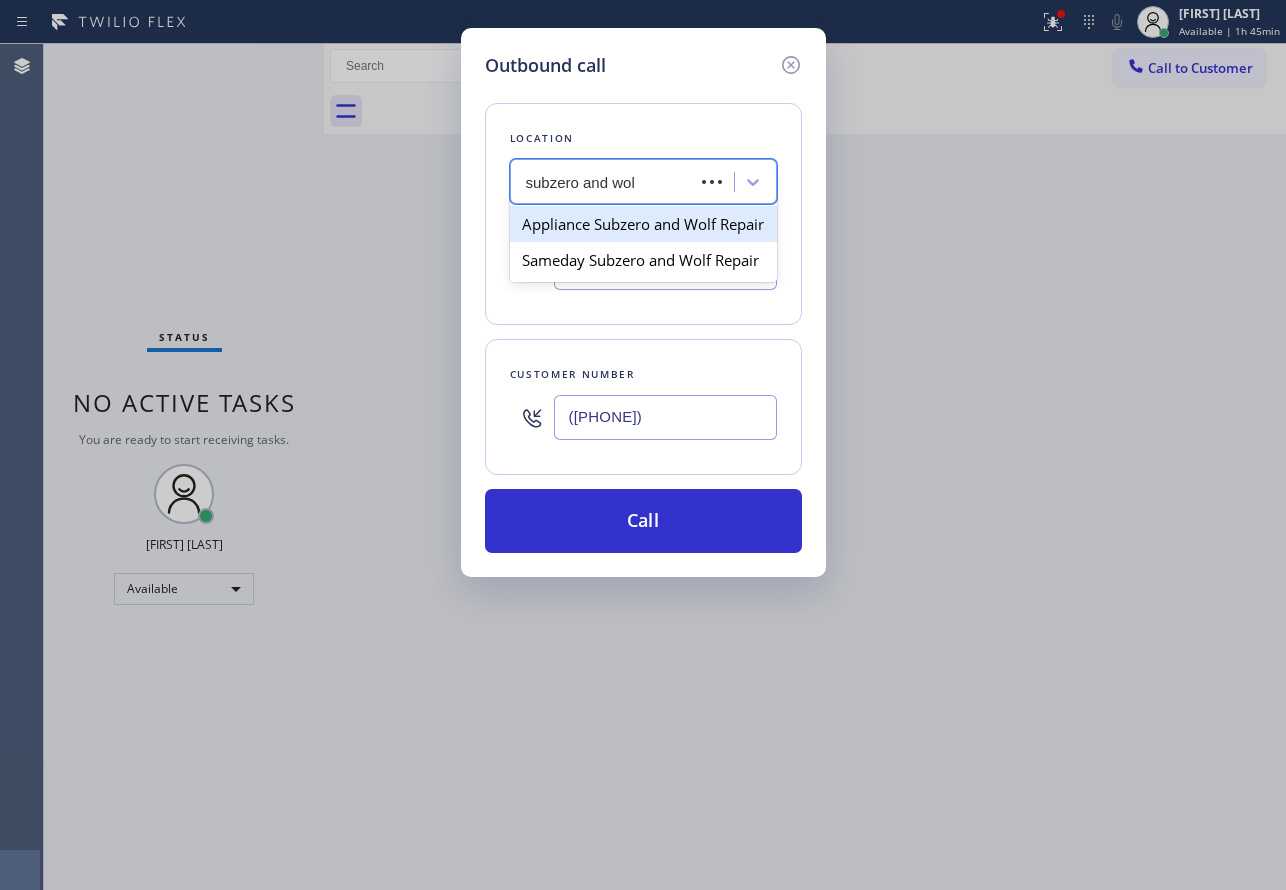 type on "subzero and wolf" 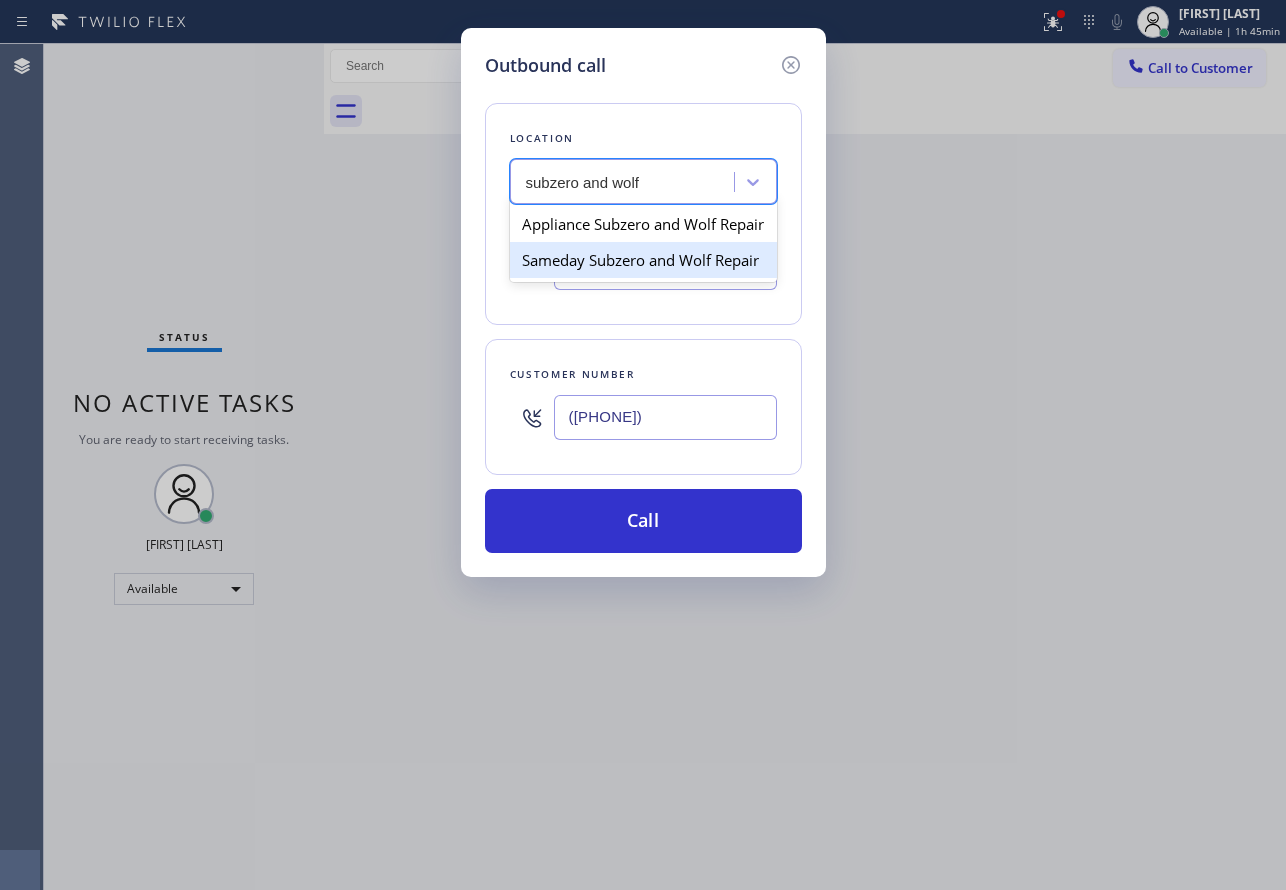 click on "Sameday Subzero and Wolf Repair" at bounding box center [643, 260] 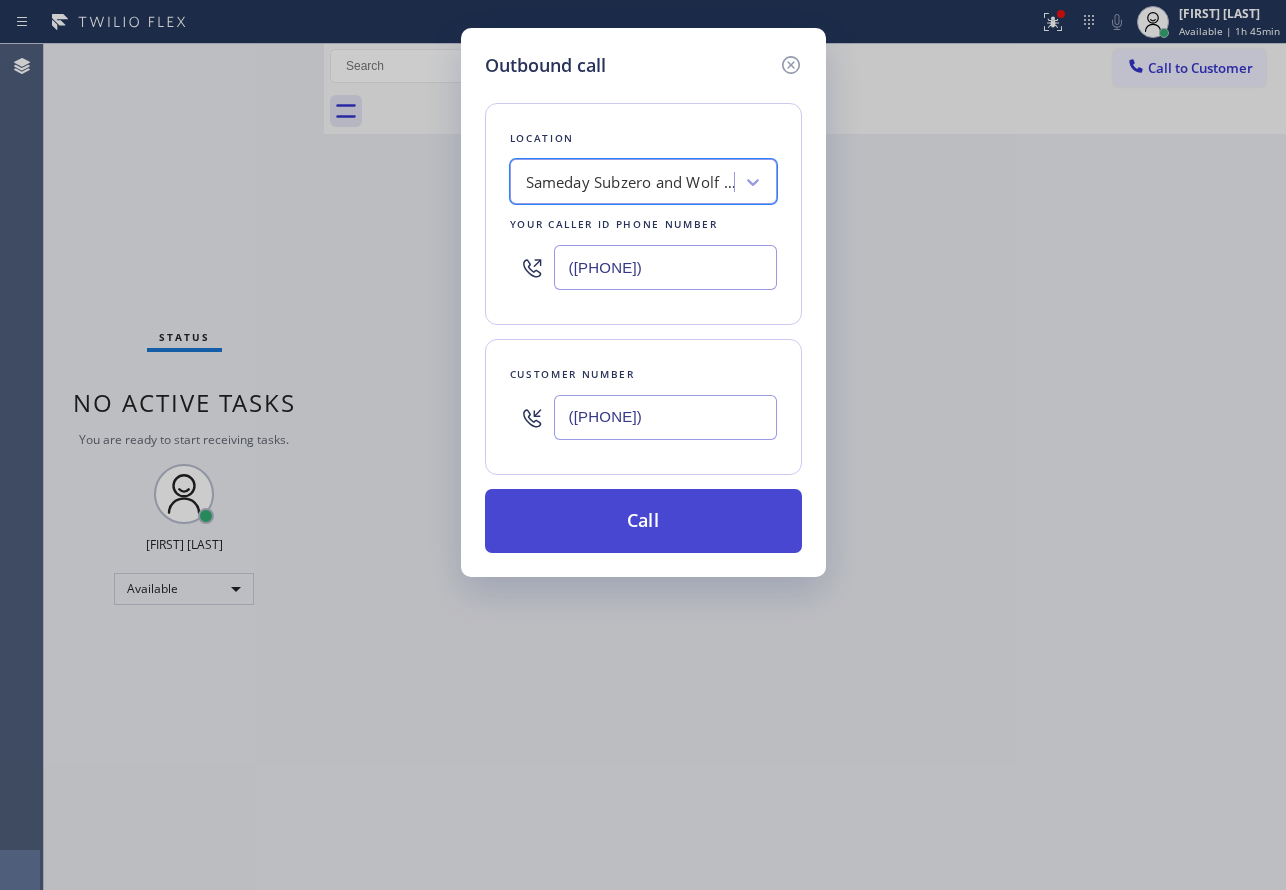 click on "Call" at bounding box center (643, 521) 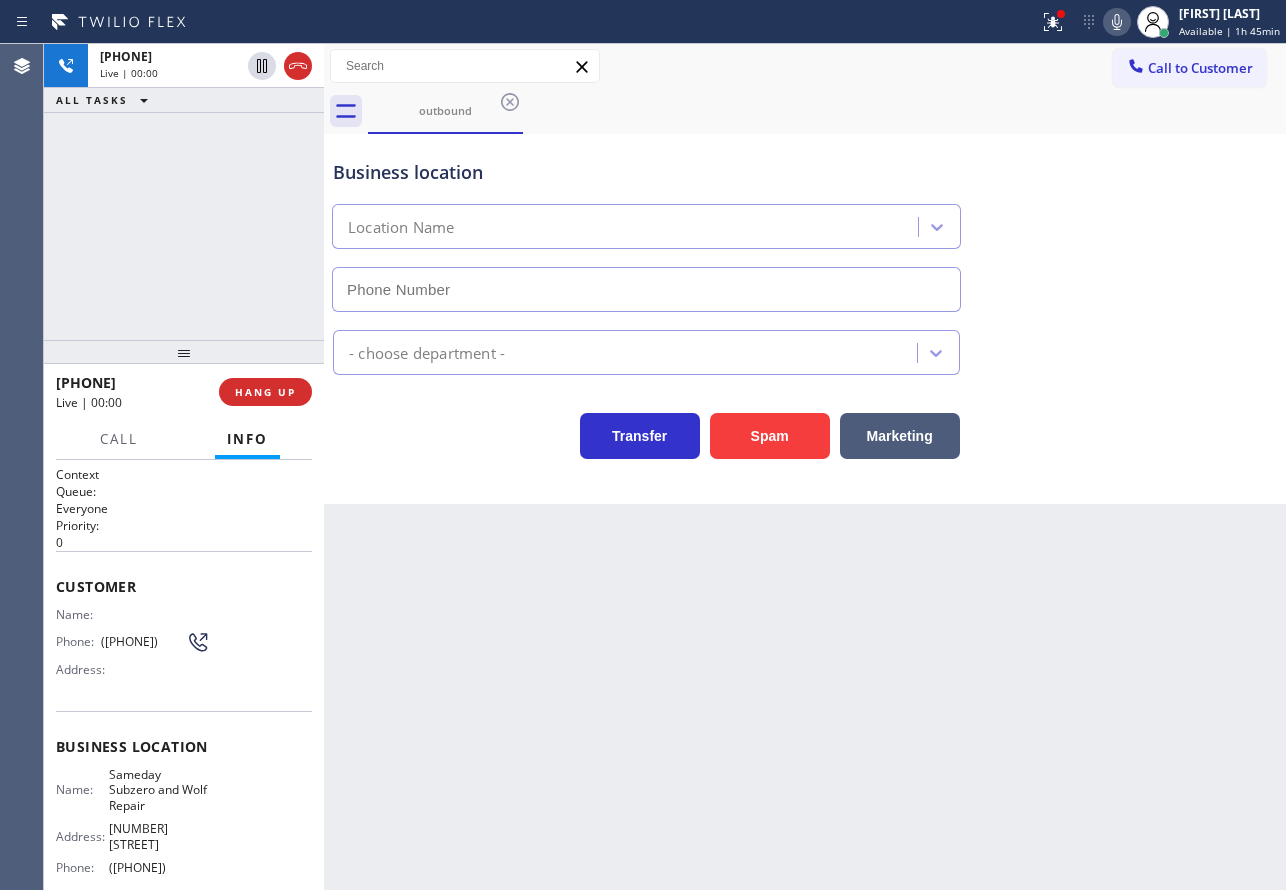 type on "([PHONE])" 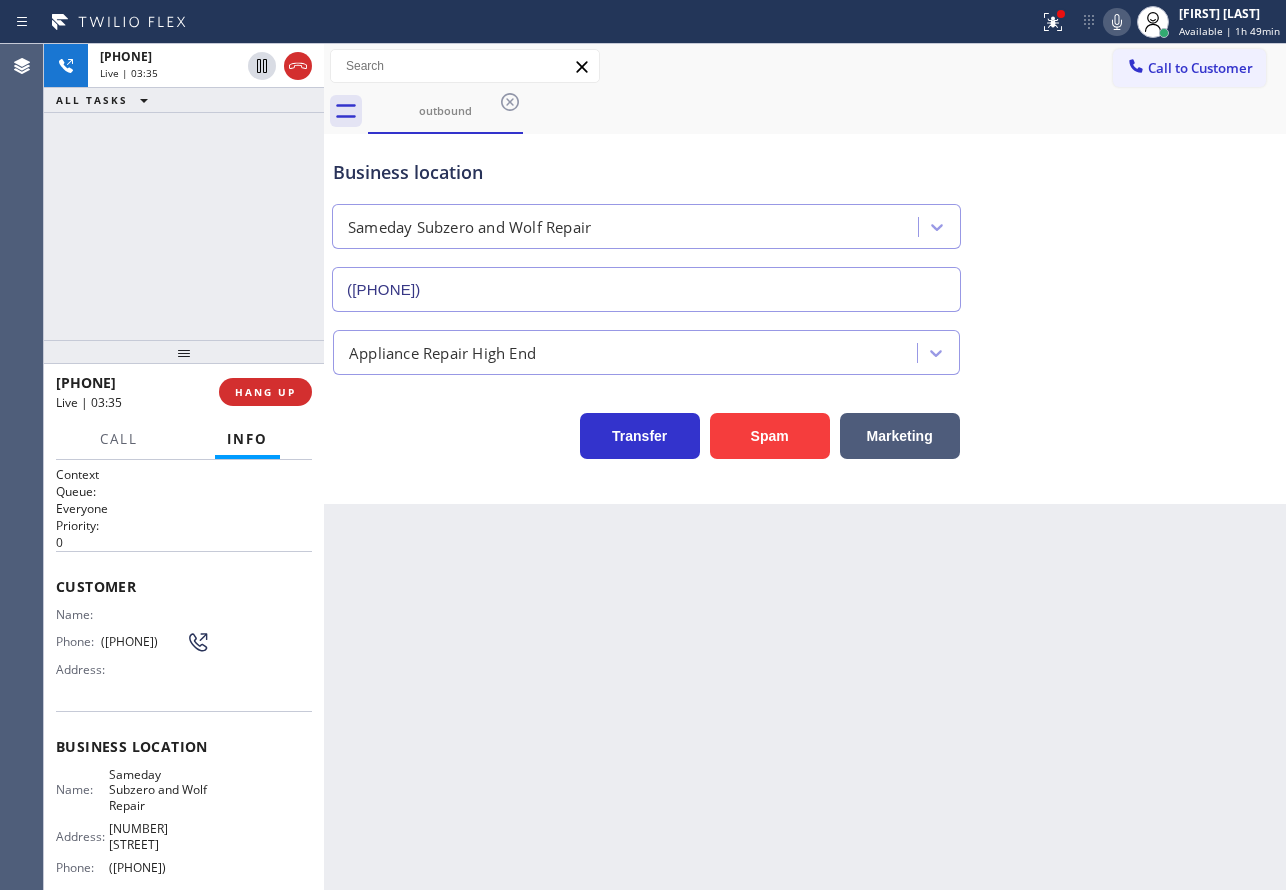 click on "Business location Sameday Subzero and Wolf Repair ([PHONE])" at bounding box center [646, 225] 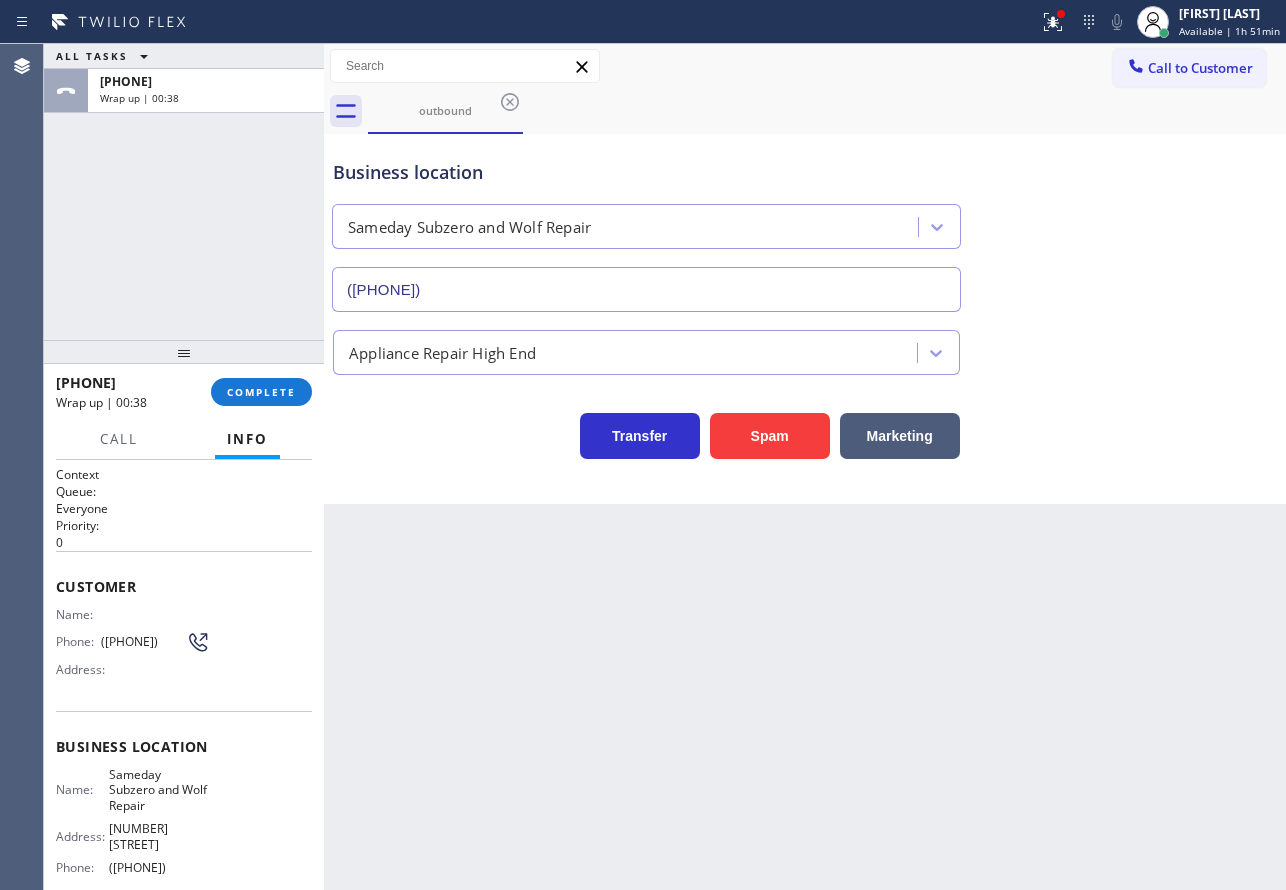 click on "Sameday Subzero and Wolf Repair" at bounding box center [159, 790] 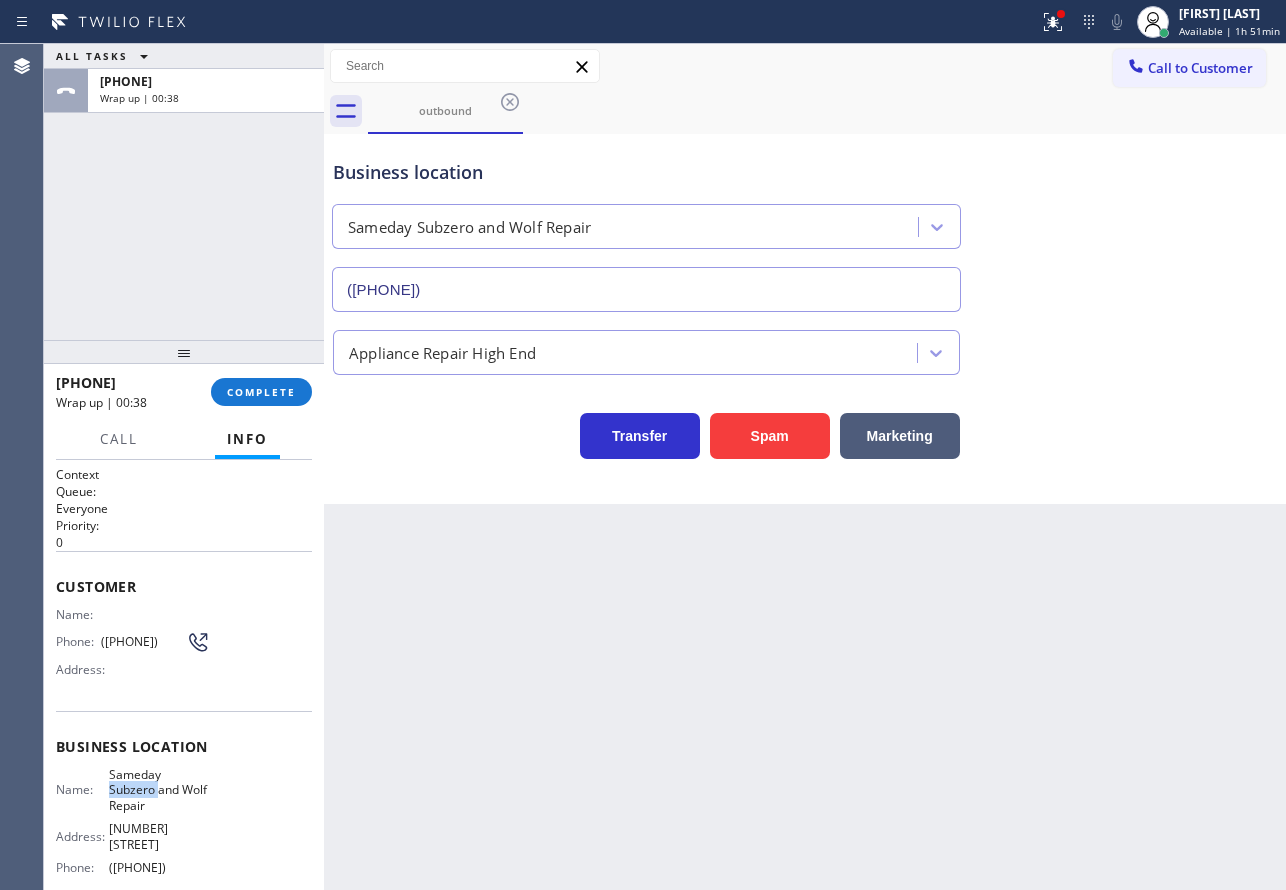 click on "Sameday Subzero and Wolf Repair" at bounding box center (159, 790) 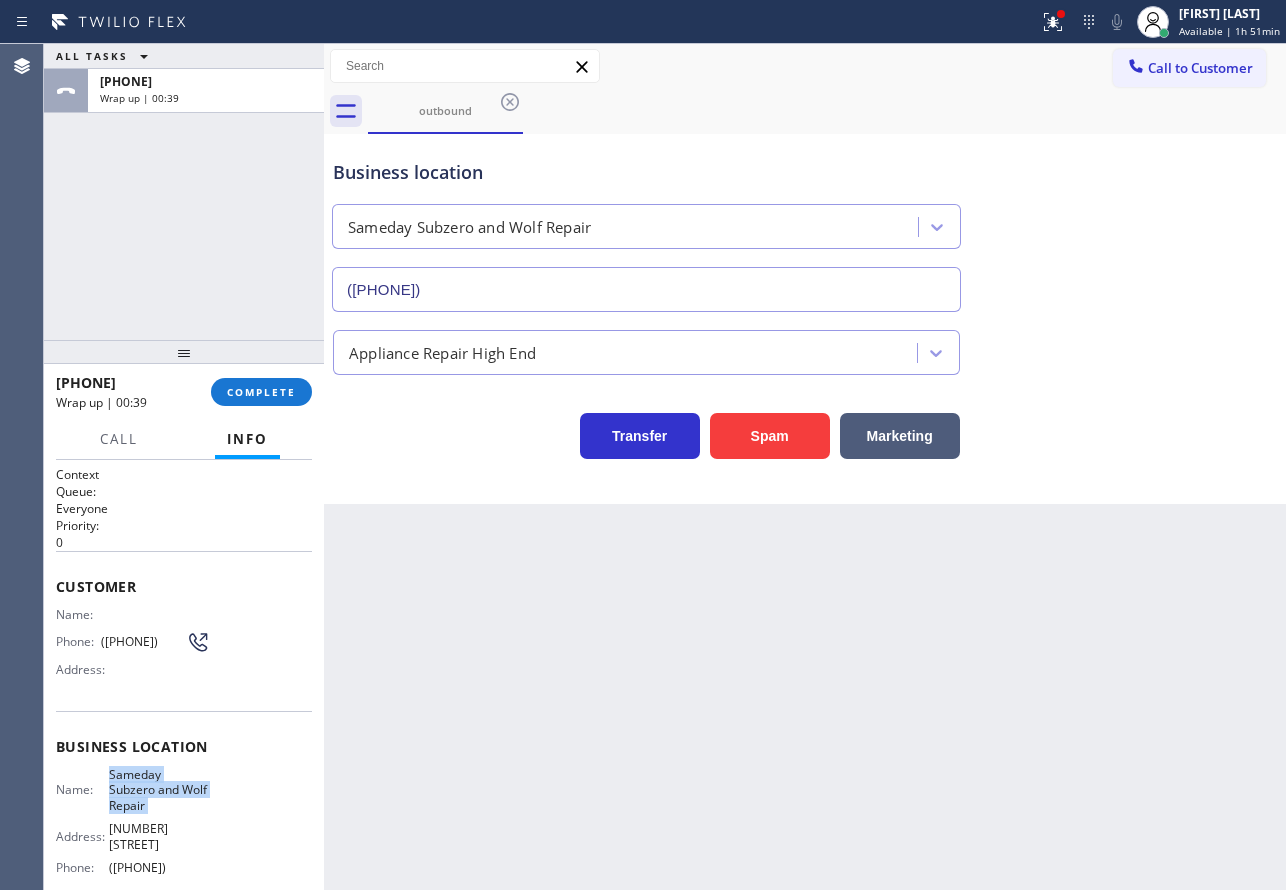 click on "Sameday Subzero and Wolf Repair" at bounding box center [159, 790] 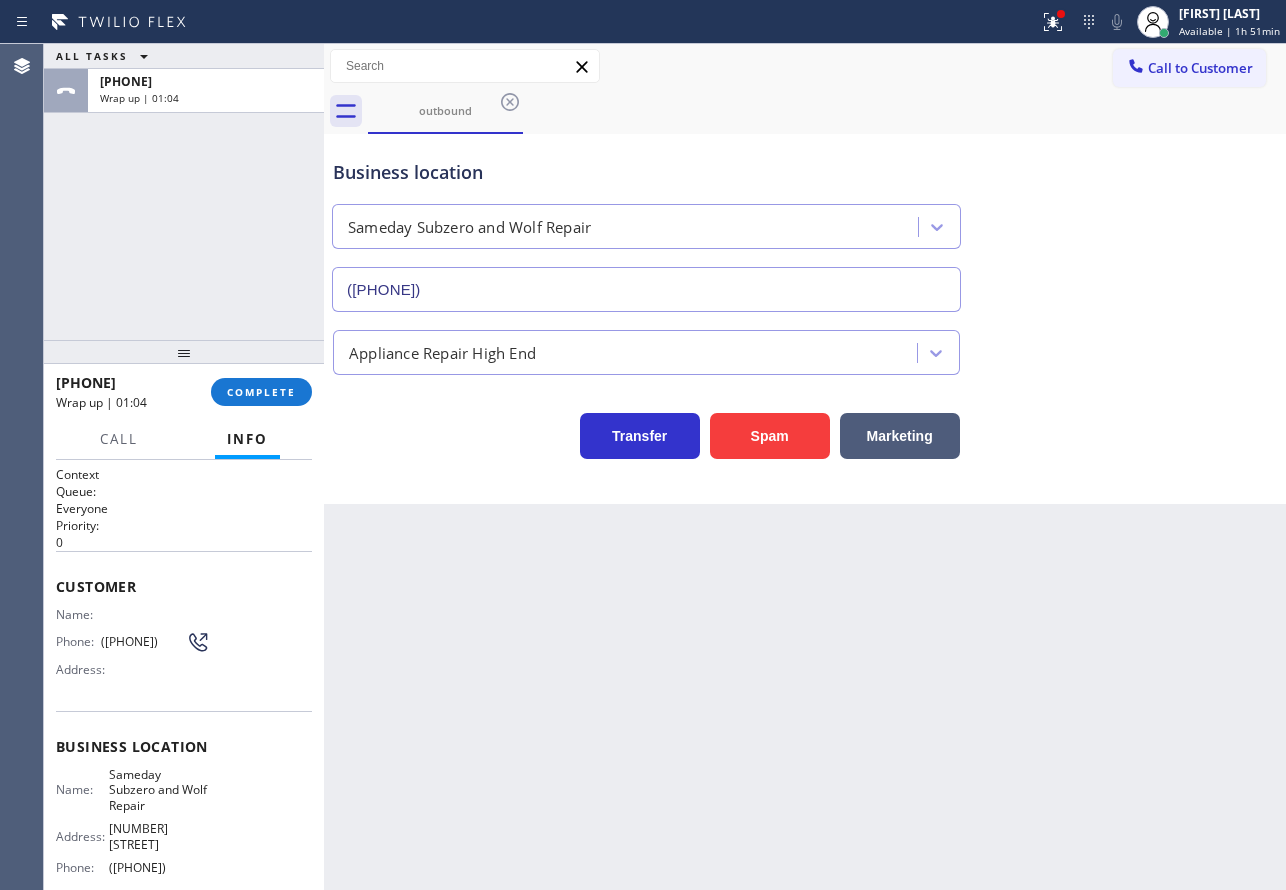 click on "Name: Sameday Subzero and Wolf Repair Address: [NUMBER] [STREET]  Phone: ([PHONE])" at bounding box center (133, 825) 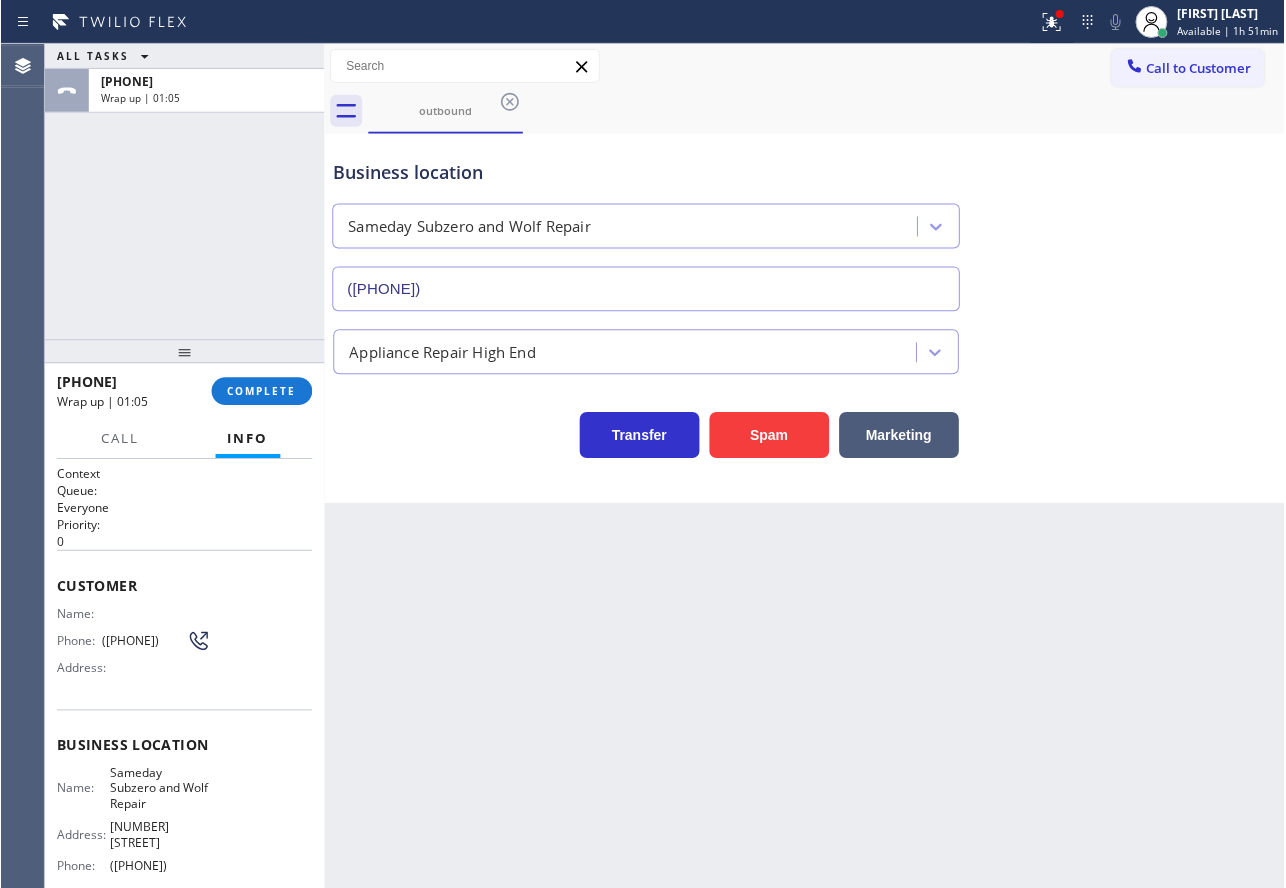scroll, scrollTop: 7, scrollLeft: 0, axis: vertical 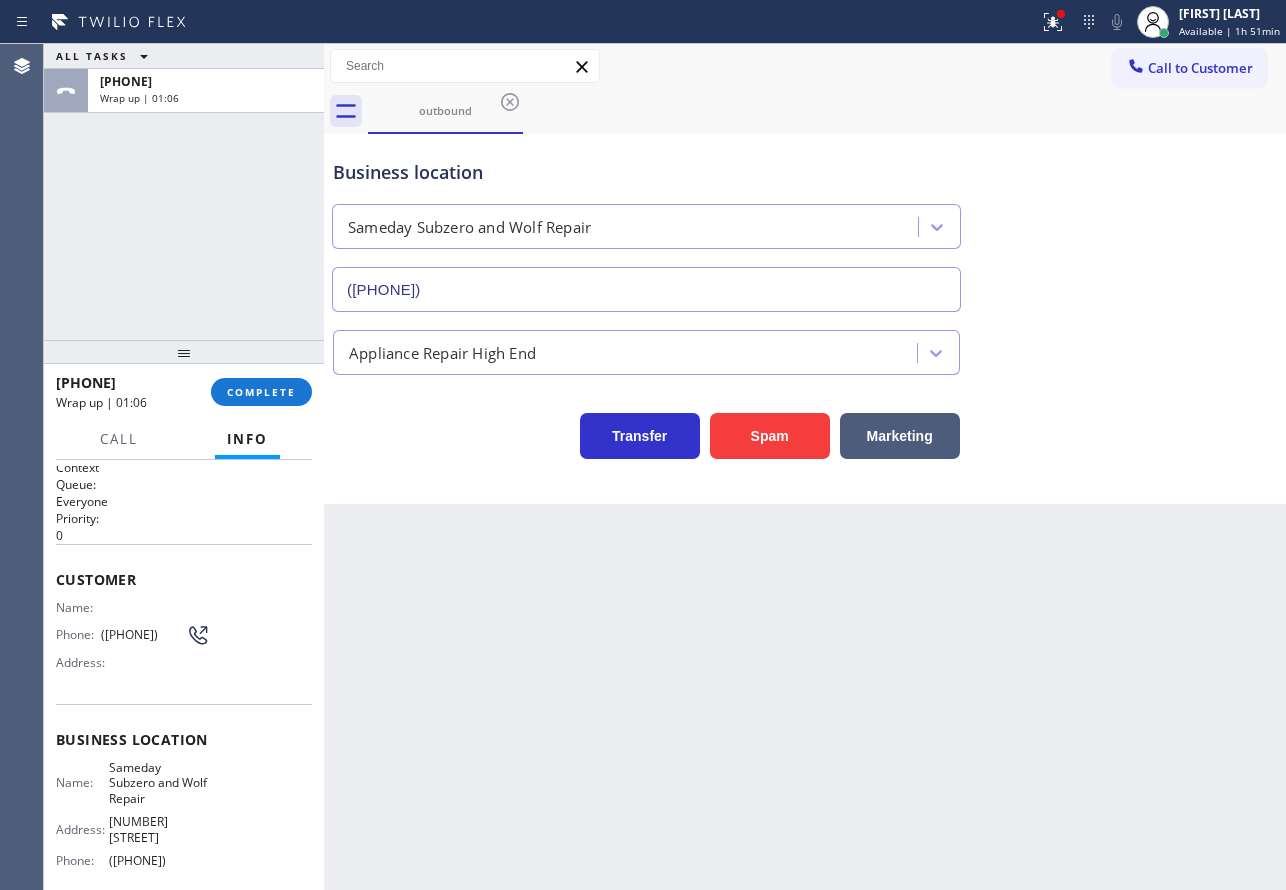 drag, startPoint x: 194, startPoint y: 878, endPoint x: 99, endPoint y: 637, distance: 259.04825 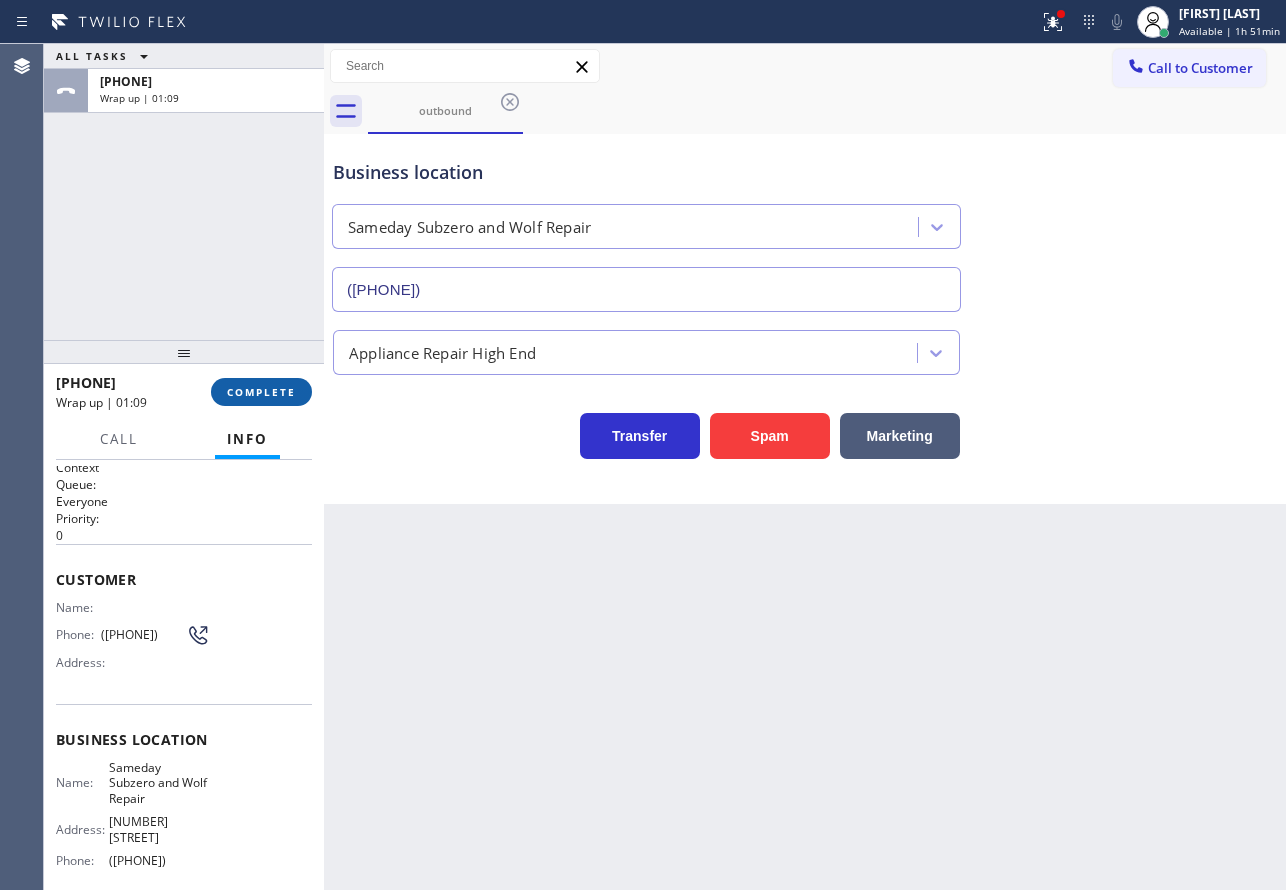 click on "COMPLETE" at bounding box center (261, 392) 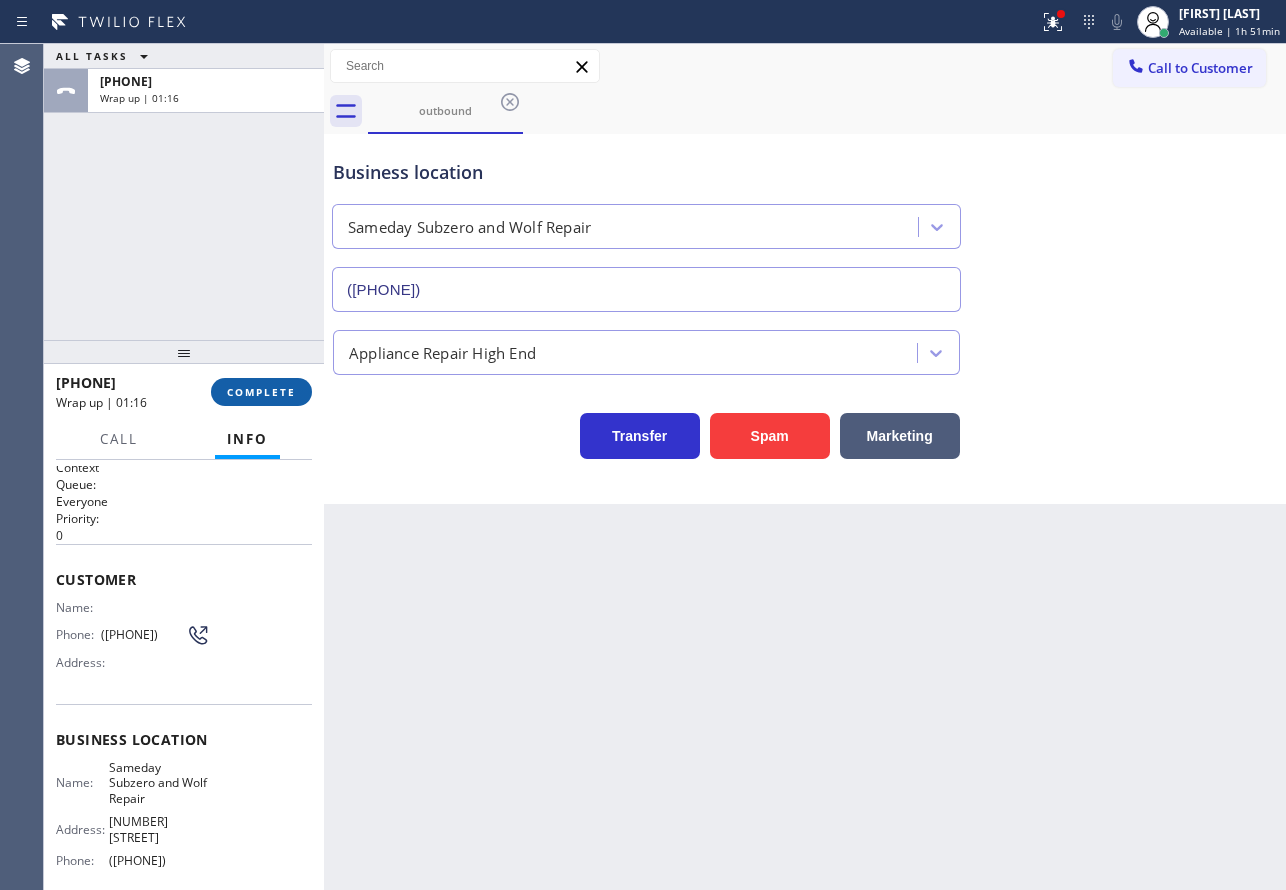 click on "COMPLETE" at bounding box center [261, 392] 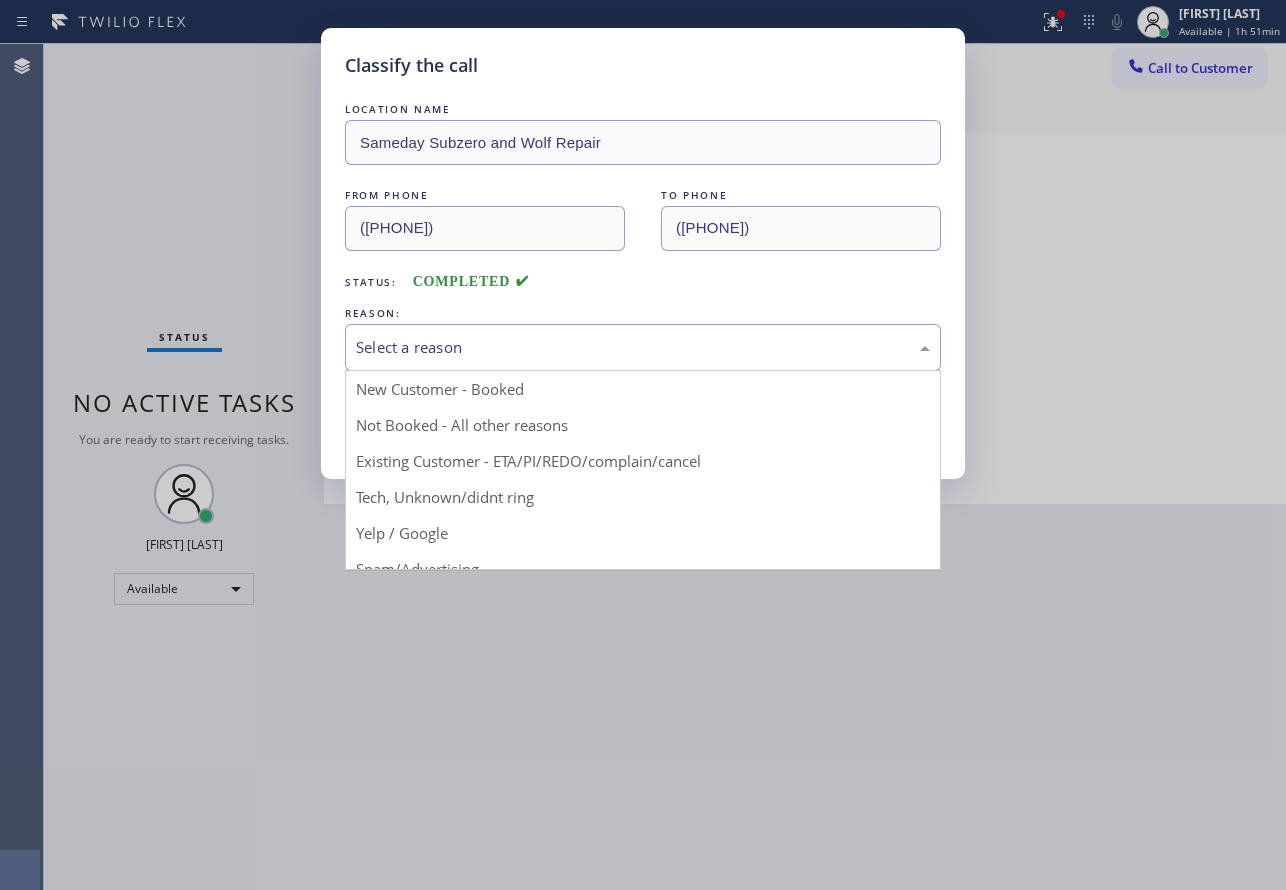 click on "Select a reason" at bounding box center (643, 347) 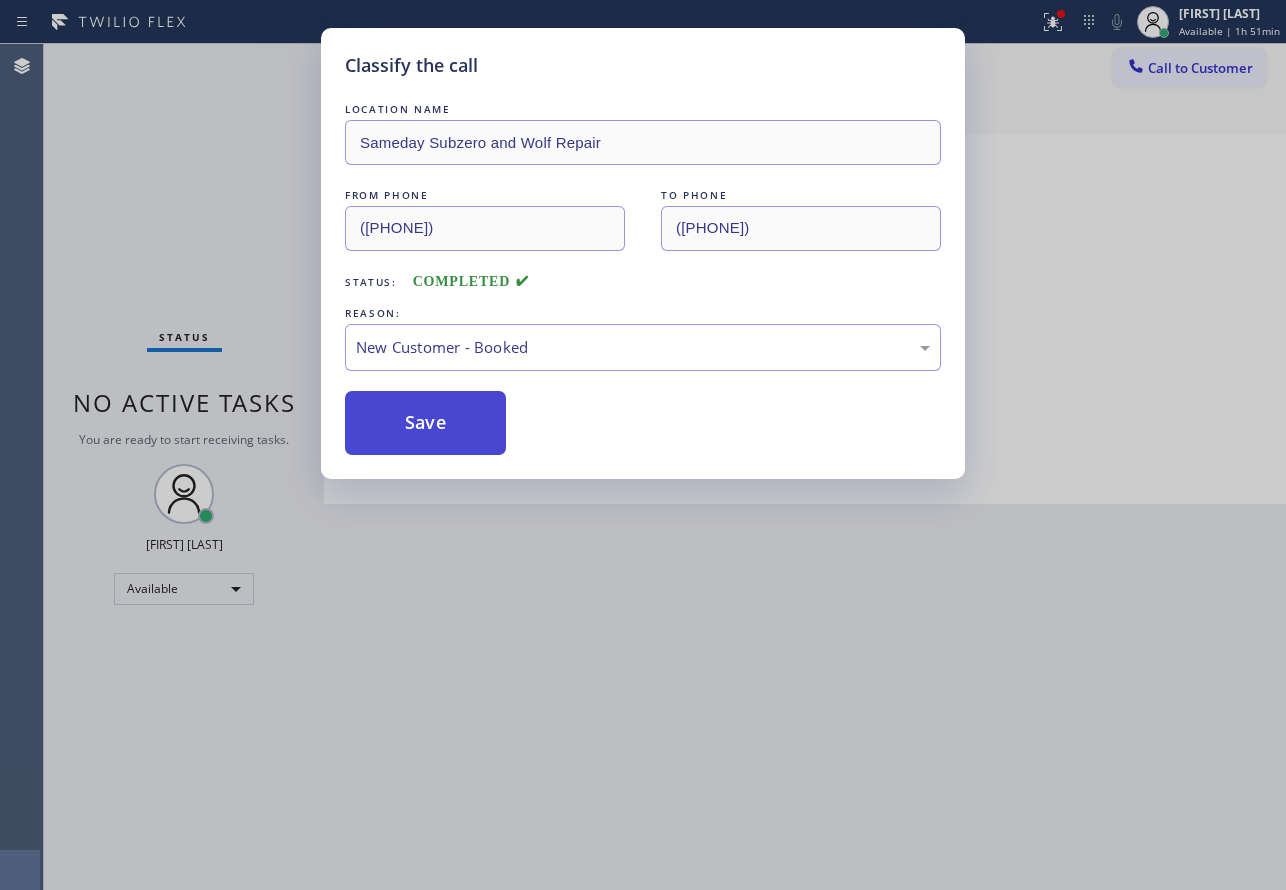 click on "Save" at bounding box center [425, 423] 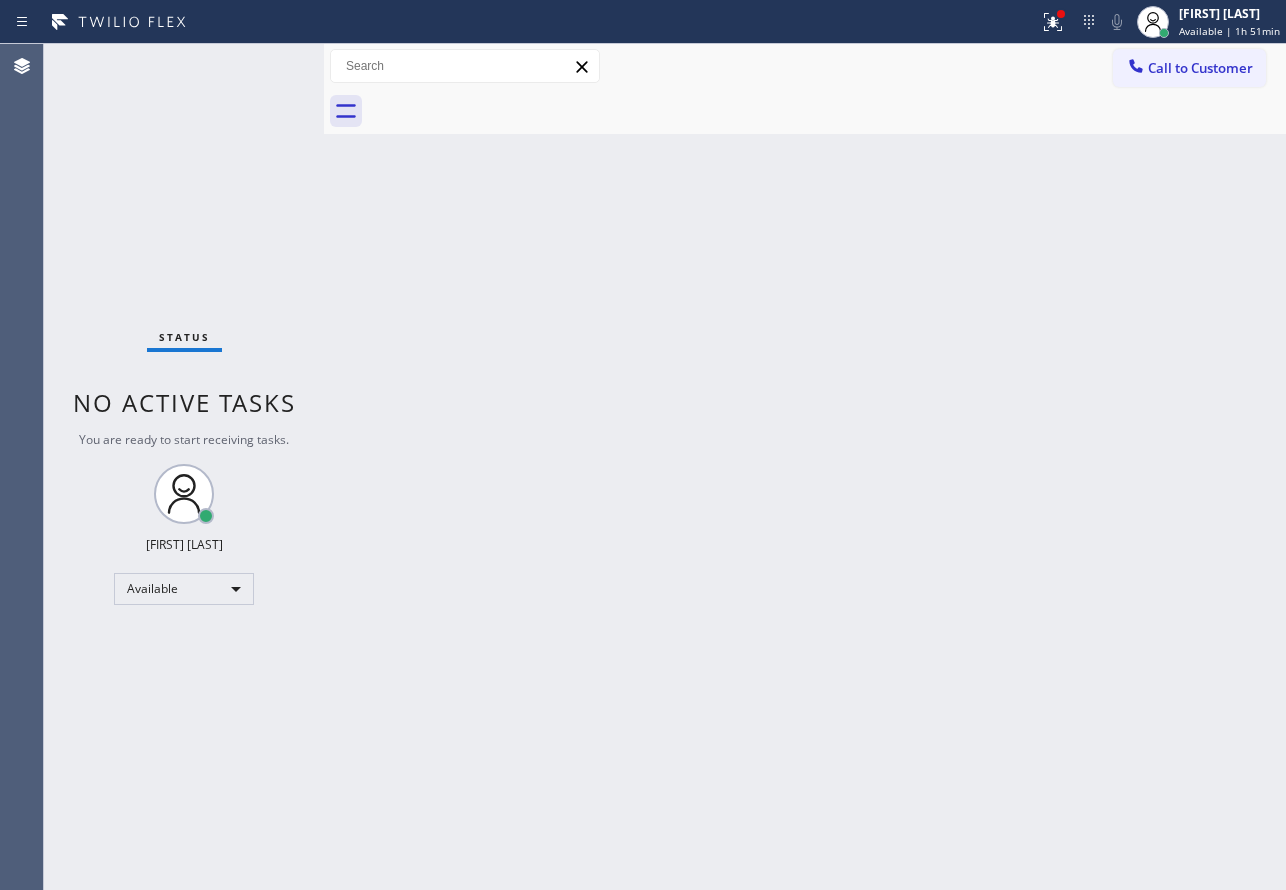 click on "Back to Dashboard Change Sender ID Customers Technicians Select a contact Outbound call Technician Search Technician Your caller id phone number Your caller id phone number Call Technician info Name Phone none Address none Change Sender ID HVAC +18559994417 5 Star Appliance +18557314952 Appliance Repair +18554611149 Plumbing +18889090120 Air Duct Cleaning +18006865038 Electricians +18005688664 Cancel Change Check personal SMS Reset Change No tabs Call to Customer Outbound call Location Sameday Subzero and Wolf Repair Your caller id phone number [PHONE] Customer number Call Outbound call Technician Search Technician Your caller id phone number Your caller id phone number Call" at bounding box center (805, 467) 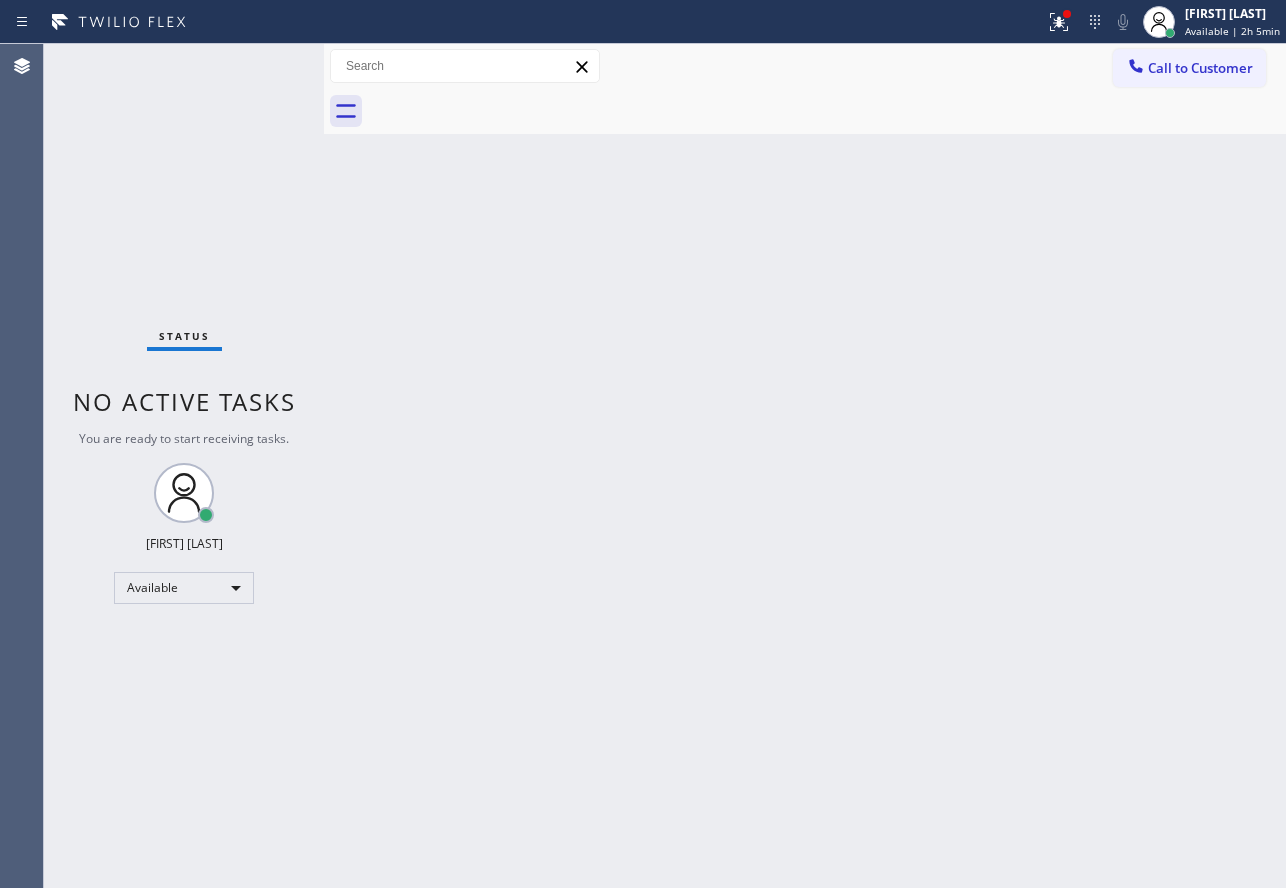 click on "Back to Dashboard Change Sender ID Customers Technicians Select a contact Outbound call Technician Search Technician Your caller id phone number Your caller id phone number Call Technician info Name Phone none Address none Change Sender ID HVAC +18559994417 5 Star Appliance +18557314952 Appliance Repair +18554611149 Plumbing +18889090120 Air Duct Cleaning +18006865038 Electricians +18005688664 Cancel Change Check personal SMS Reset Change No tabs Call to Customer Outbound call Location Sameday Subzero and Wolf Repair Your caller id phone number [PHONE] Customer number Call Outbound call Technician Search Technician Your caller id phone number Your caller id phone number Call" at bounding box center [805, 466] 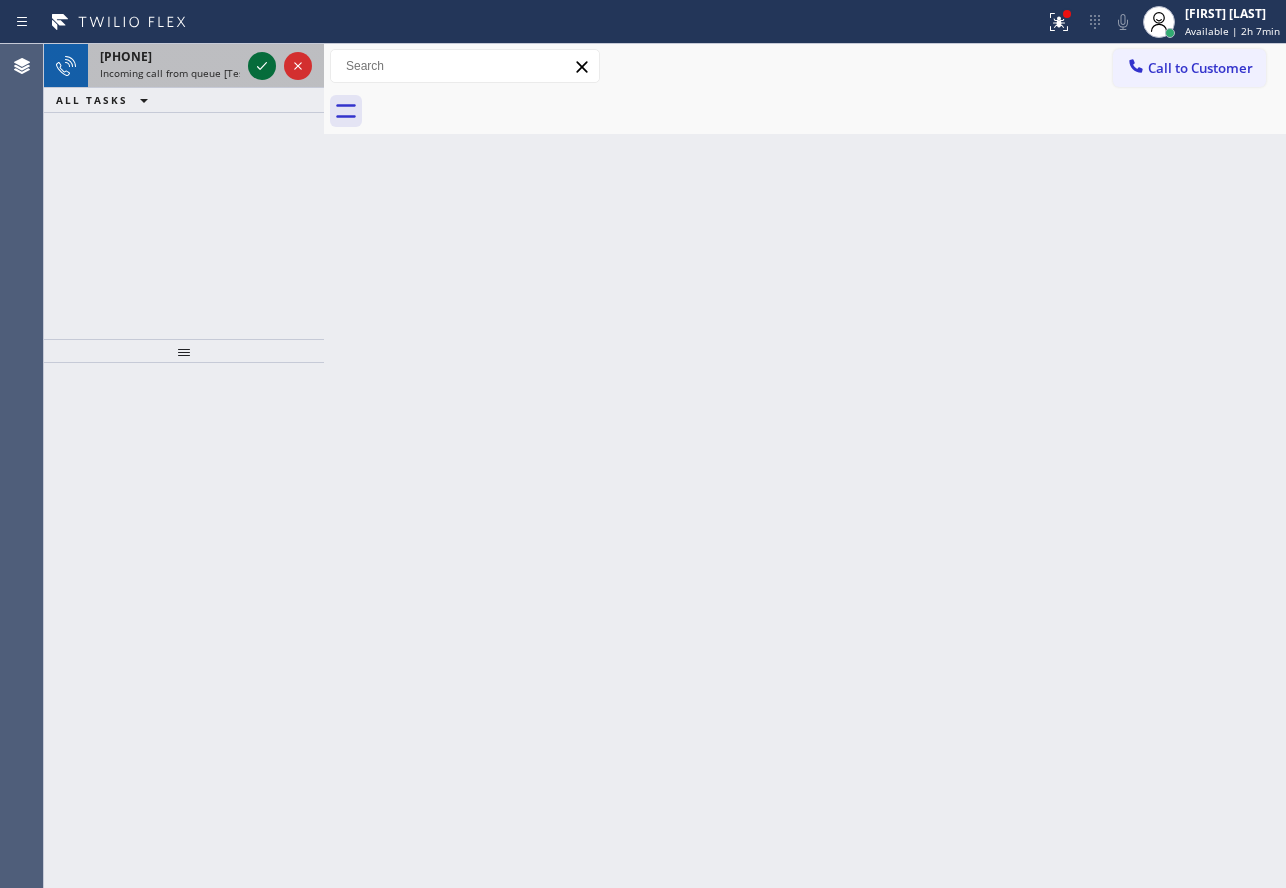 click 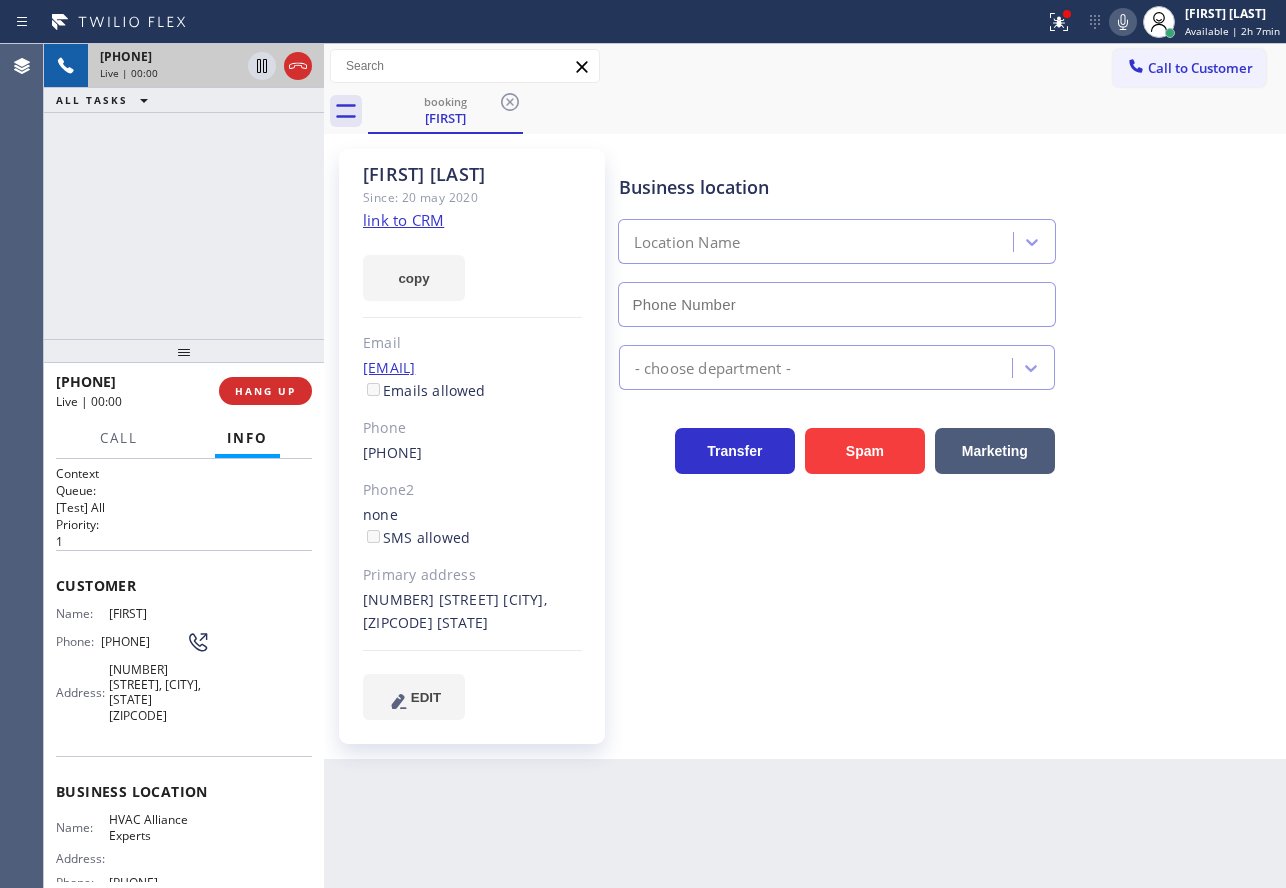 type on "[PHONE]" 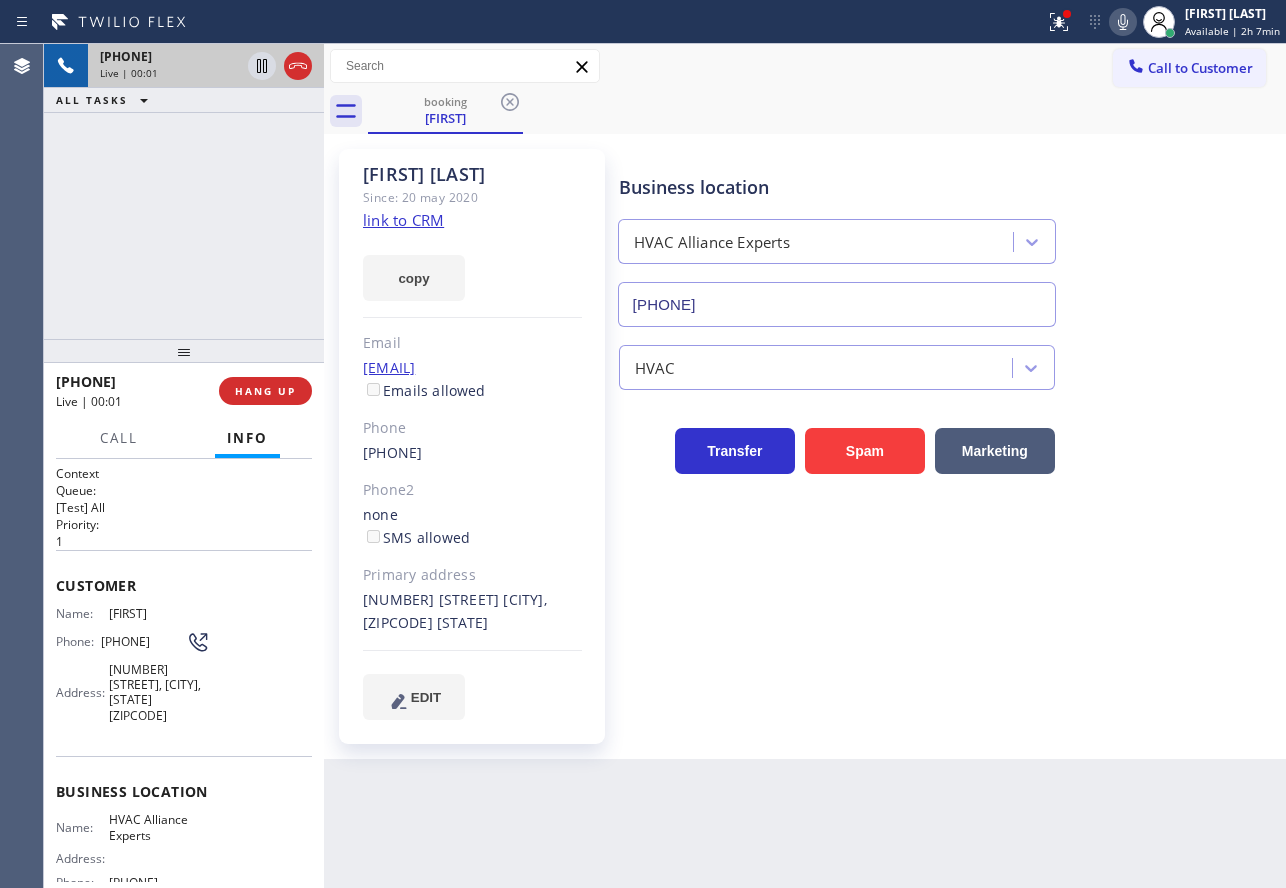 click on "link to CRM" 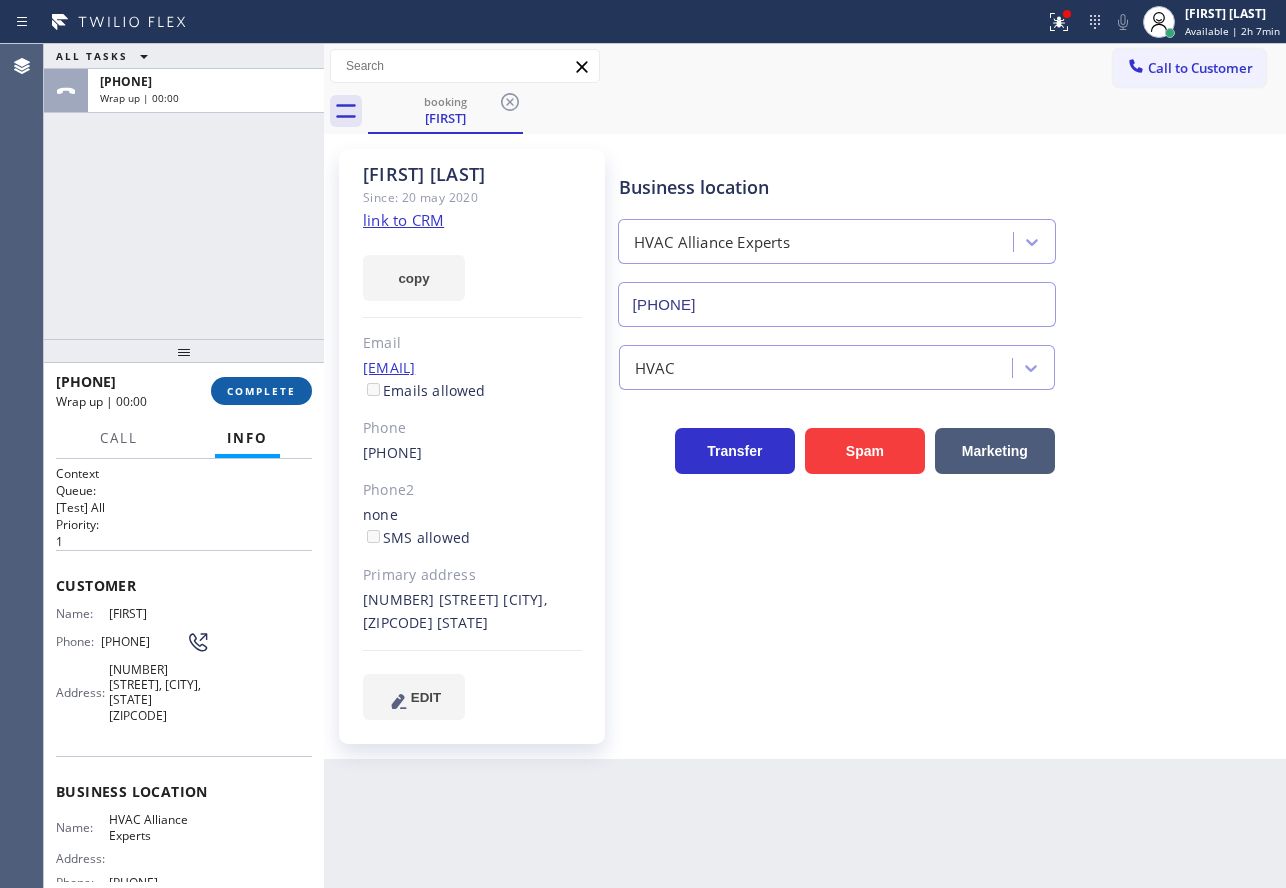 click on "COMPLETE" at bounding box center [261, 391] 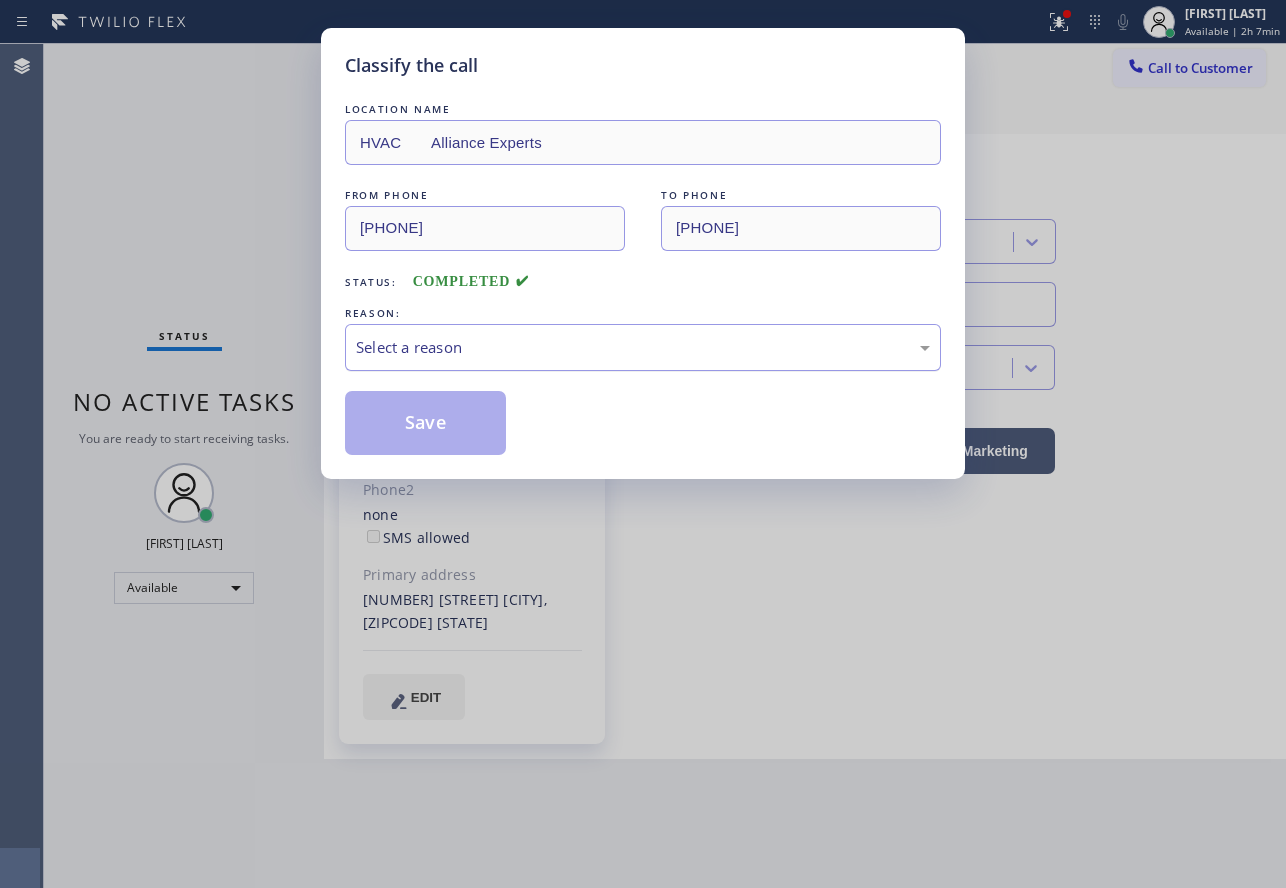 click on "Select a reason" at bounding box center [643, 347] 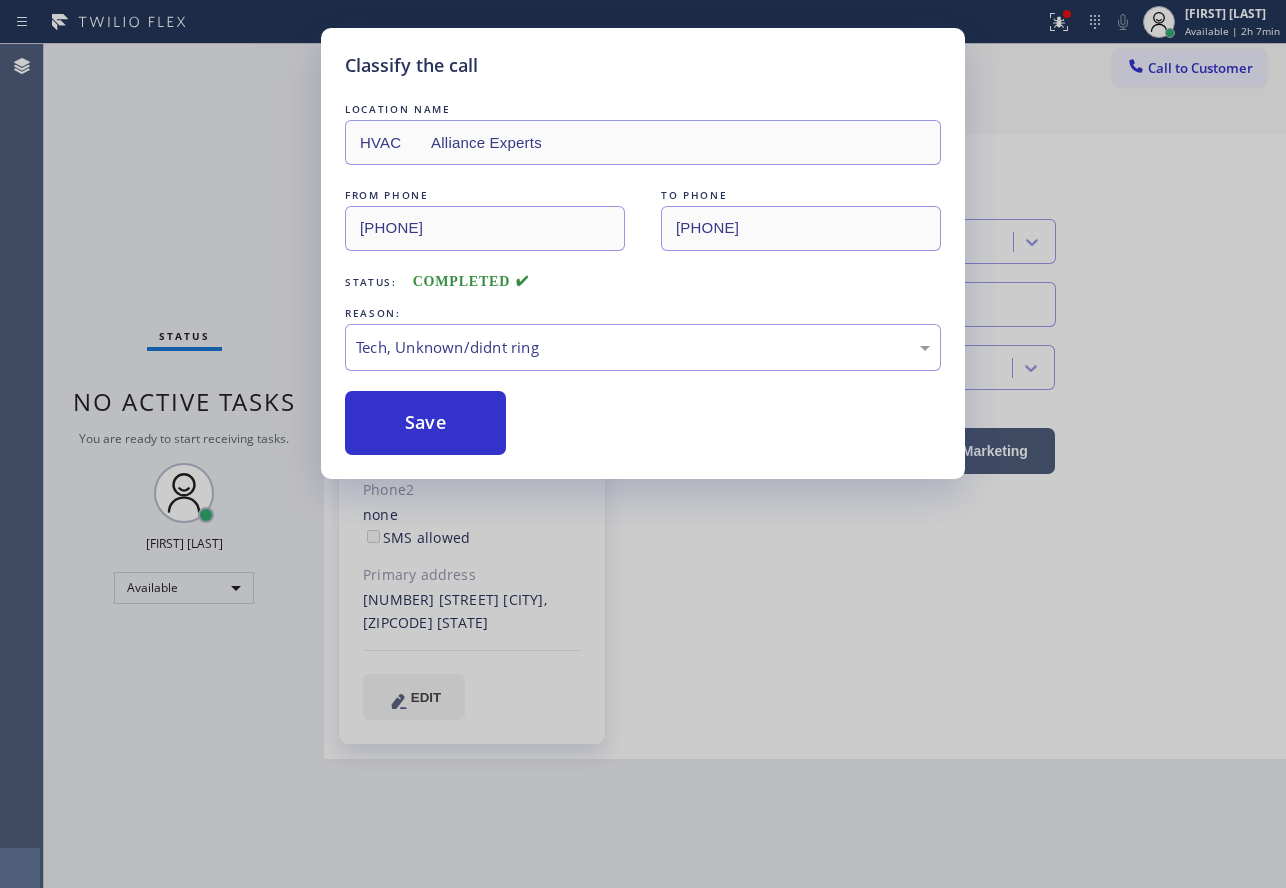 drag, startPoint x: 445, startPoint y: 423, endPoint x: 691, endPoint y: 3, distance: 486.74017 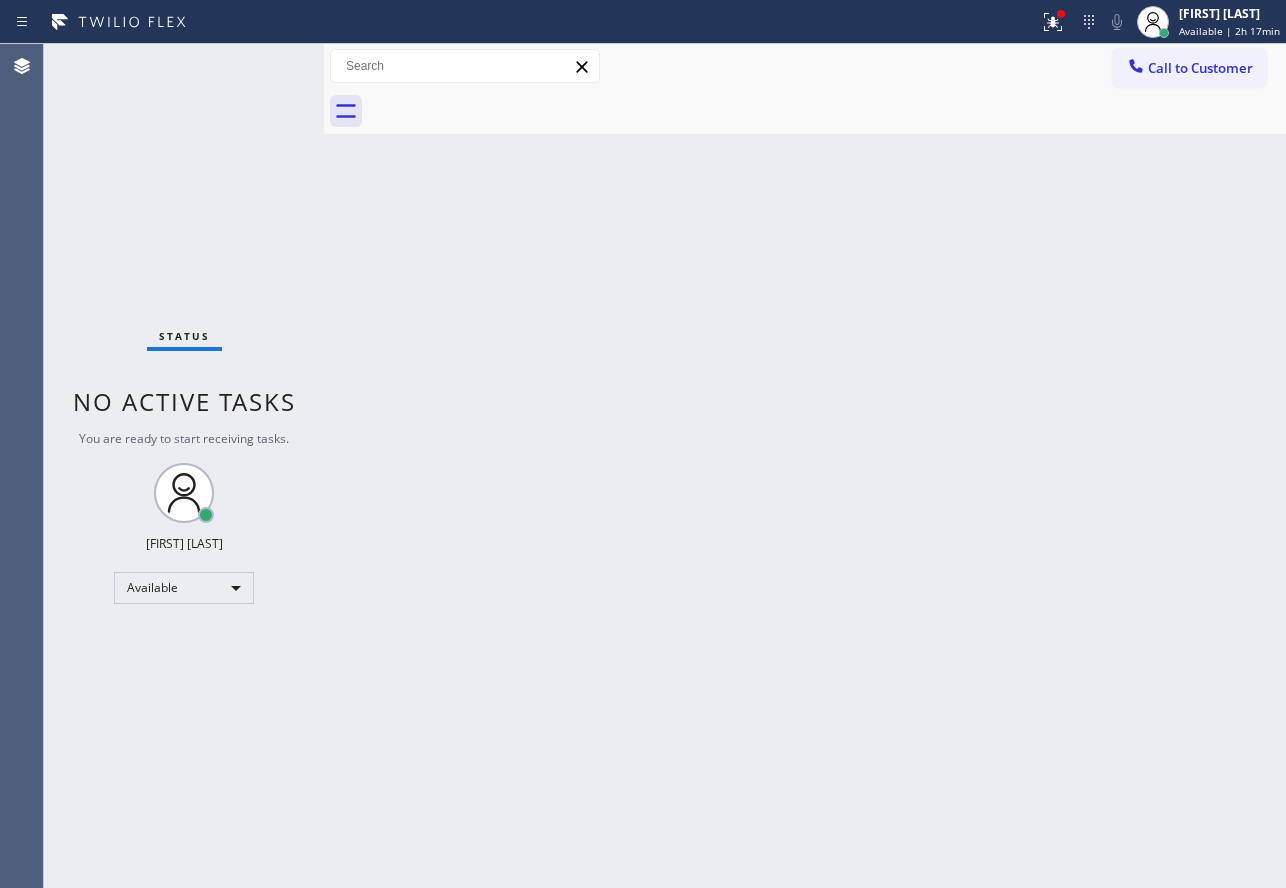 drag, startPoint x: 1204, startPoint y: 21, endPoint x: 1188, endPoint y: 70, distance: 51.546097 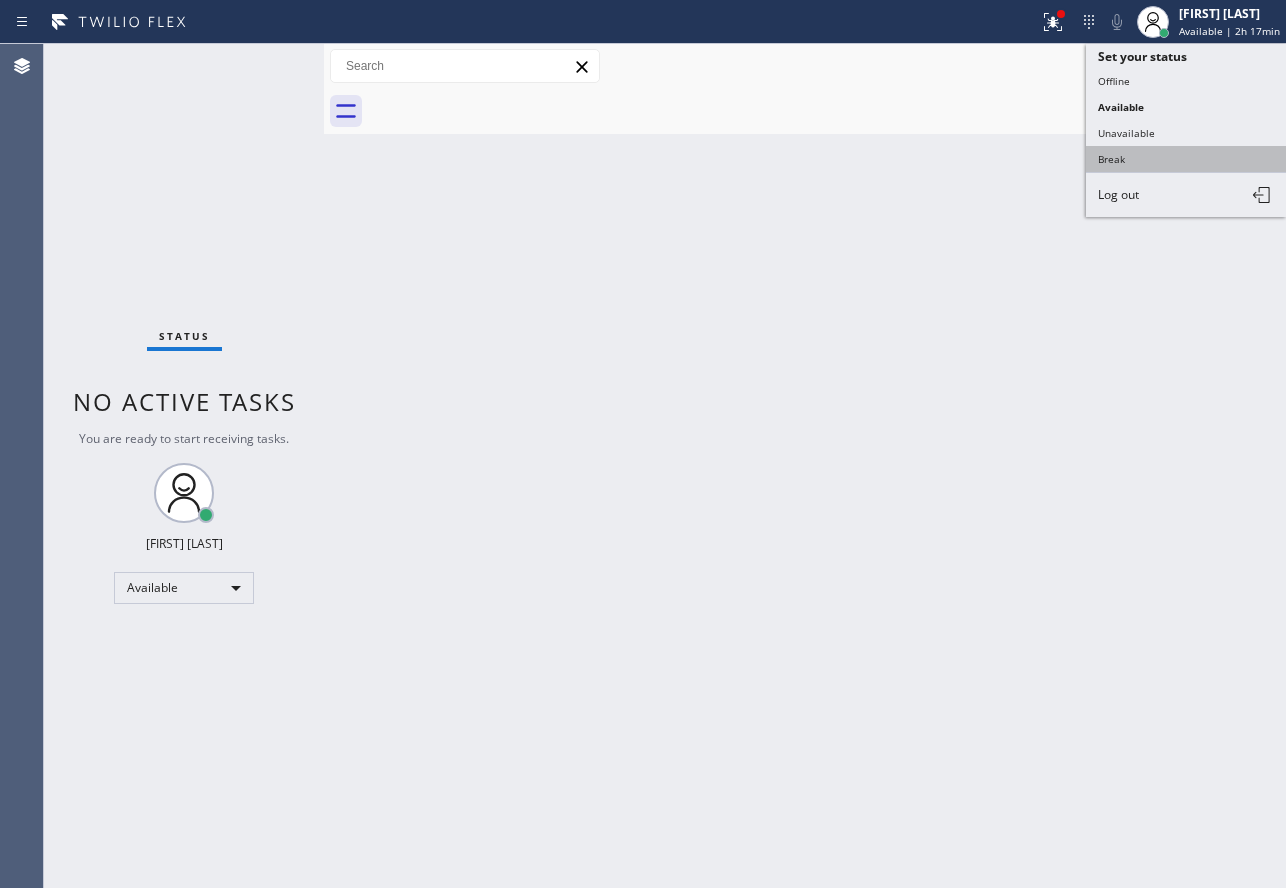 click on "Break" at bounding box center (1186, 159) 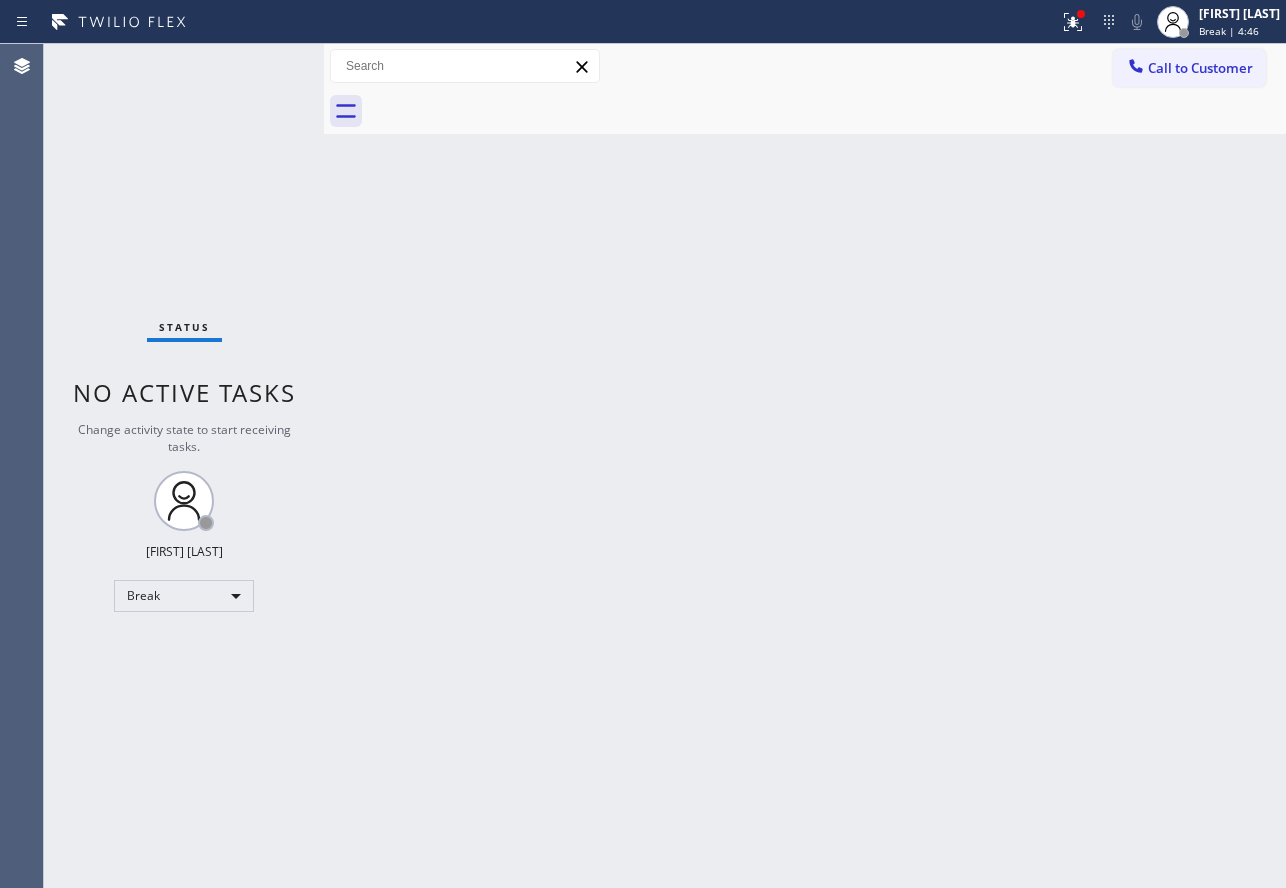 click on "Back to Dashboard Change Sender ID Customers Technicians Select a contact Outbound call Technician Search Technician Your caller id phone number Your caller id phone number Call Technician info Name Phone none Address none Change Sender ID HVAC +18559994417 5 Star Appliance +18557314952 Appliance Repair +18554611149 Plumbing +18889090120 Air Duct Cleaning +18006865038 Electricians +18005688664 Cancel Change Check personal SMS Reset Change No tabs Call to Customer Outbound call Location Sameday Subzero and Wolf Repair Your caller id phone number [PHONE] Customer number Call Outbound call Technician Search Technician Your caller id phone number Your caller id phone number Call" at bounding box center (805, 466) 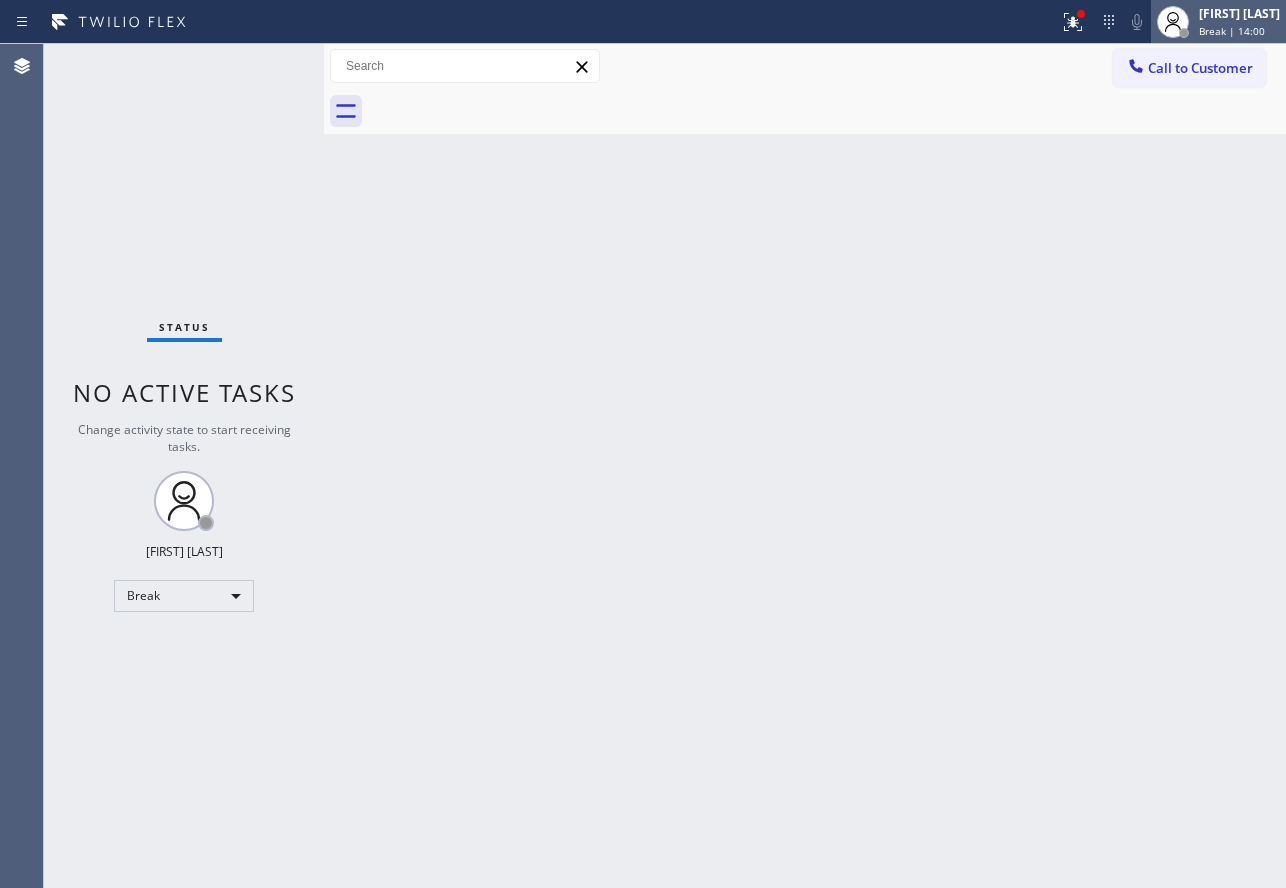 click on "[FIRST] [LAST]" at bounding box center [1239, 13] 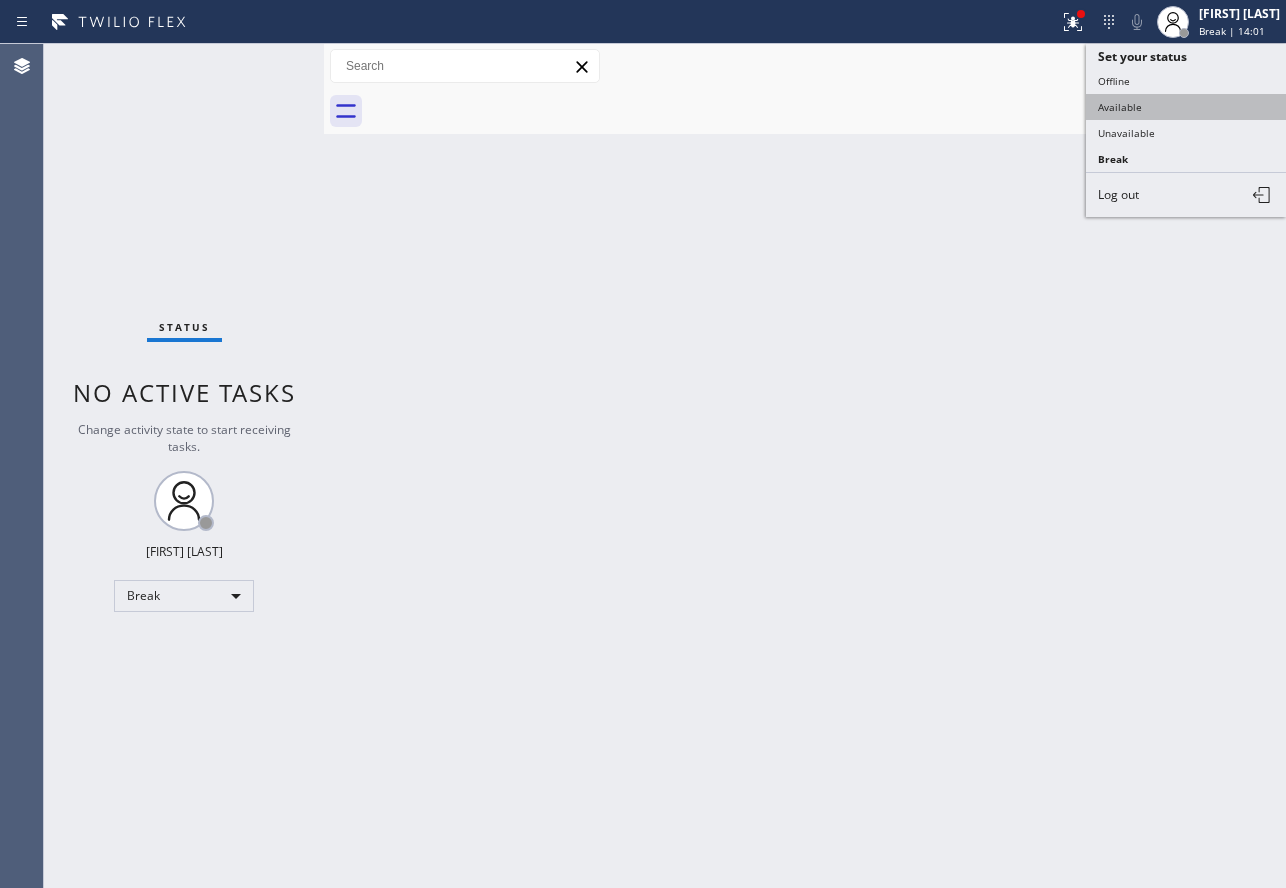 click on "Available" at bounding box center [1186, 107] 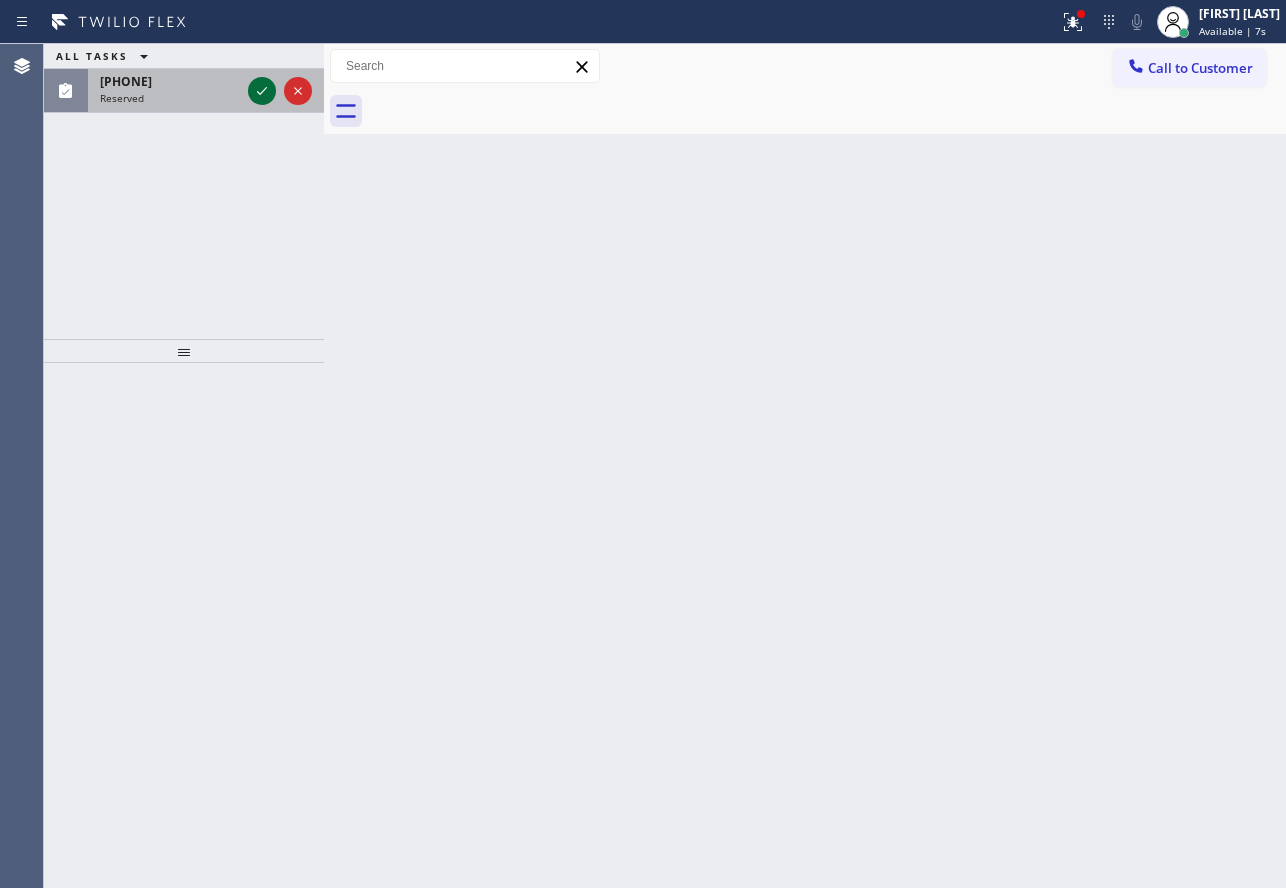 click 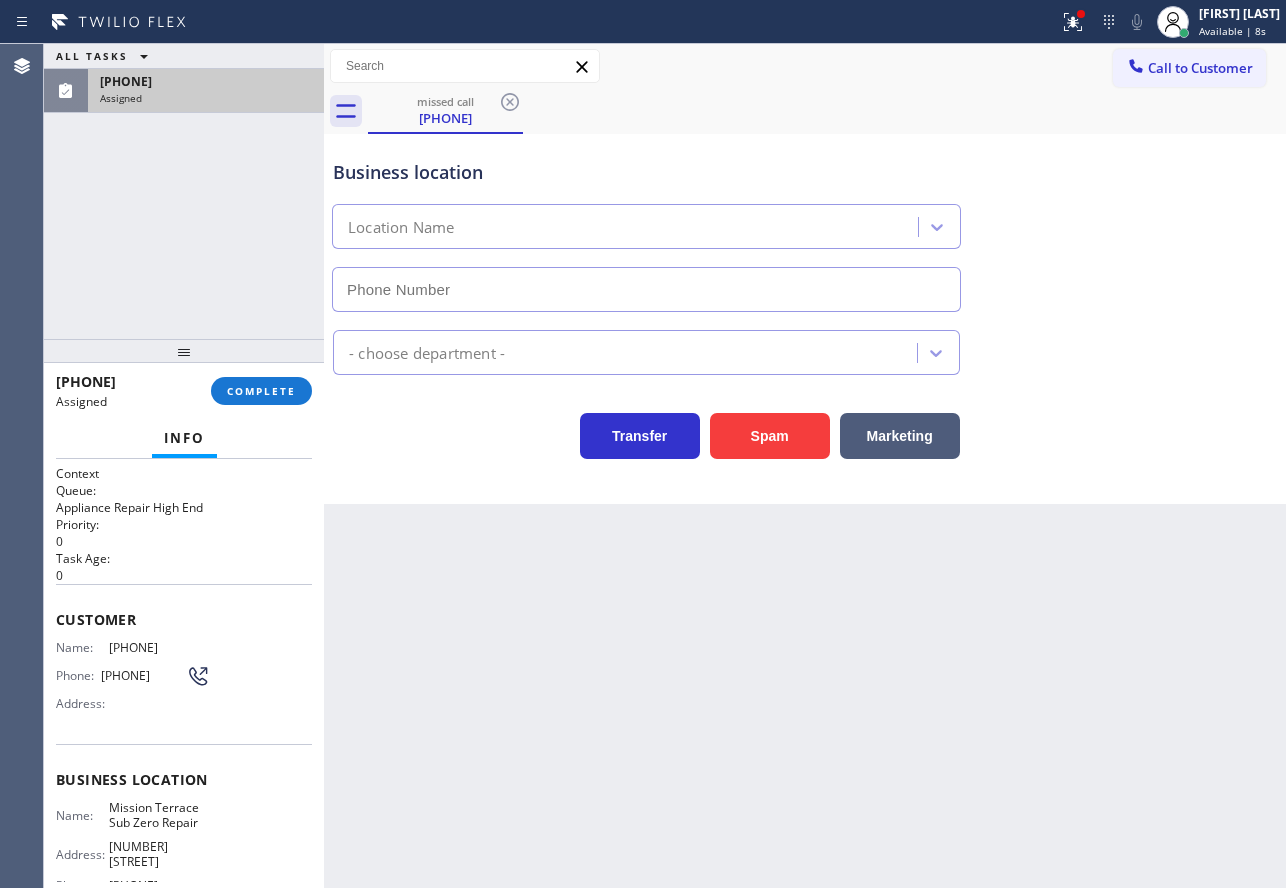 type on "[PHONE]" 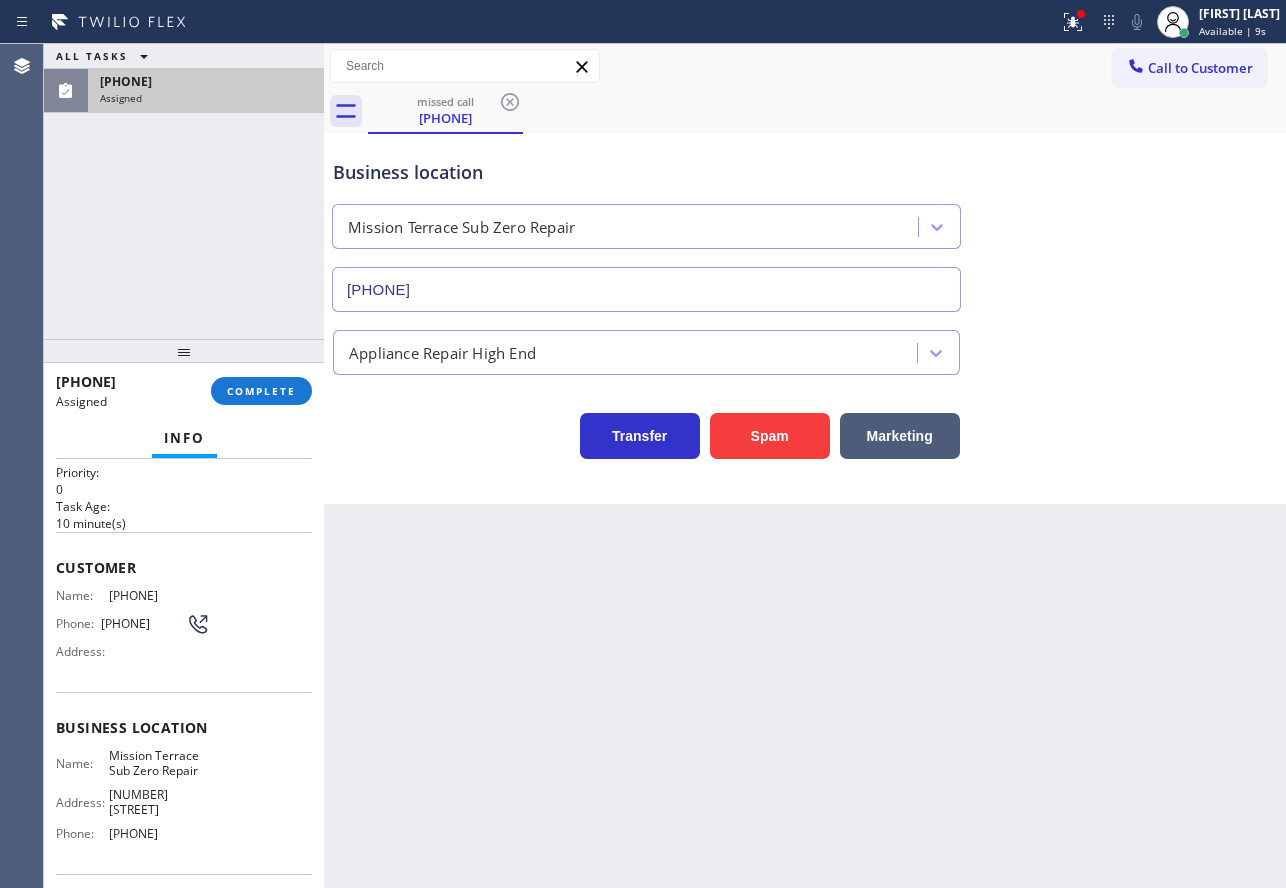 scroll, scrollTop: 100, scrollLeft: 0, axis: vertical 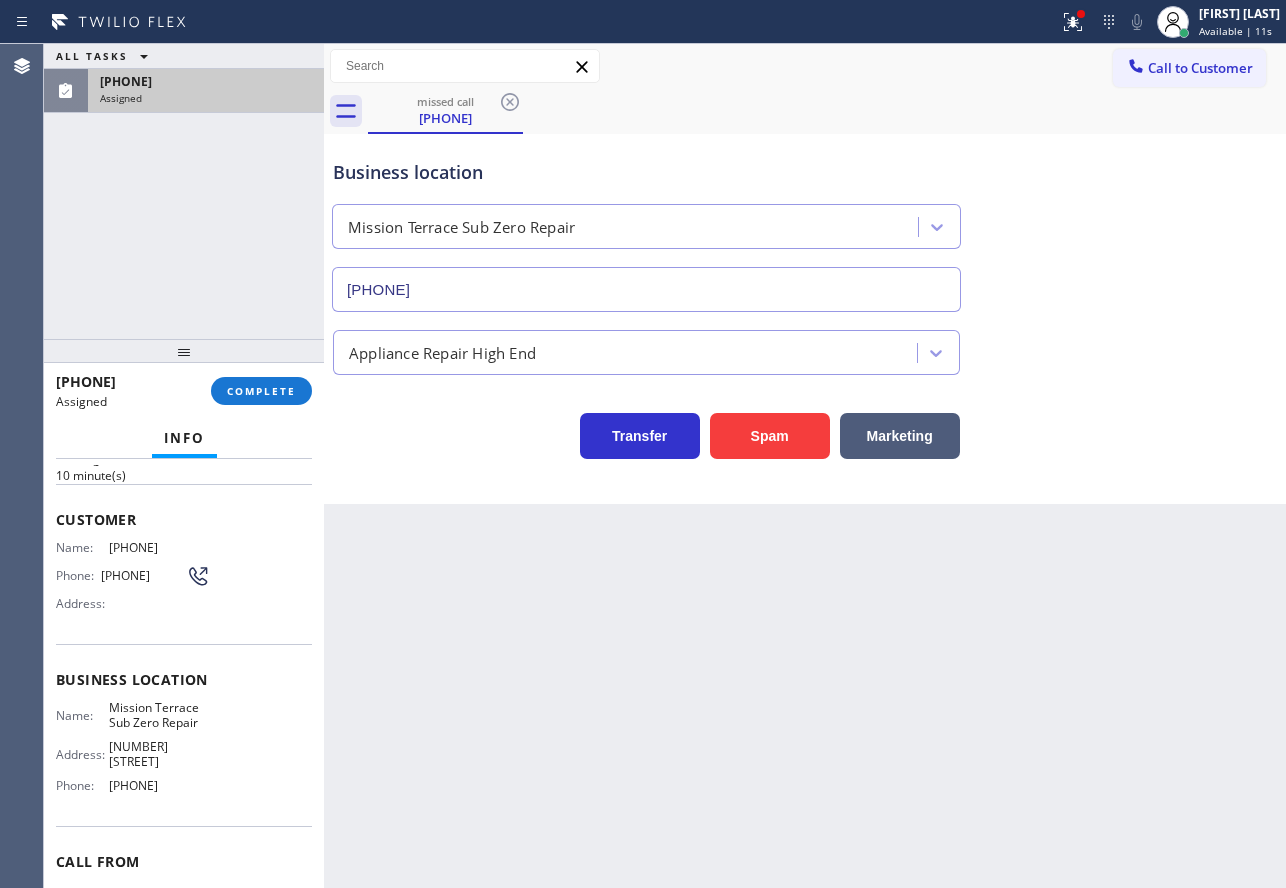 drag, startPoint x: 200, startPoint y: 779, endPoint x: 44, endPoint y: 525, distance: 298.08054 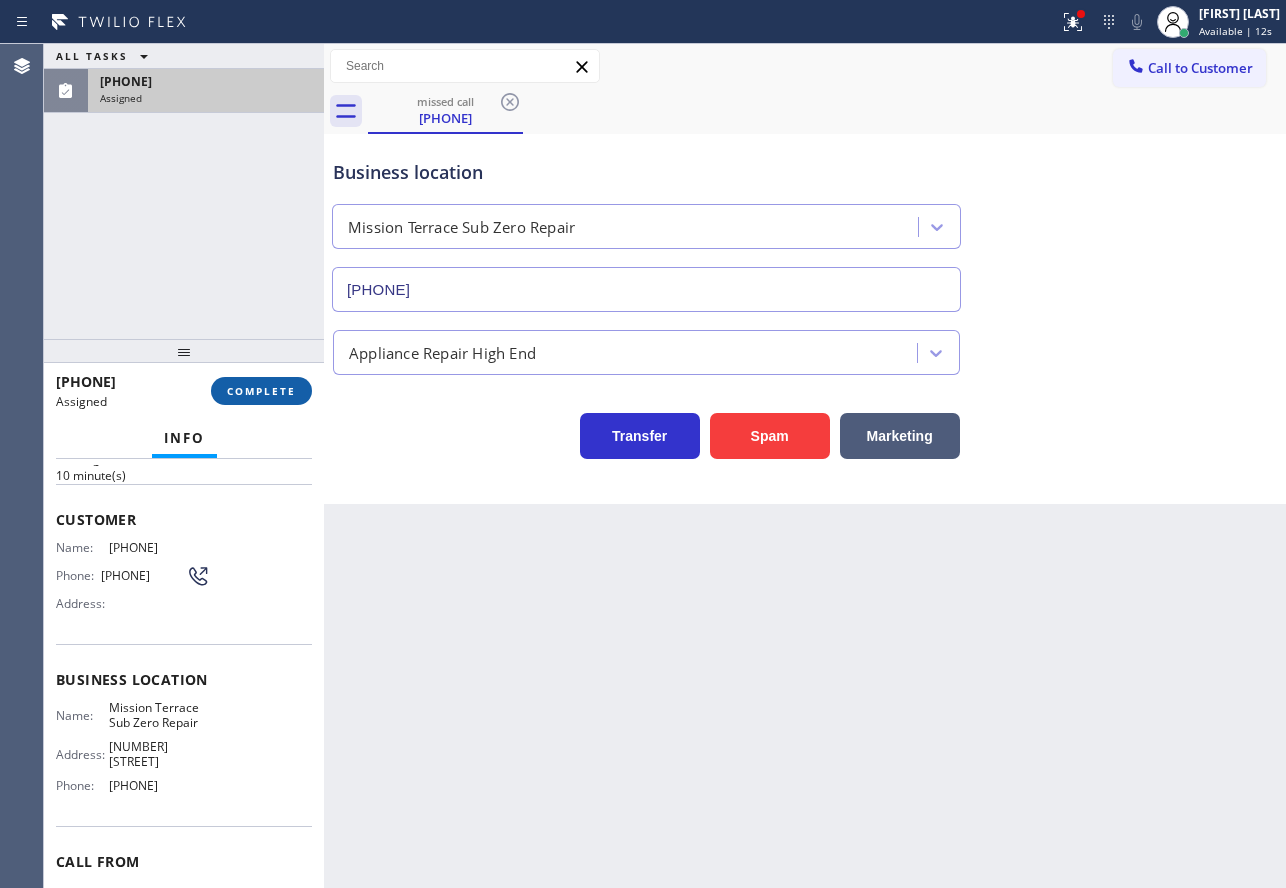 click on "COMPLETE" at bounding box center (261, 391) 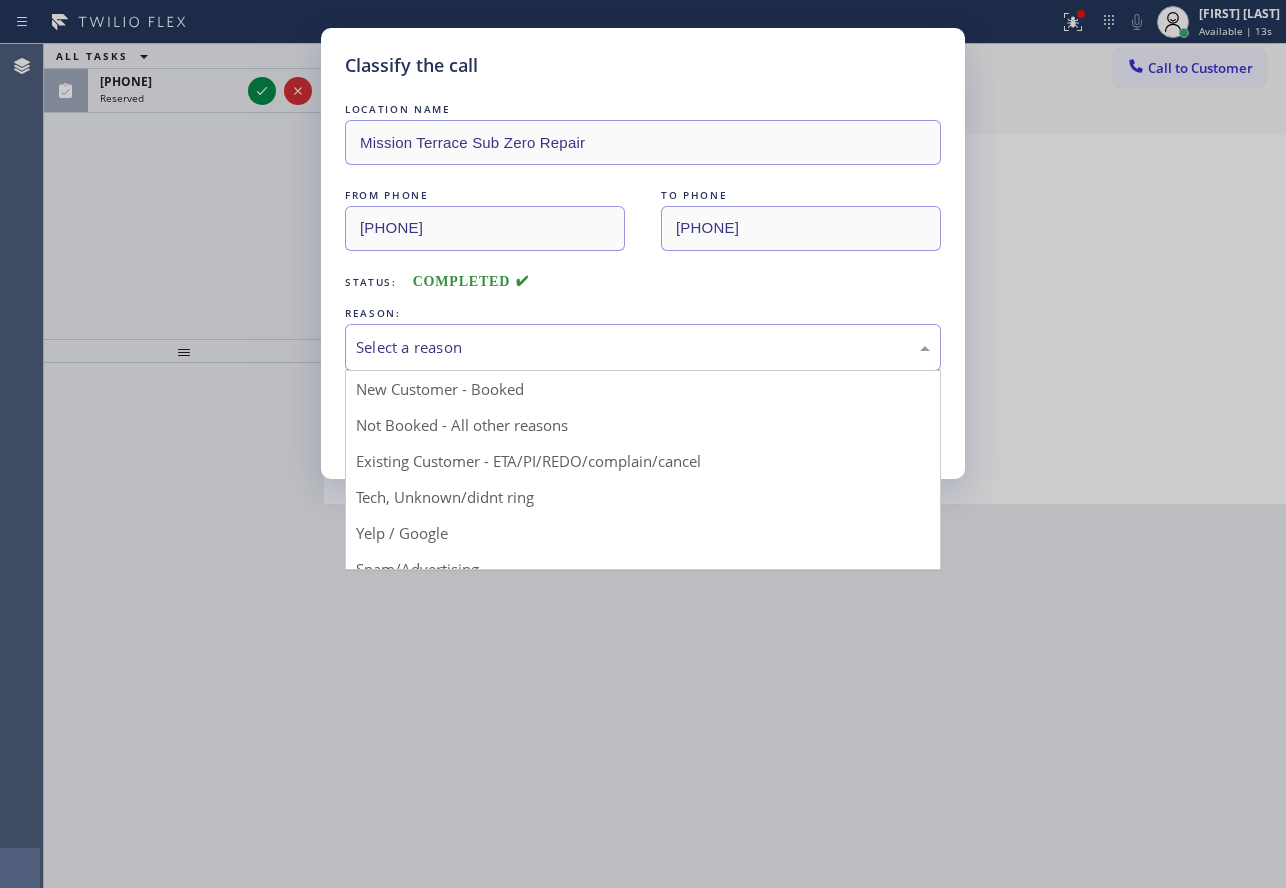click on "Select a reason" at bounding box center [643, 347] 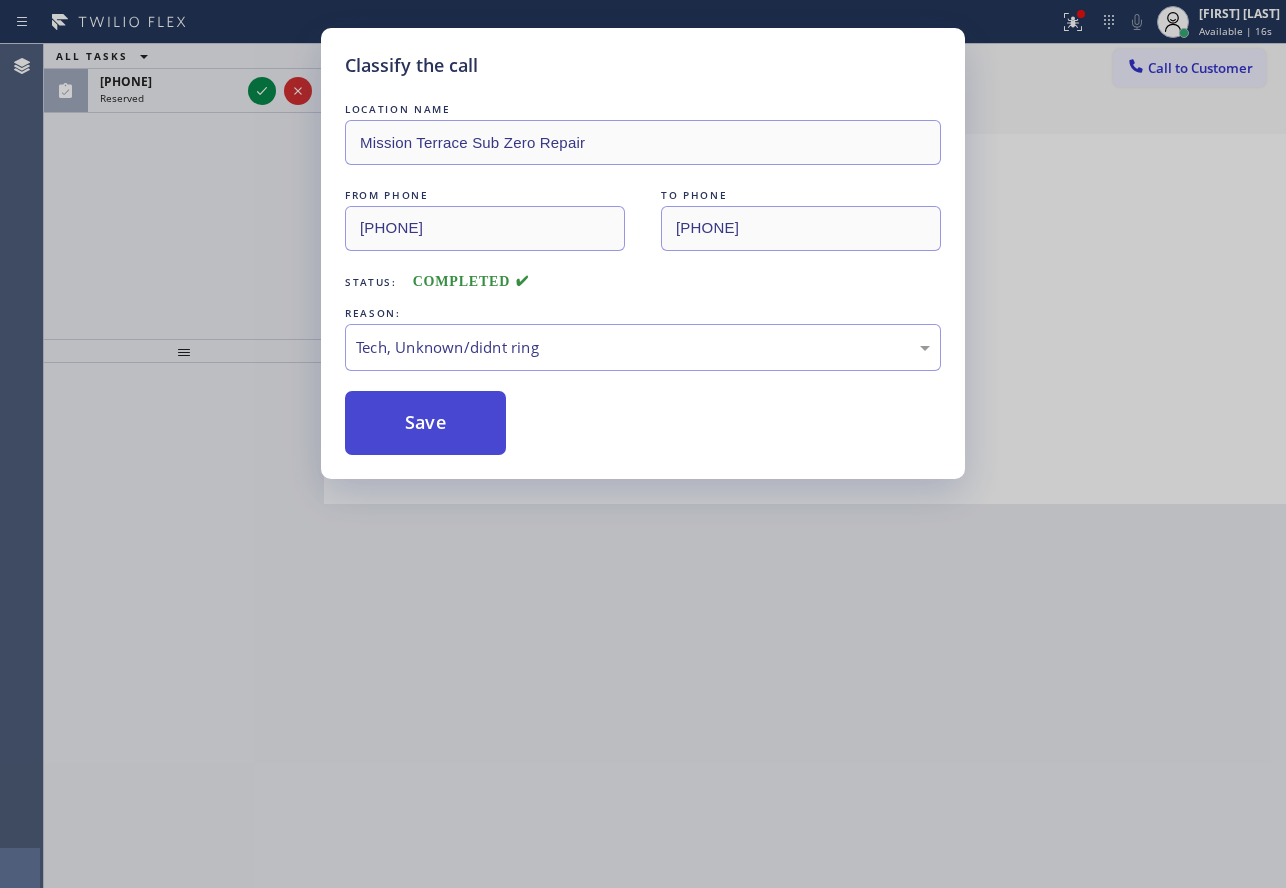 click on "Save" at bounding box center [425, 423] 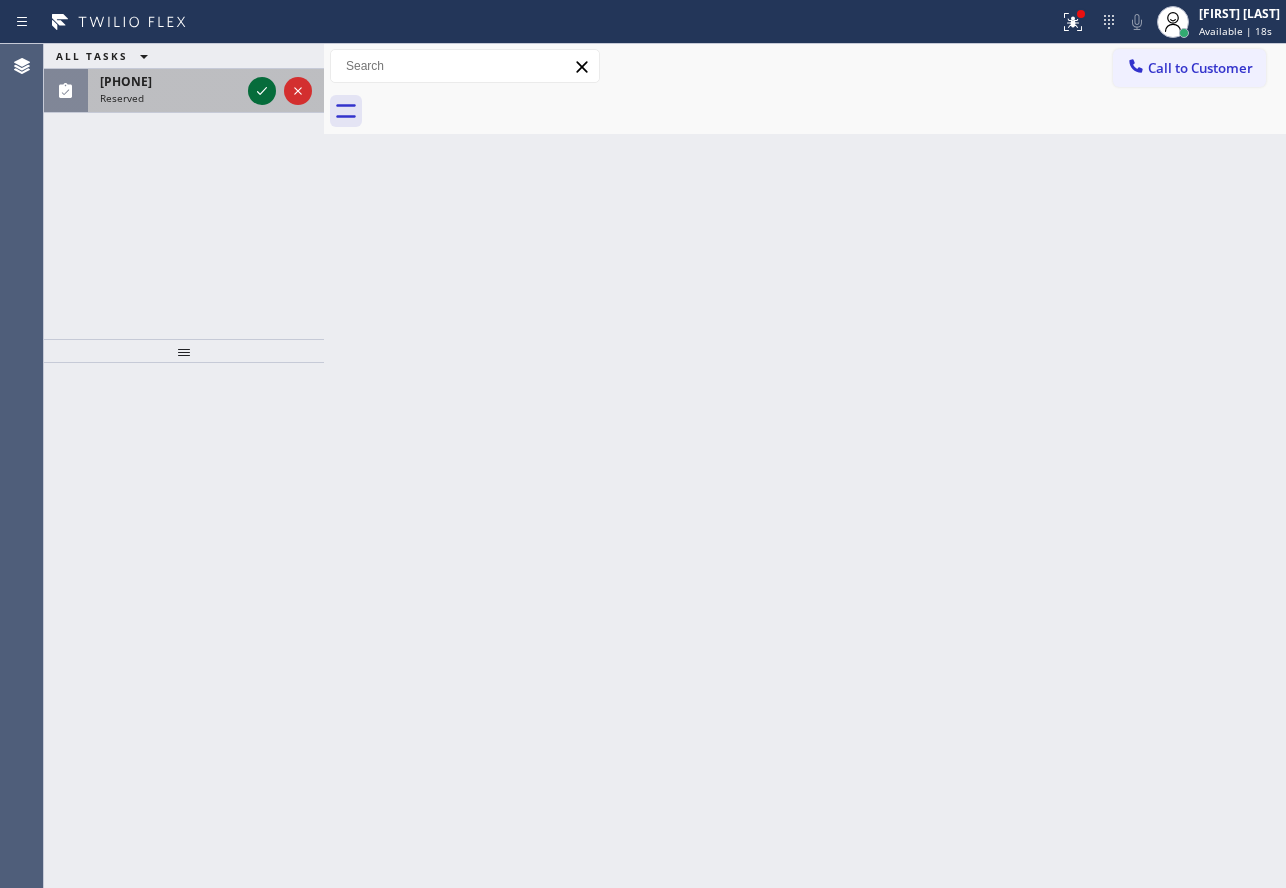 click 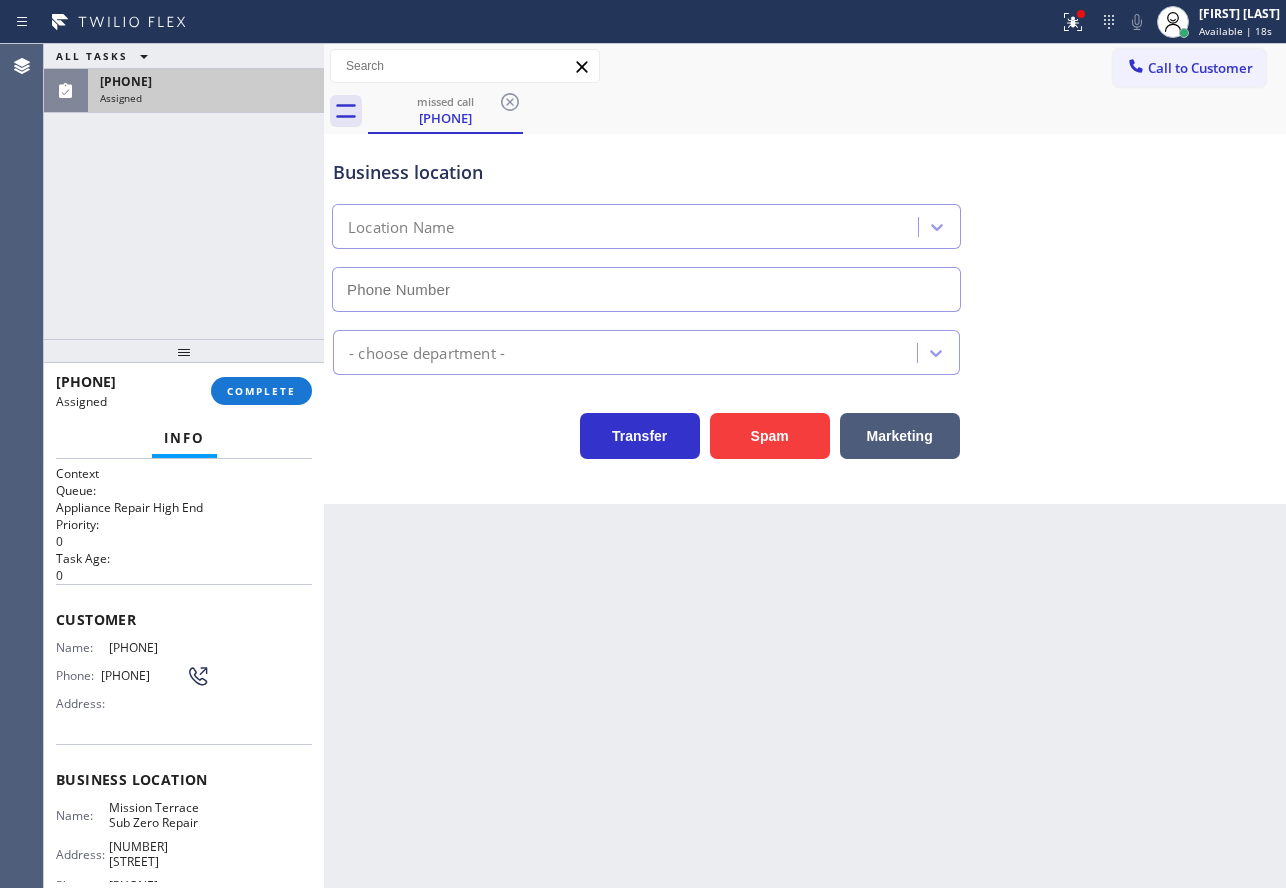 type on "[PHONE]" 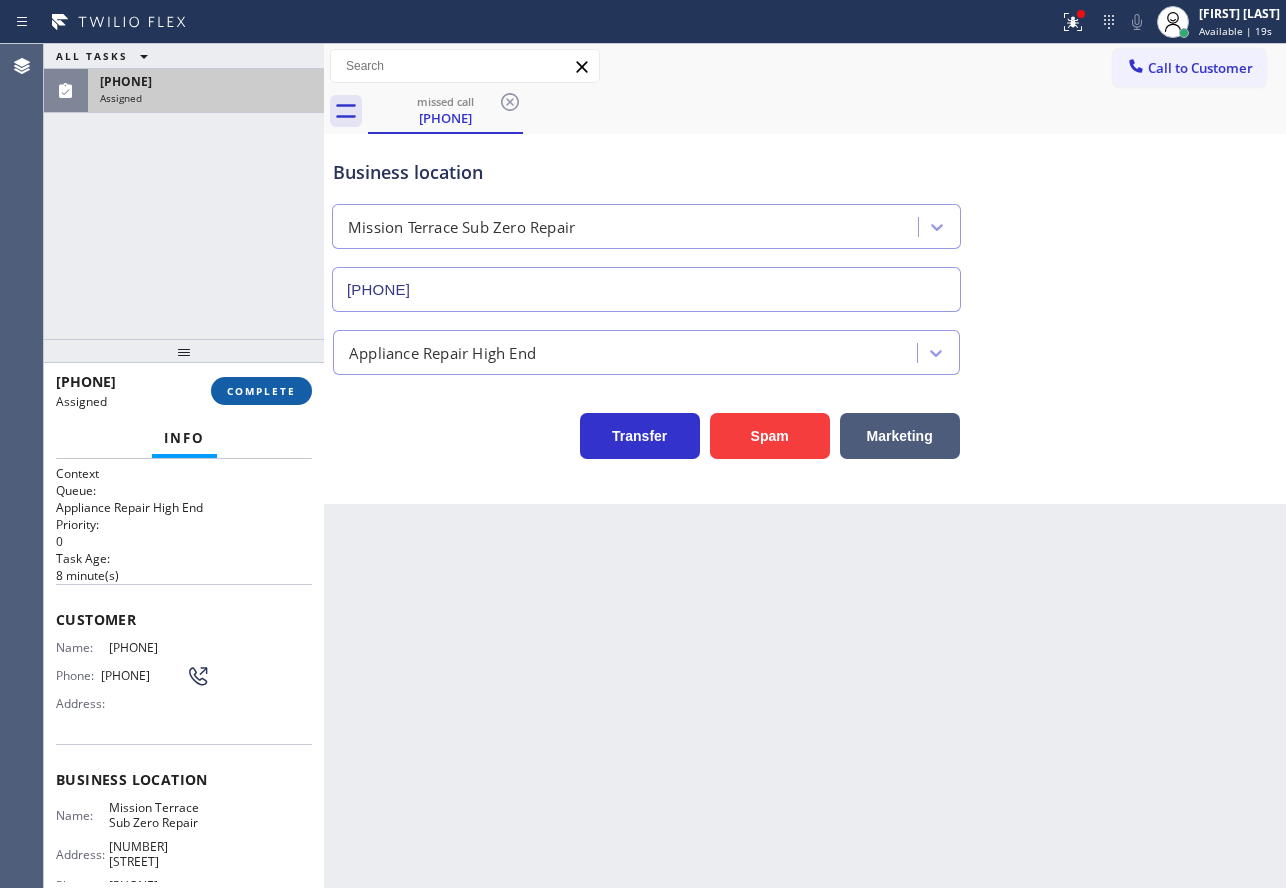 click on "COMPLETE" at bounding box center (261, 391) 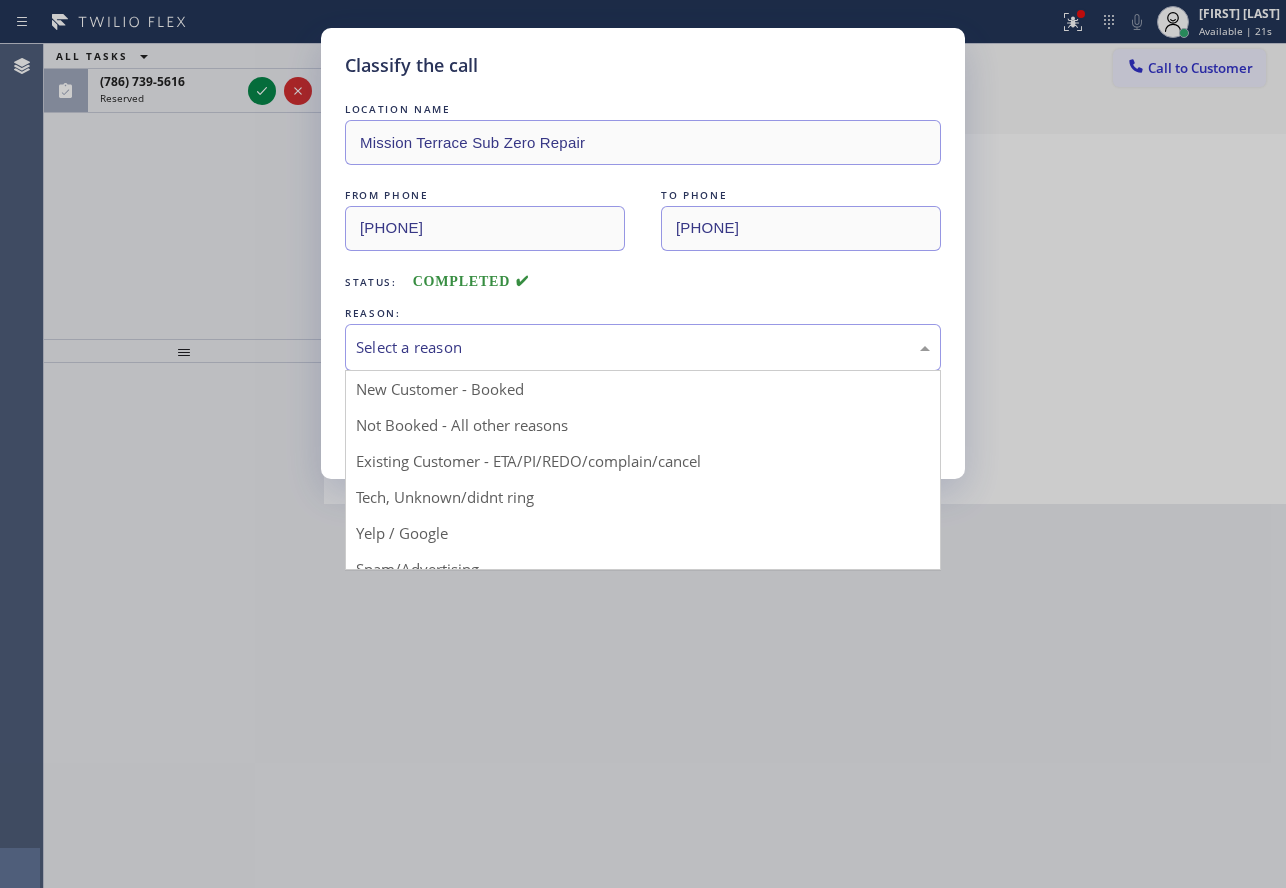 click on "Select a reason" at bounding box center (643, 347) 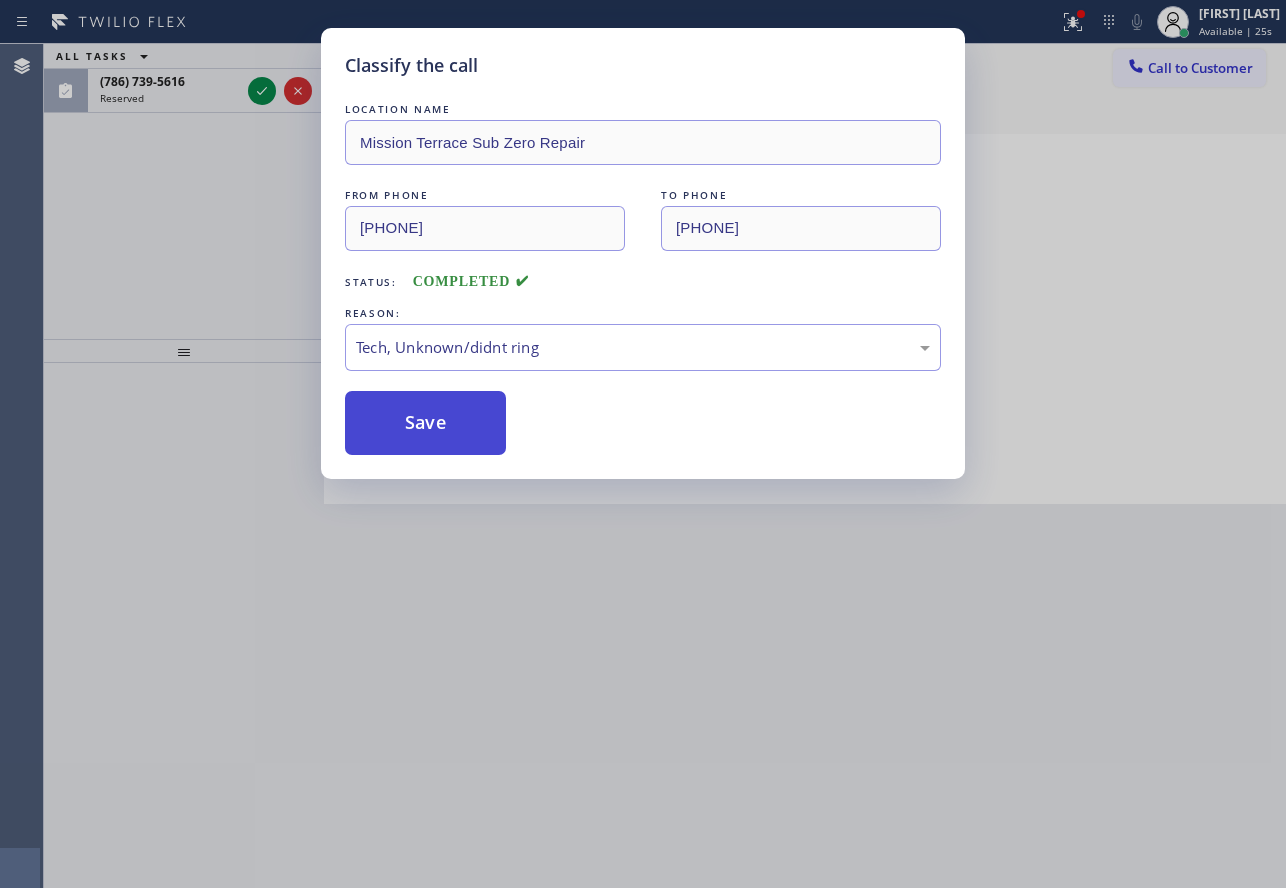 click on "Save" at bounding box center [425, 423] 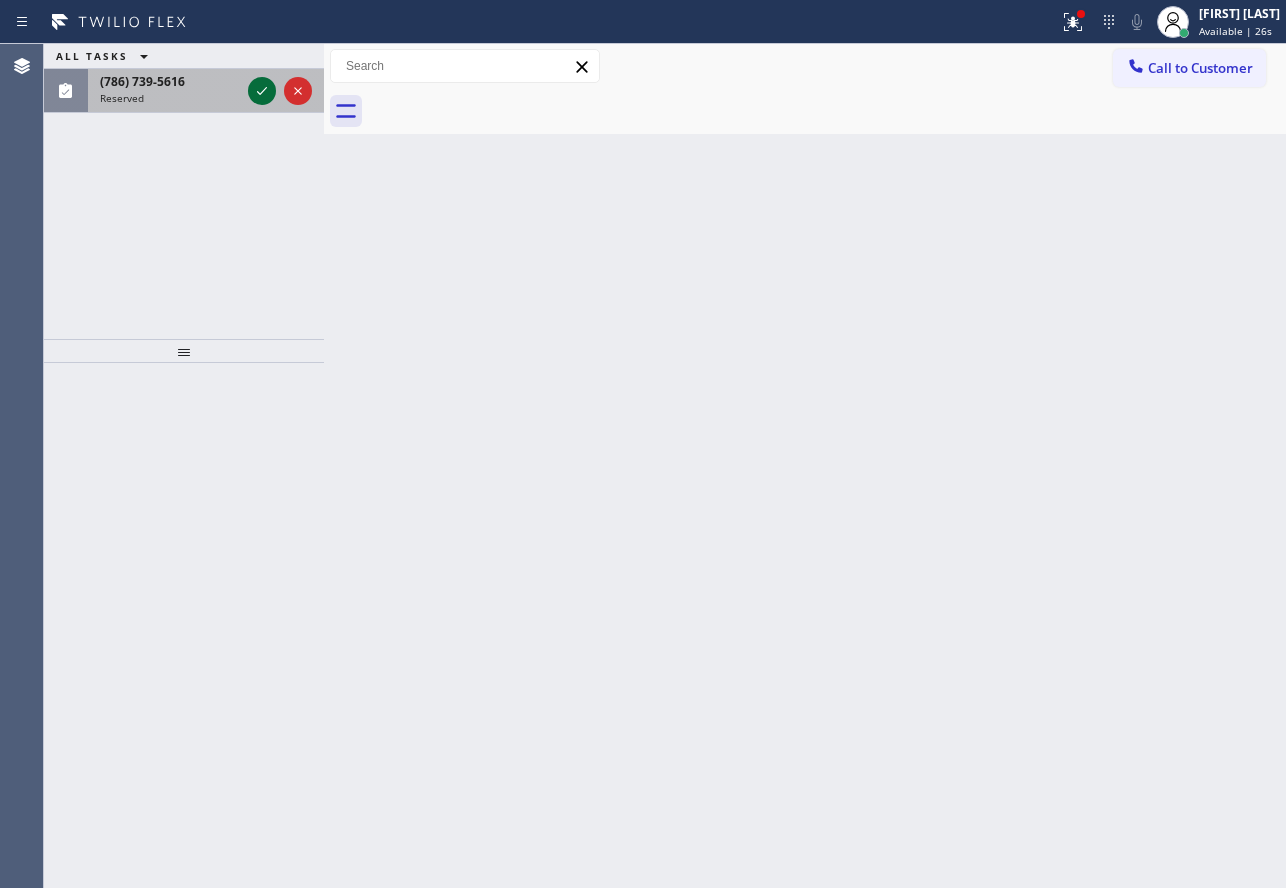 click 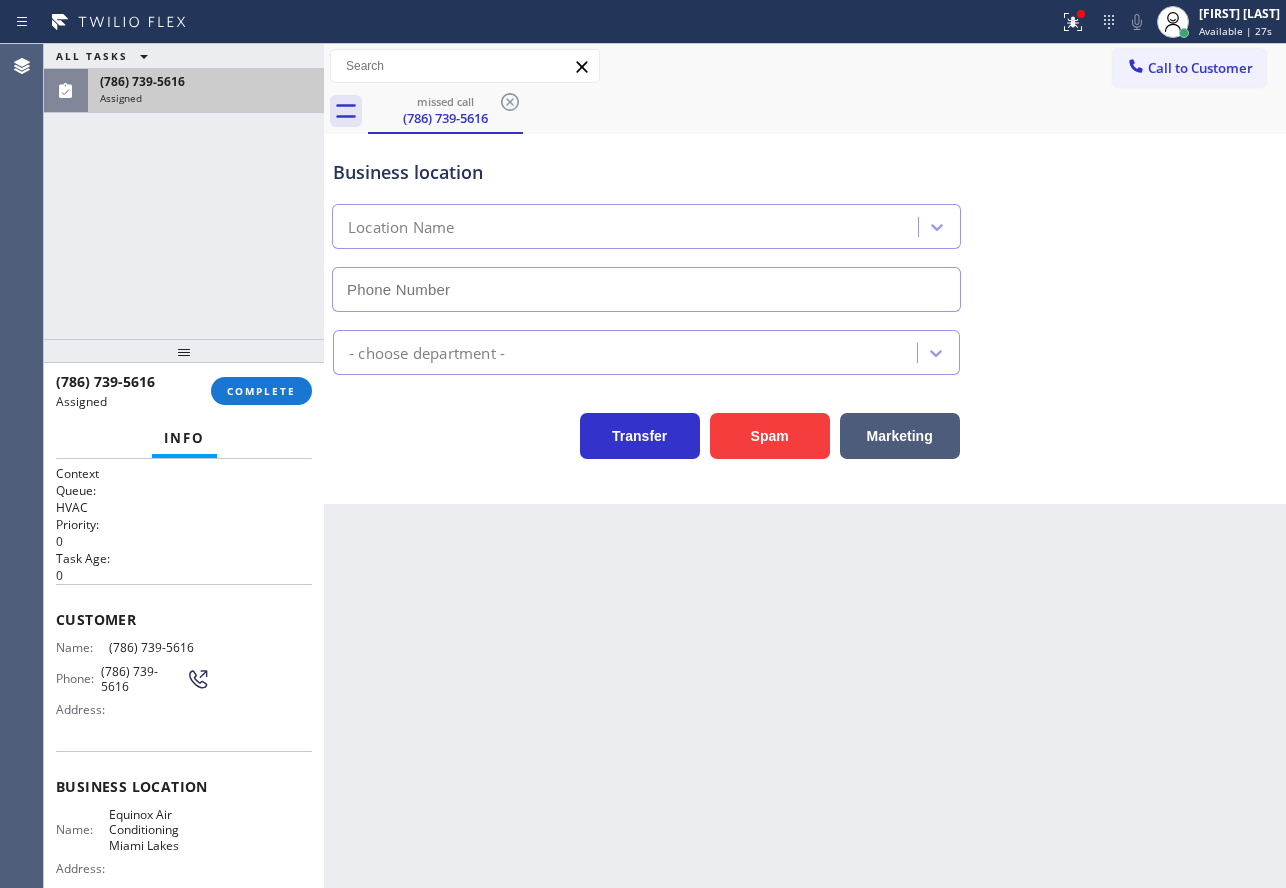 type on "[PHONE]" 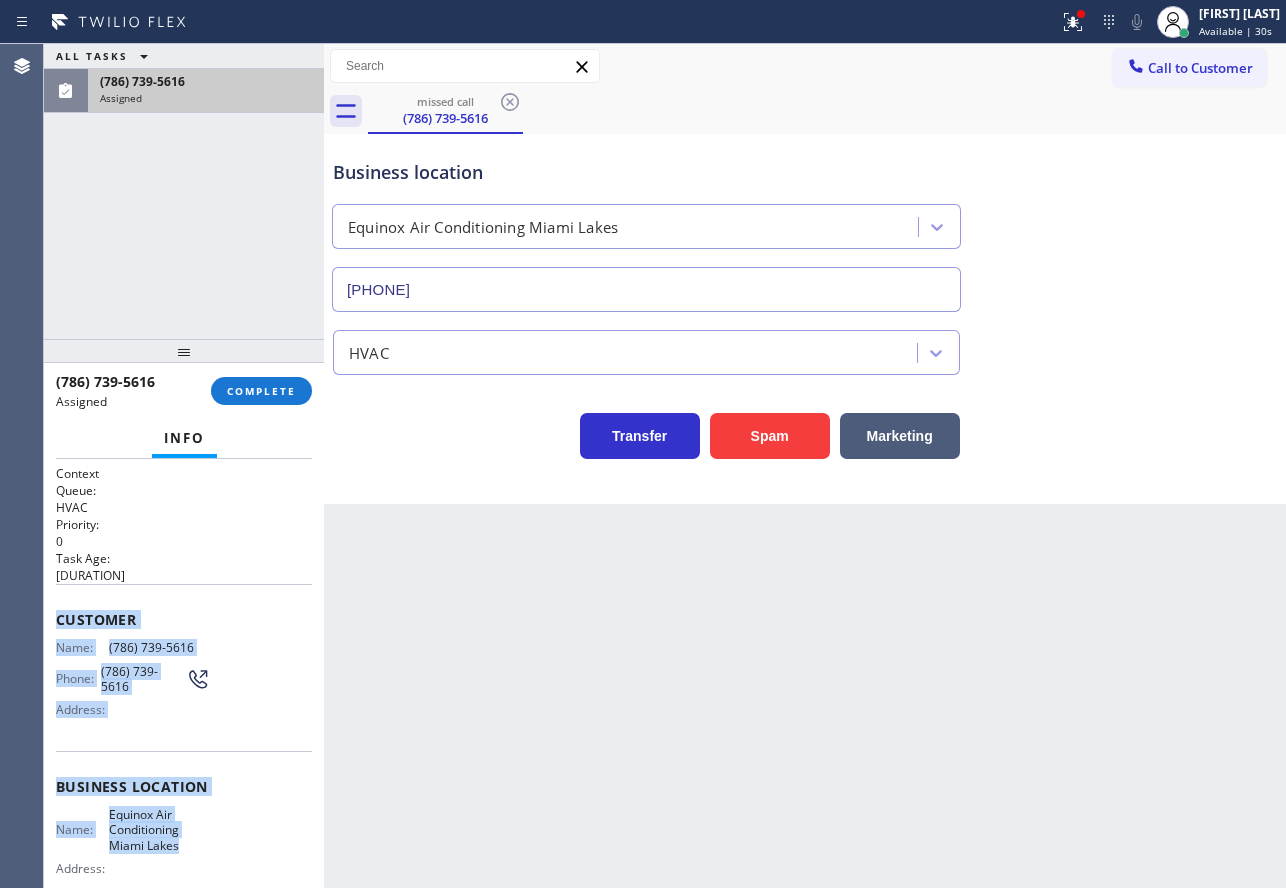 drag, startPoint x: 186, startPoint y: 853, endPoint x: 52, endPoint y: 606, distance: 281.0071 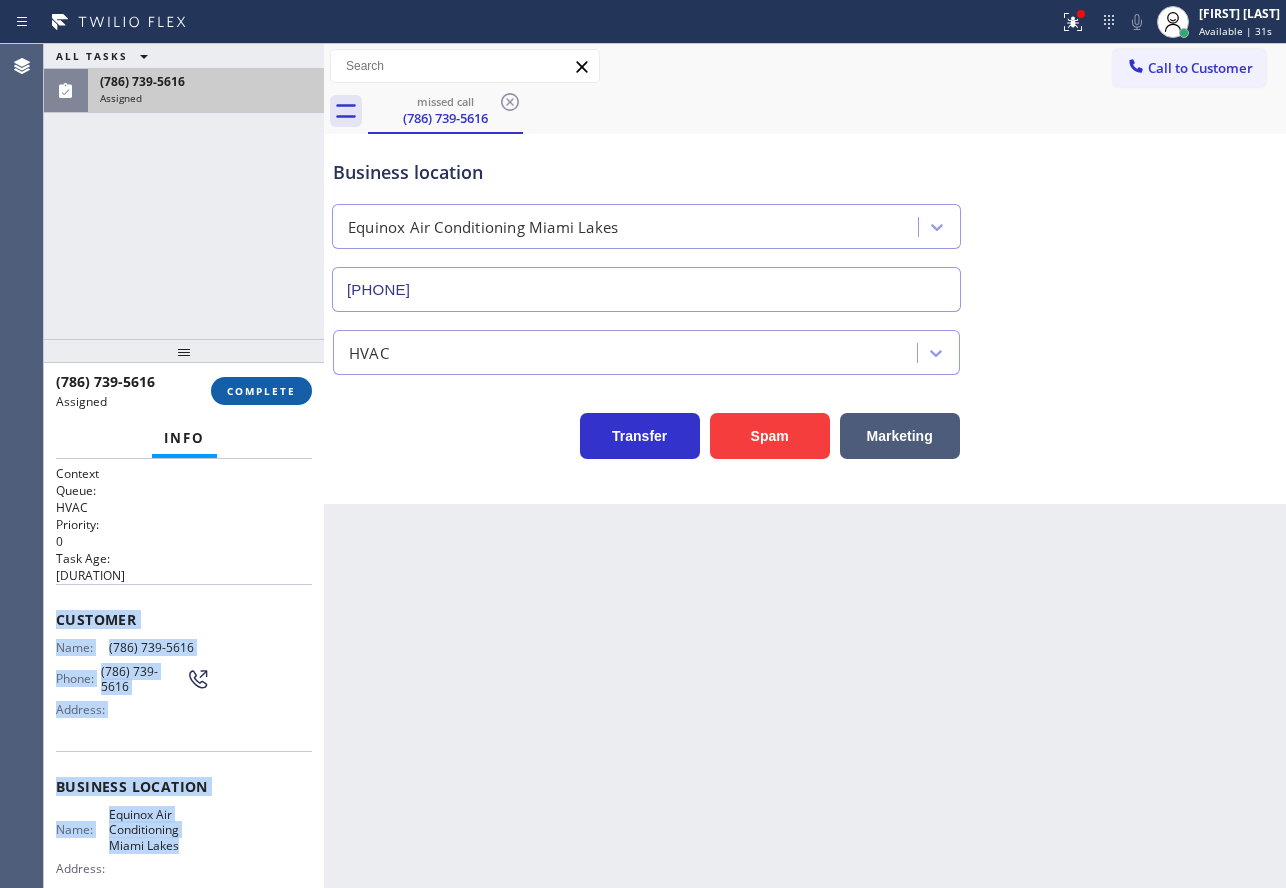 click on "COMPLETE" at bounding box center (261, 391) 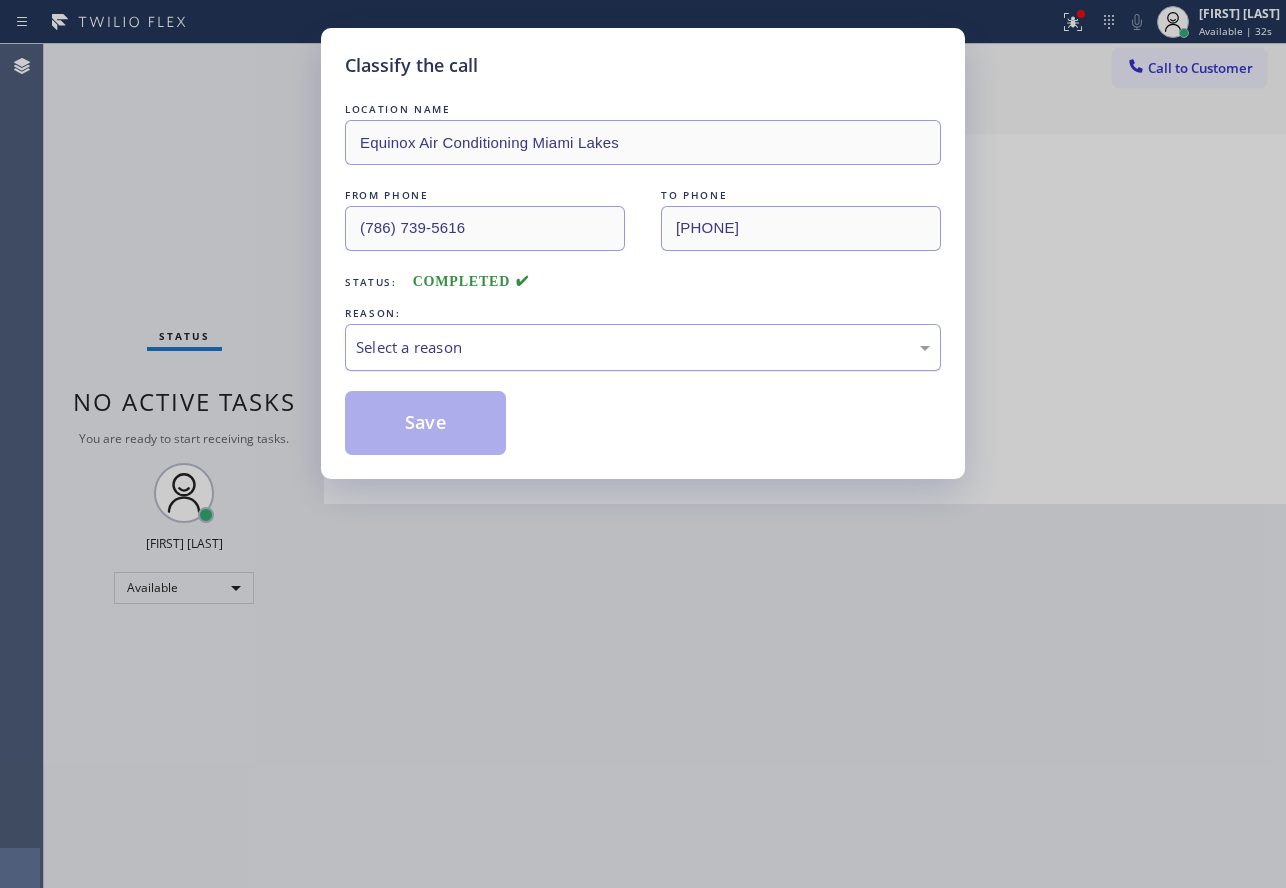 click on "Select a reason" at bounding box center (643, 347) 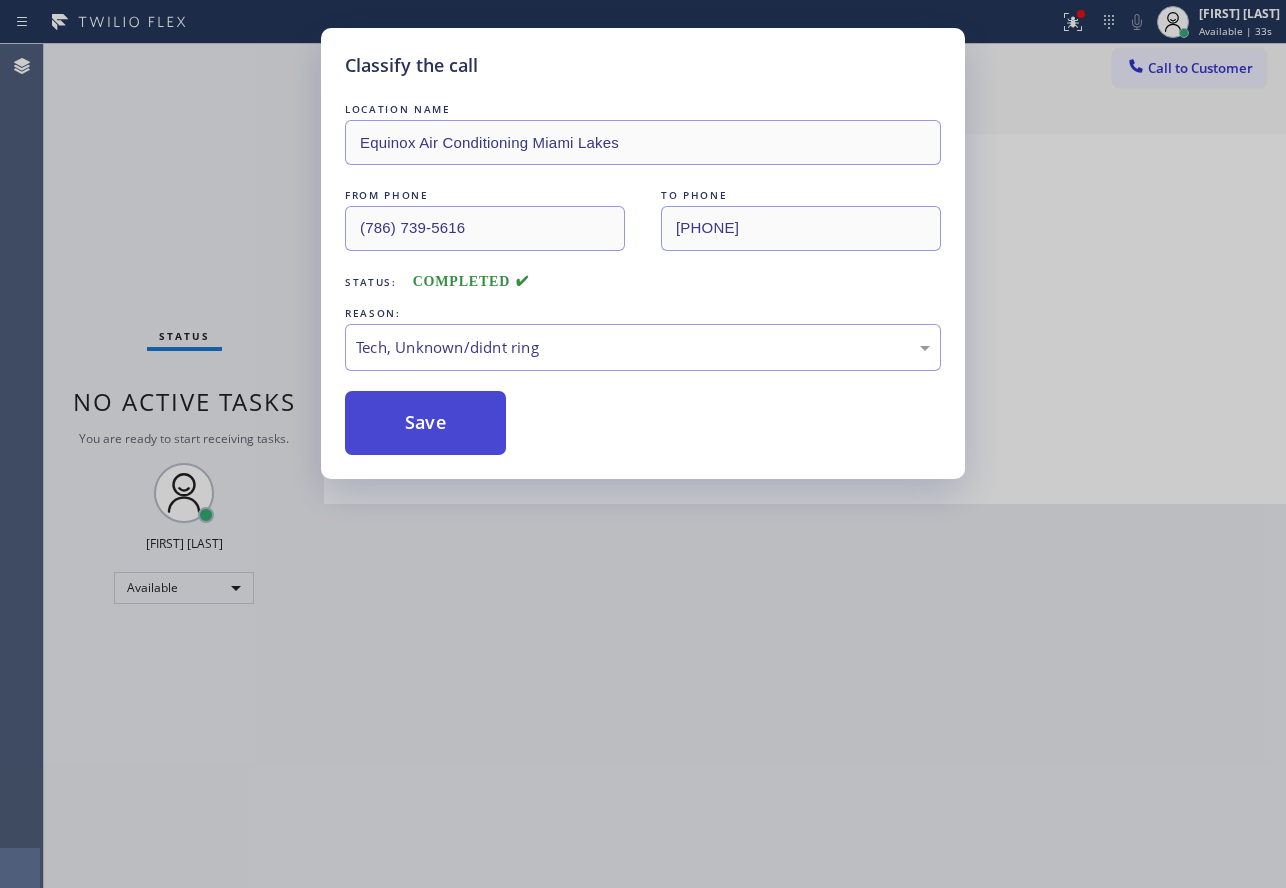 click on "Save" at bounding box center [425, 423] 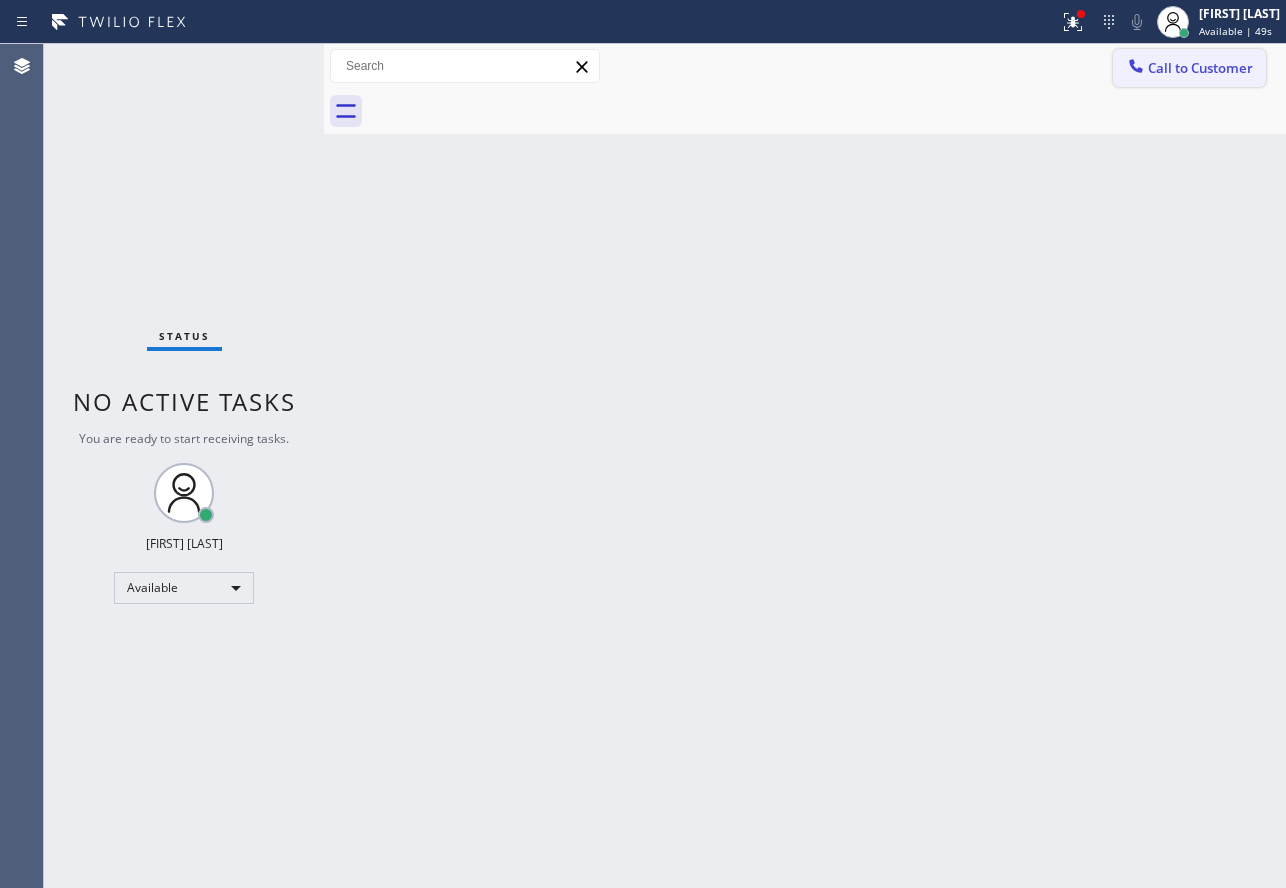 click on "Call to Customer" at bounding box center (1200, 68) 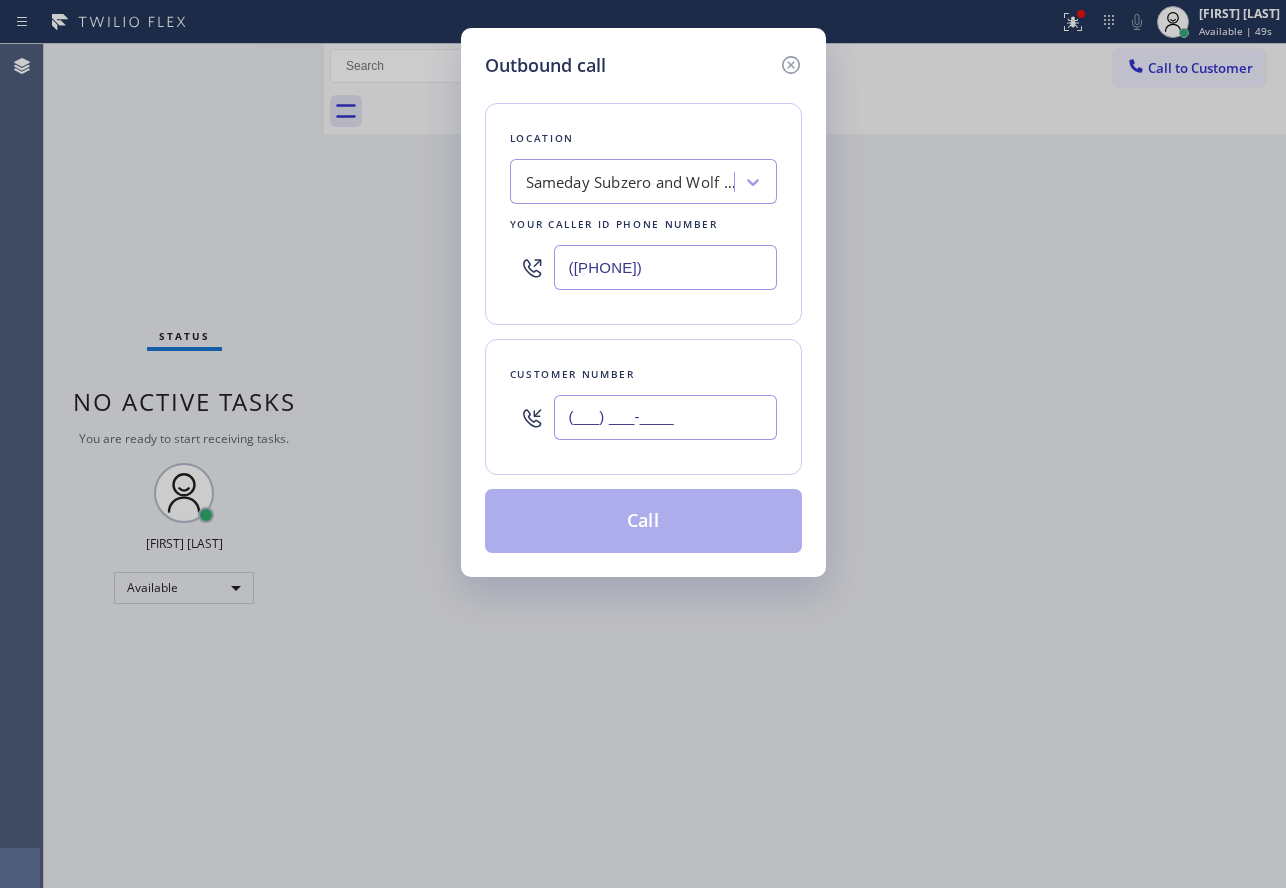click on "(___) ___-____" at bounding box center (665, 417) 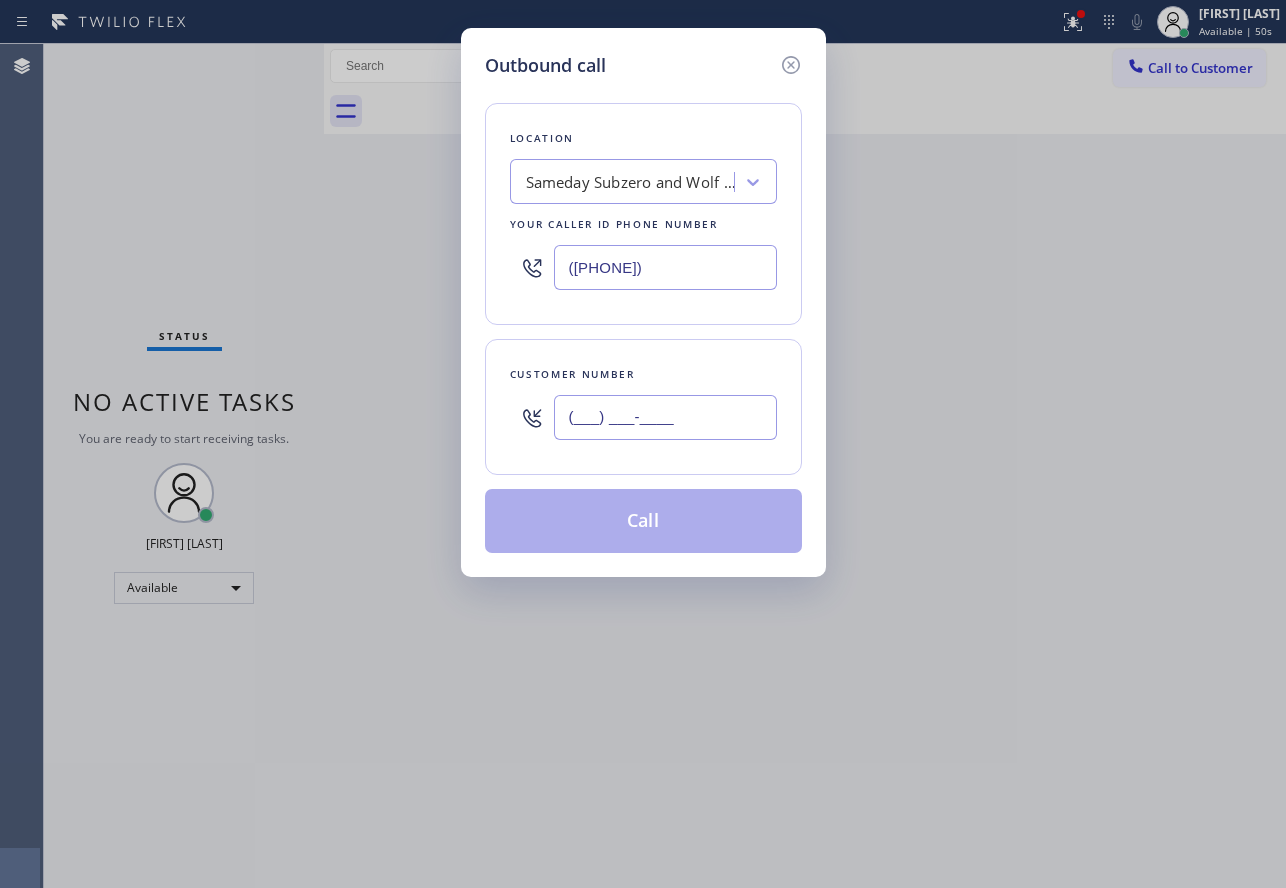 paste on "[PHONE]" 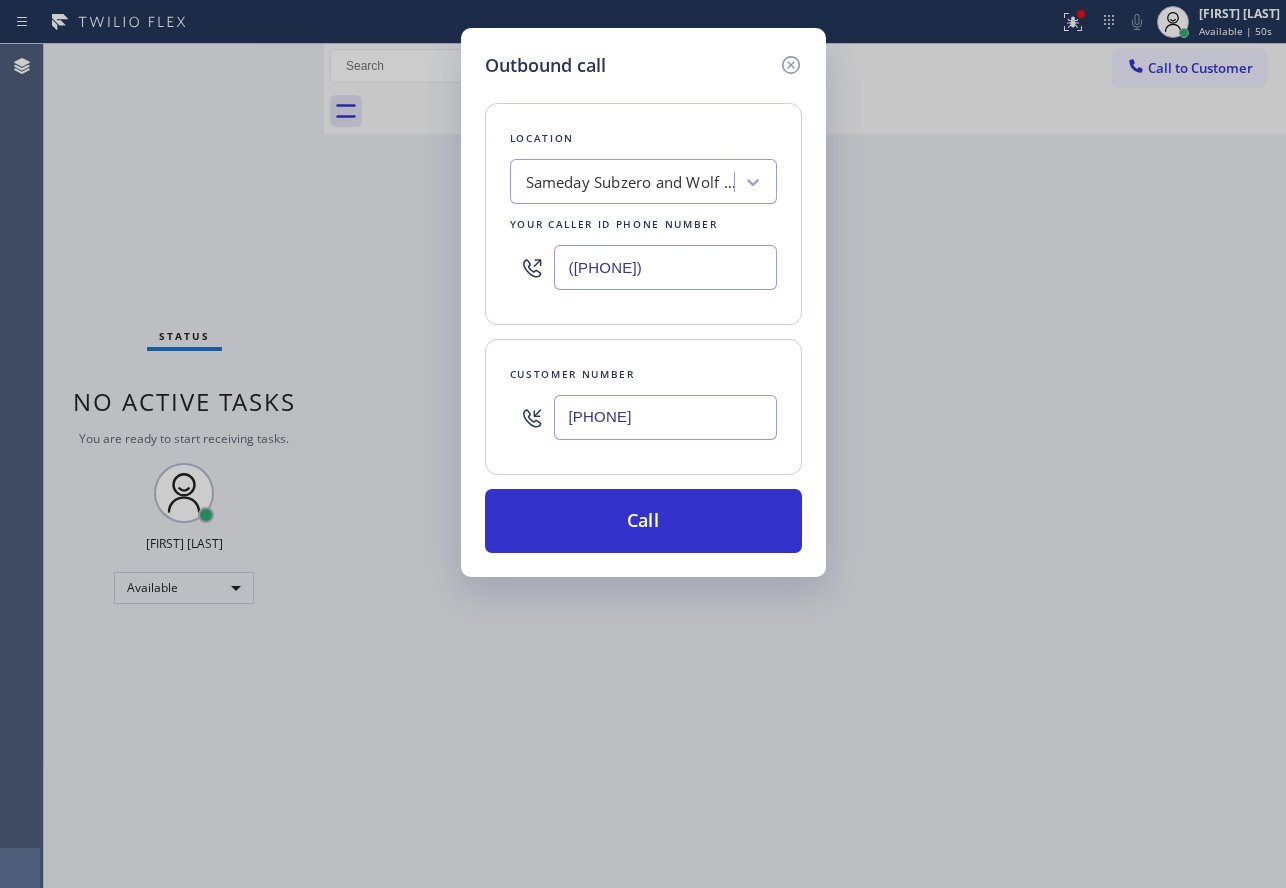 type on "[PHONE]" 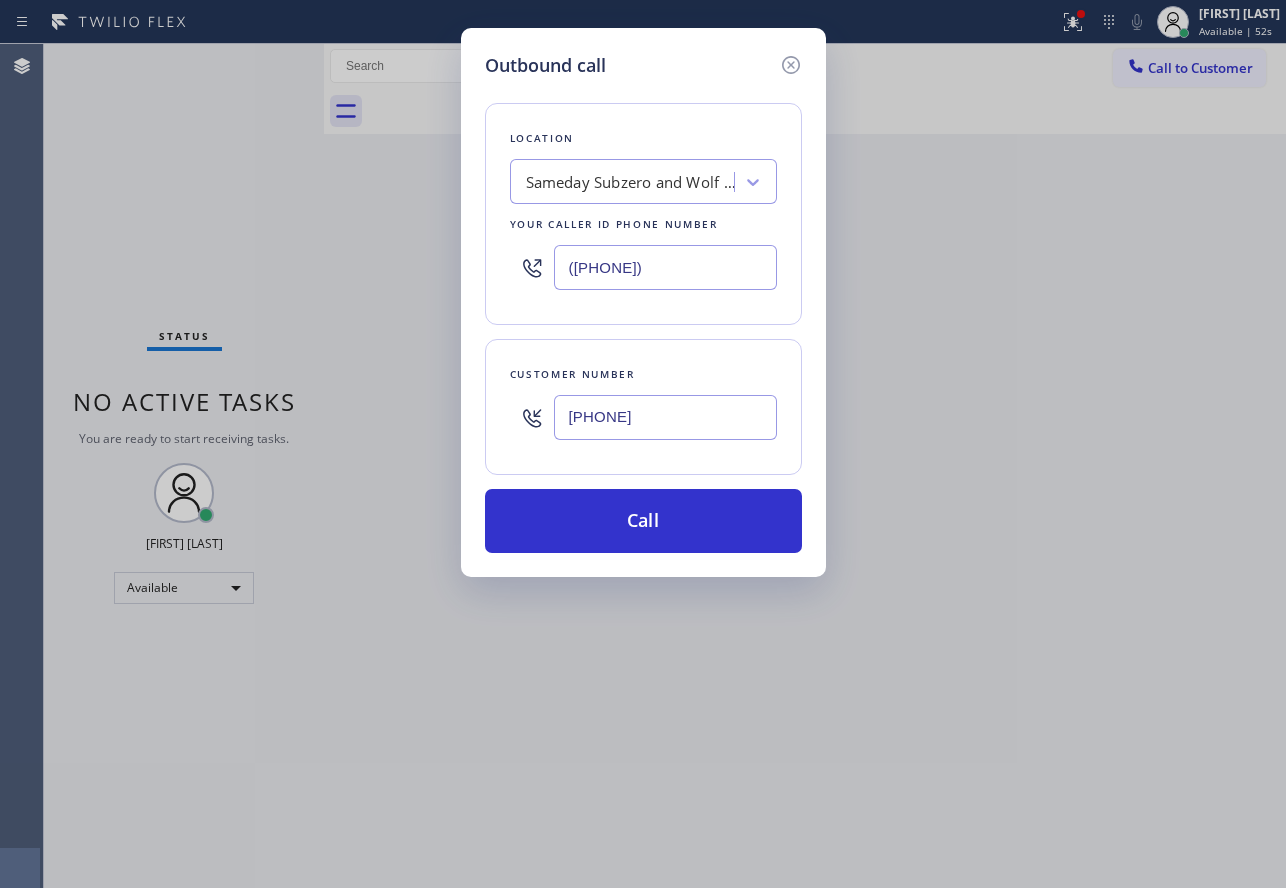 drag, startPoint x: 684, startPoint y: 259, endPoint x: 485, endPoint y: 273, distance: 199.49185 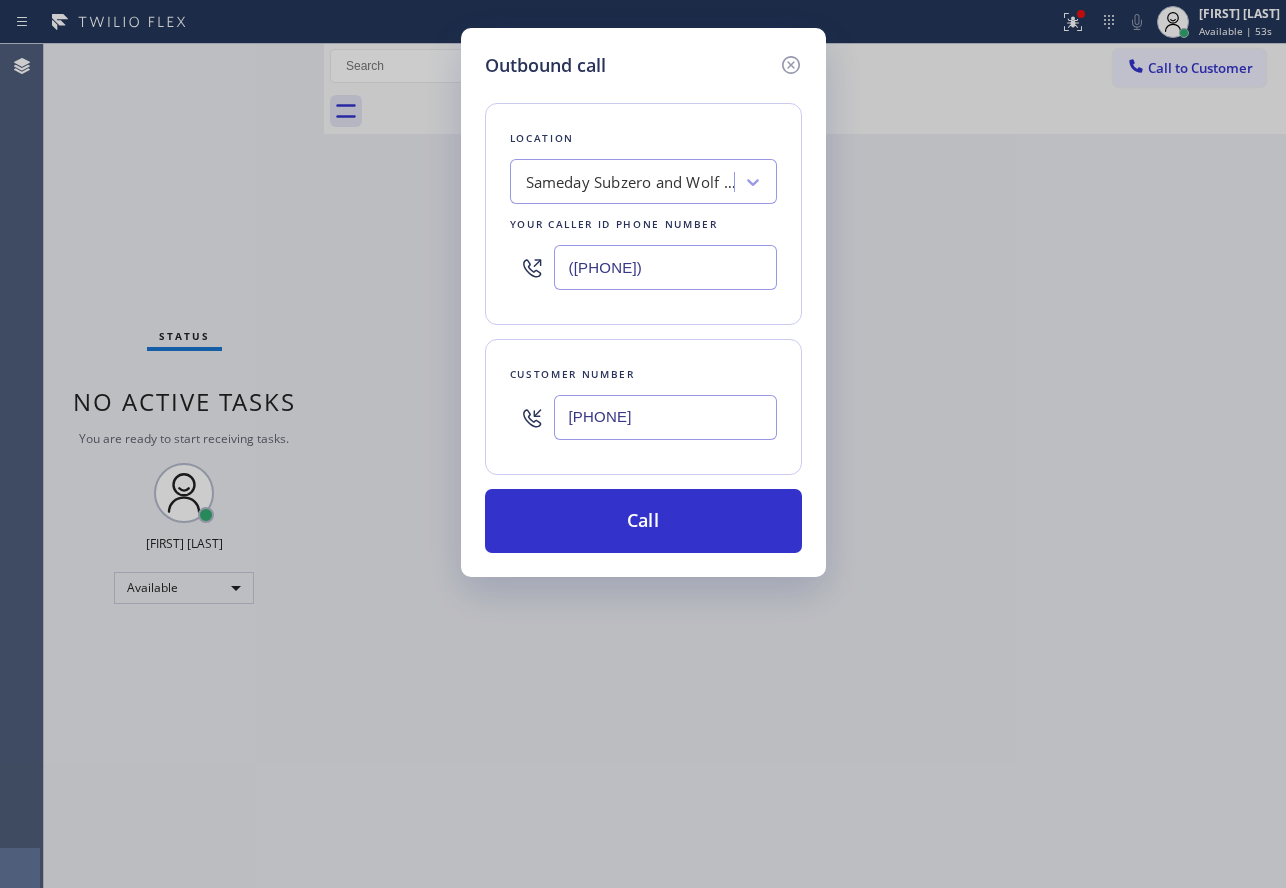 click on "Location Sameday Subzero and Wolf Repair Your caller id phone number [PHONE]" at bounding box center (643, 214) 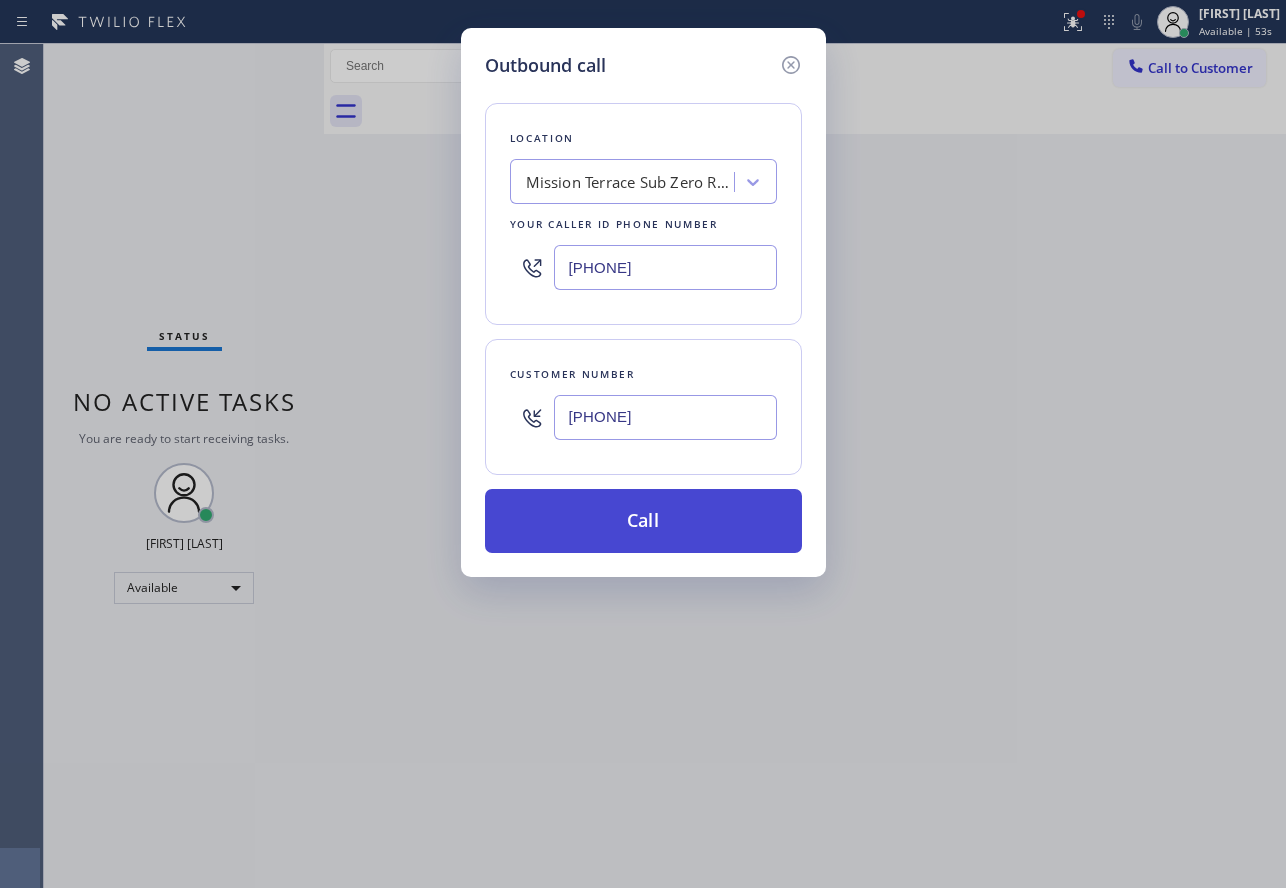 type on "[PHONE]" 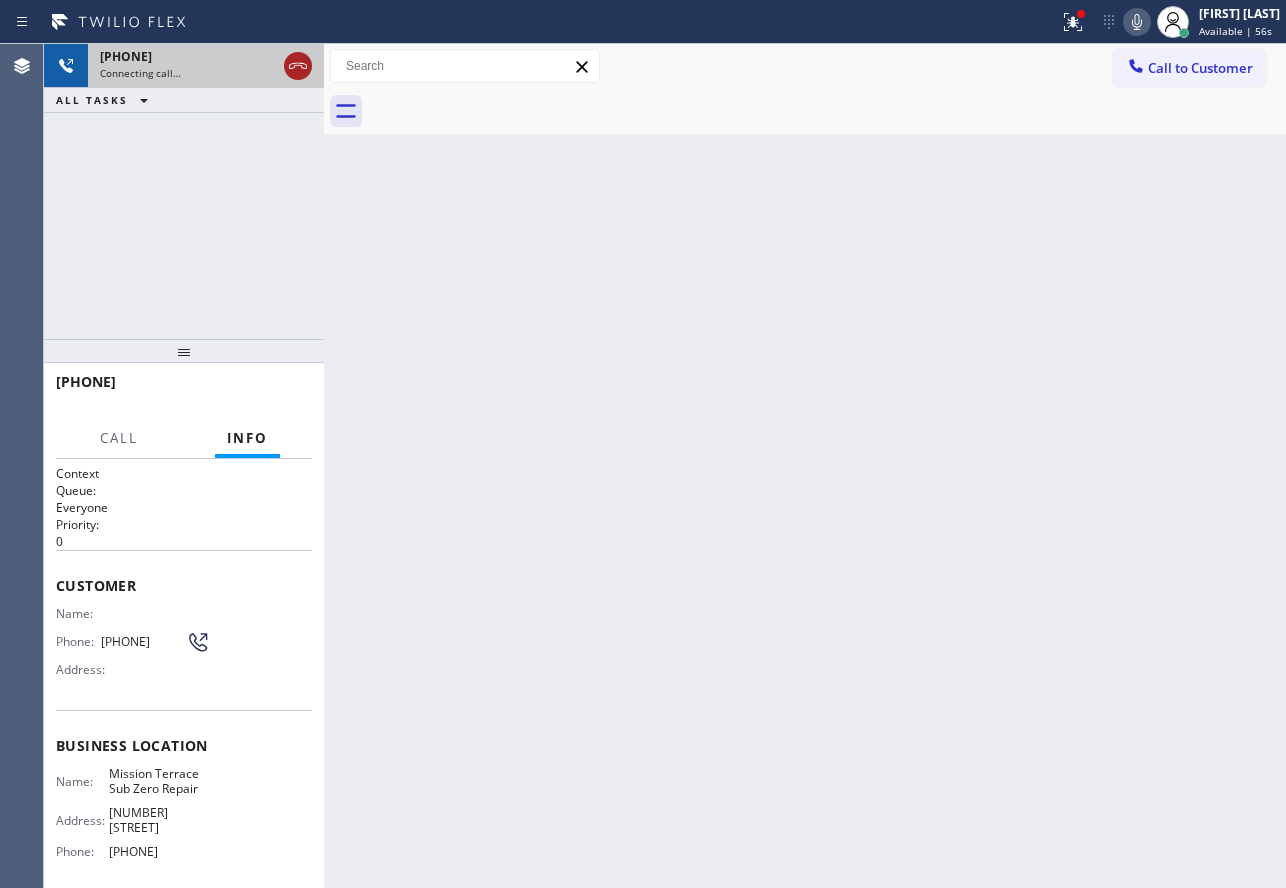 click 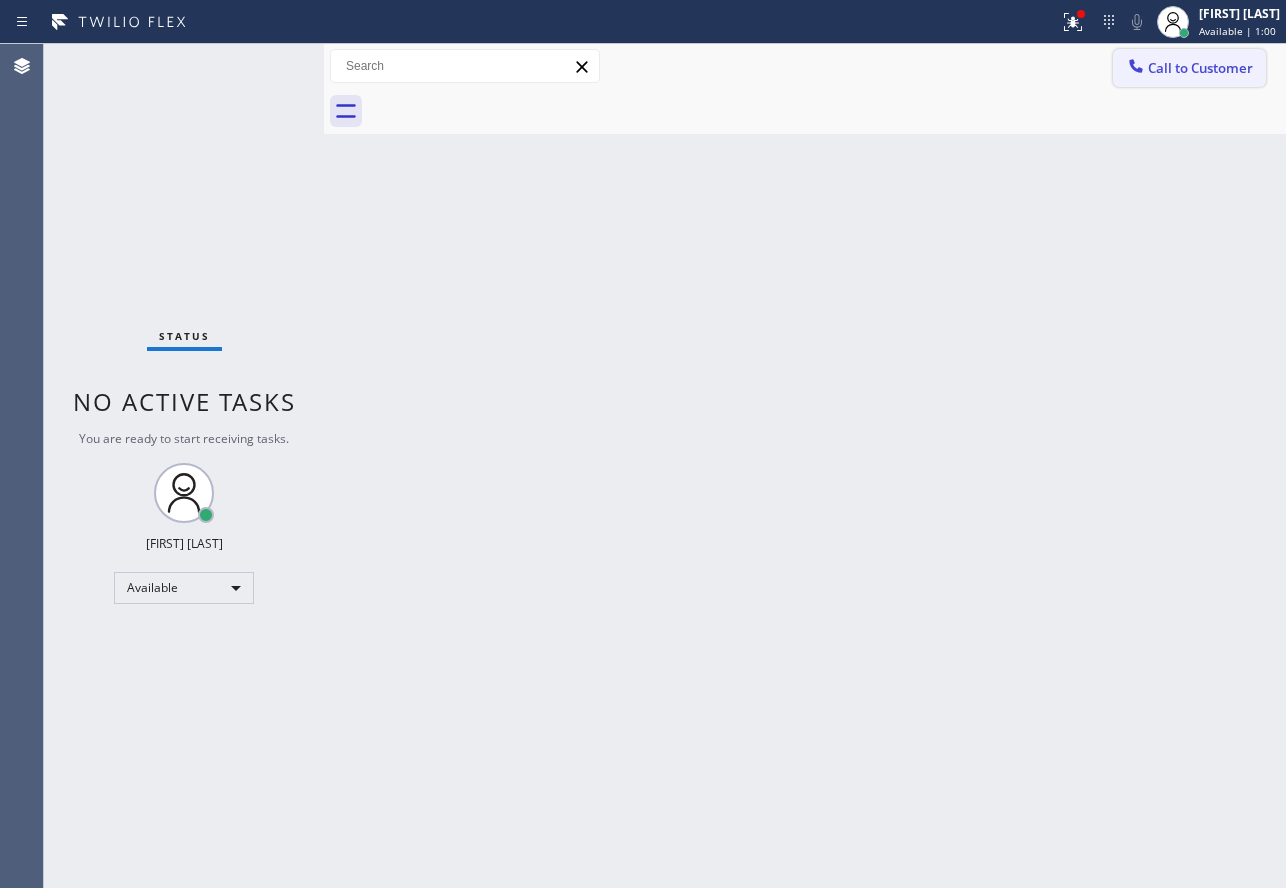 click on "Call to Customer" at bounding box center [1200, 68] 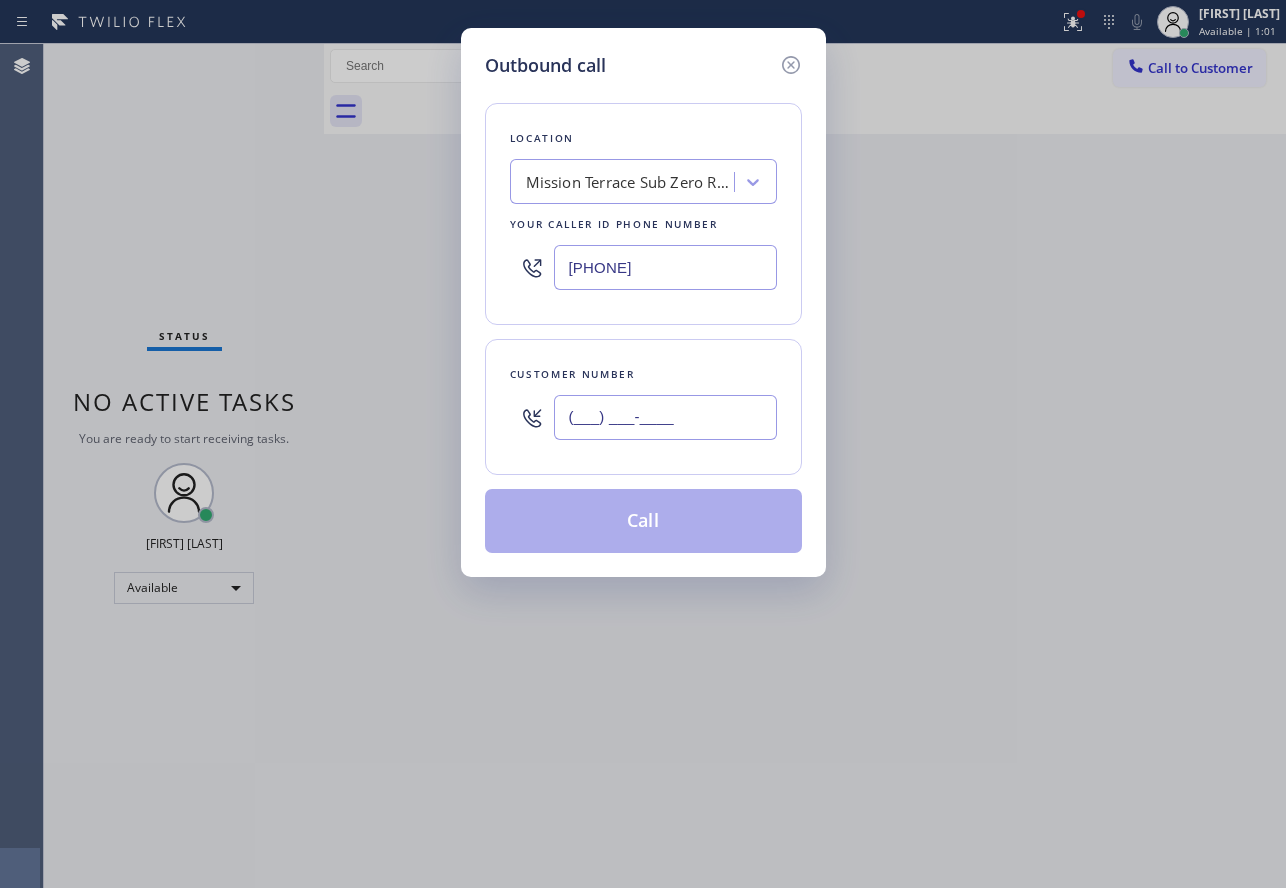 click on "(___) ___-____" at bounding box center (665, 417) 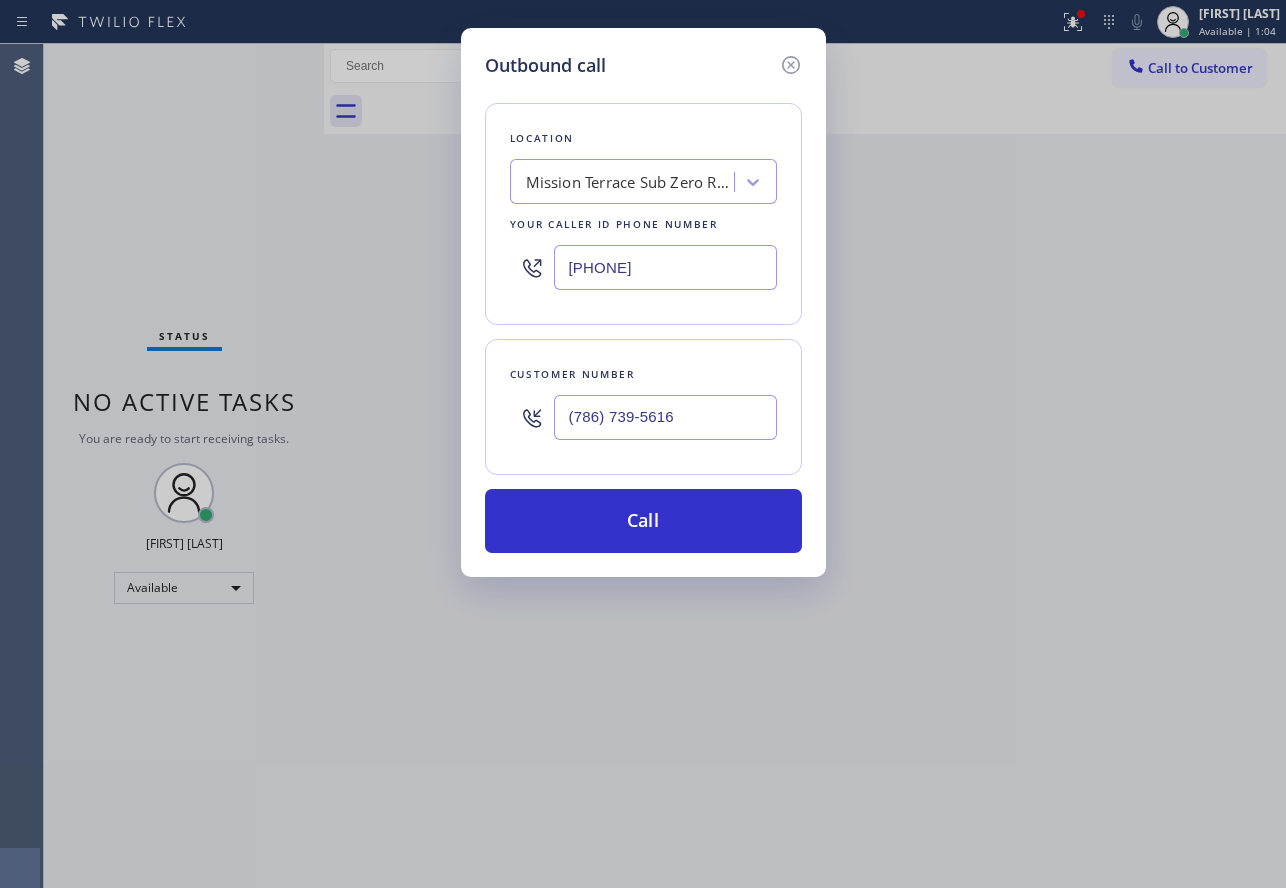 type on "(786) 739-5616" 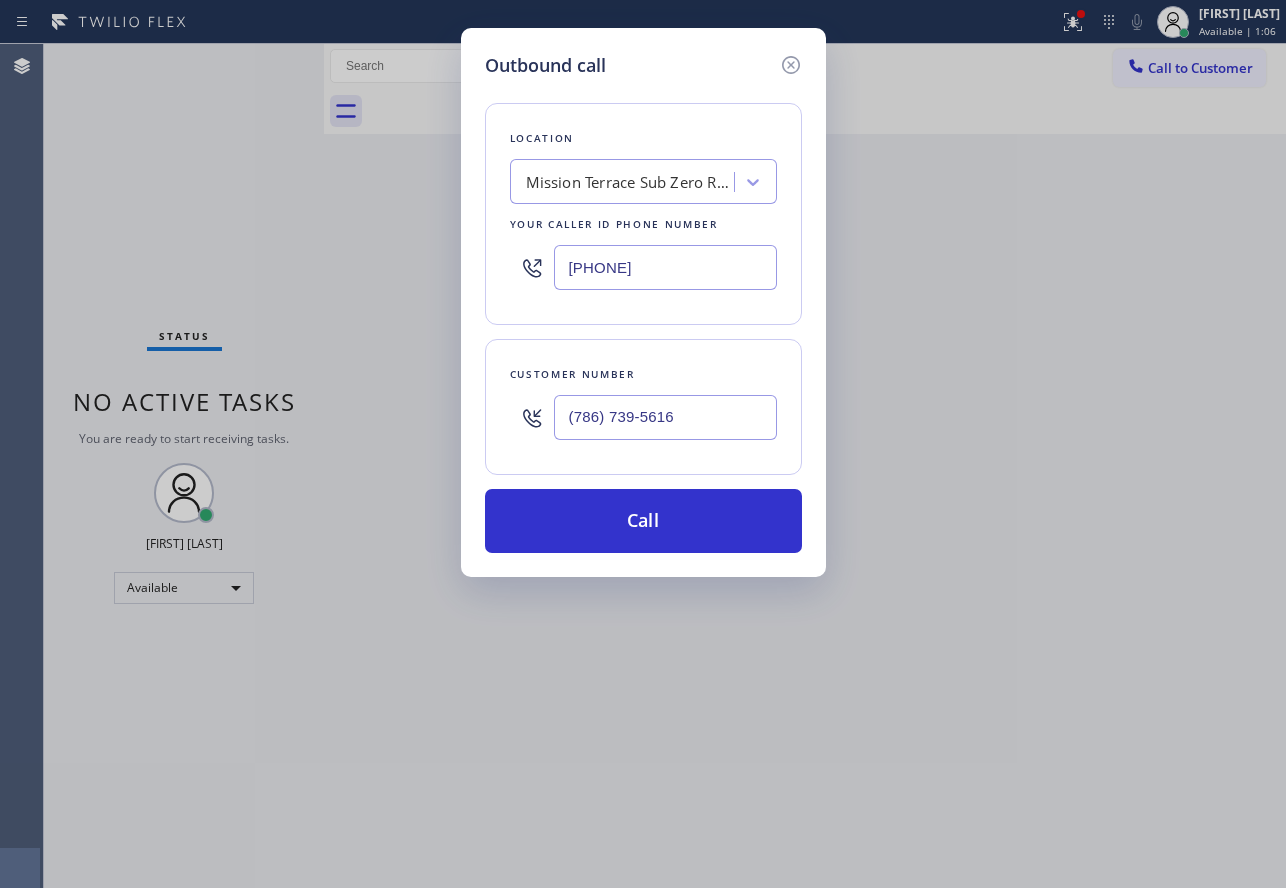 drag, startPoint x: 705, startPoint y: 258, endPoint x: 489, endPoint y: 269, distance: 216.2799 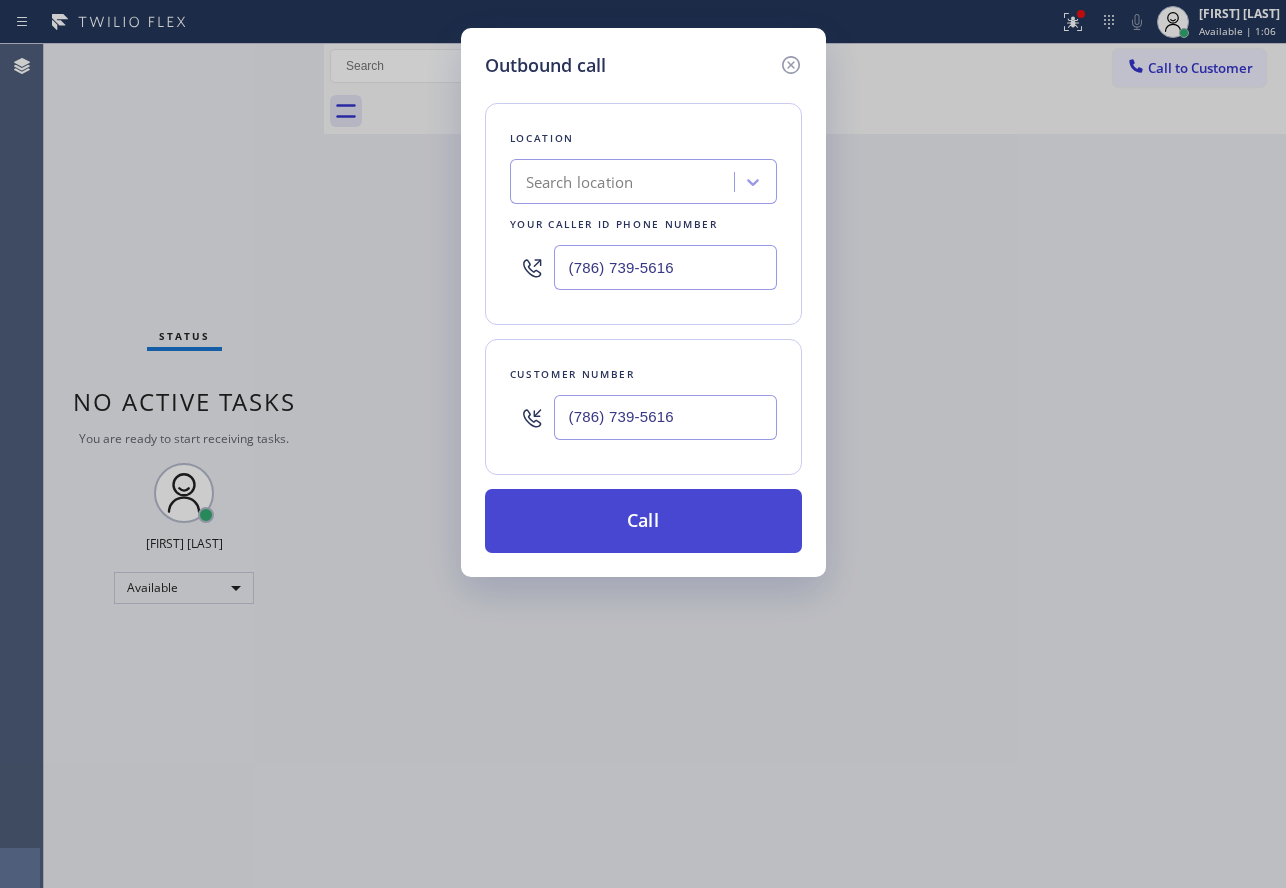 click on "Call" at bounding box center (643, 521) 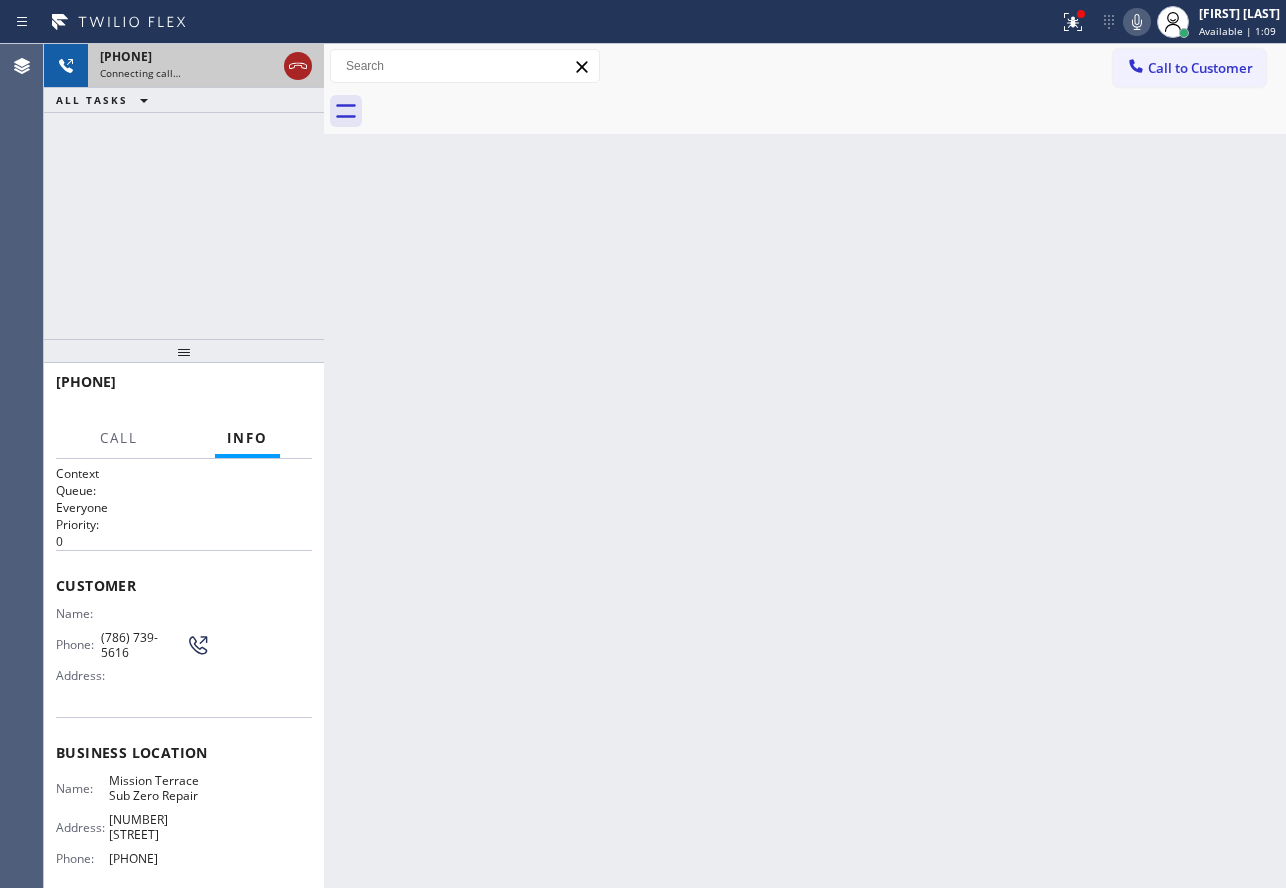 click 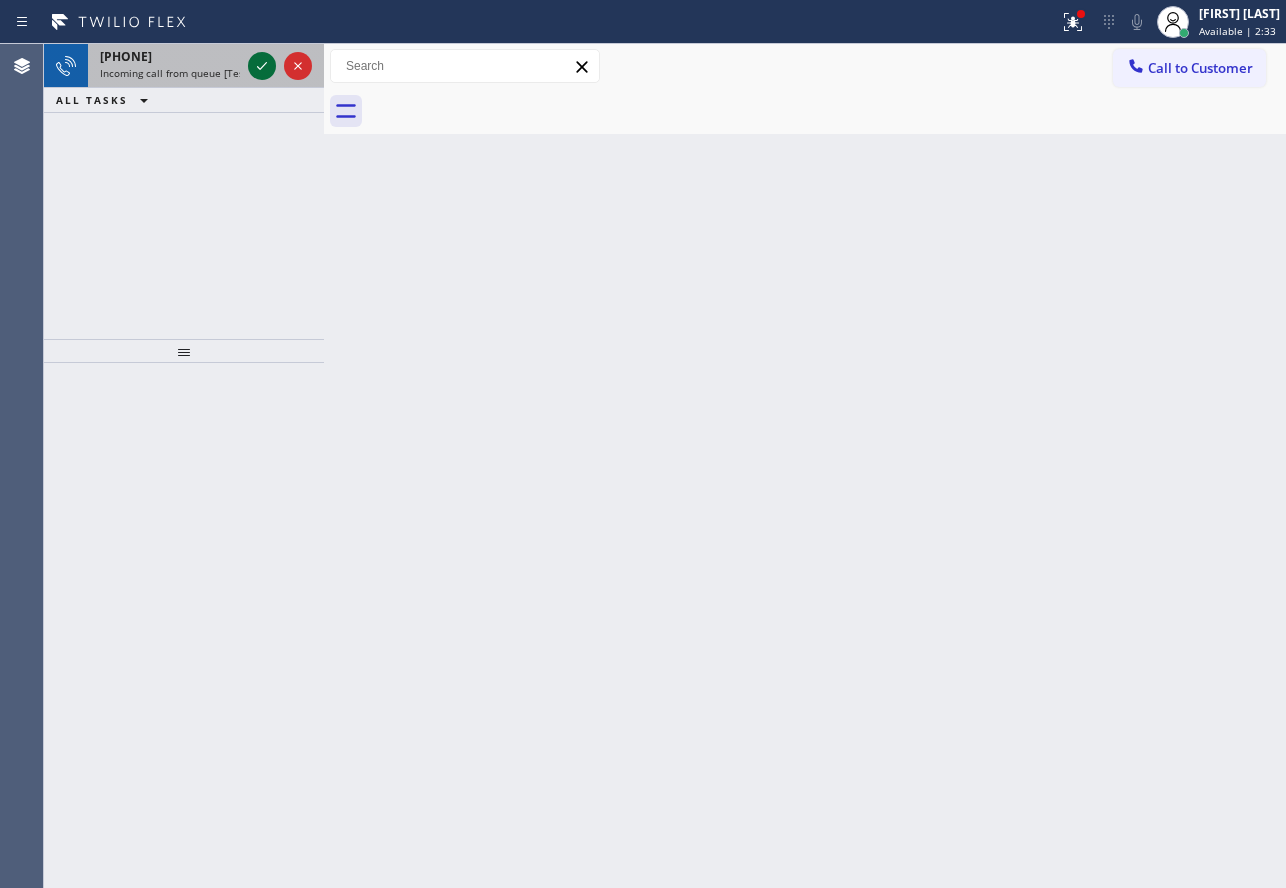 click 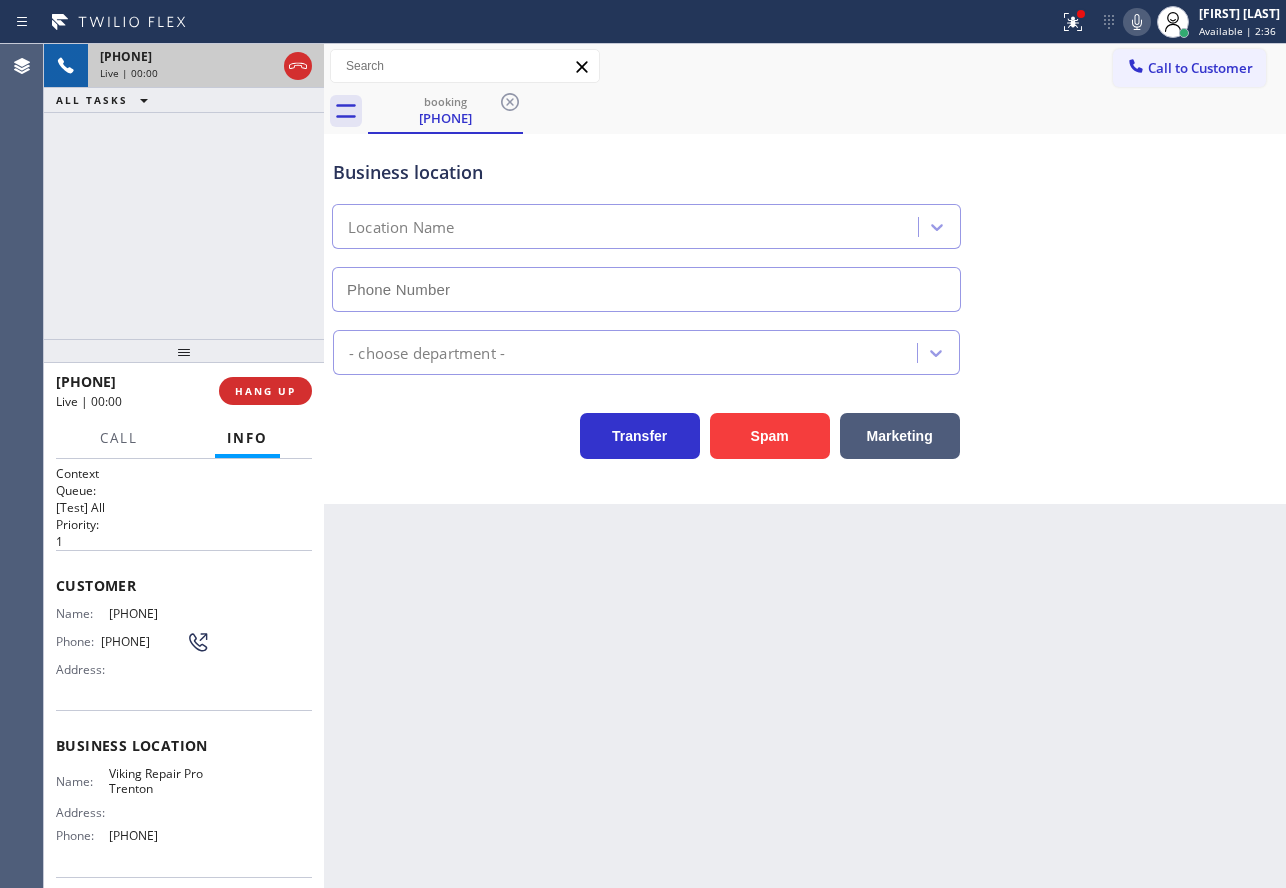 type on "[PHONE]" 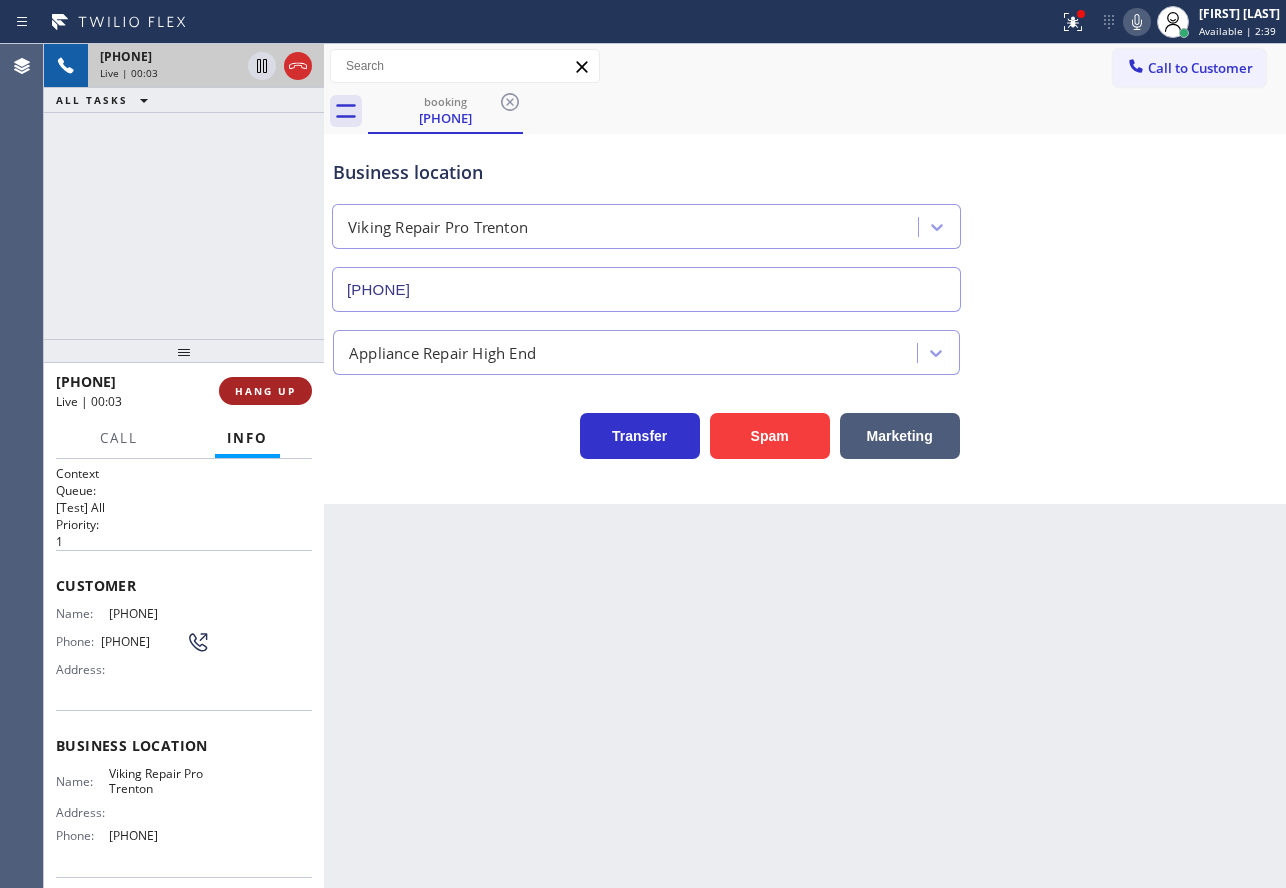 click on "HANG UP" at bounding box center (265, 391) 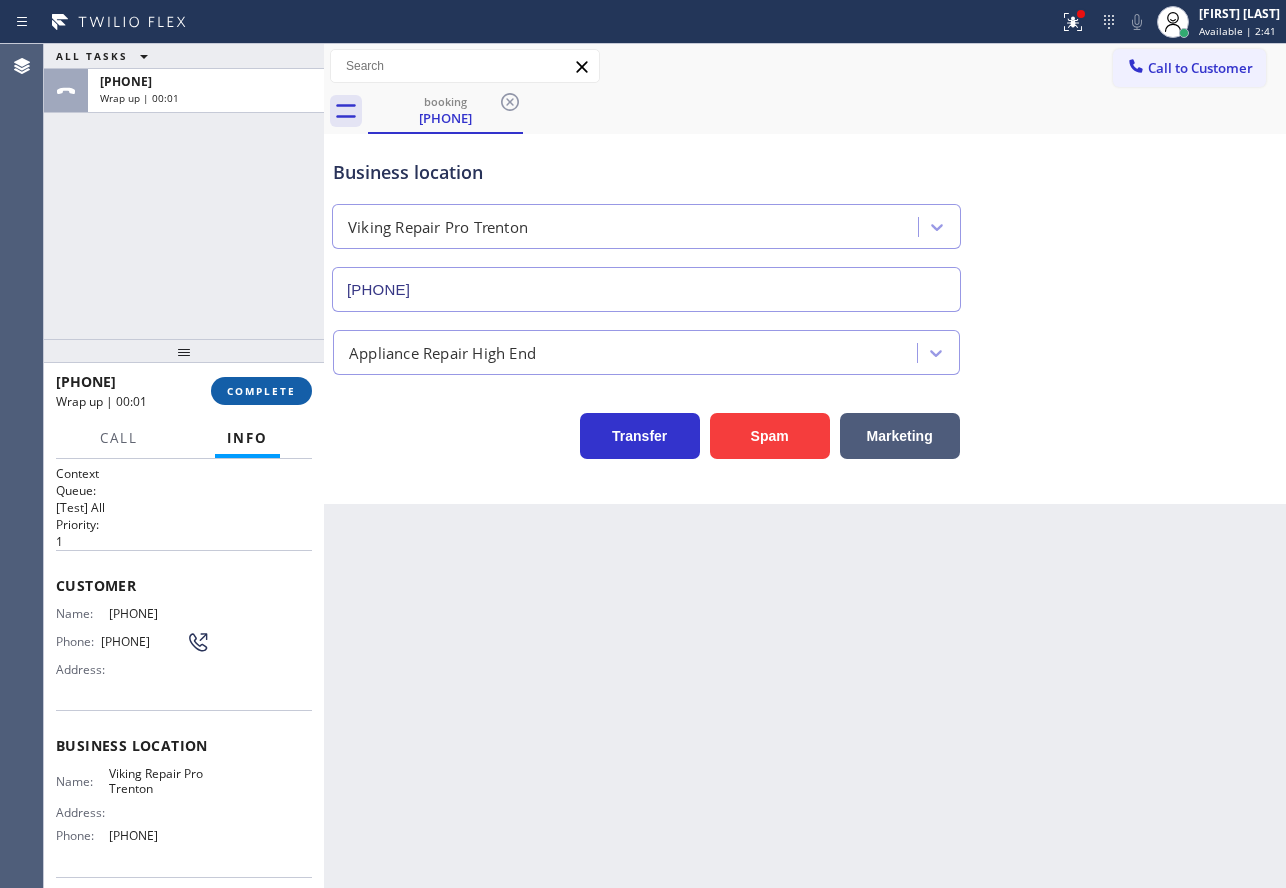 click on "COMPLETE" at bounding box center [261, 391] 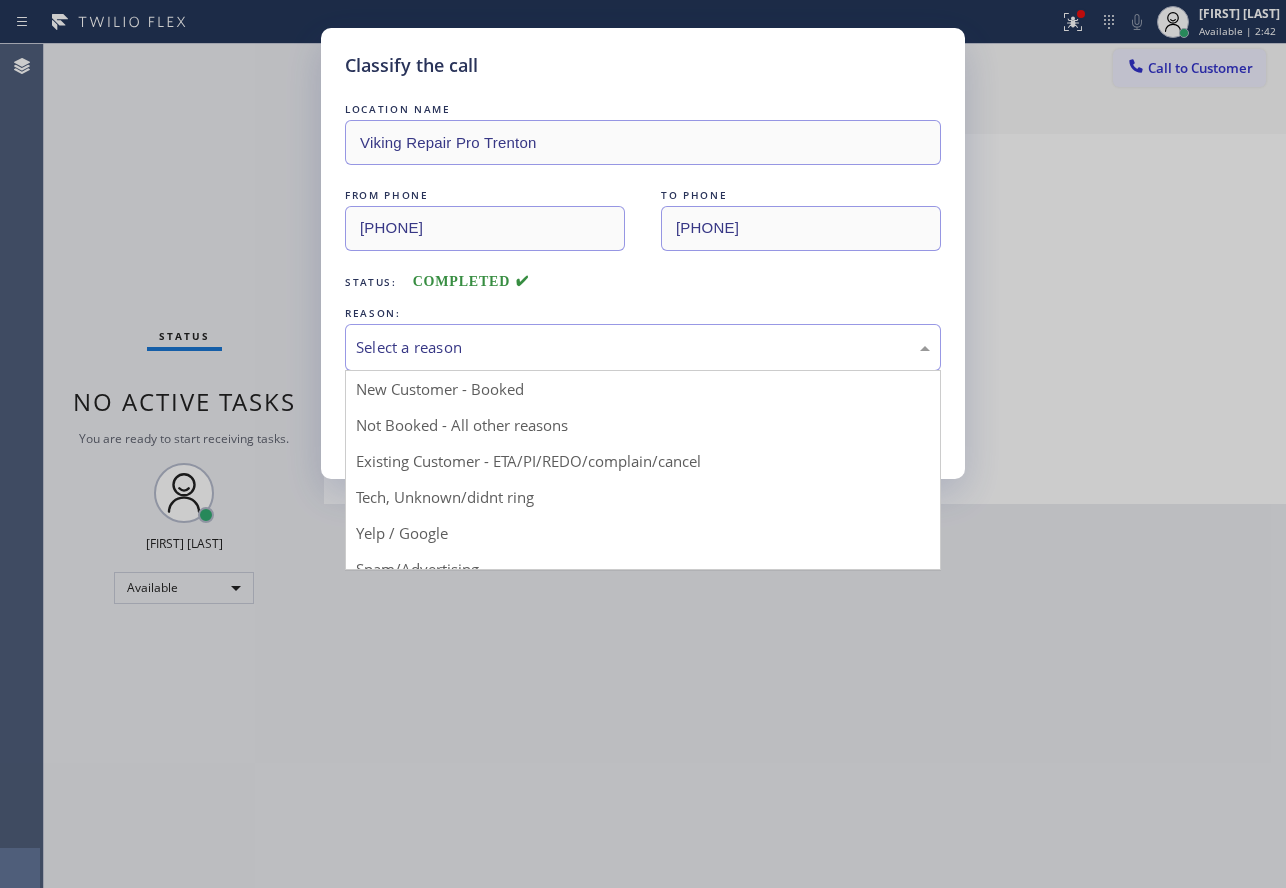 click on "Select a reason" at bounding box center [643, 347] 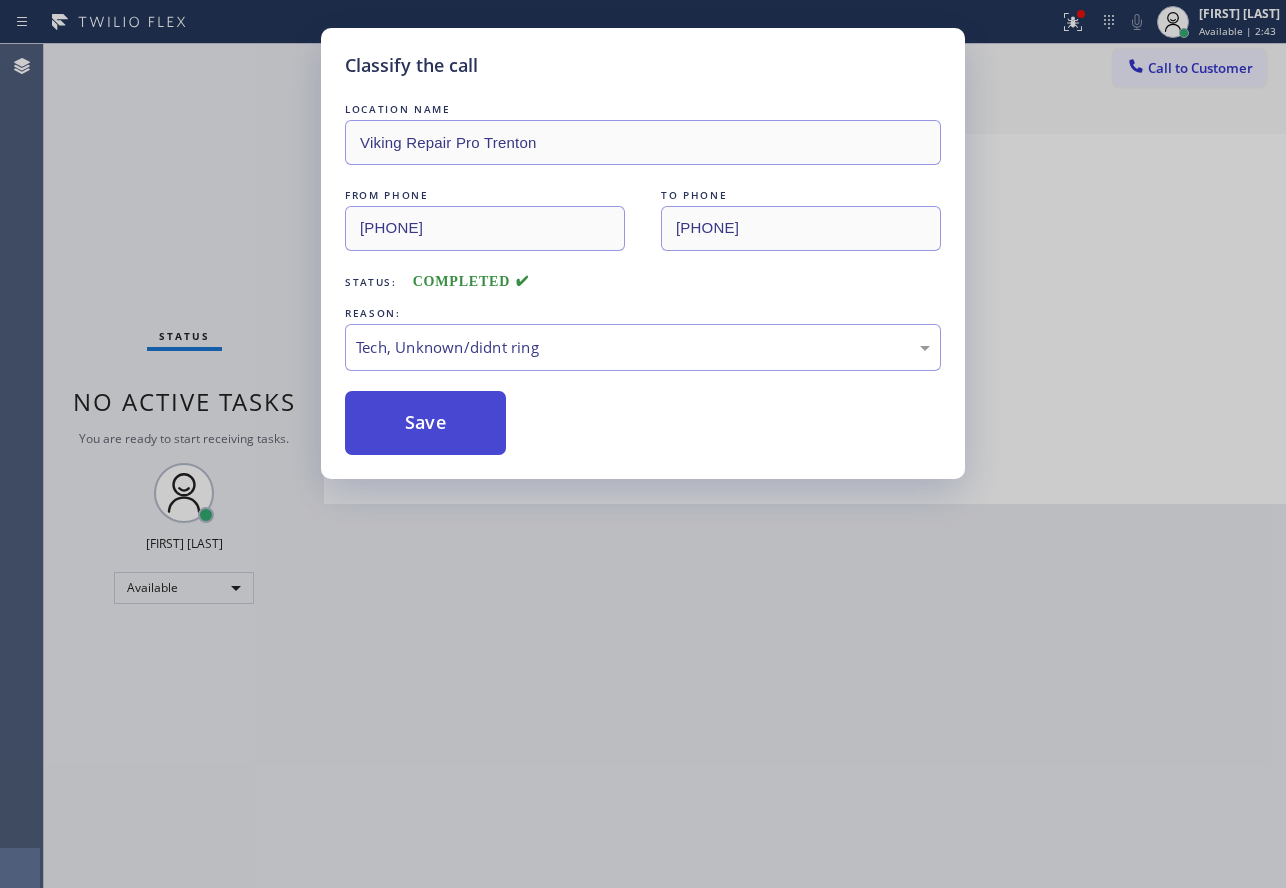 click on "Save" at bounding box center (425, 423) 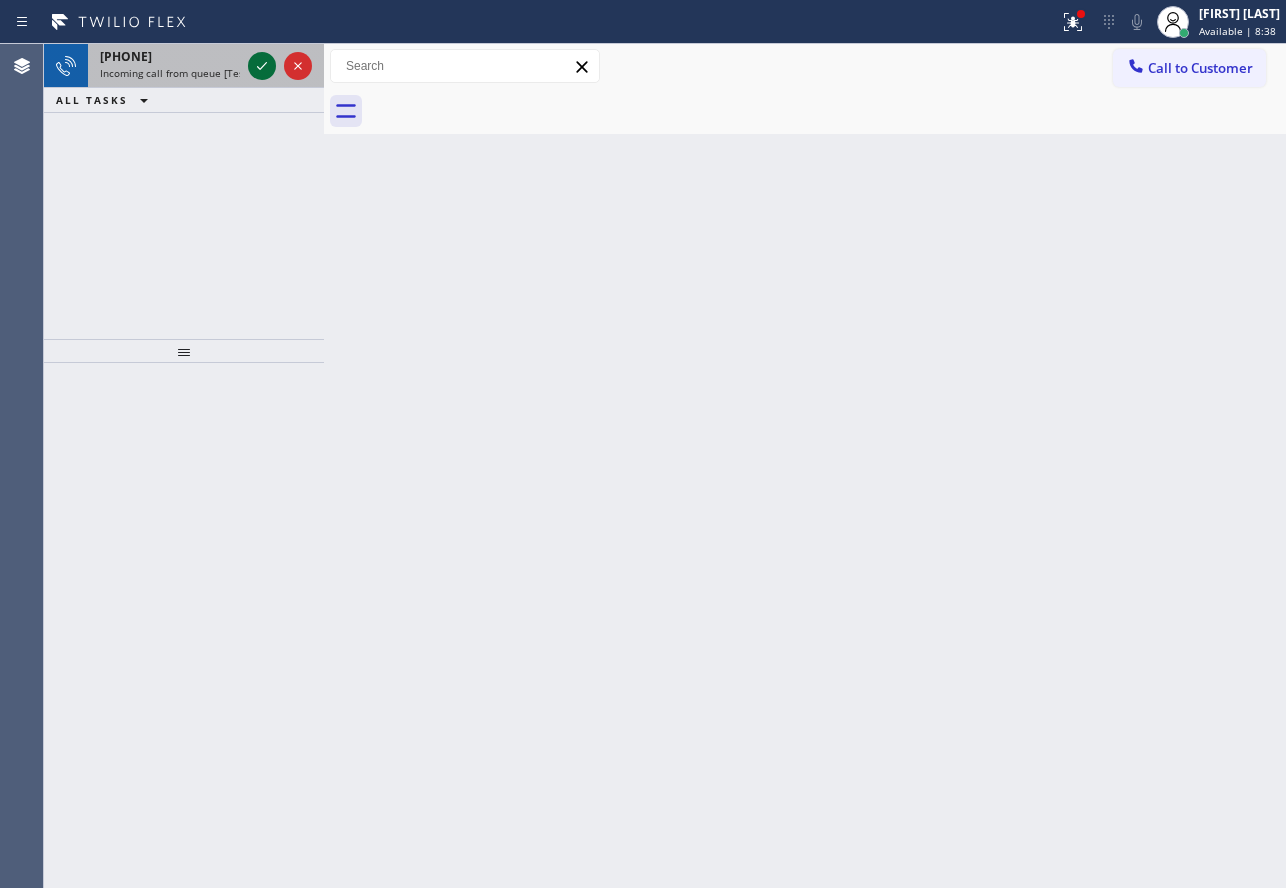 click 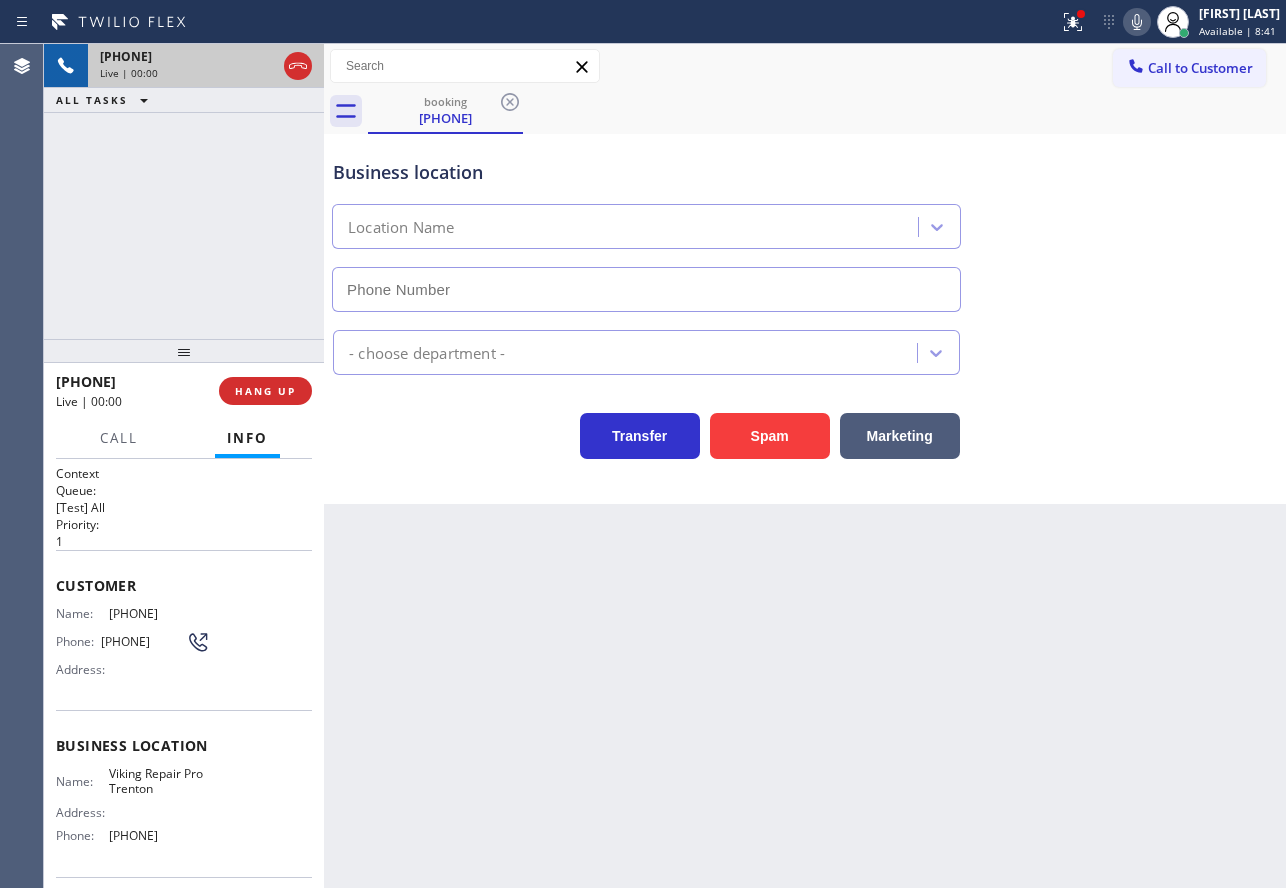 type on "[PHONE]" 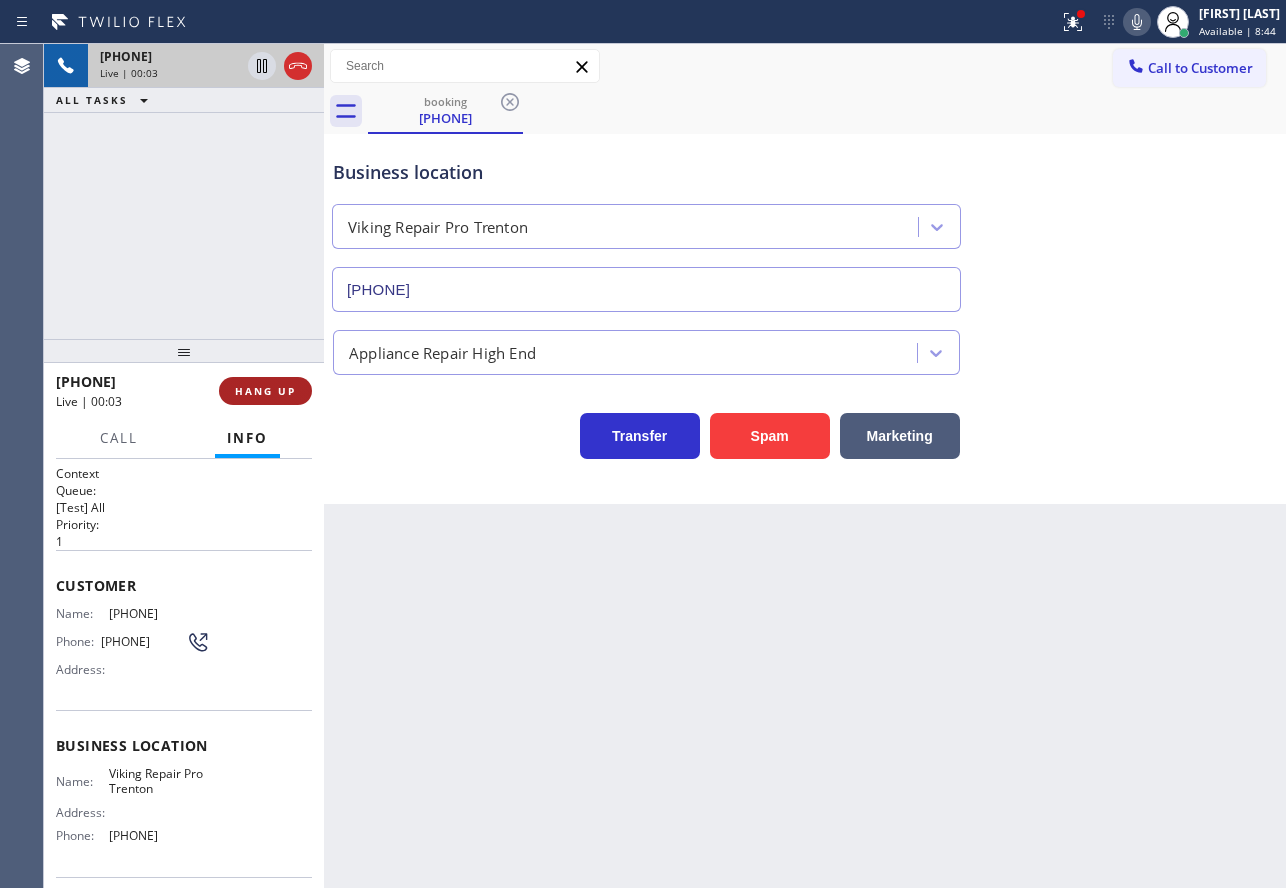 click on "HANG UP" at bounding box center [265, 391] 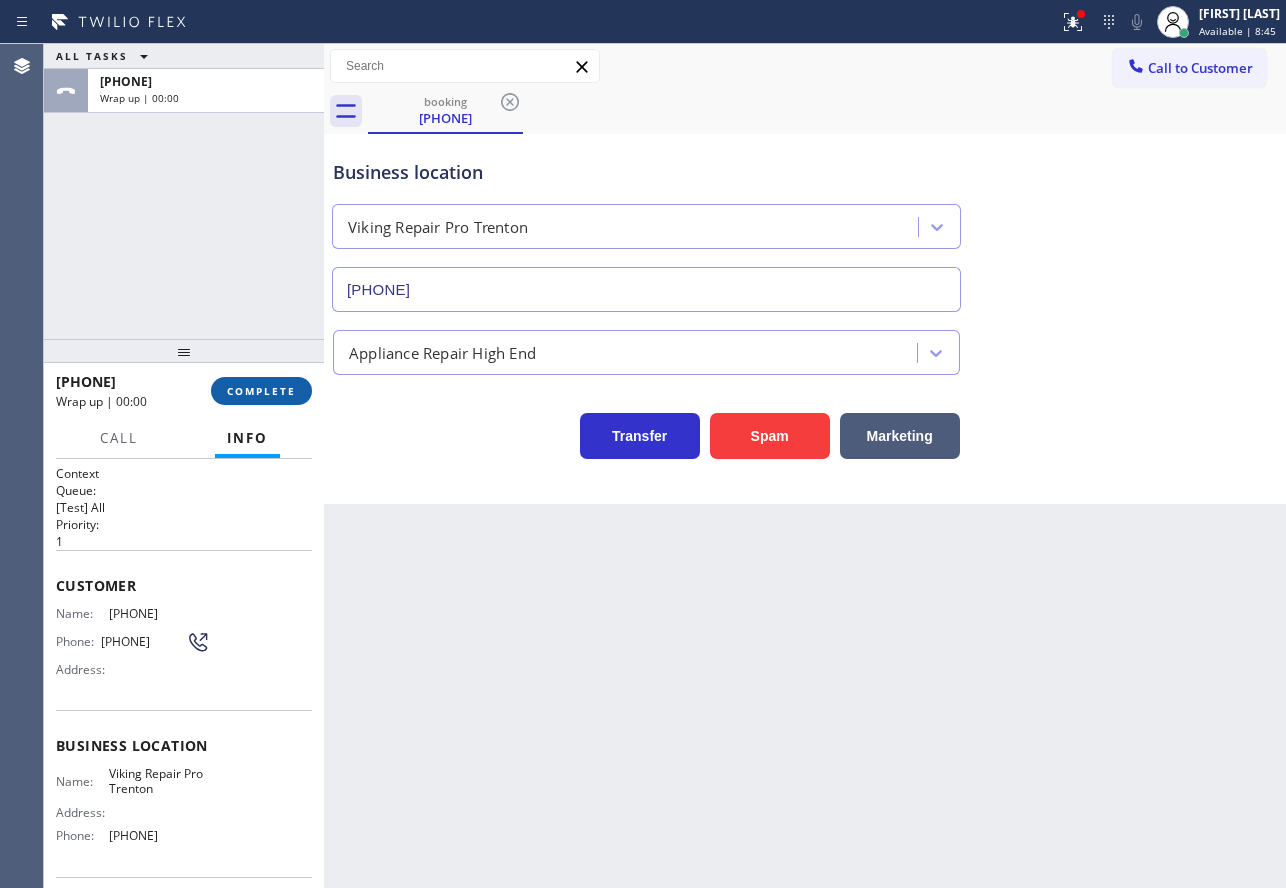 click on "COMPLETE" at bounding box center (261, 391) 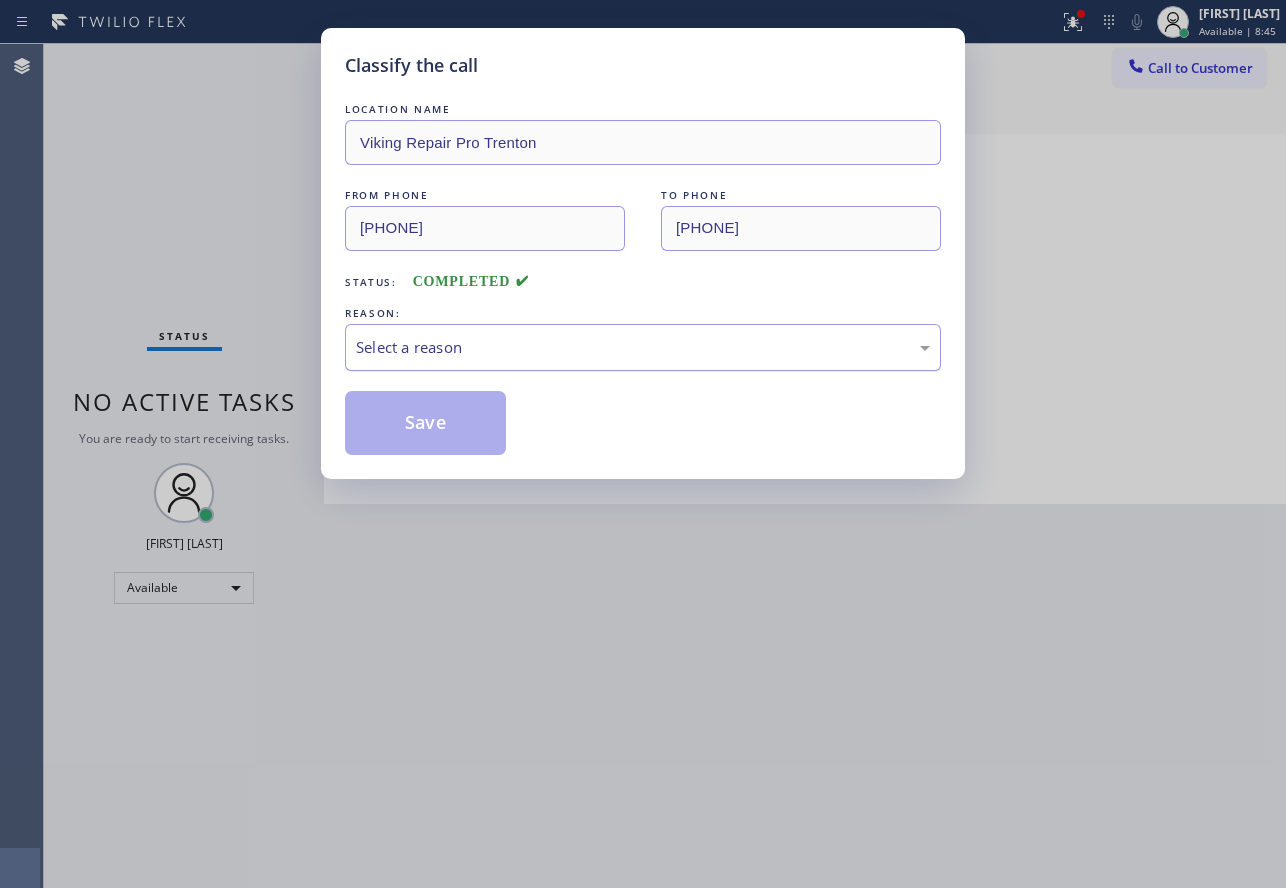 click on "Select a reason" at bounding box center (643, 347) 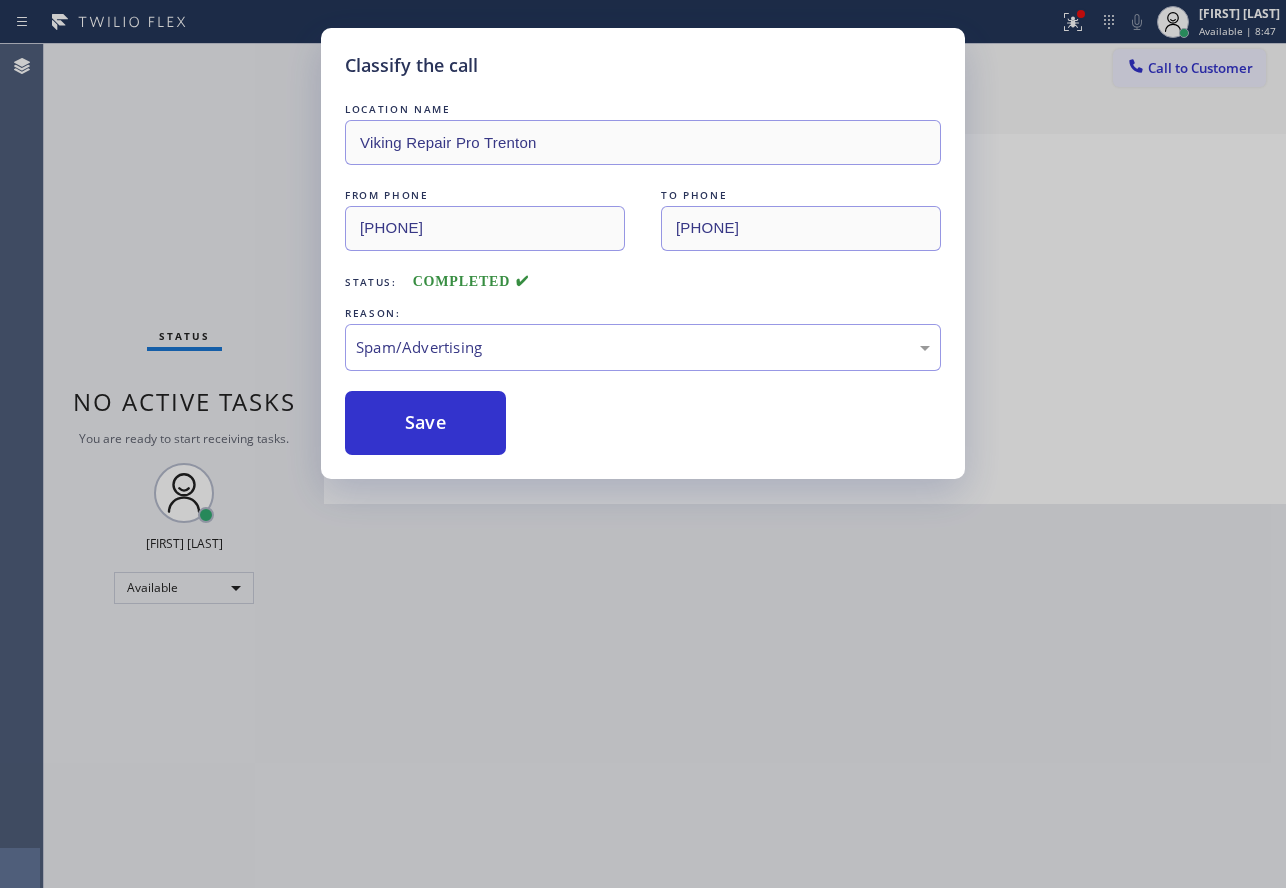 click on "Classify the call LOCATION NAME Viking Repair Pro Trenton FROM PHONE ([PHONE]) TO PHONE ([PHONE]) Status: COMPLETED REASON: Spam/Advertising Save" at bounding box center (643, 253) 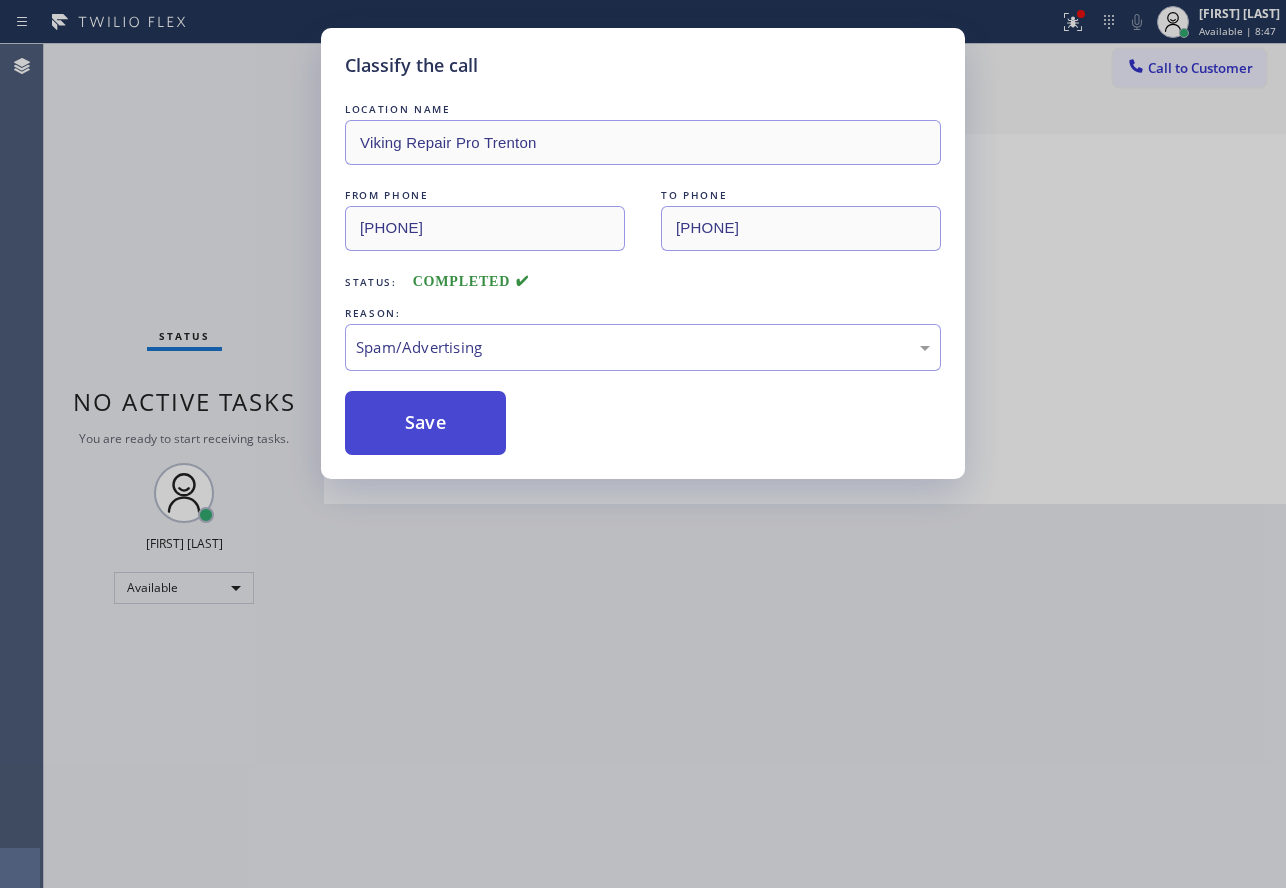 click on "Save" at bounding box center (425, 423) 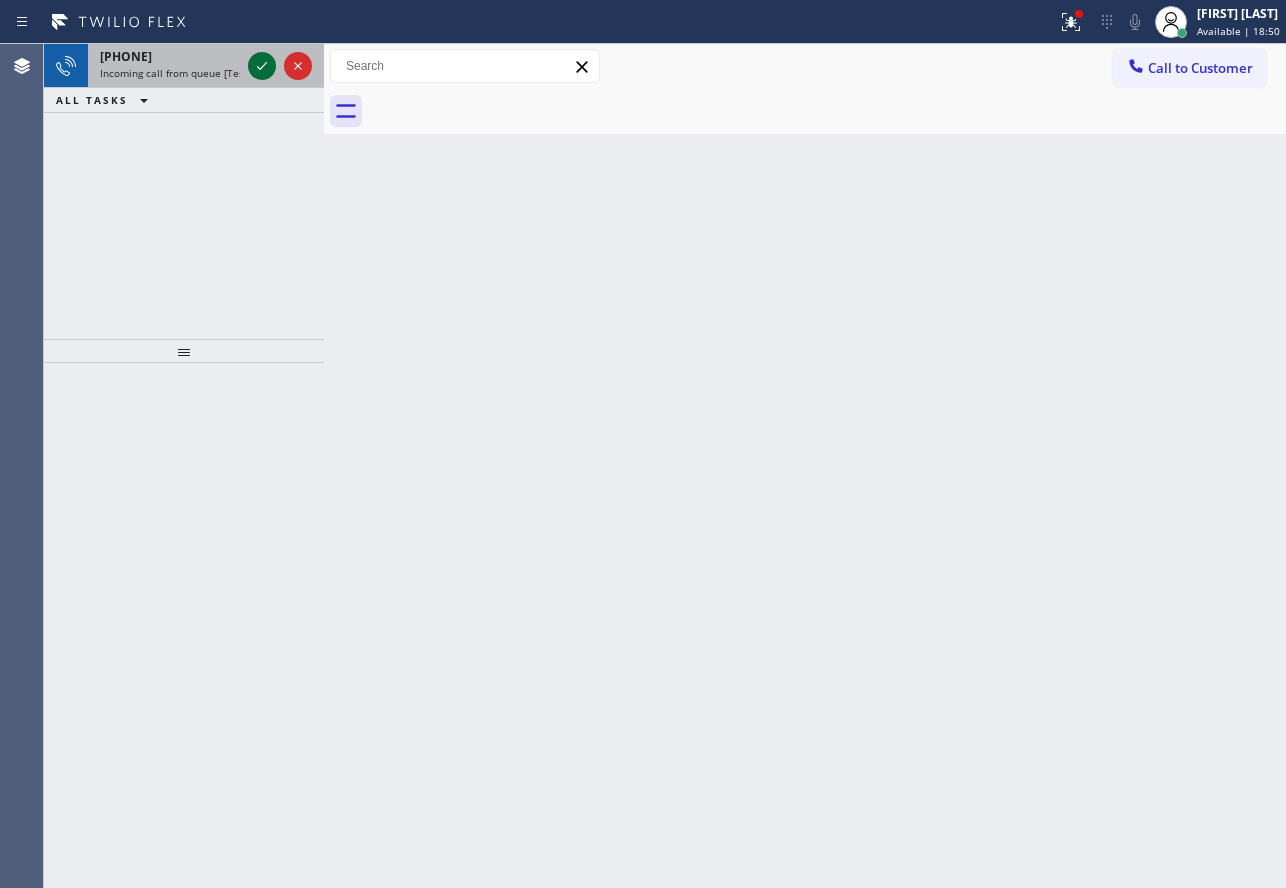 click 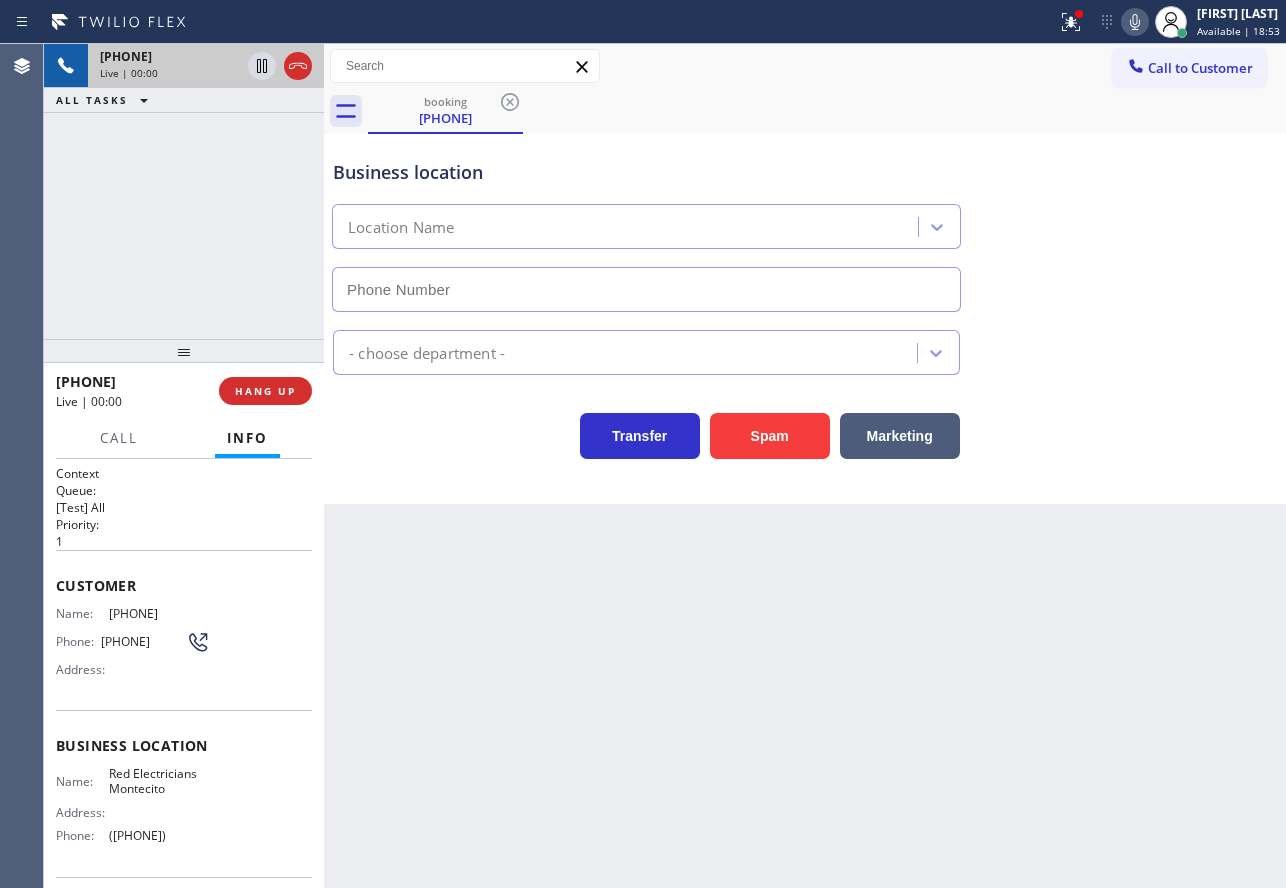 type on "([PHONE])" 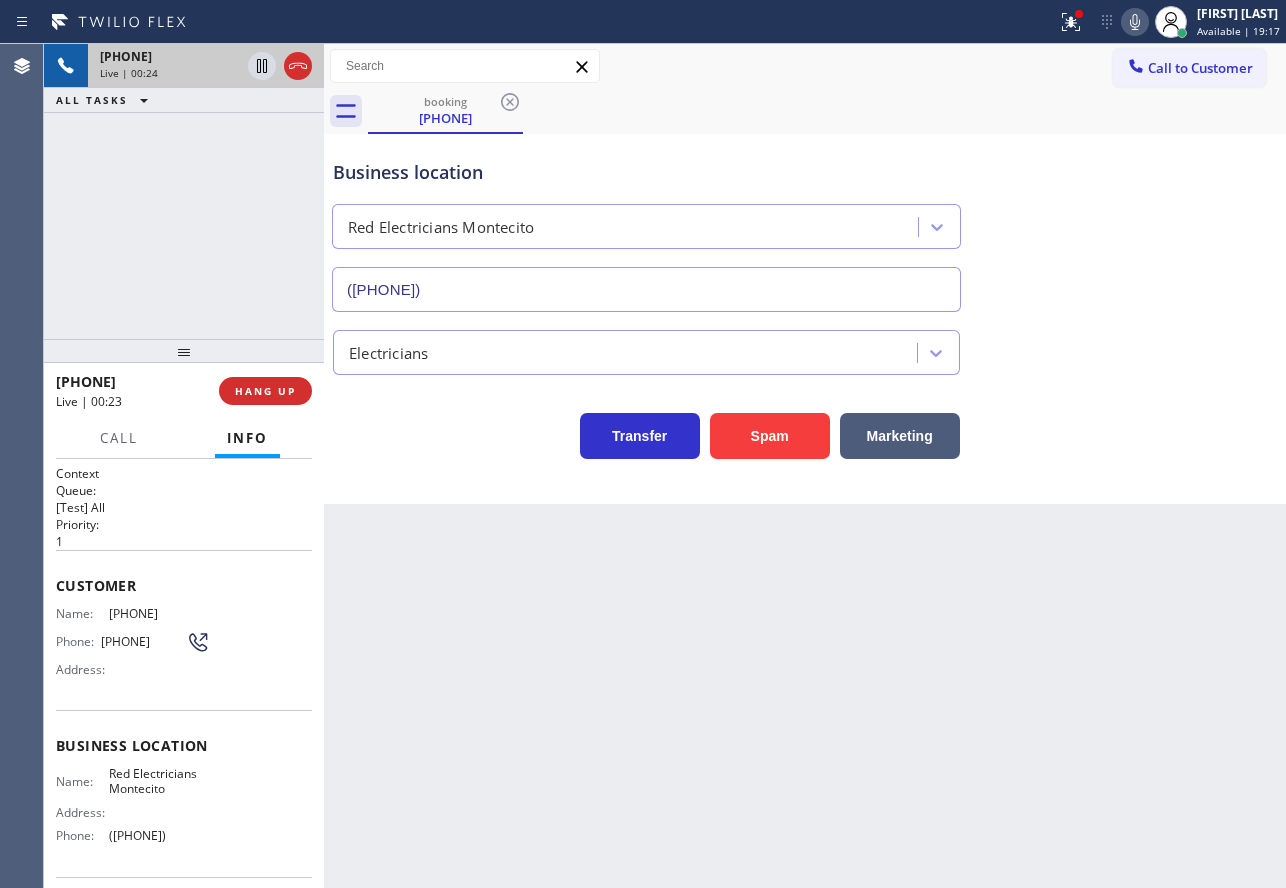 click on "Transfer Spam Marketing" at bounding box center [805, 427] 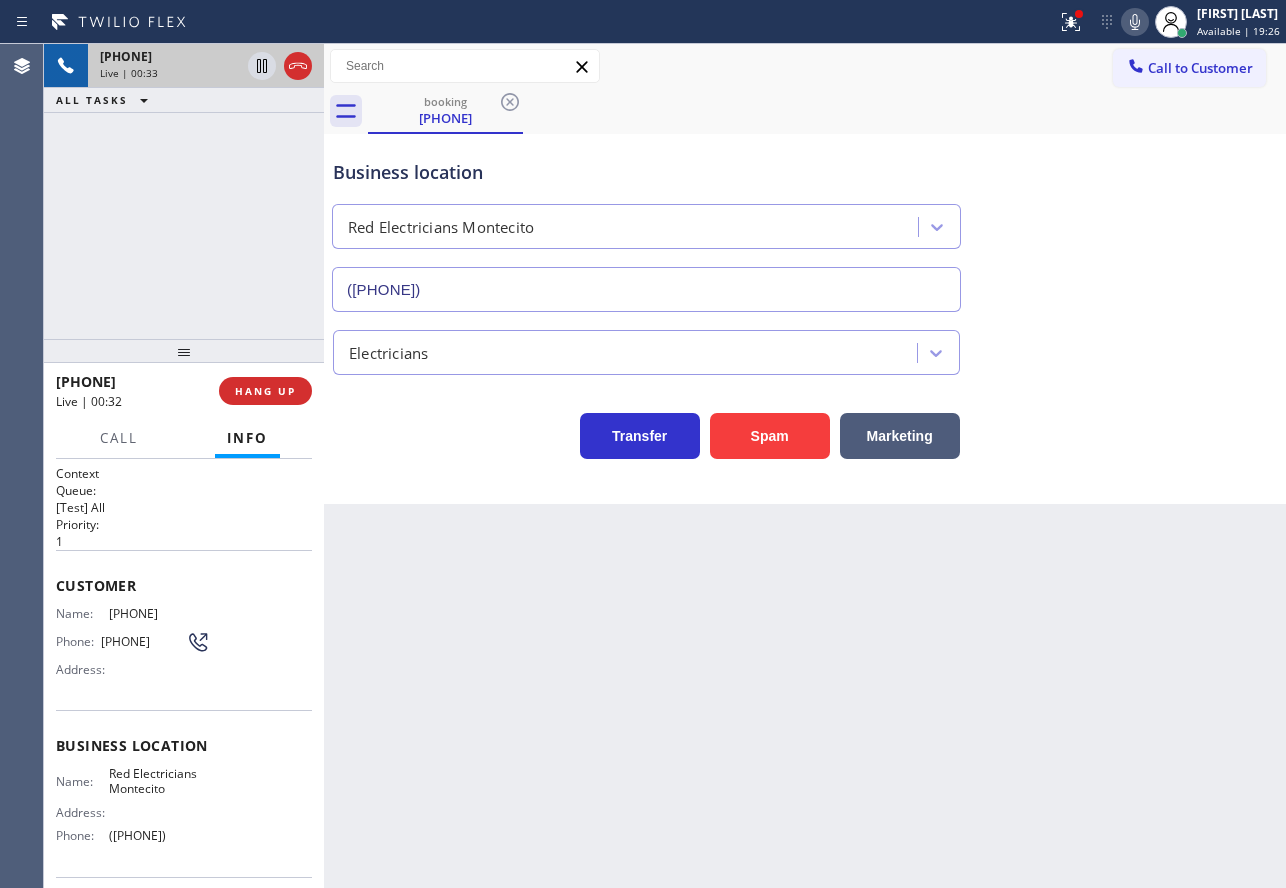 click on "Transfer Spam Marketing" at bounding box center [805, 427] 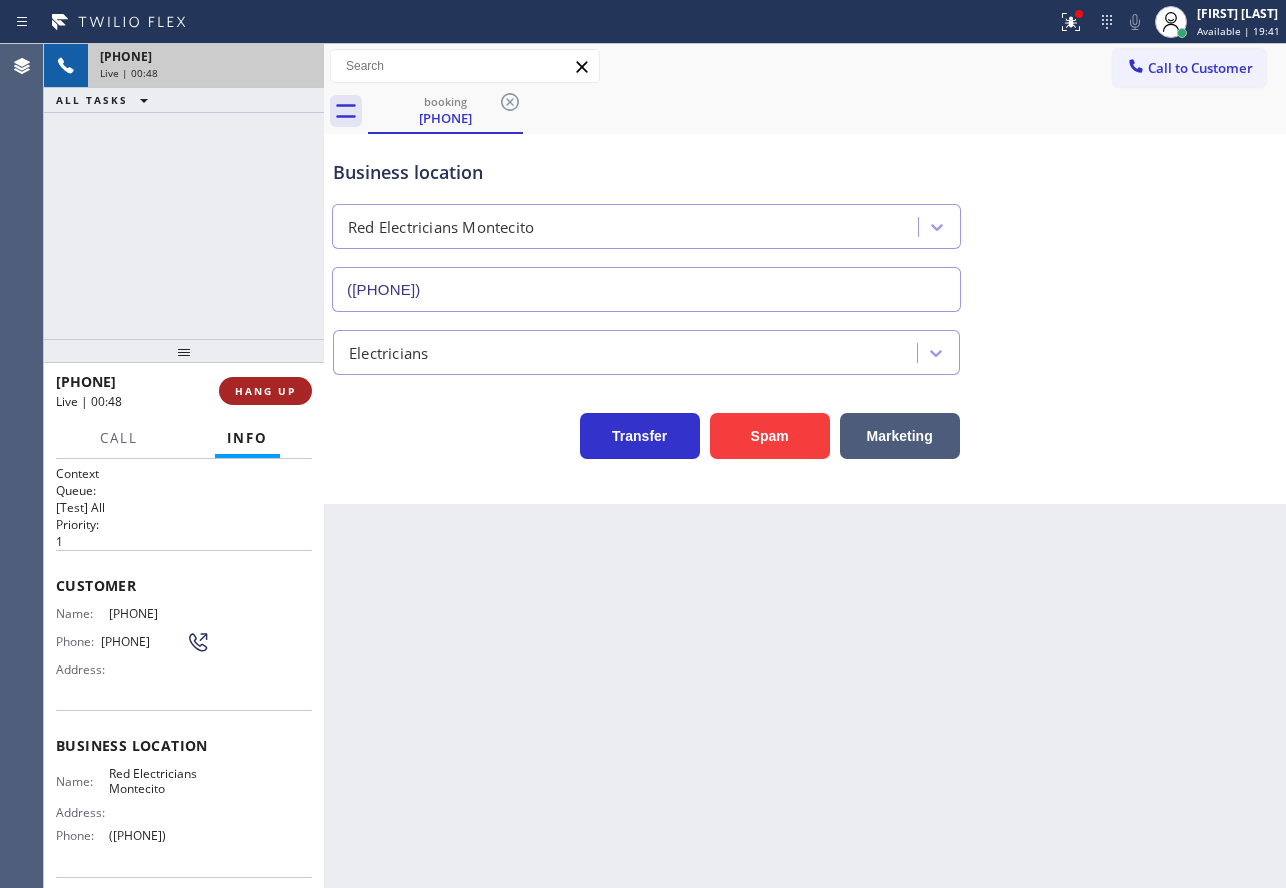 click on "HANG UP" at bounding box center [265, 391] 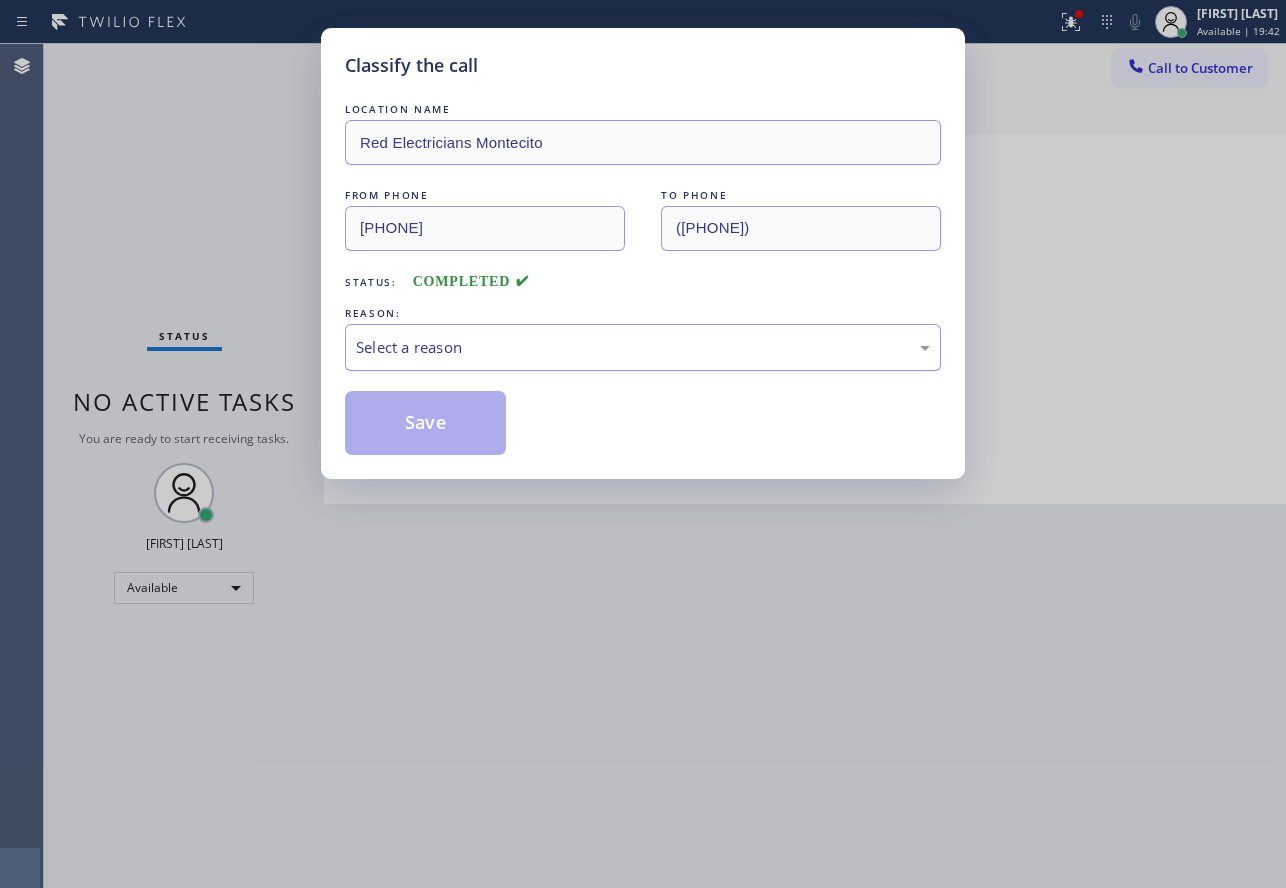 click on "Select a reason" at bounding box center [643, 347] 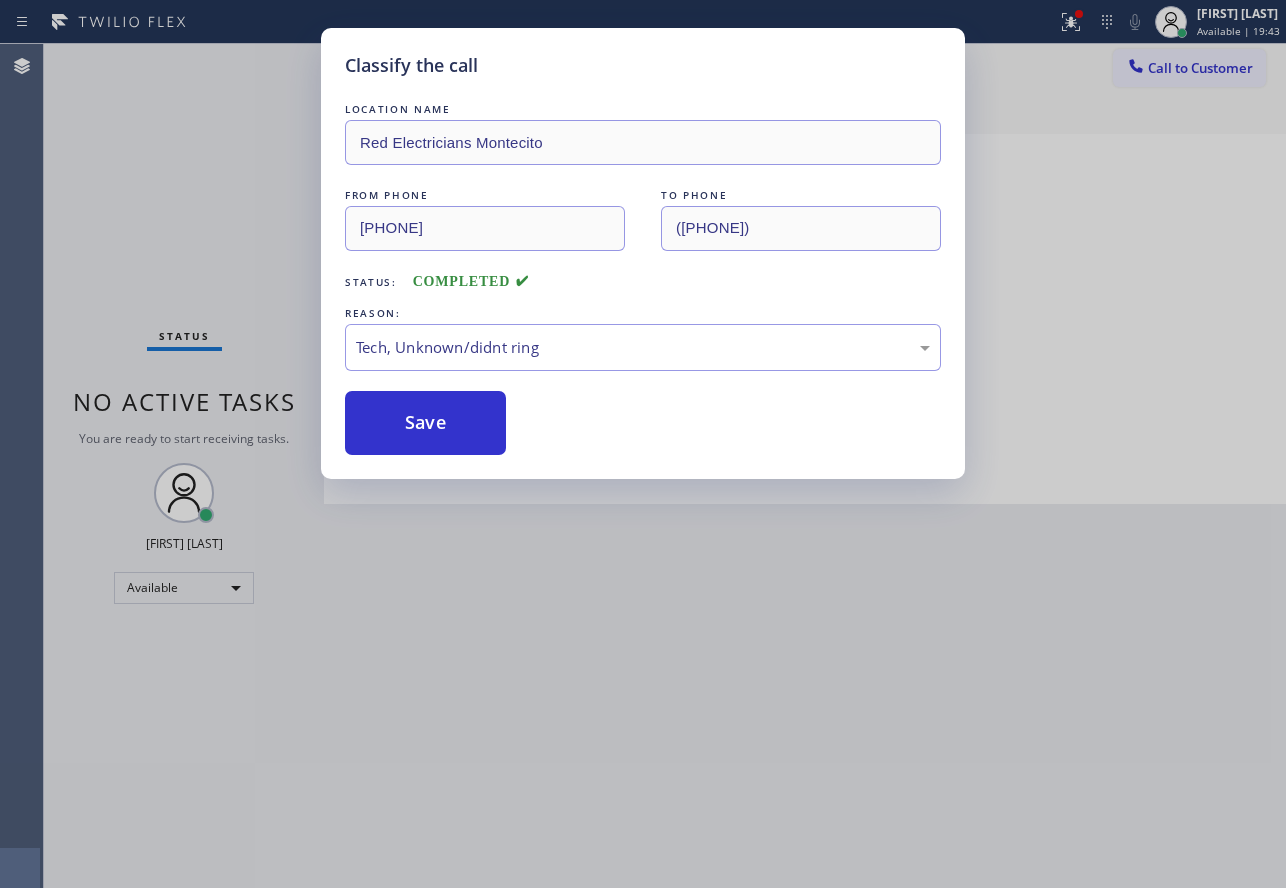 drag, startPoint x: 428, startPoint y: 494, endPoint x: 432, endPoint y: 448, distance: 46.173584 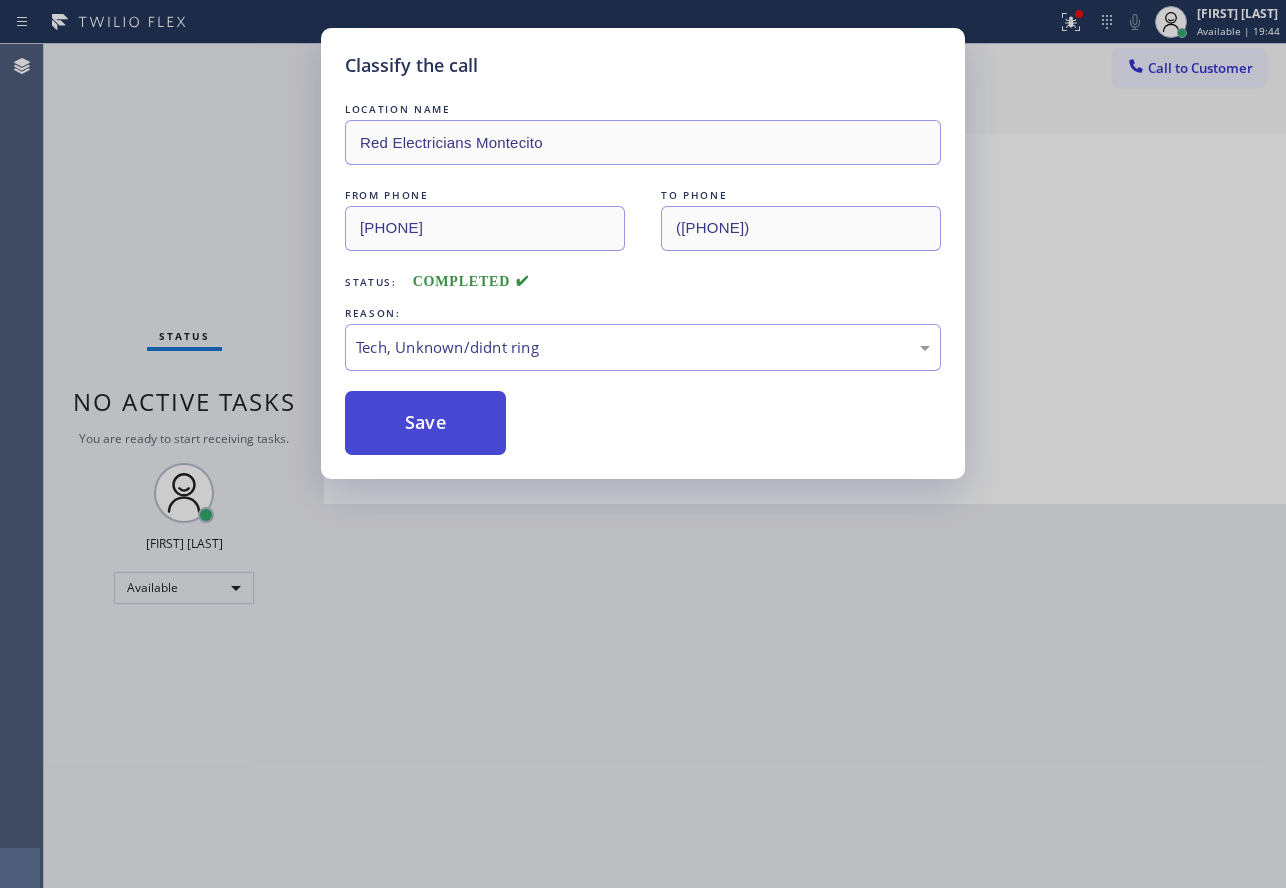 click on "Save" at bounding box center [425, 423] 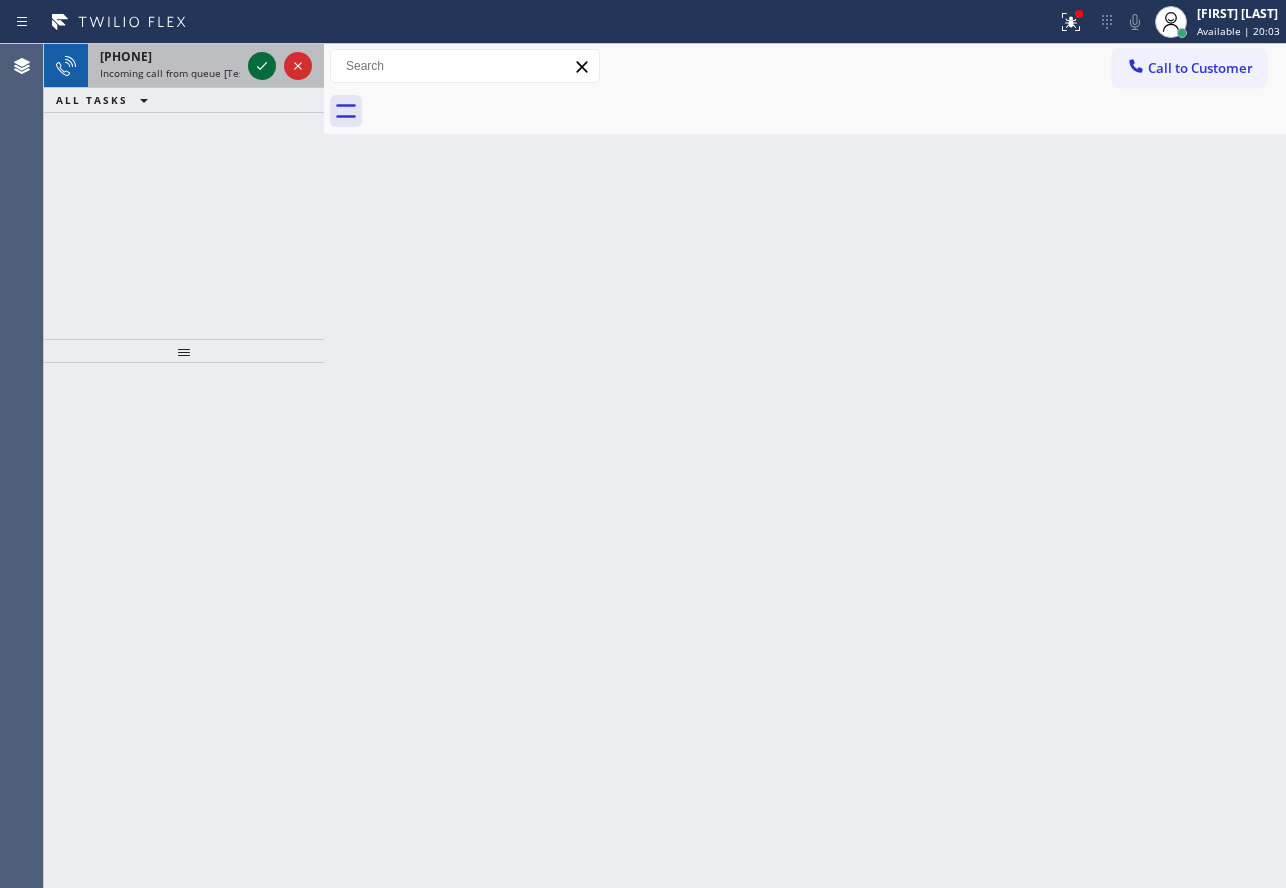 click 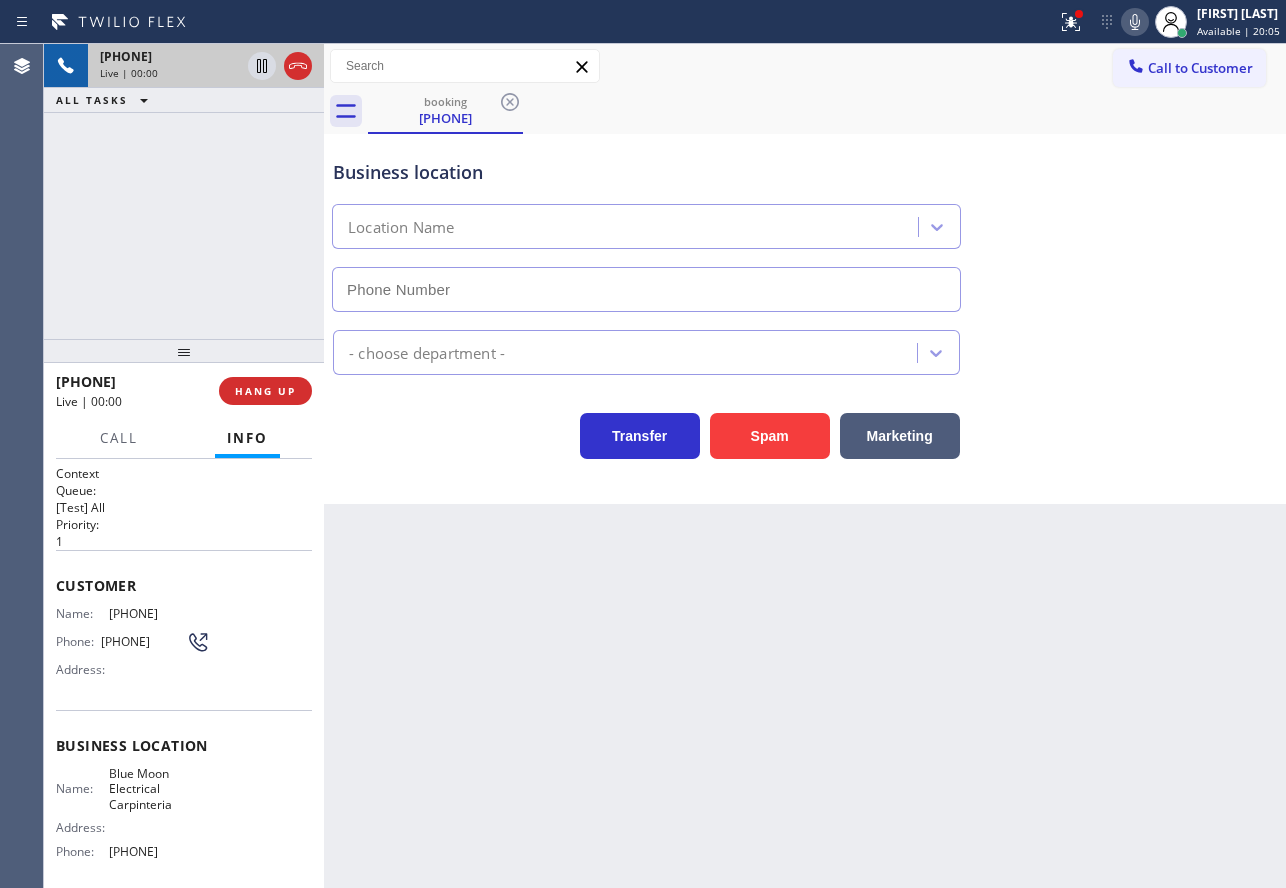 type on "[PHONE]" 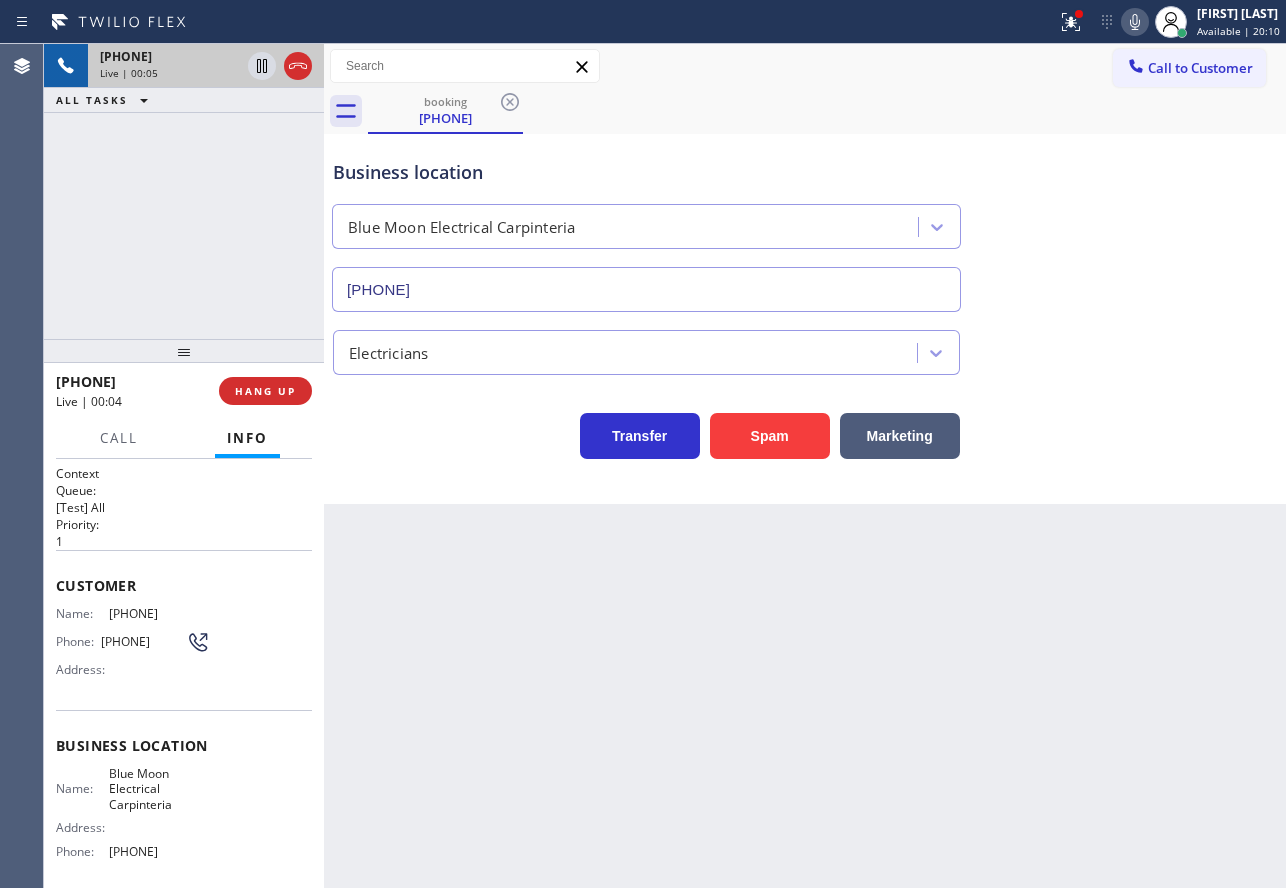 click on "Business location" at bounding box center [646, 172] 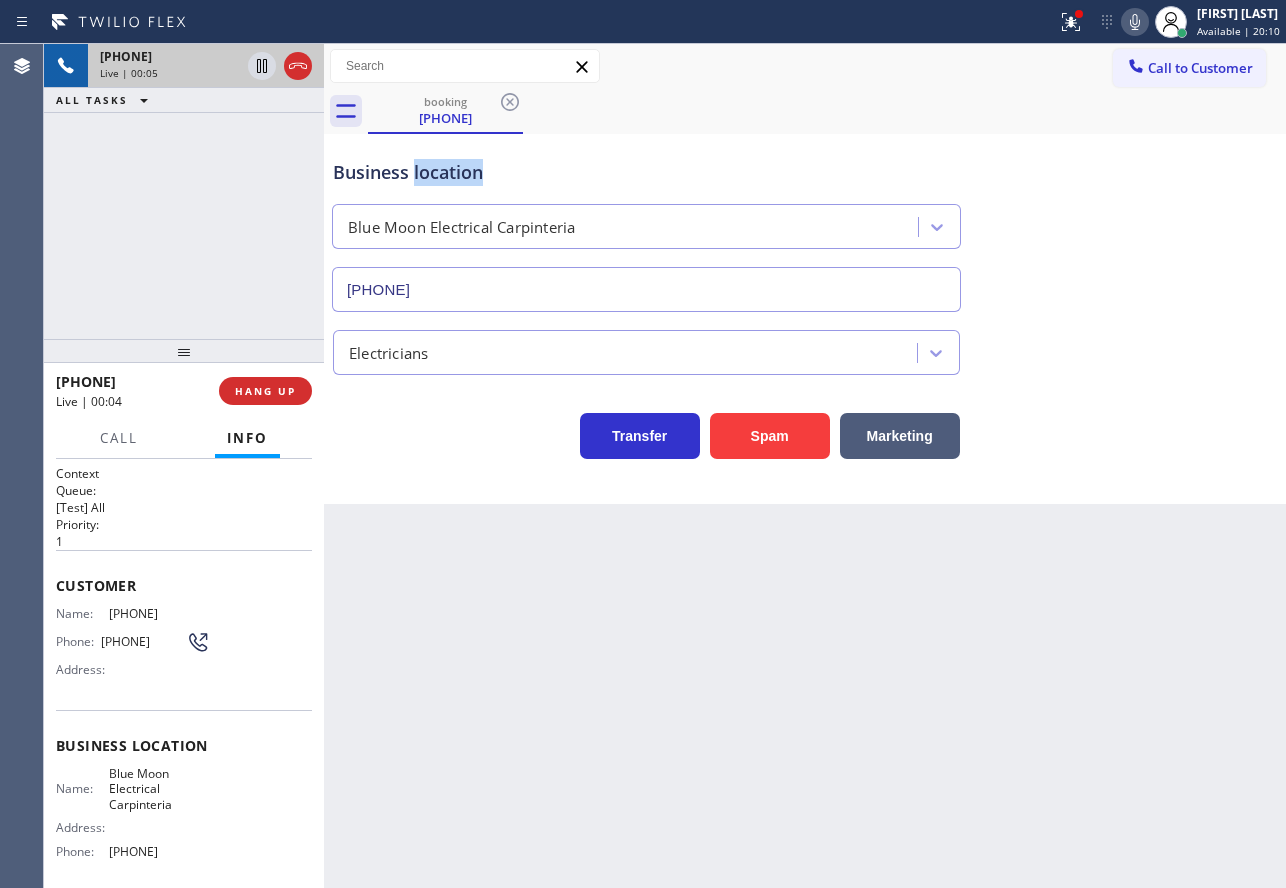 click on "Business location" at bounding box center [646, 172] 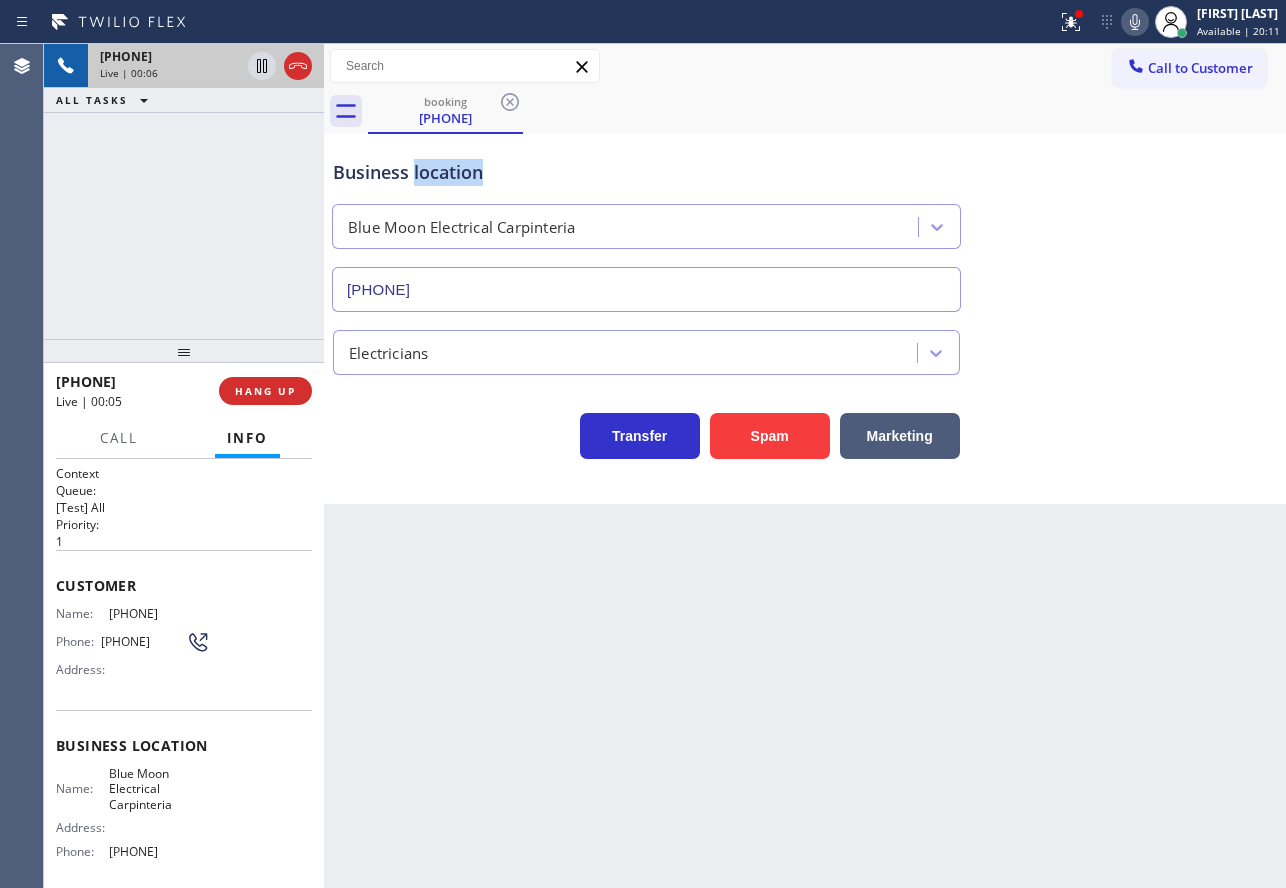 click on "Business location" at bounding box center (646, 172) 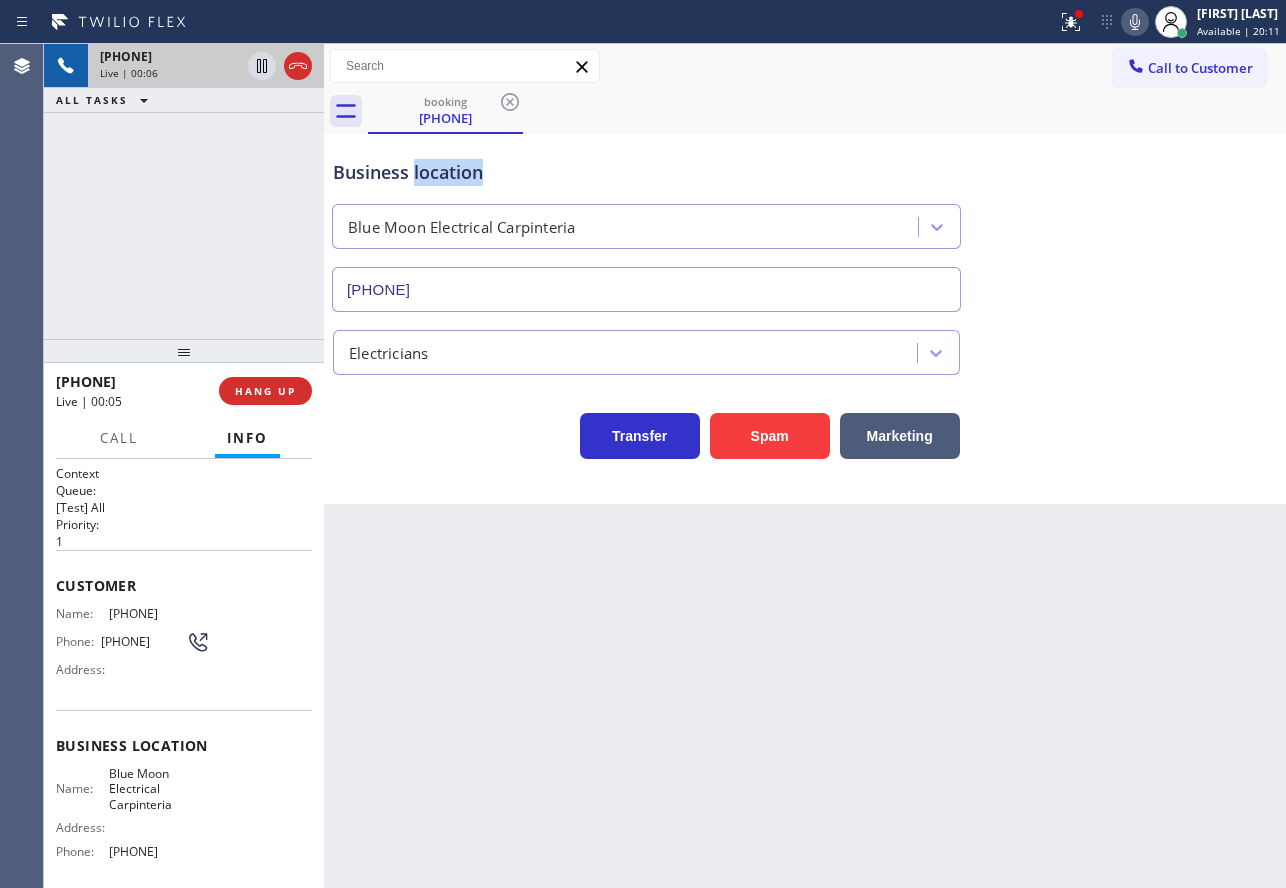 click on "Business location" at bounding box center [646, 172] 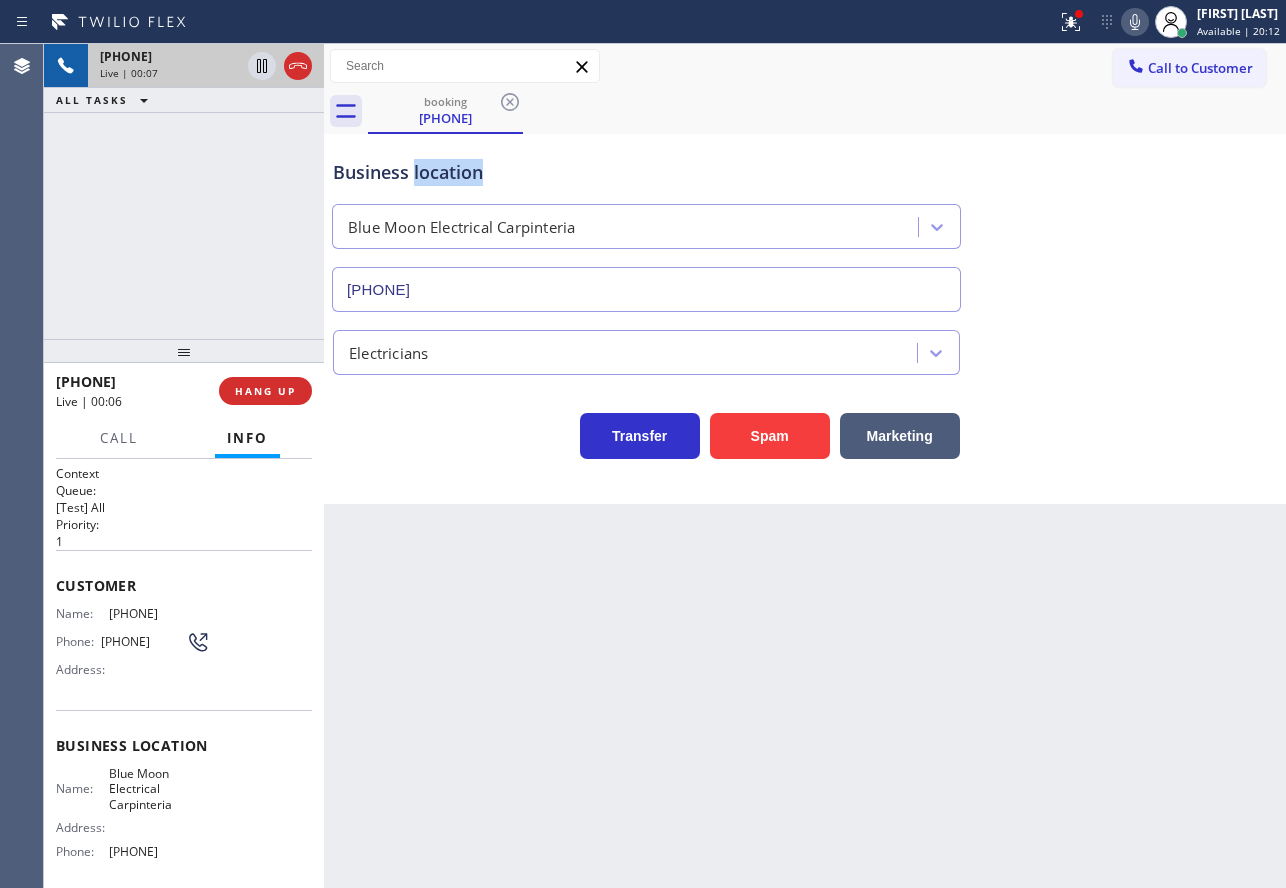 click on "Business location" at bounding box center [646, 172] 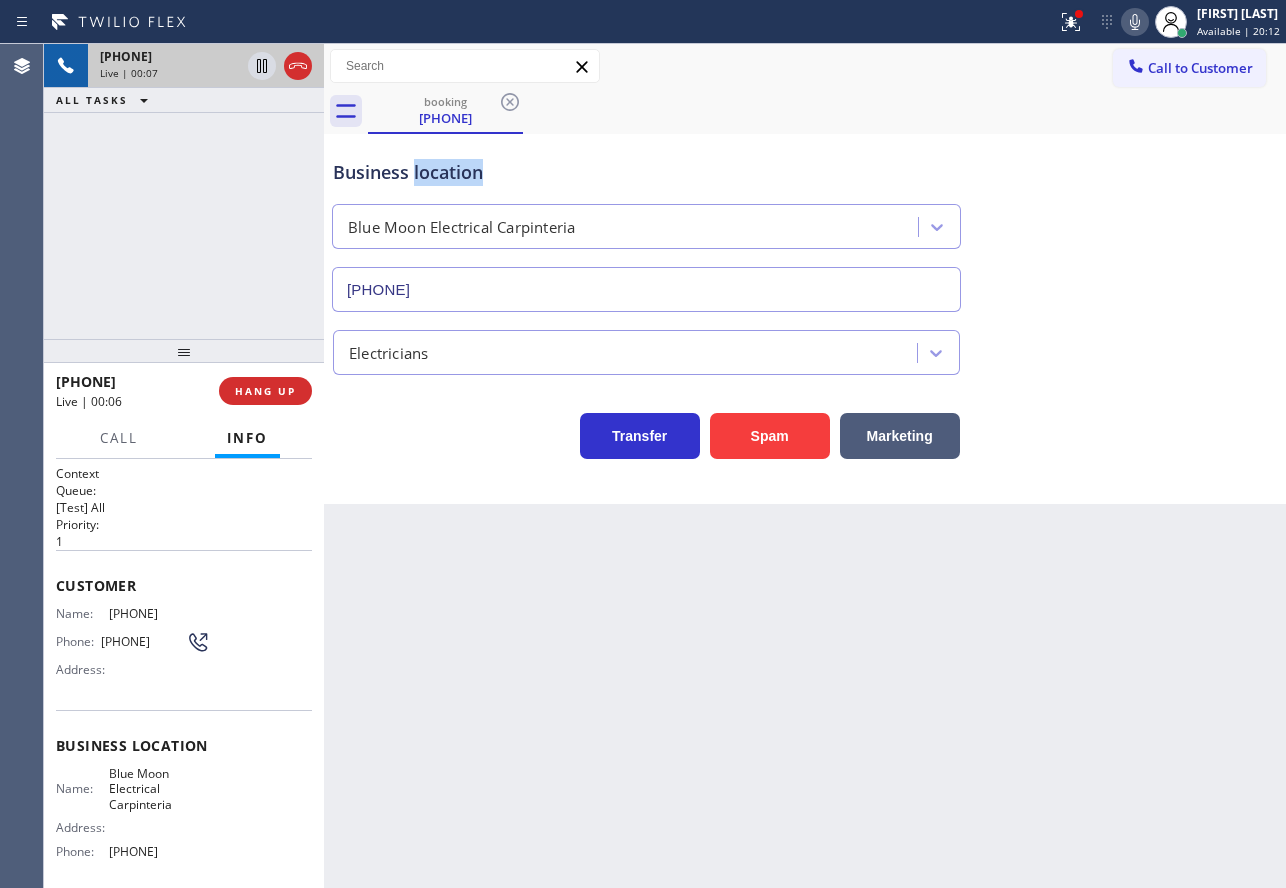 click on "Business location" at bounding box center (646, 172) 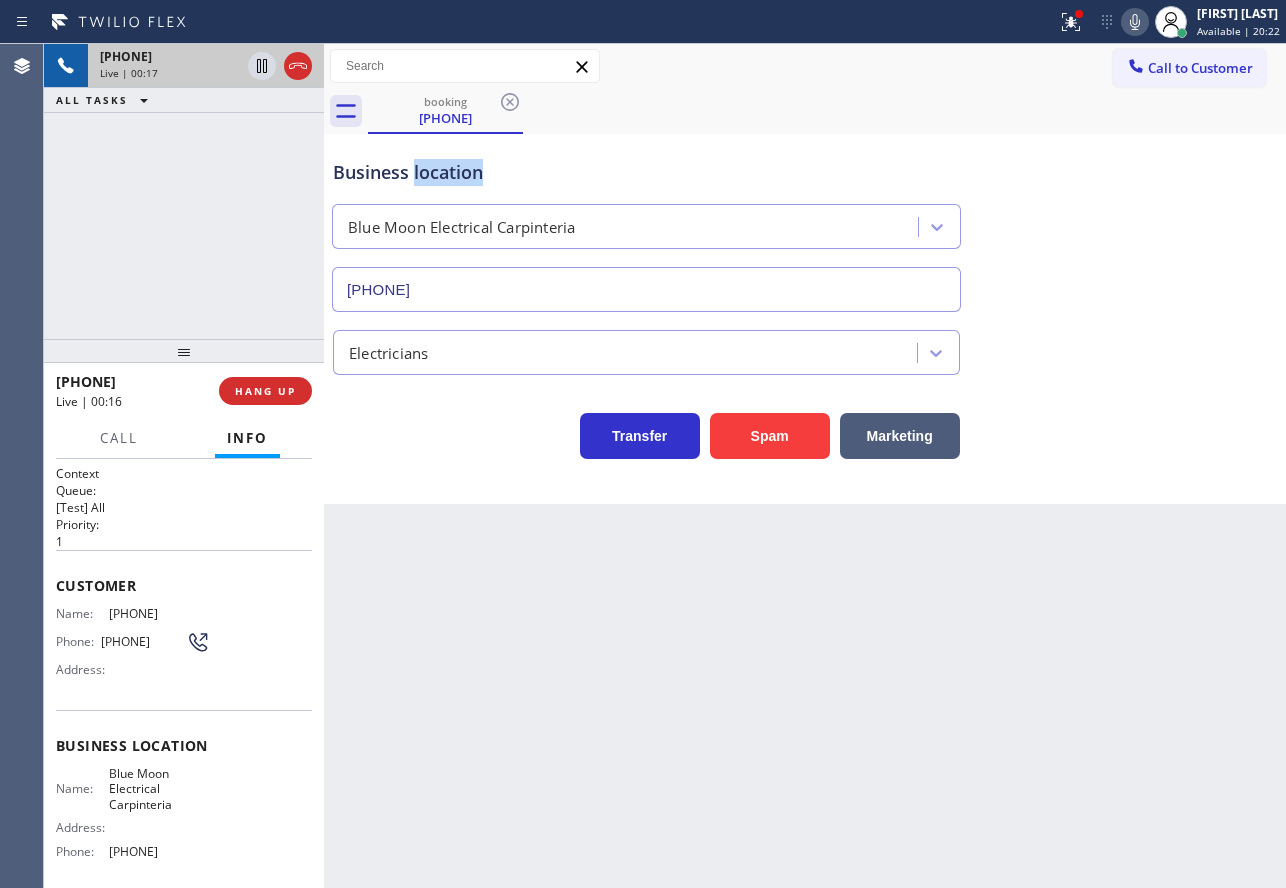 click on "Business location" at bounding box center [646, 172] 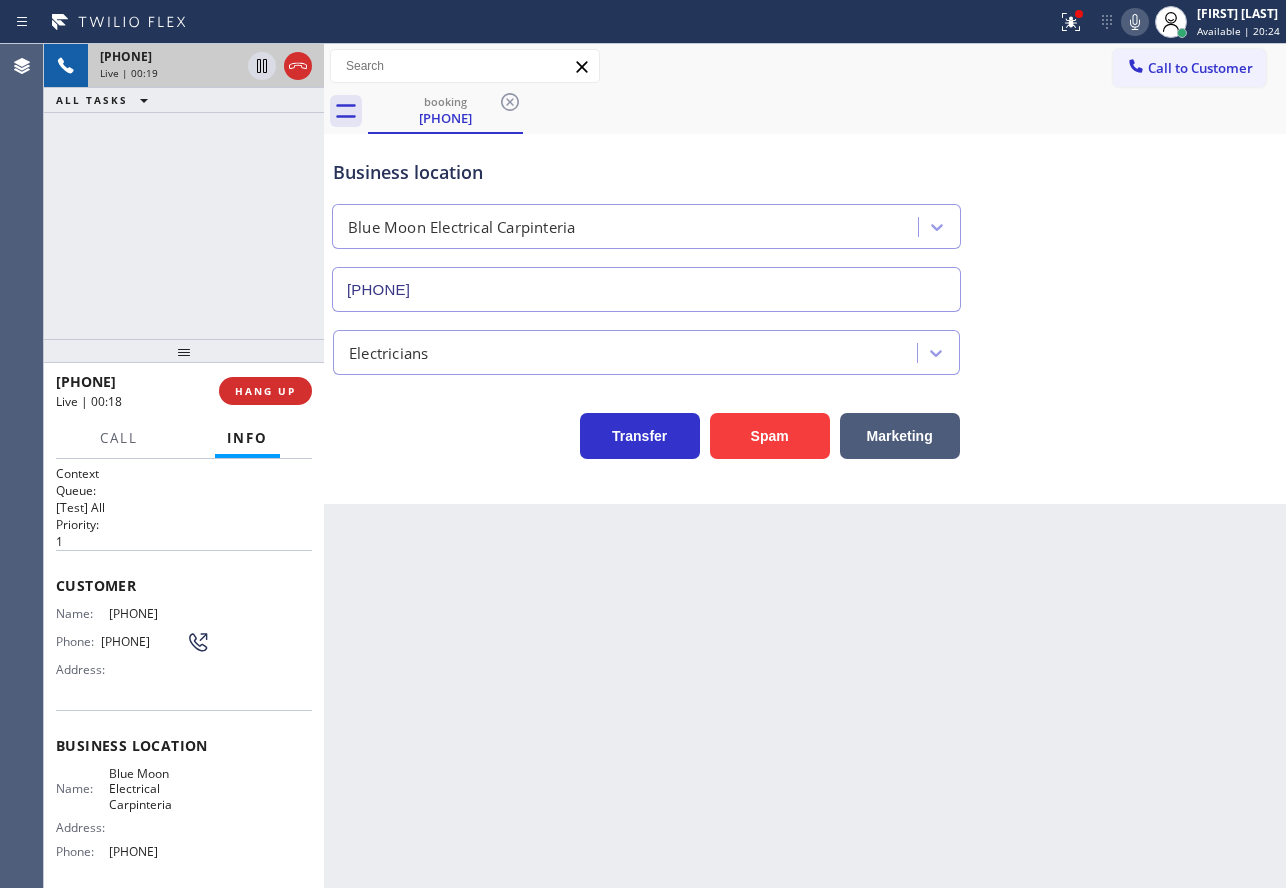 click on "Business location" at bounding box center [646, 172] 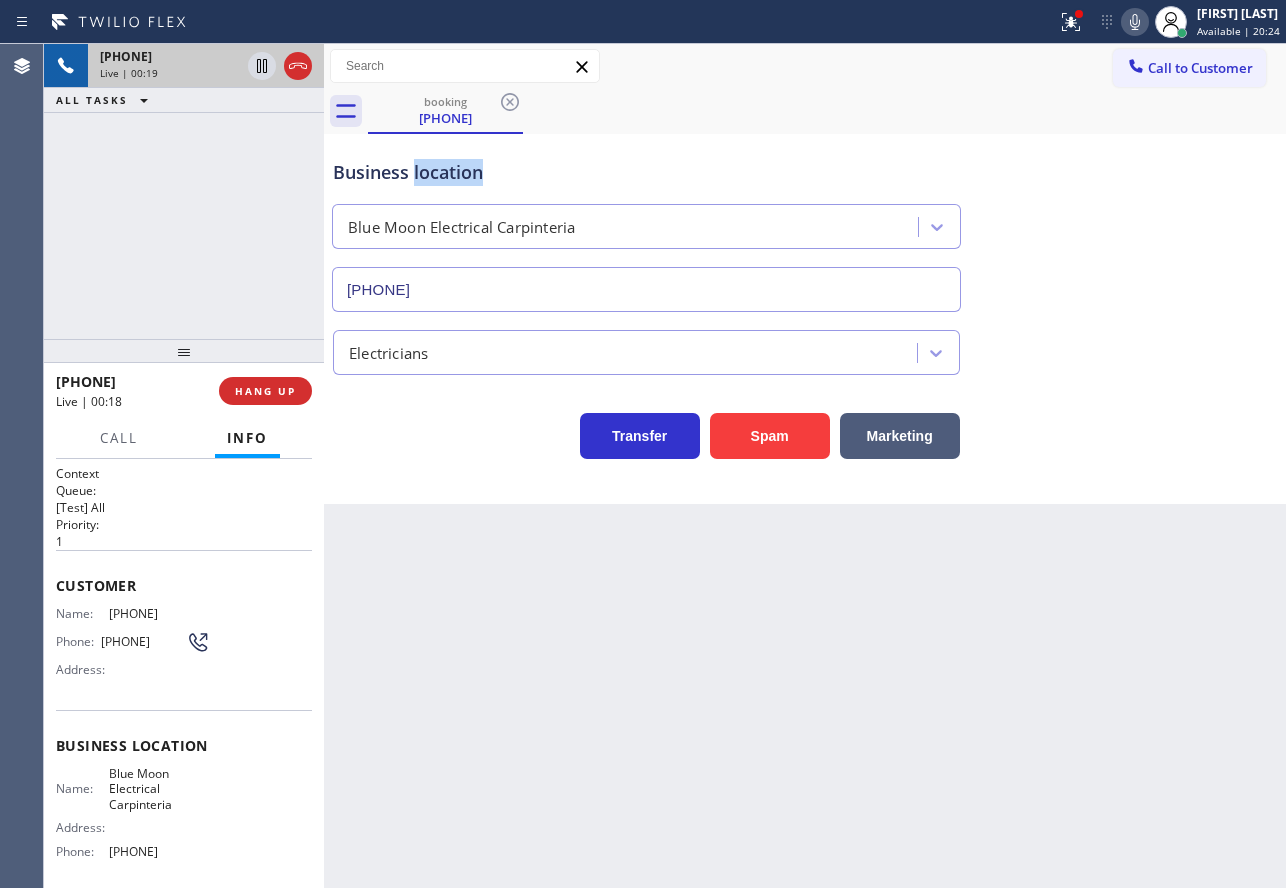 click on "Business location" at bounding box center [646, 172] 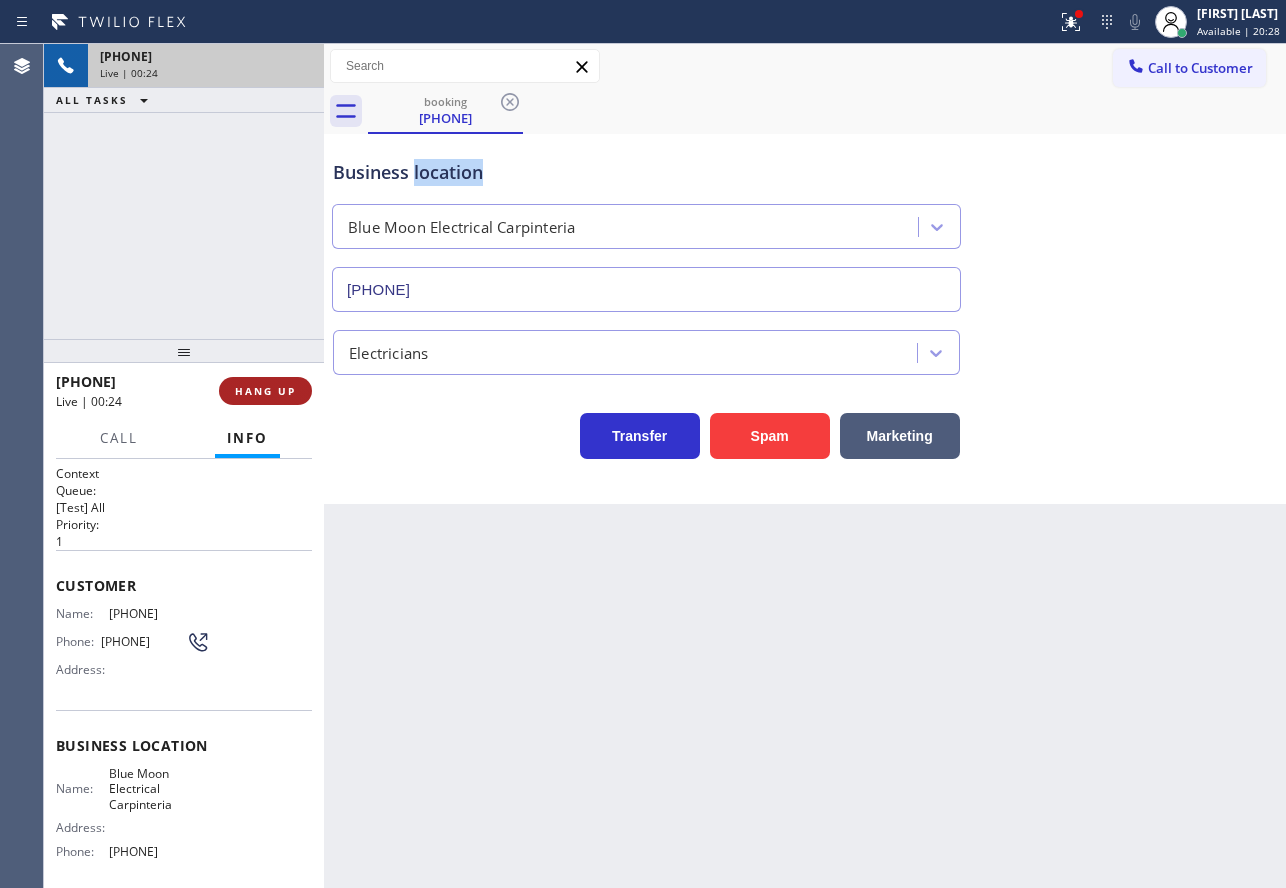 click on "HANG UP" at bounding box center [265, 391] 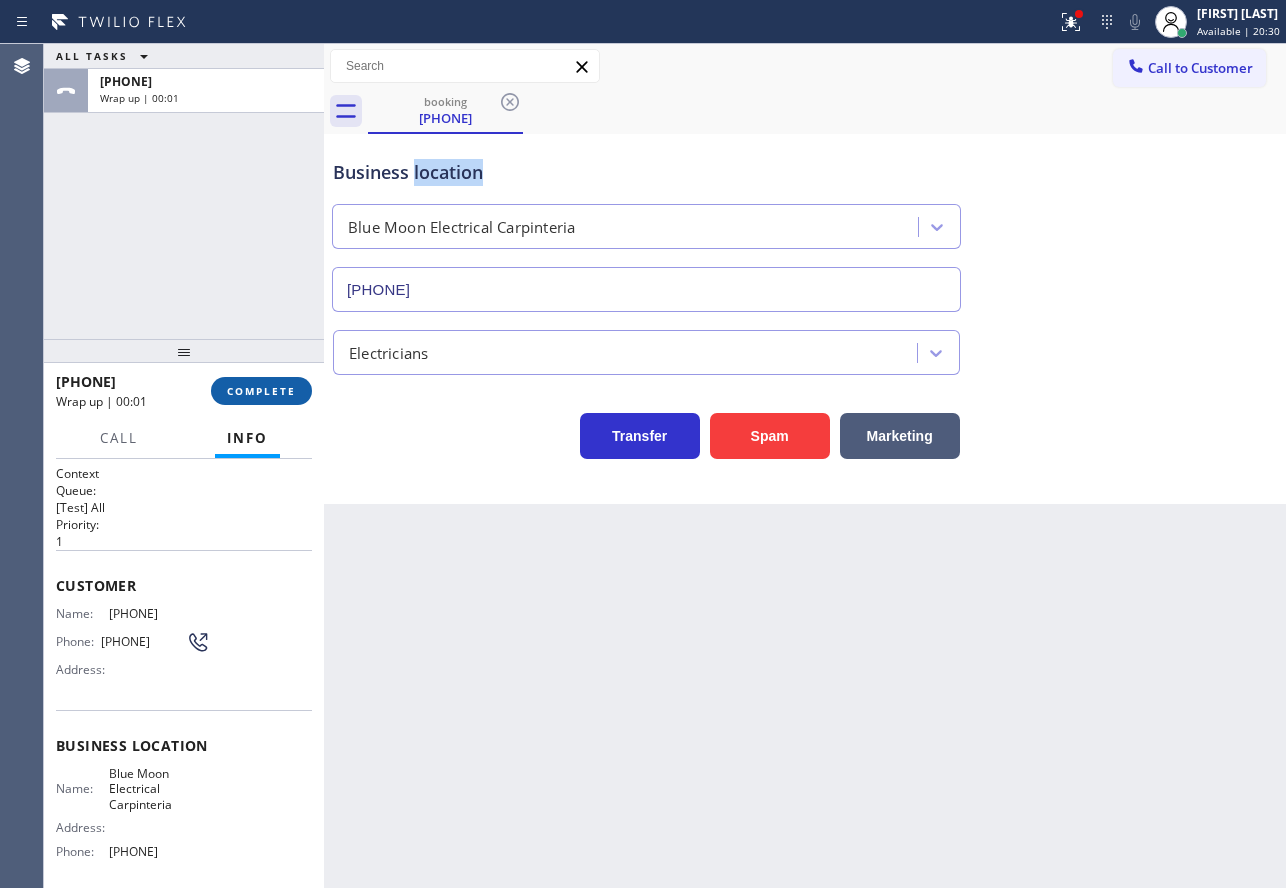 click on "COMPLETE" at bounding box center (261, 391) 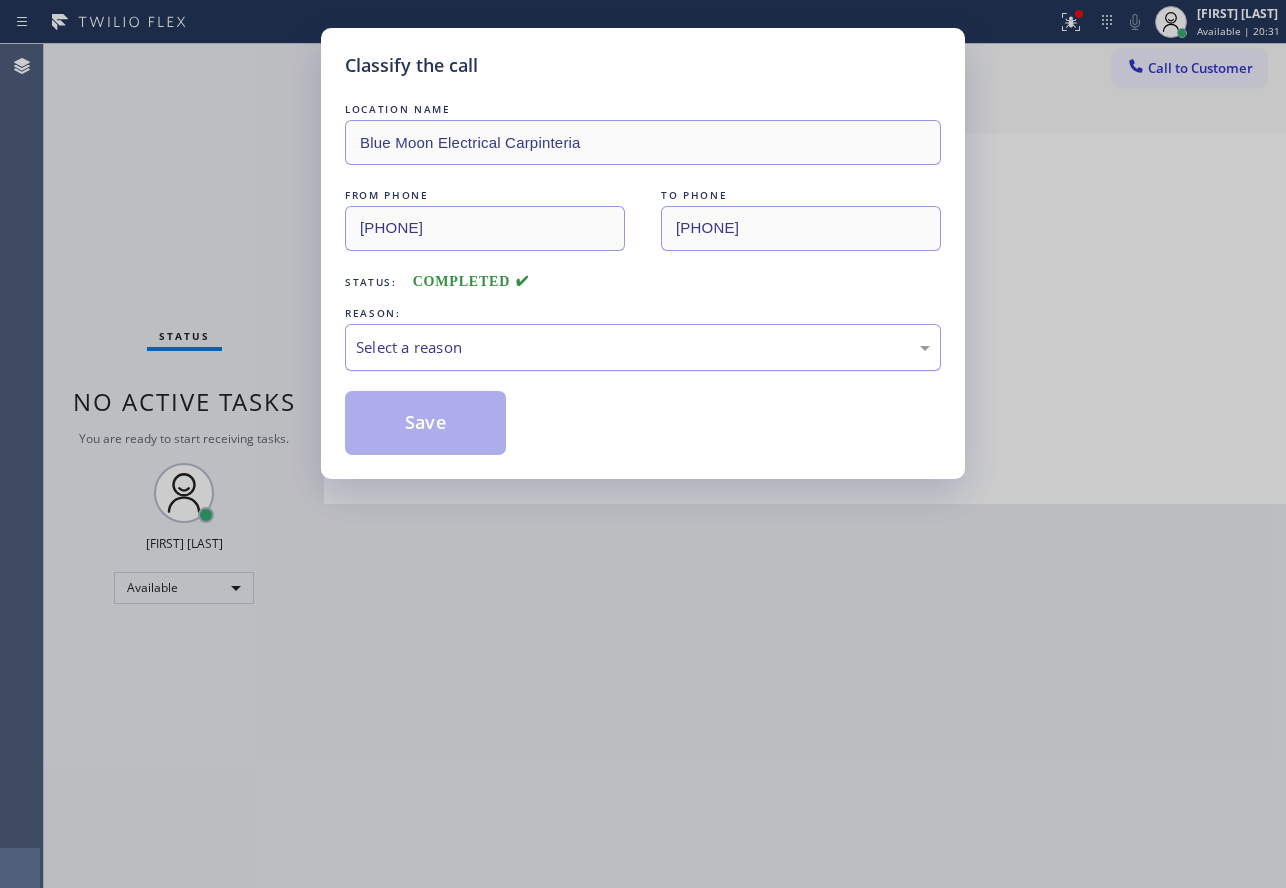click on "Select a reason" at bounding box center [643, 347] 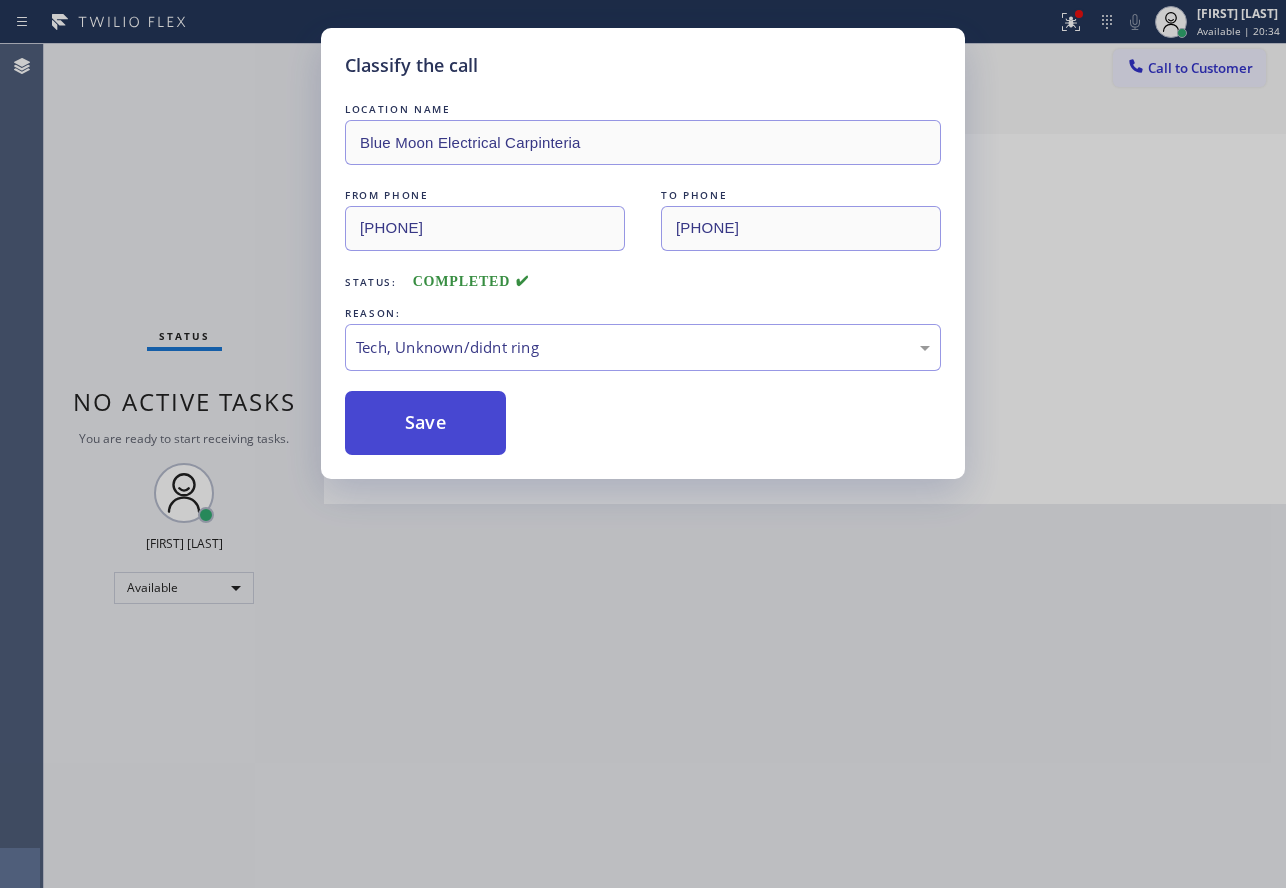 click on "Save" at bounding box center (425, 423) 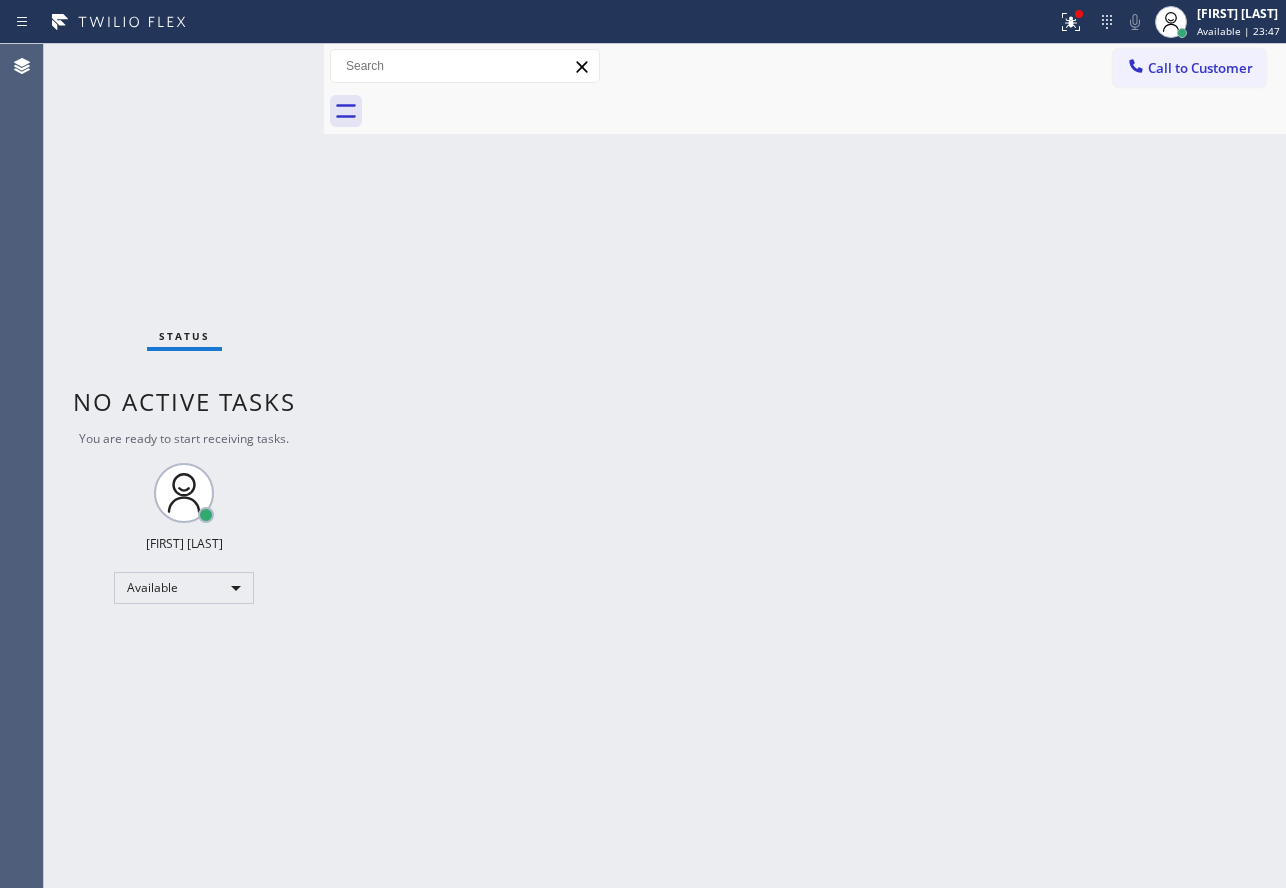 click on "Back to Dashboard Change Sender ID Customers Technicians Select a contact Outbound call Technician Search Technician Your caller id phone number Your caller id phone number Call Technician info Name   Phone none Address none Change Sender ID HVAC [PHONE] 5 Star Appliance [PHONE] Appliance Repair [PHONE] Plumbing [PHONE] Air Duct Cleaning [PHONE]  Electricians [PHONE] Cancel Change Check personal SMS Reset Change No tabs Call to Customer Outbound call Location Search location Your caller id phone number Customer number Call Outbound call Technician Search Technician Your caller id phone number Your caller id phone number Call" at bounding box center [805, 466] 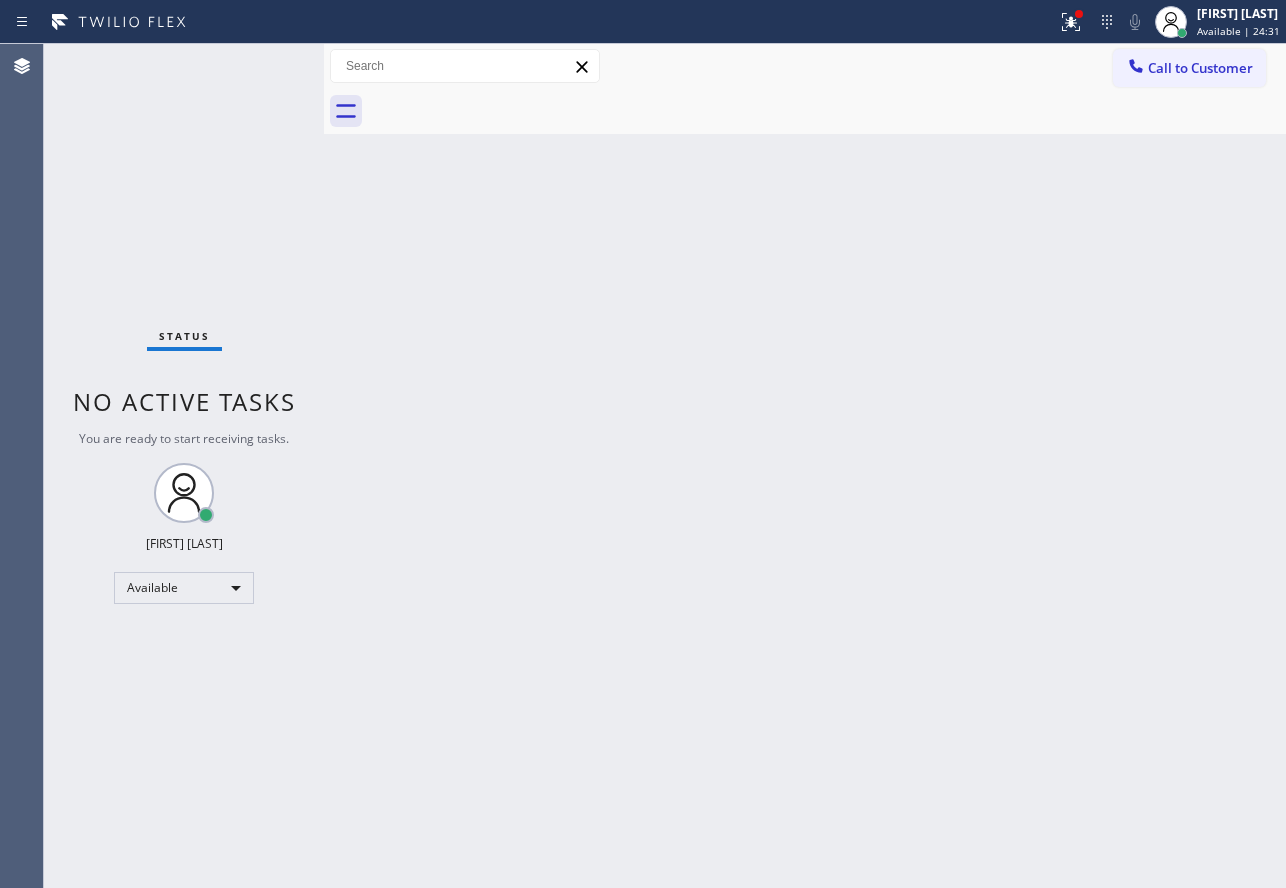 click on "Back to Dashboard Change Sender ID Customers Technicians Select a contact Outbound call Technician Search Technician Your caller id phone number Your caller id phone number Call Technician info Name   Phone none Address none Change Sender ID HVAC [PHONE] 5 Star Appliance [PHONE] Appliance Repair [PHONE] Plumbing [PHONE] Air Duct Cleaning [PHONE]  Electricians [PHONE] Cancel Change Check personal SMS Reset Change No tabs Call to Customer Outbound call Location Search location Your caller id phone number Customer number Call Outbound call Technician Search Technician Your caller id phone number Your caller id phone number Call" at bounding box center [805, 466] 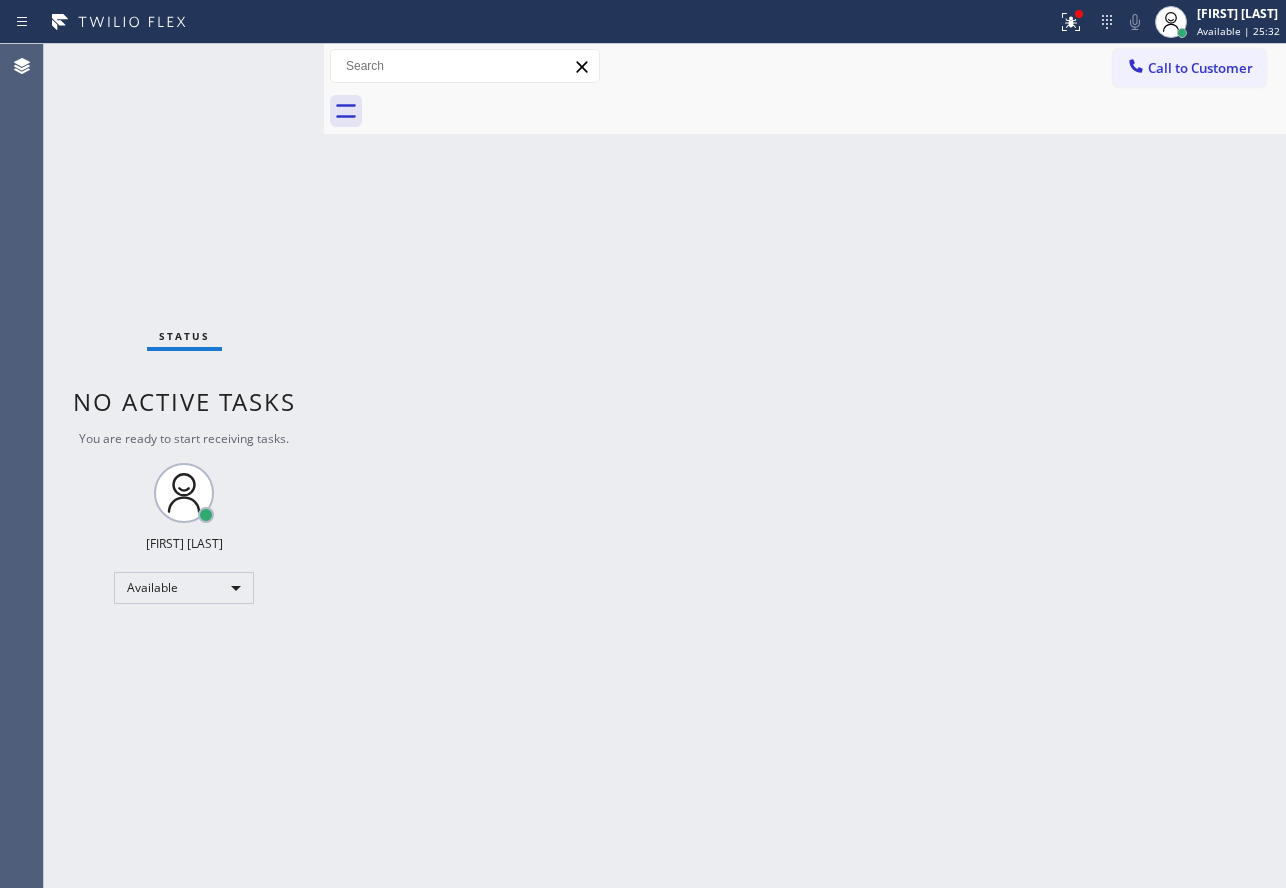 click on "Back to Dashboard Change Sender ID Customers Technicians Select a contact Outbound call Technician Search Technician Your caller id phone number Your caller id phone number Call Technician info Name   Phone none Address none Change Sender ID HVAC [PHONE] 5 Star Appliance [PHONE] Appliance Repair [PHONE] Plumbing [PHONE] Air Duct Cleaning [PHONE]  Electricians [PHONE] Cancel Change Check personal SMS Reset Change No tabs Call to Customer Outbound call Location Search location Your caller id phone number Customer number Call Outbound call Technician Search Technician Your caller id phone number Your caller id phone number Call" at bounding box center [805, 466] 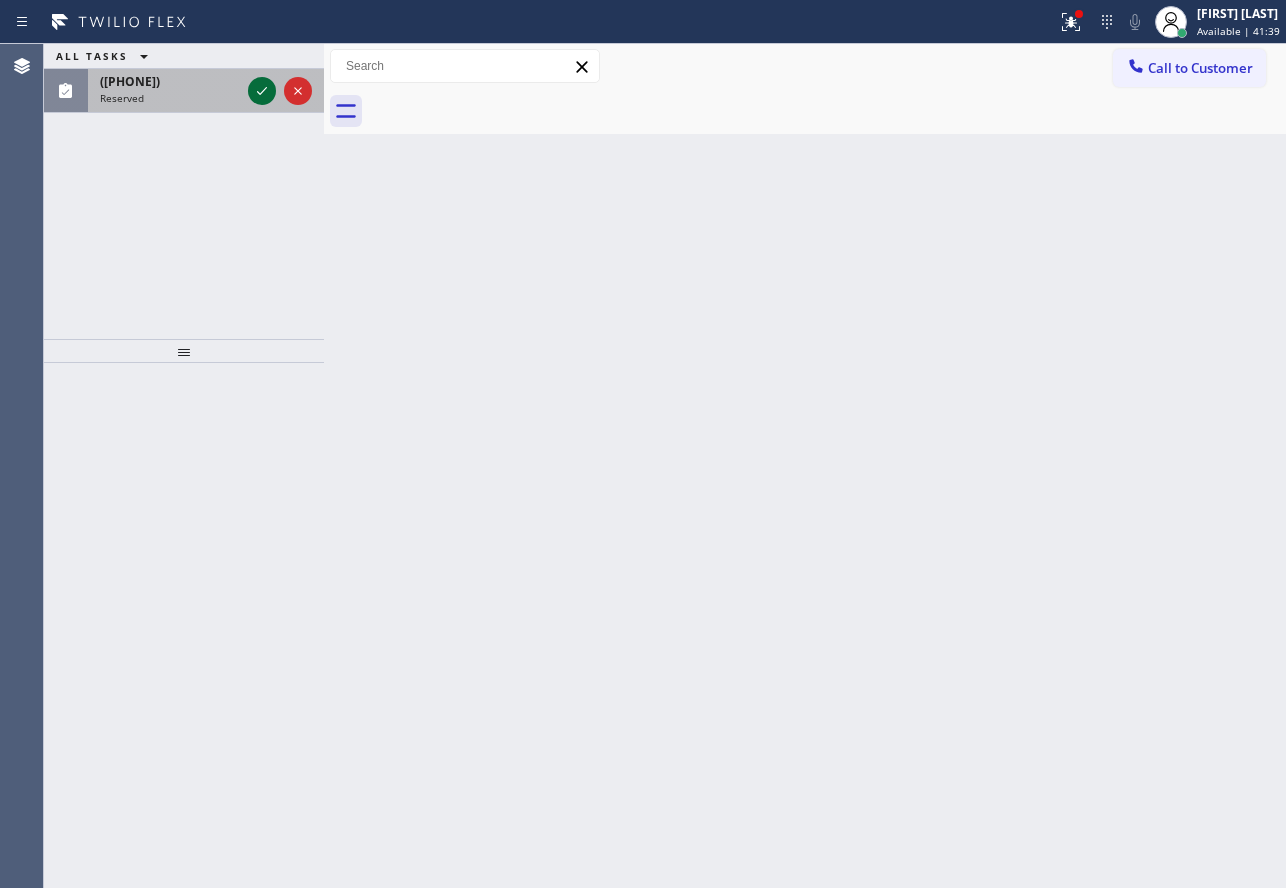 click 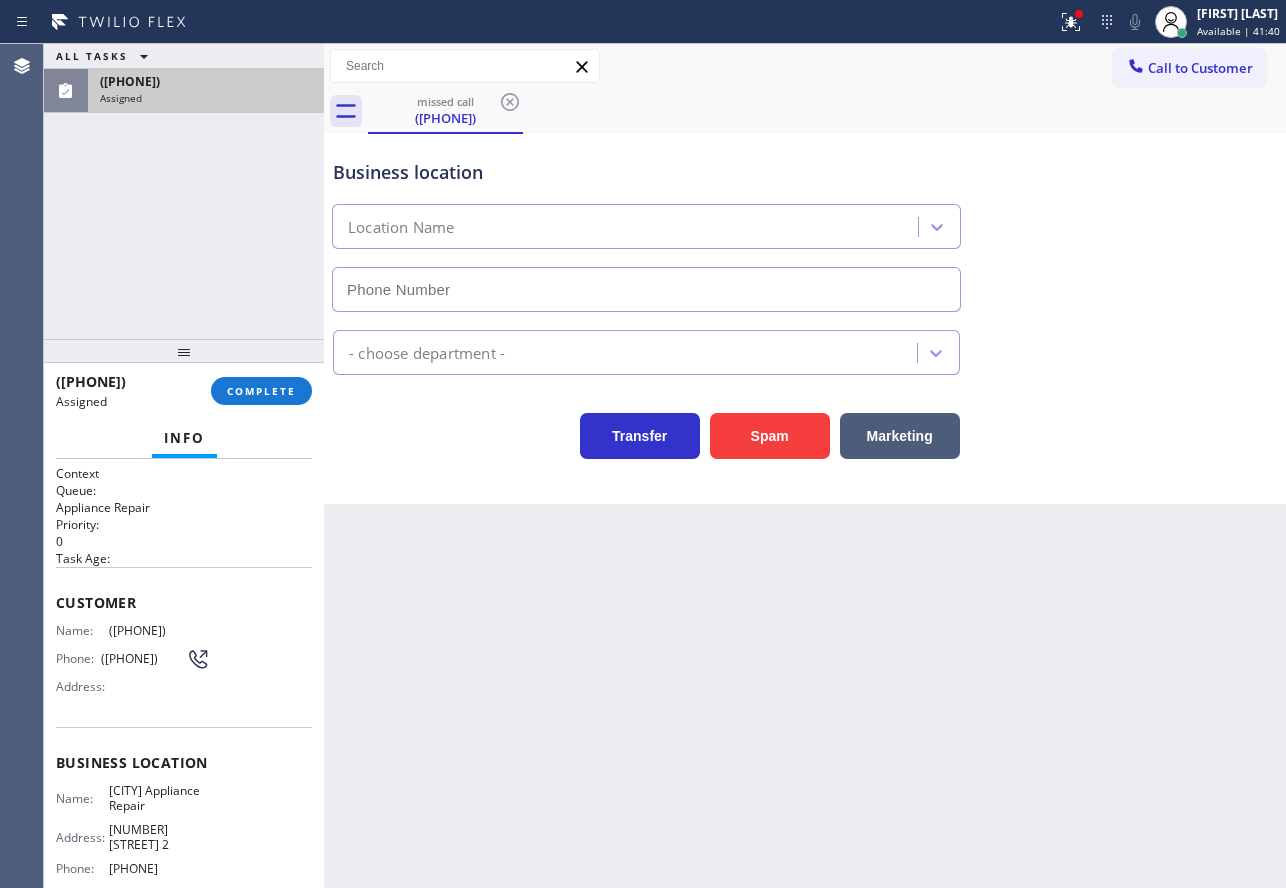 type on "[PHONE]" 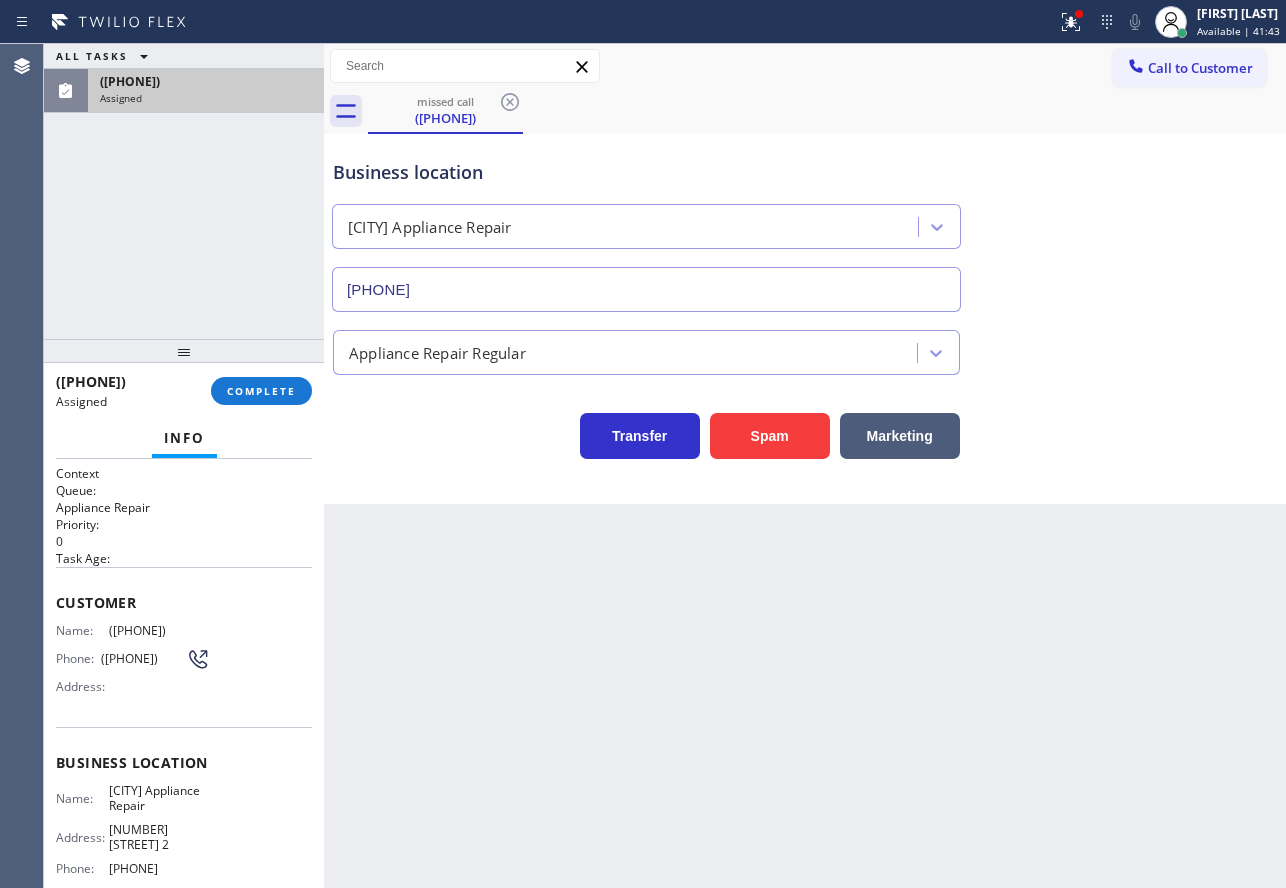 drag, startPoint x: 269, startPoint y: 399, endPoint x: 268, endPoint y: 435, distance: 36.013885 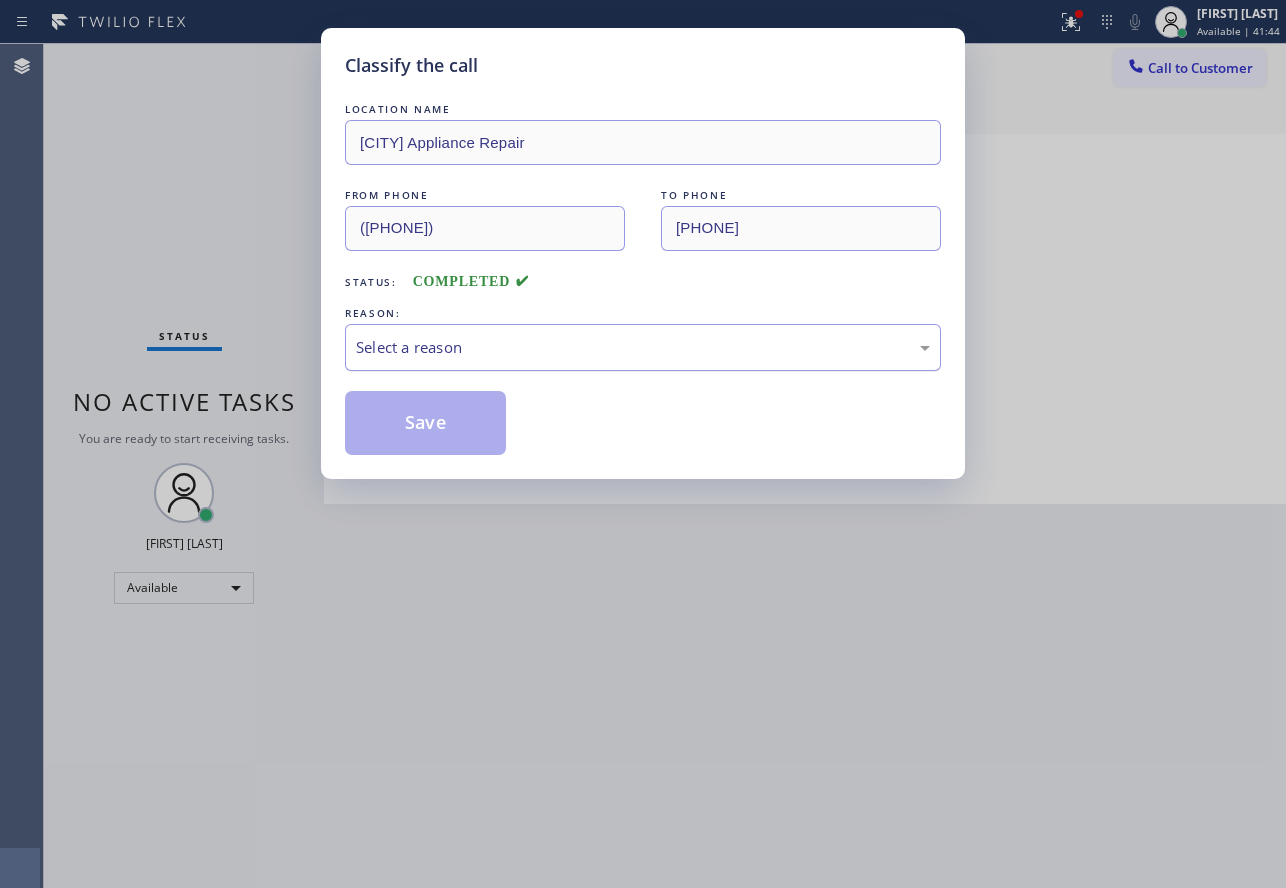 click on "Select a reason" at bounding box center [643, 347] 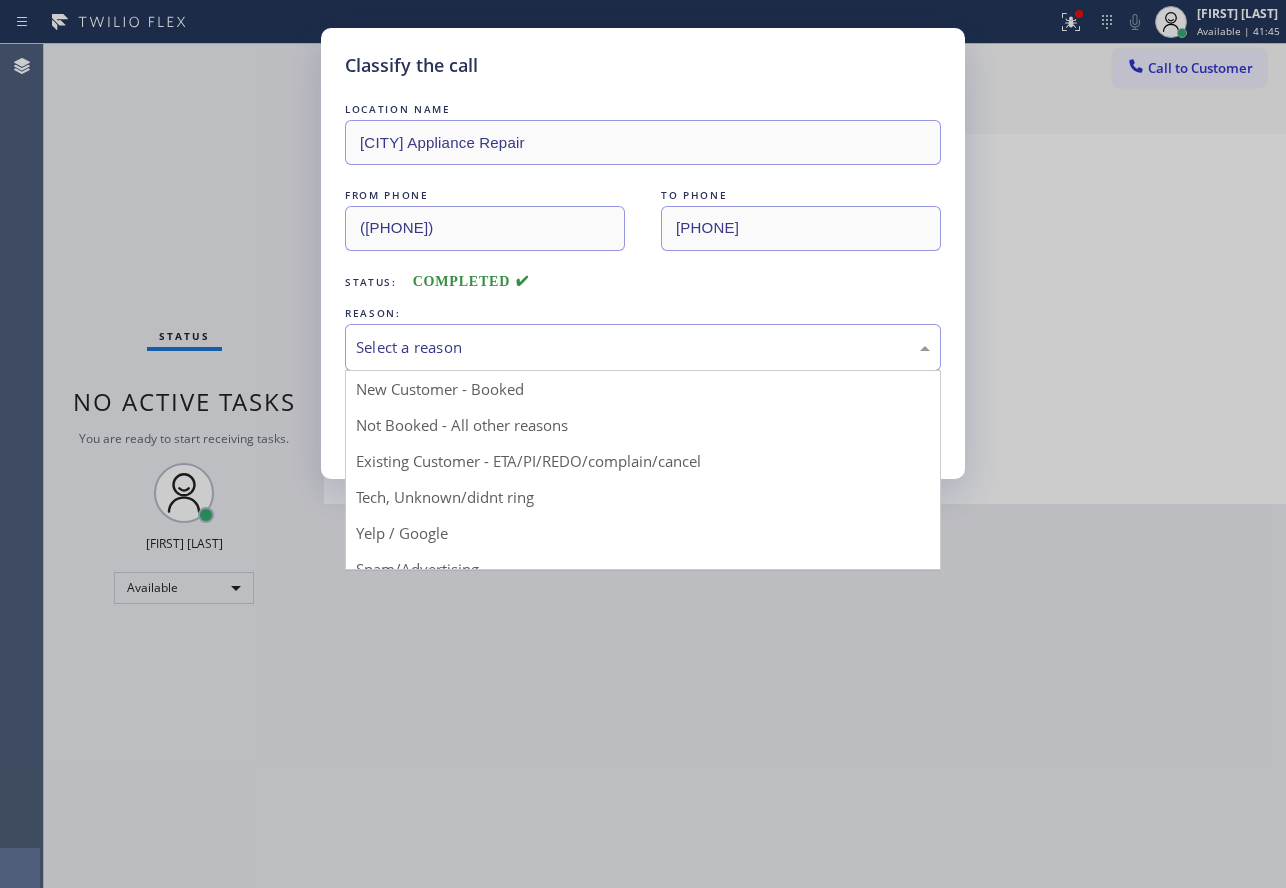 drag, startPoint x: 444, startPoint y: 488, endPoint x: 449, endPoint y: 426, distance: 62.201286 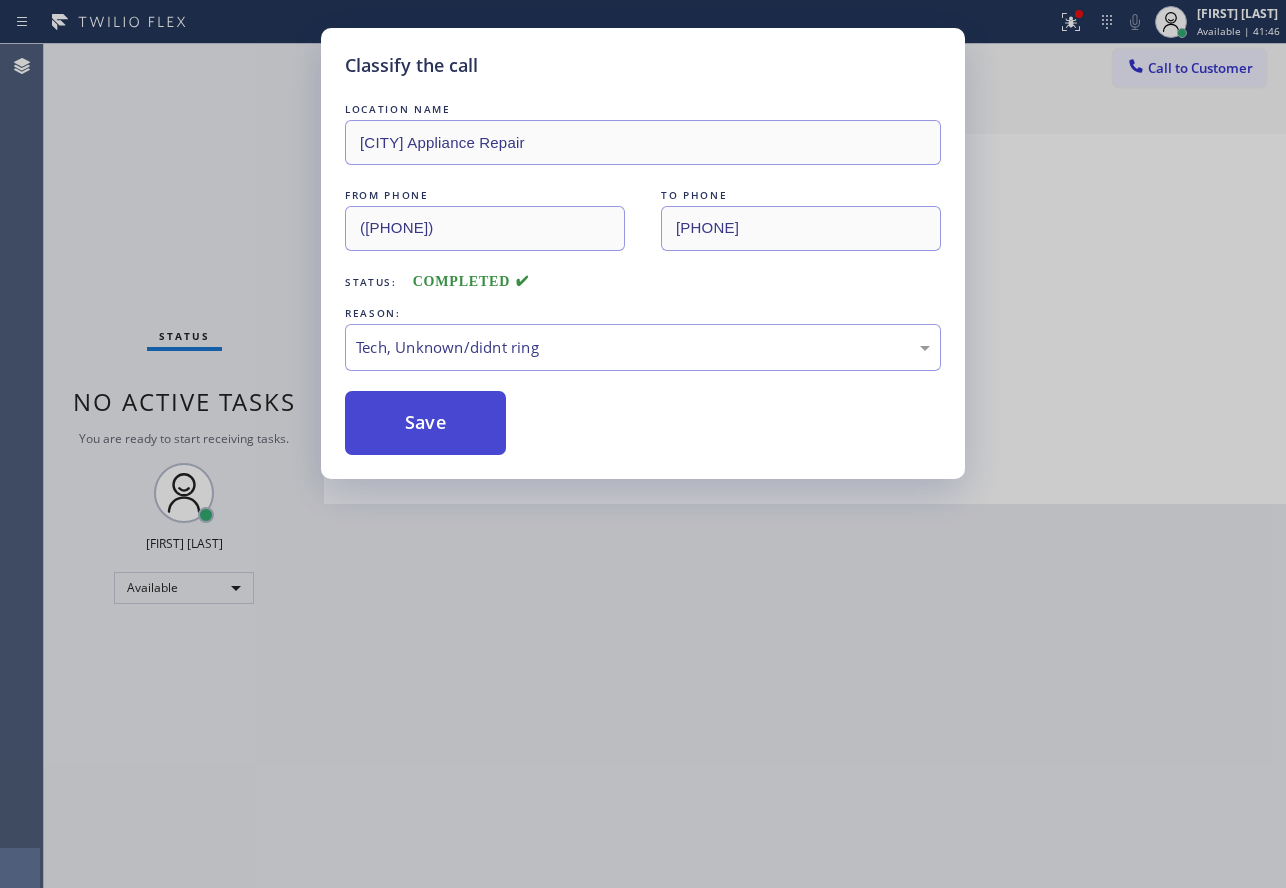 click on "Save" at bounding box center [425, 423] 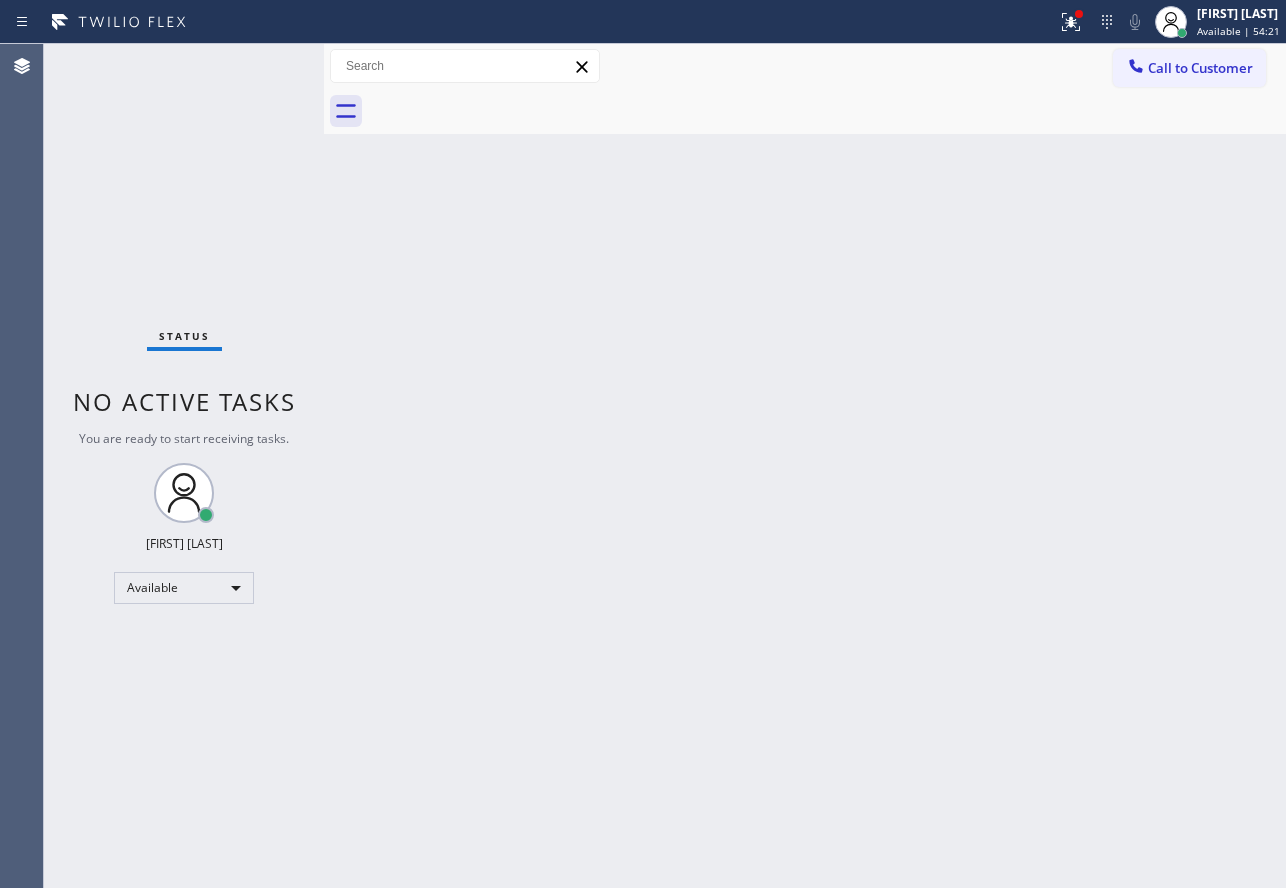 click on "Back to Dashboard Change Sender ID Customers Technicians Select a contact Outbound call Technician Search Technician Your caller id phone number Your caller id phone number Call Technician info Name   Phone none Address none Change Sender ID HVAC [PHONE] 5 Star Appliance [PHONE] Appliance Repair [PHONE] Plumbing [PHONE] Air Duct Cleaning [PHONE]  Electricians [PHONE] Cancel Change Check personal SMS Reset Change No tabs Call to Customer Outbound call Location Search location Your caller id phone number Customer number Call Outbound call Technician Search Technician Your caller id phone number Your caller id phone number Call" at bounding box center [805, 466] 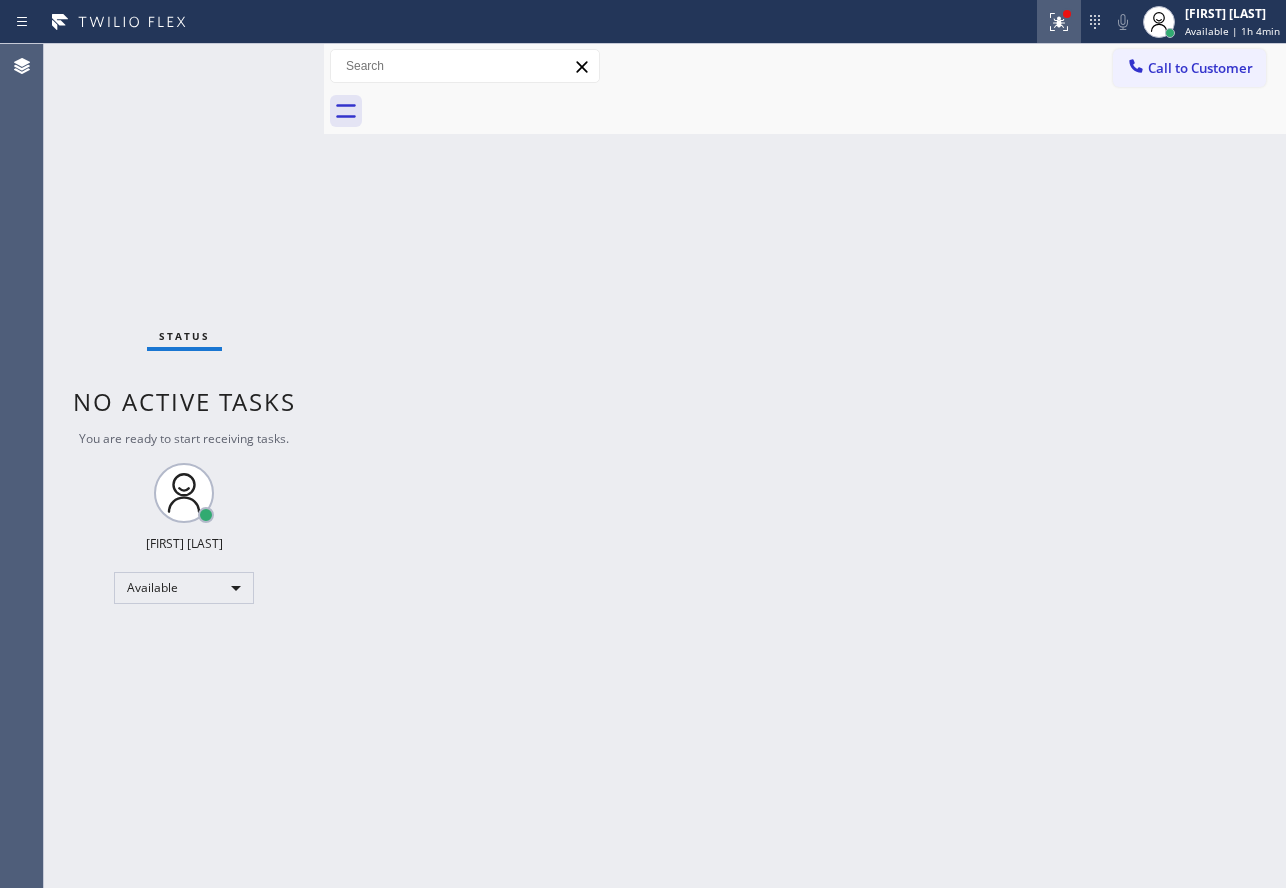 click at bounding box center (1059, 22) 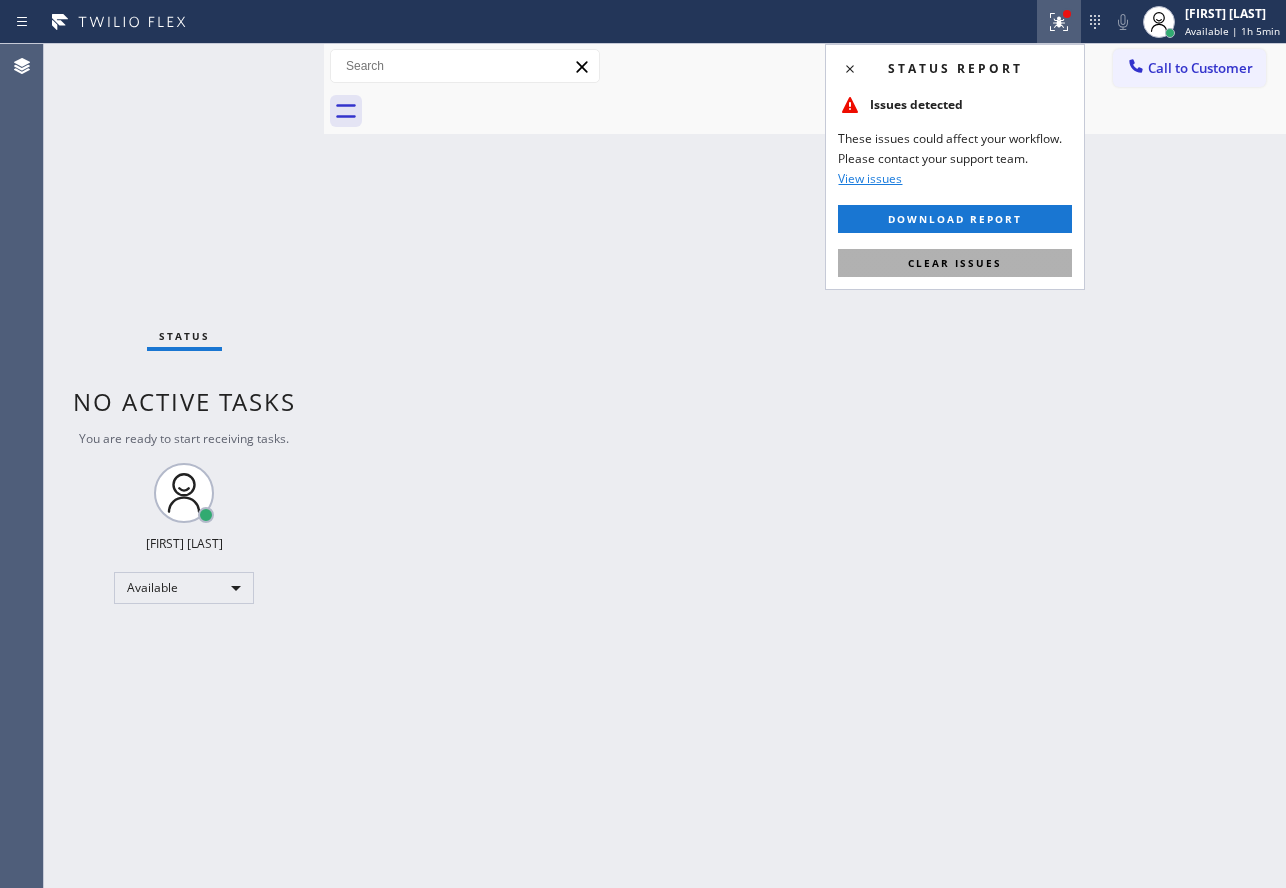 click on "Clear issues" at bounding box center (955, 263) 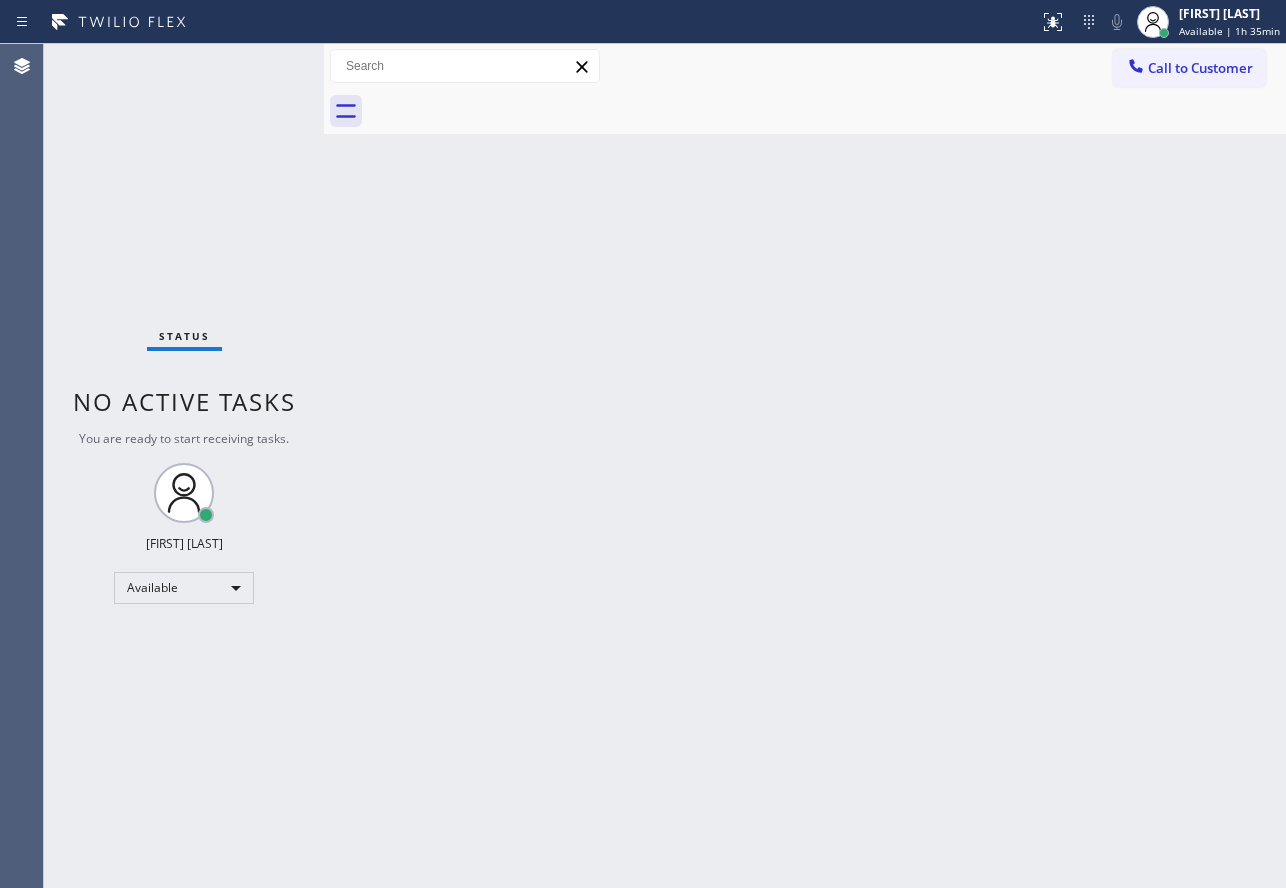 click on "Back to Dashboard Change Sender ID Customers Technicians Select a contact Outbound call Technician Search Technician Your caller id phone number Your caller id phone number Call Technician info Name   Phone none Address none Change Sender ID HVAC [PHONE] 5 Star Appliance [PHONE] Appliance Repair [PHONE] Plumbing [PHONE] Air Duct Cleaning [PHONE]  Electricians [PHONE] Cancel Change Check personal SMS Reset Change No tabs Call to Customer Outbound call Location Search location Your caller id phone number Customer number Call Outbound call Technician Search Technician Your caller id phone number Your caller id phone number Call" at bounding box center (805, 466) 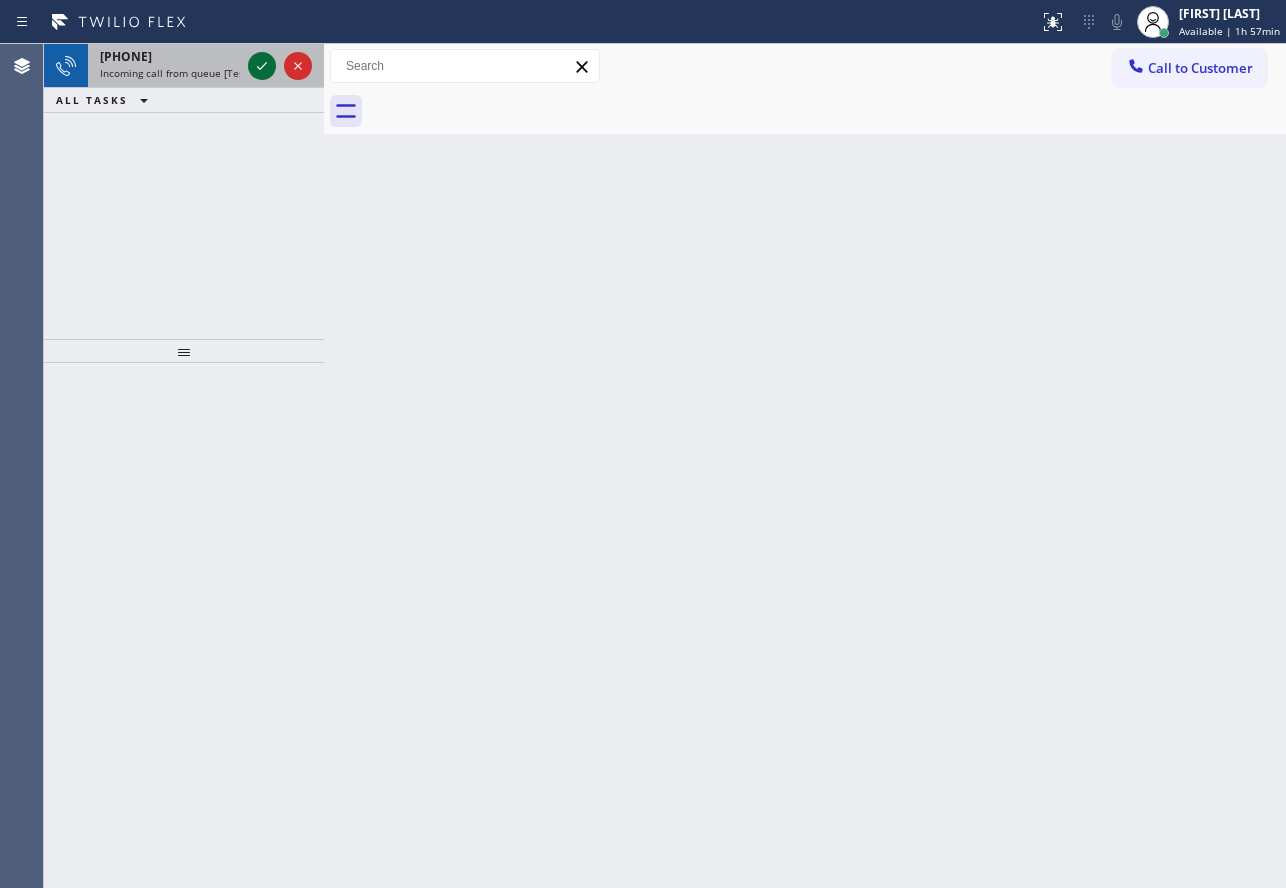 click 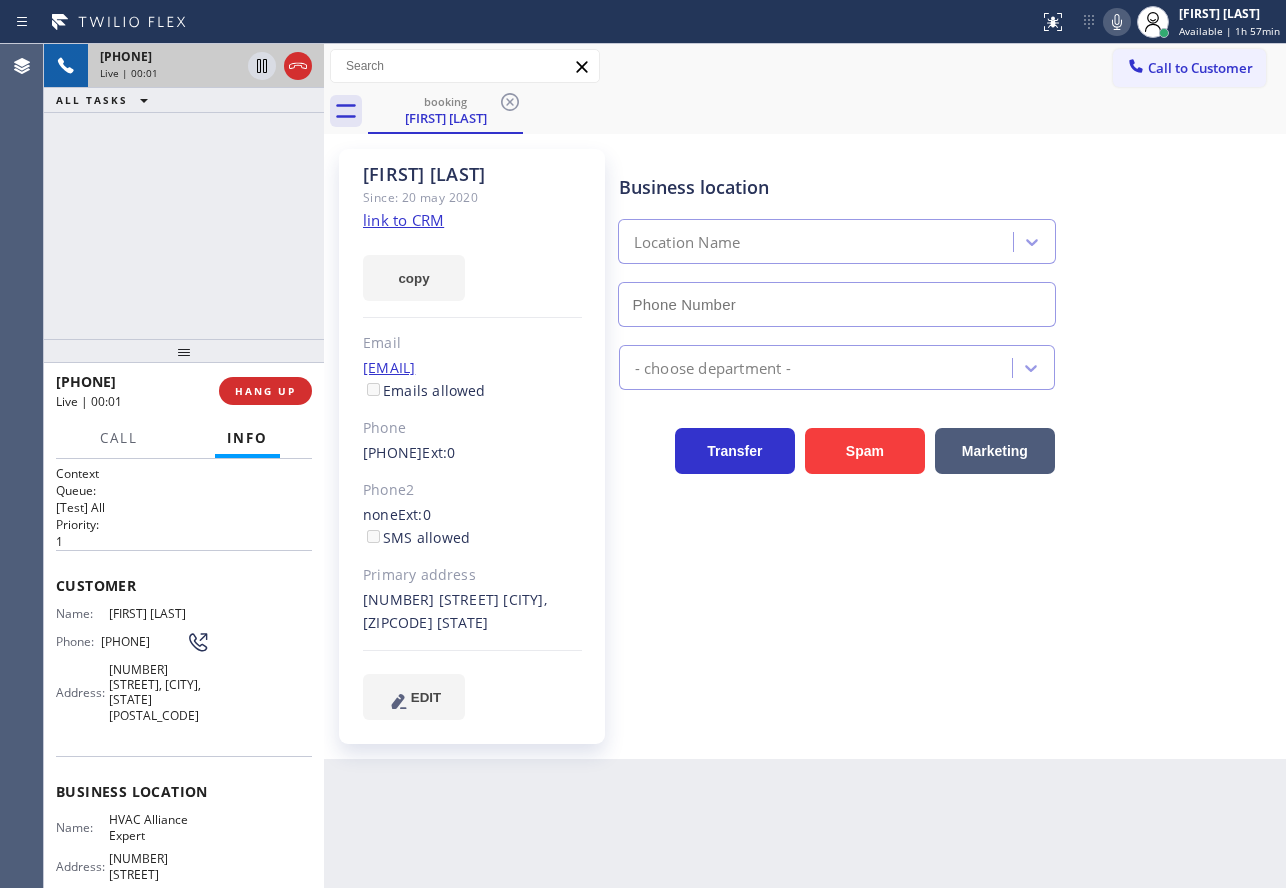 type on "([PHONE])" 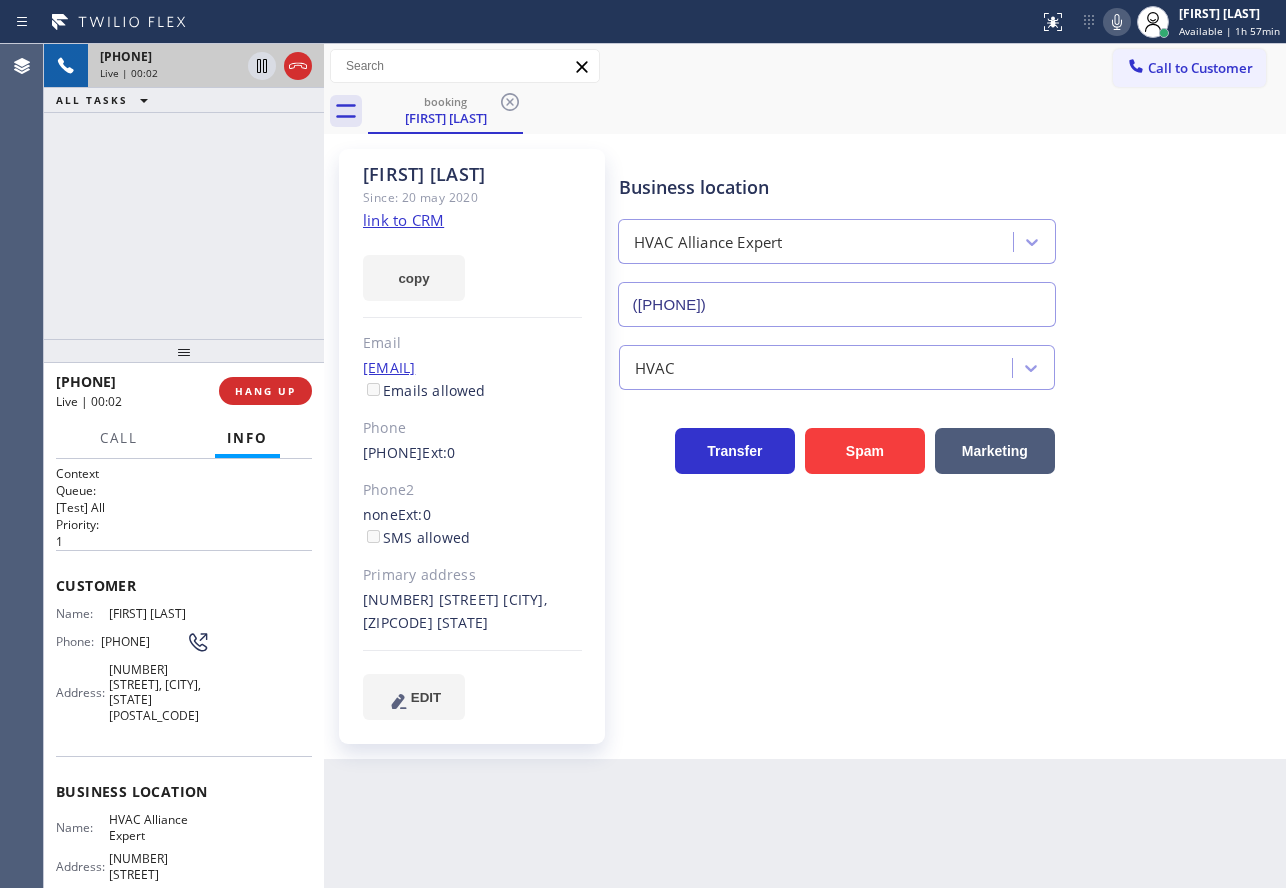click on "link to CRM" 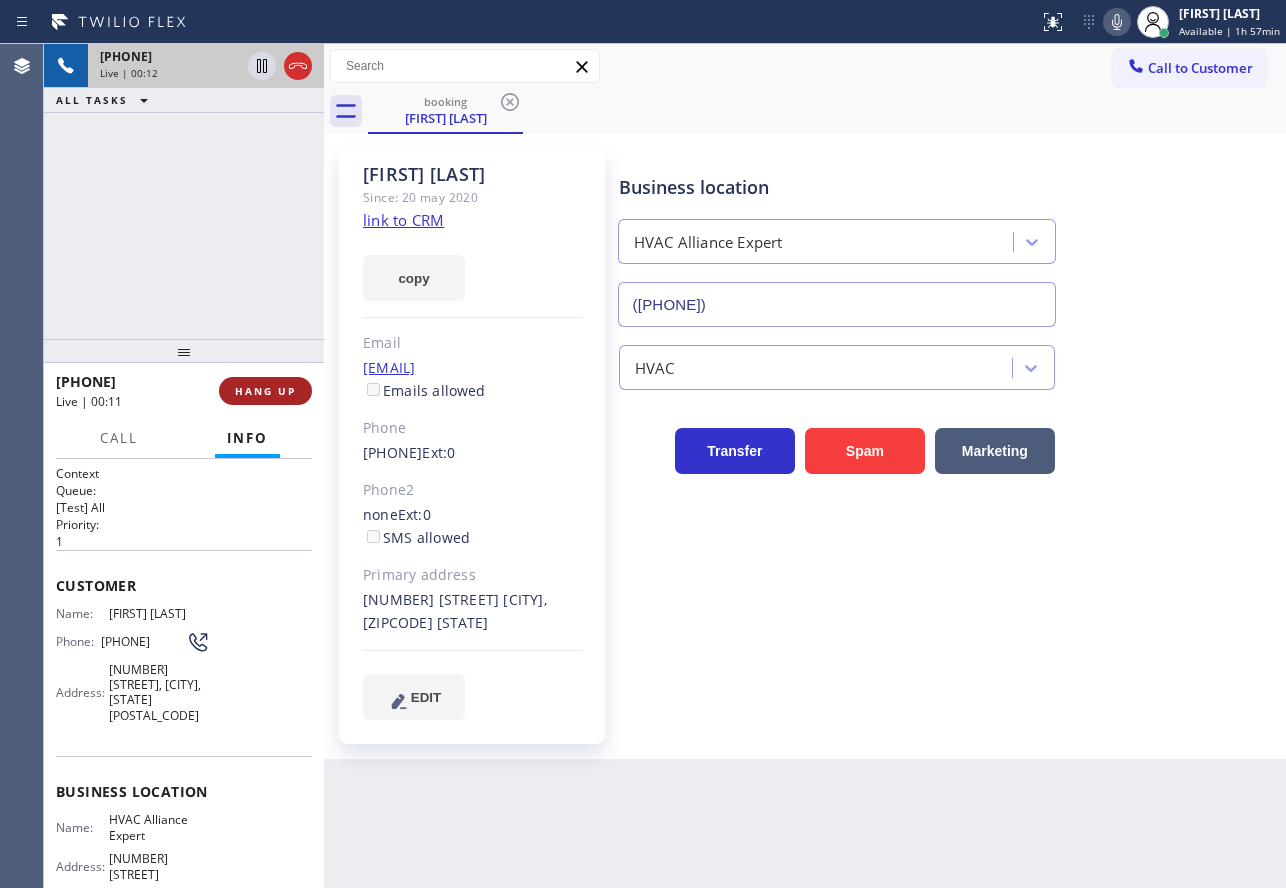 click on "HANG UP" at bounding box center (265, 391) 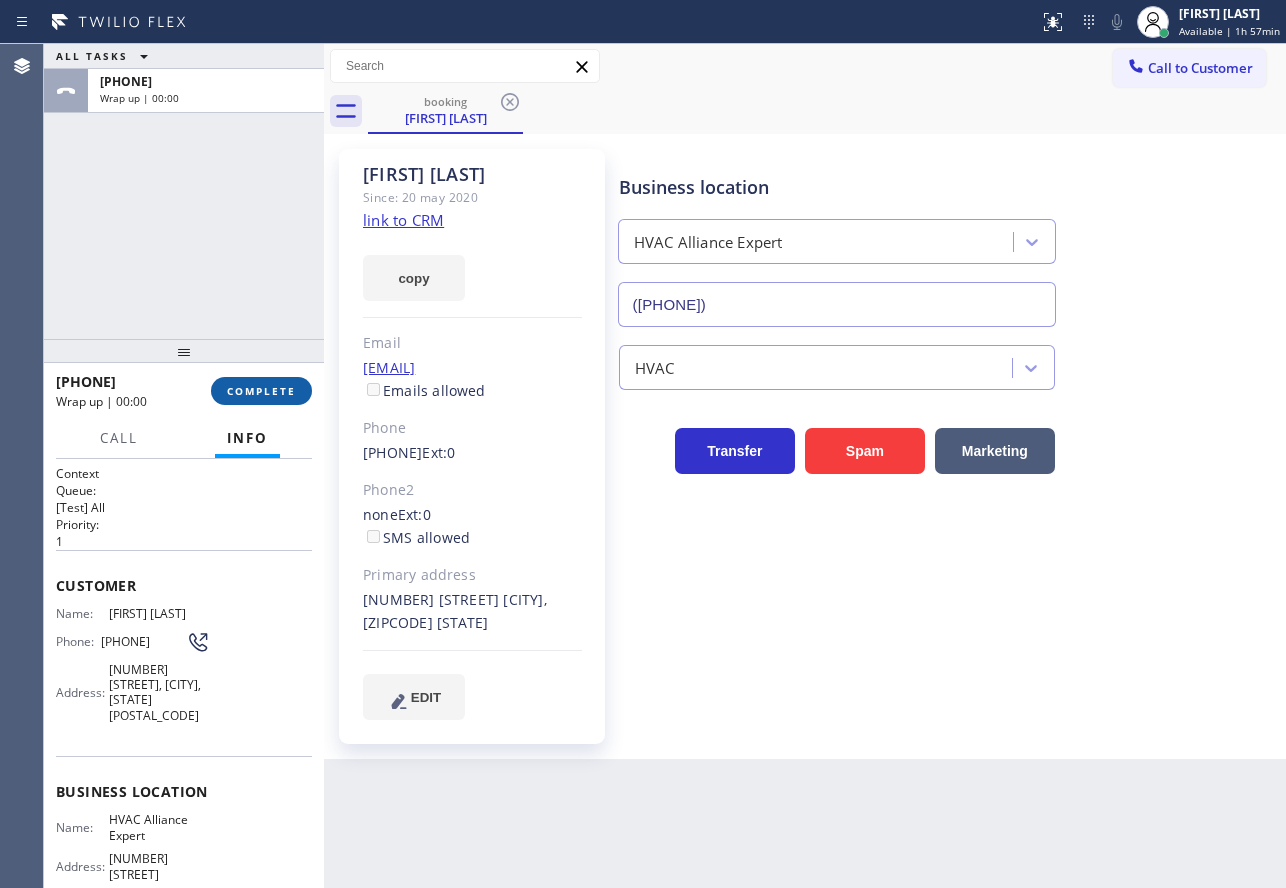 click on "COMPLETE" at bounding box center (261, 391) 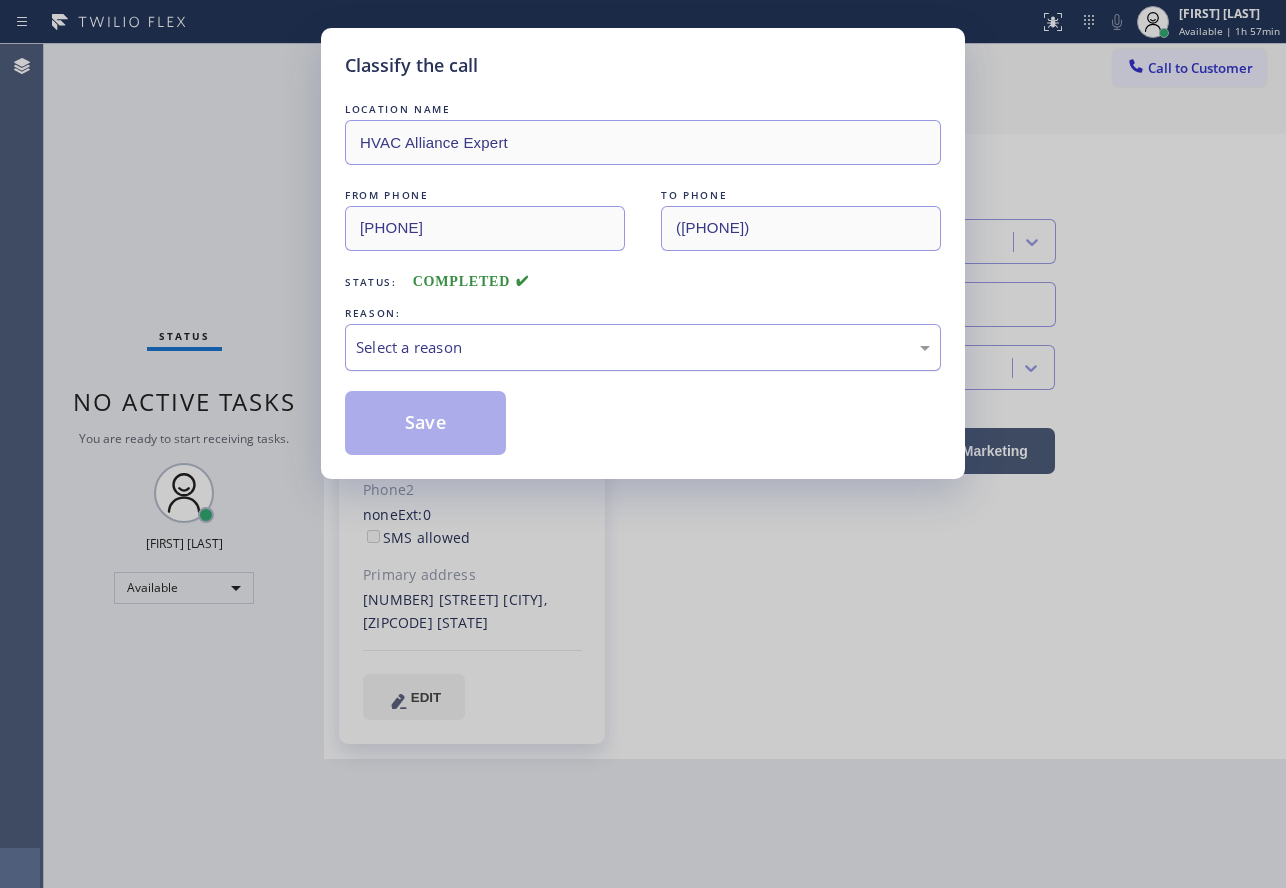 click on "Select a reason" at bounding box center (643, 347) 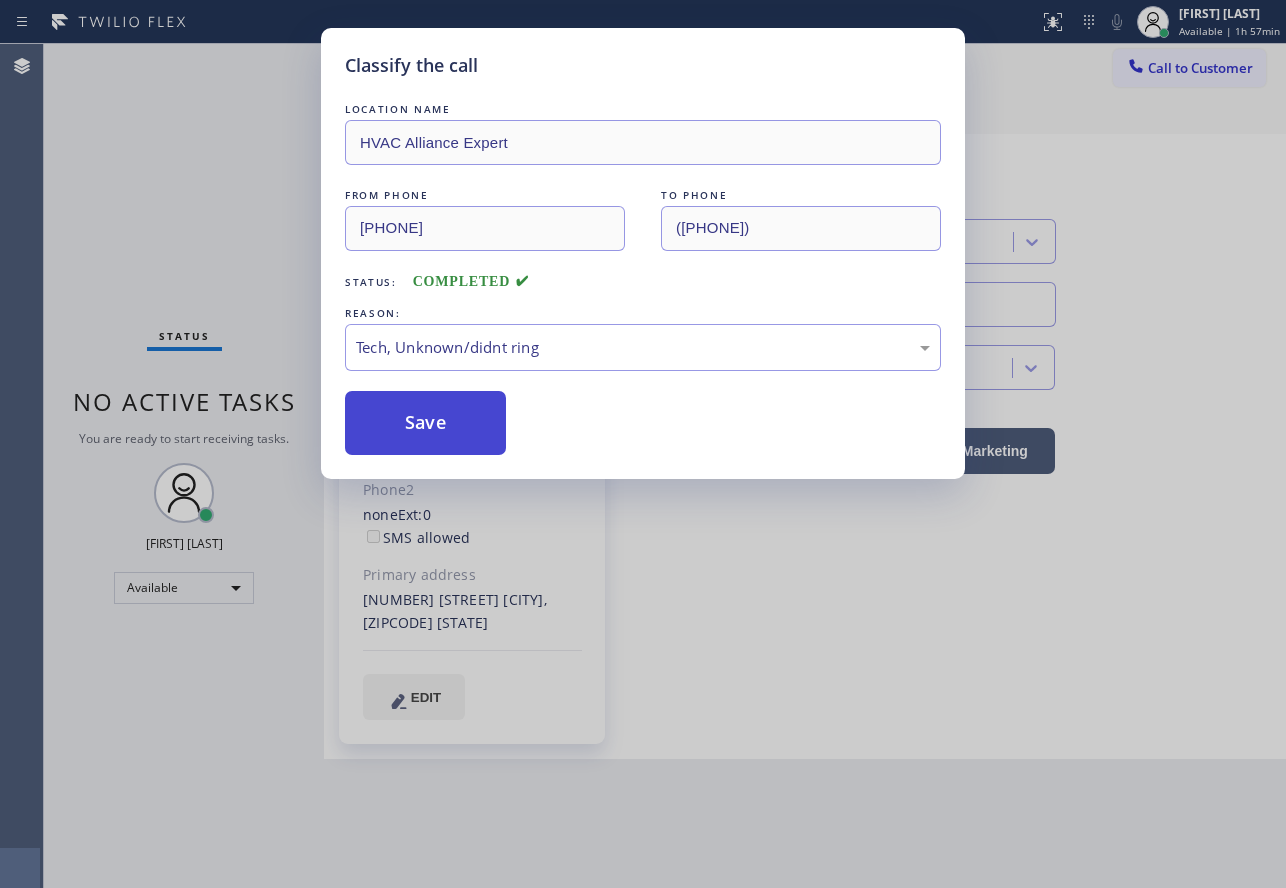 click on "Save" at bounding box center [425, 423] 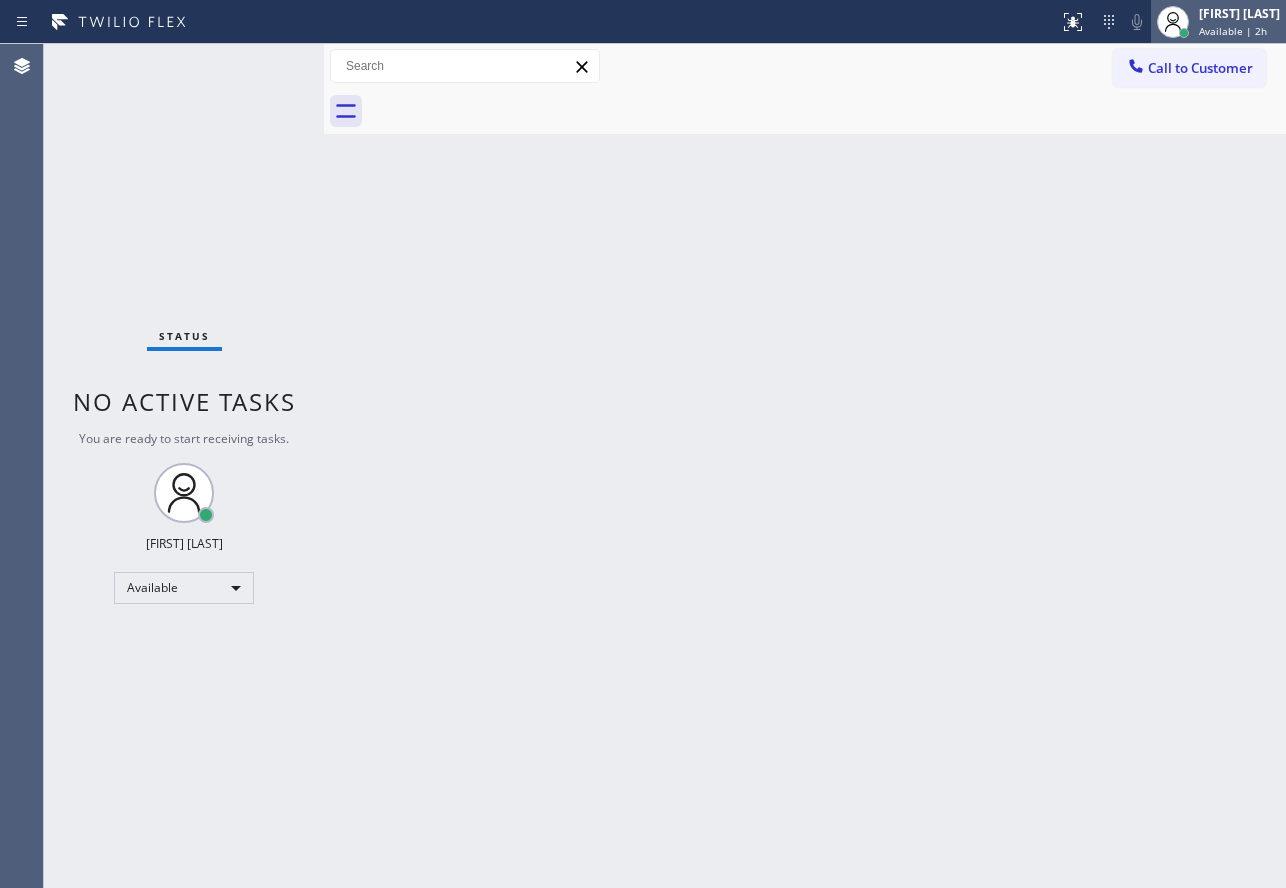 drag, startPoint x: 1236, startPoint y: 23, endPoint x: 1223, endPoint y: 47, distance: 27.294687 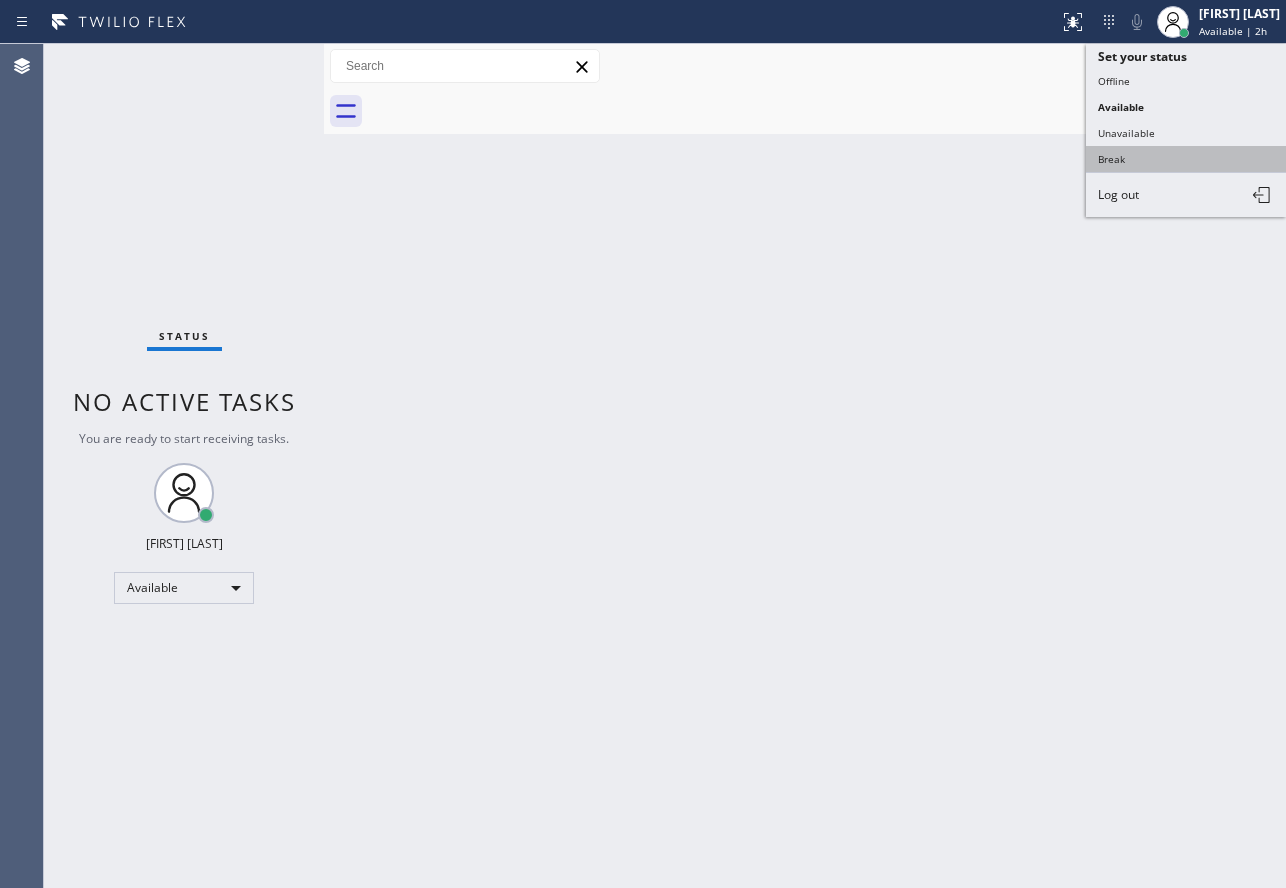 click on "Break" at bounding box center [1186, 159] 